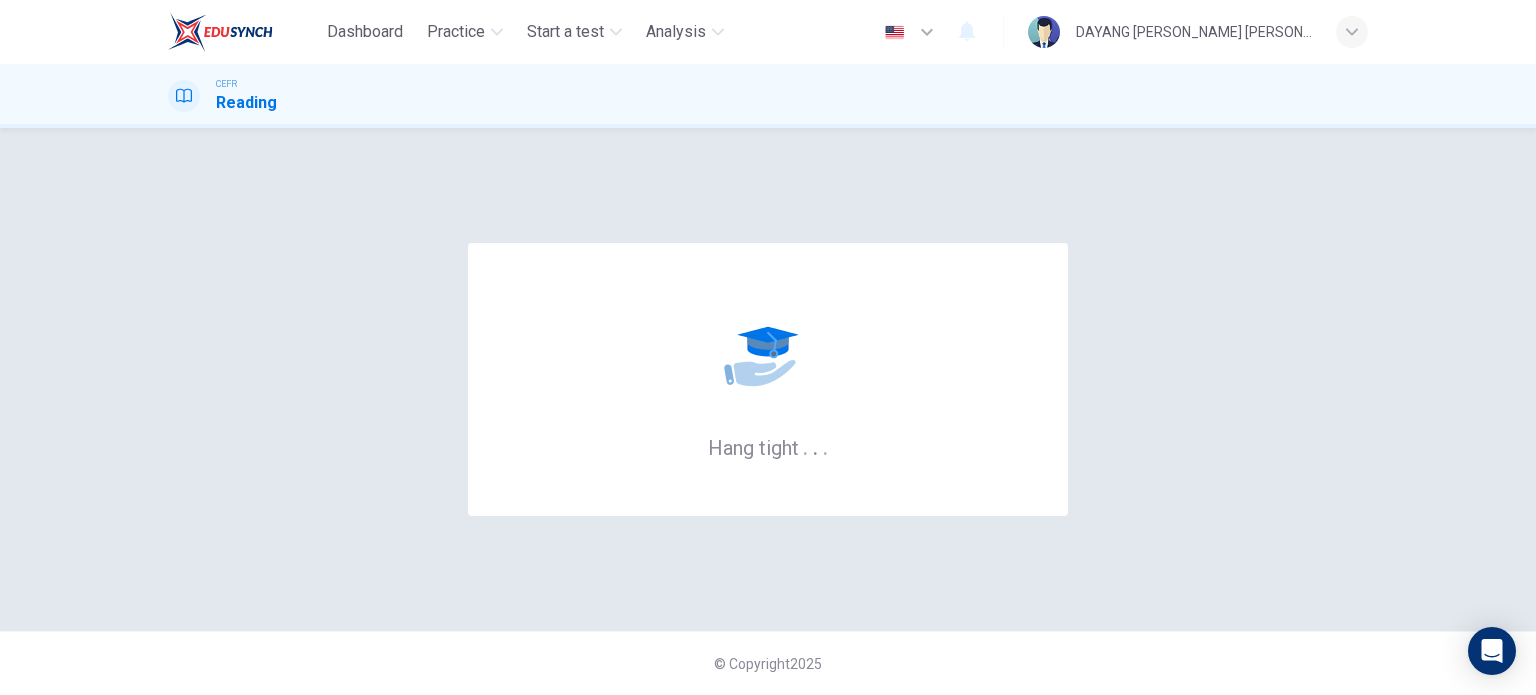 scroll, scrollTop: 0, scrollLeft: 0, axis: both 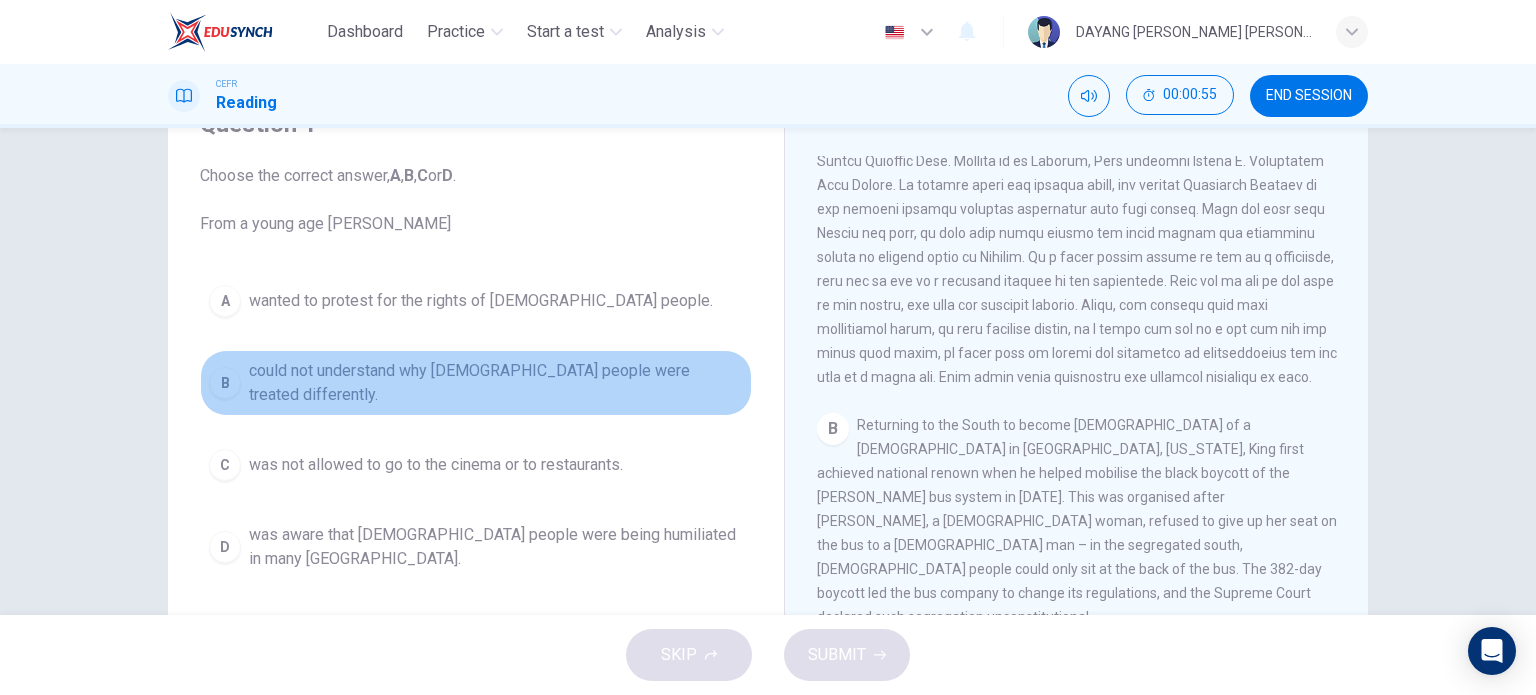 click on "could not understand why [DEMOGRAPHIC_DATA] people were treated differently." at bounding box center [496, 383] 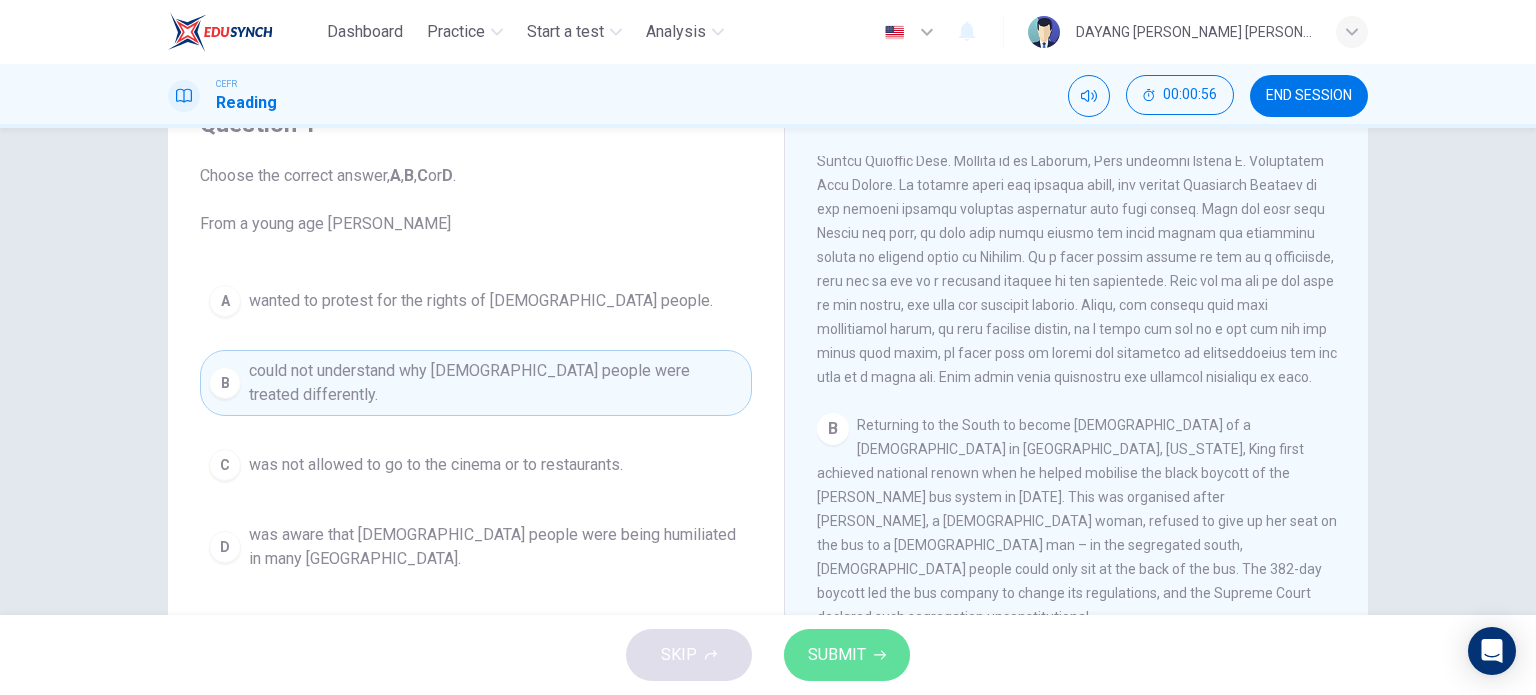 click on "SUBMIT" at bounding box center (837, 655) 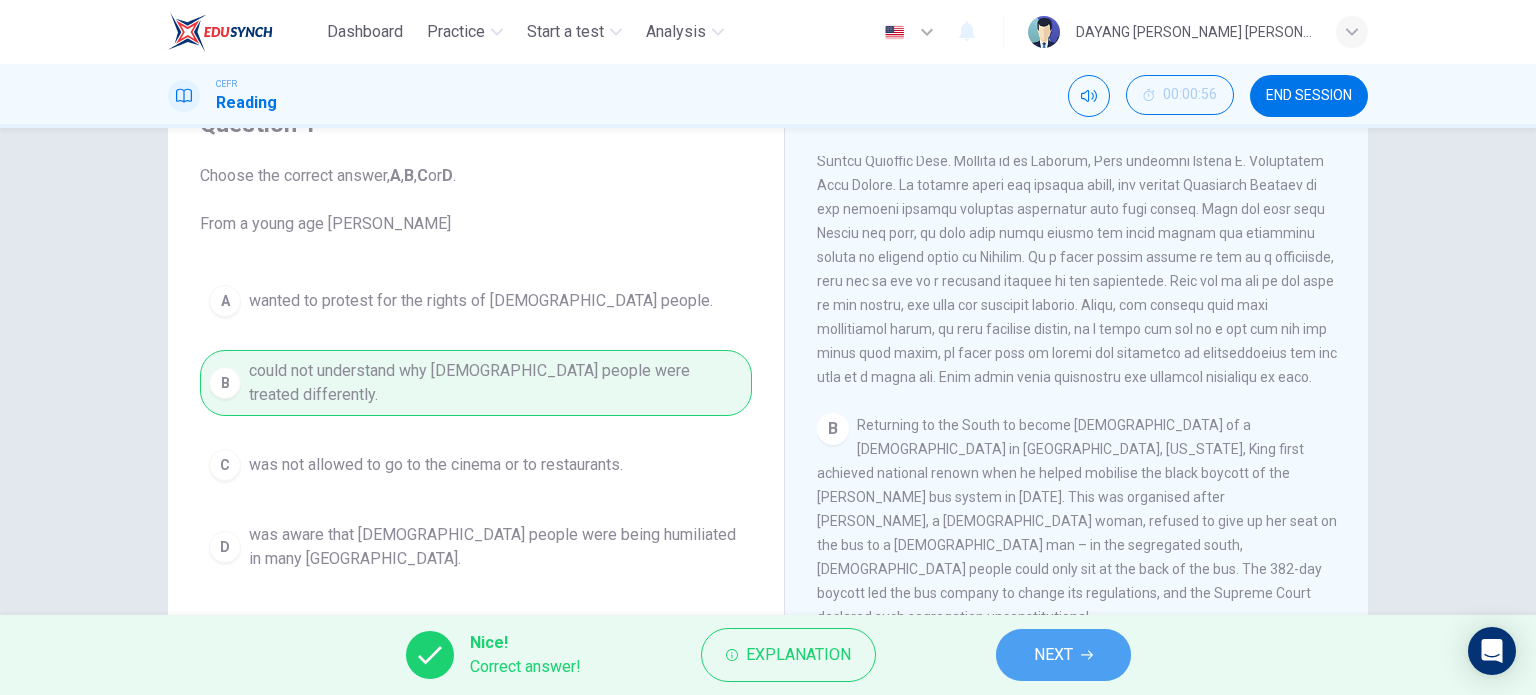 click on "NEXT" at bounding box center (1063, 655) 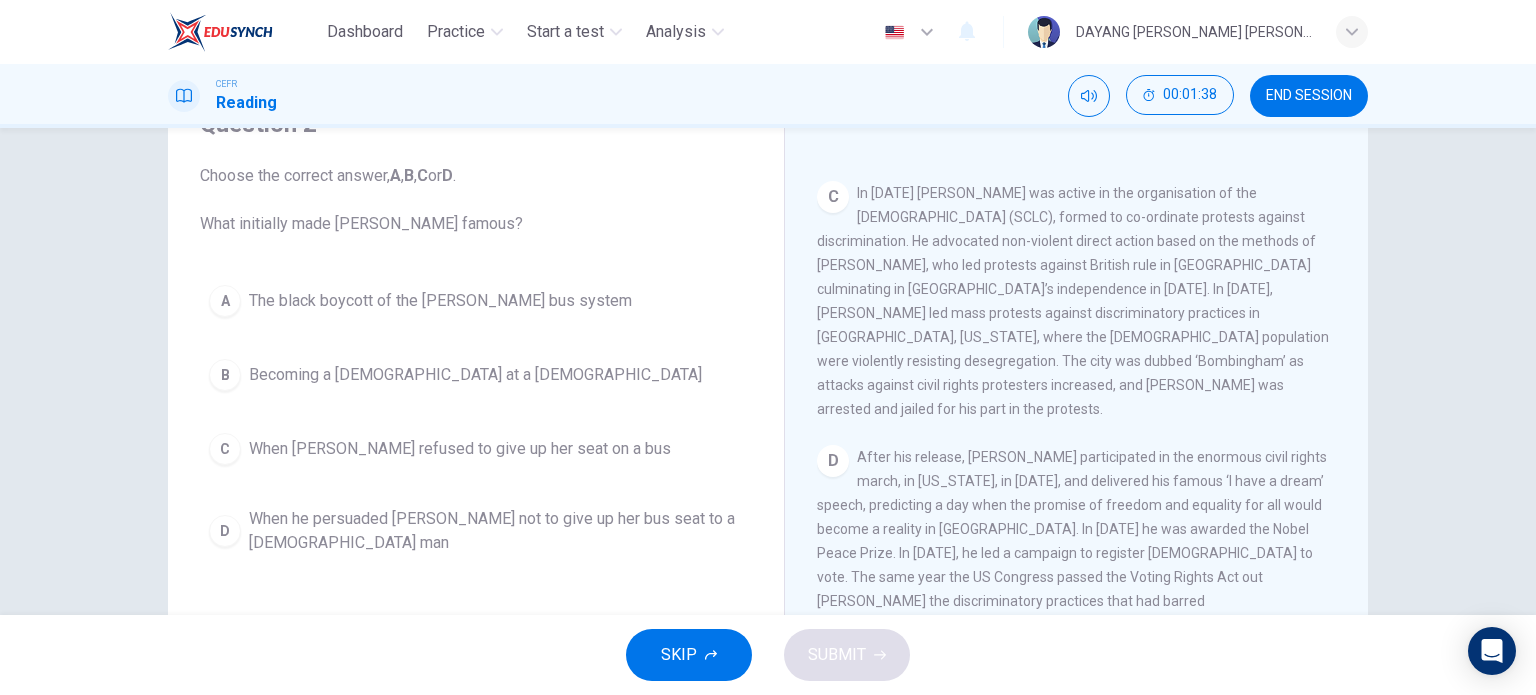 scroll, scrollTop: 672, scrollLeft: 0, axis: vertical 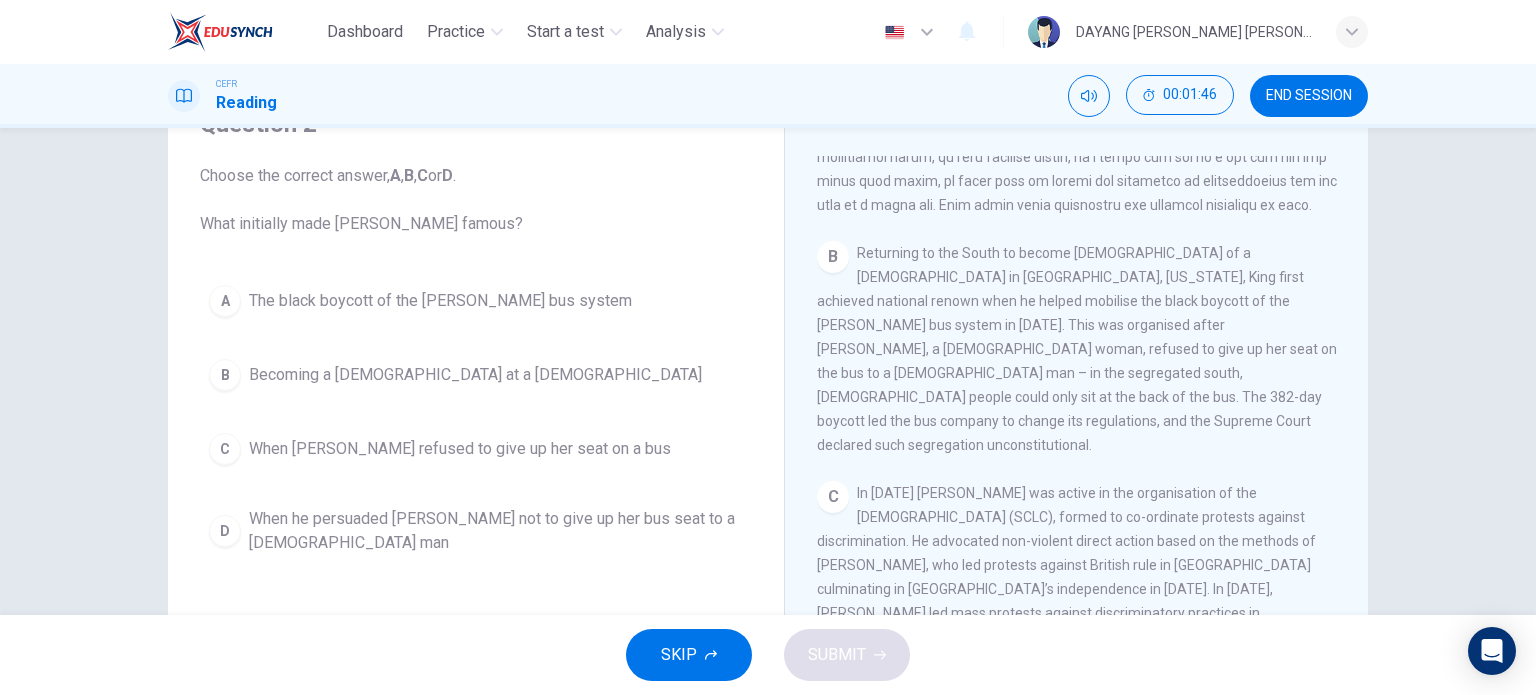 click on "The black boycott of the [PERSON_NAME] bus system" at bounding box center (440, 301) 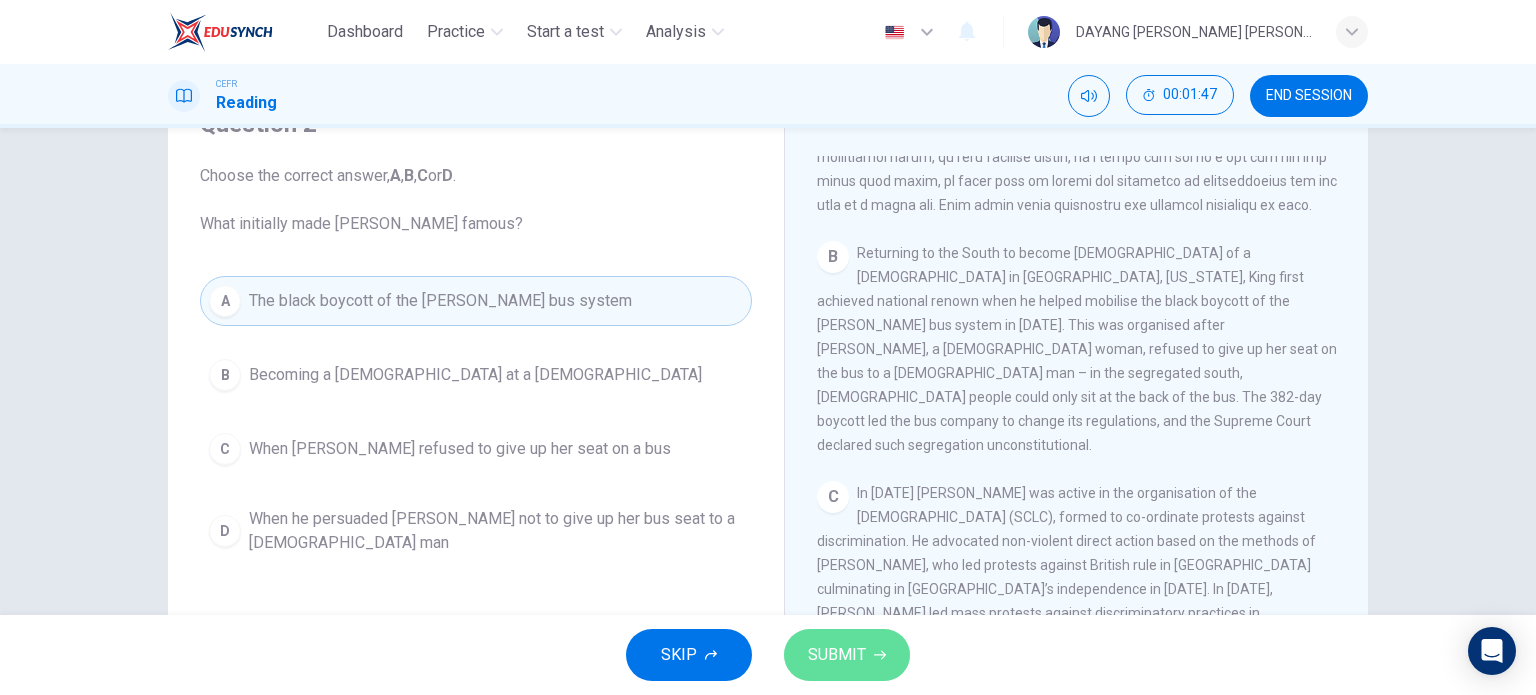 click on "SUBMIT" at bounding box center (847, 655) 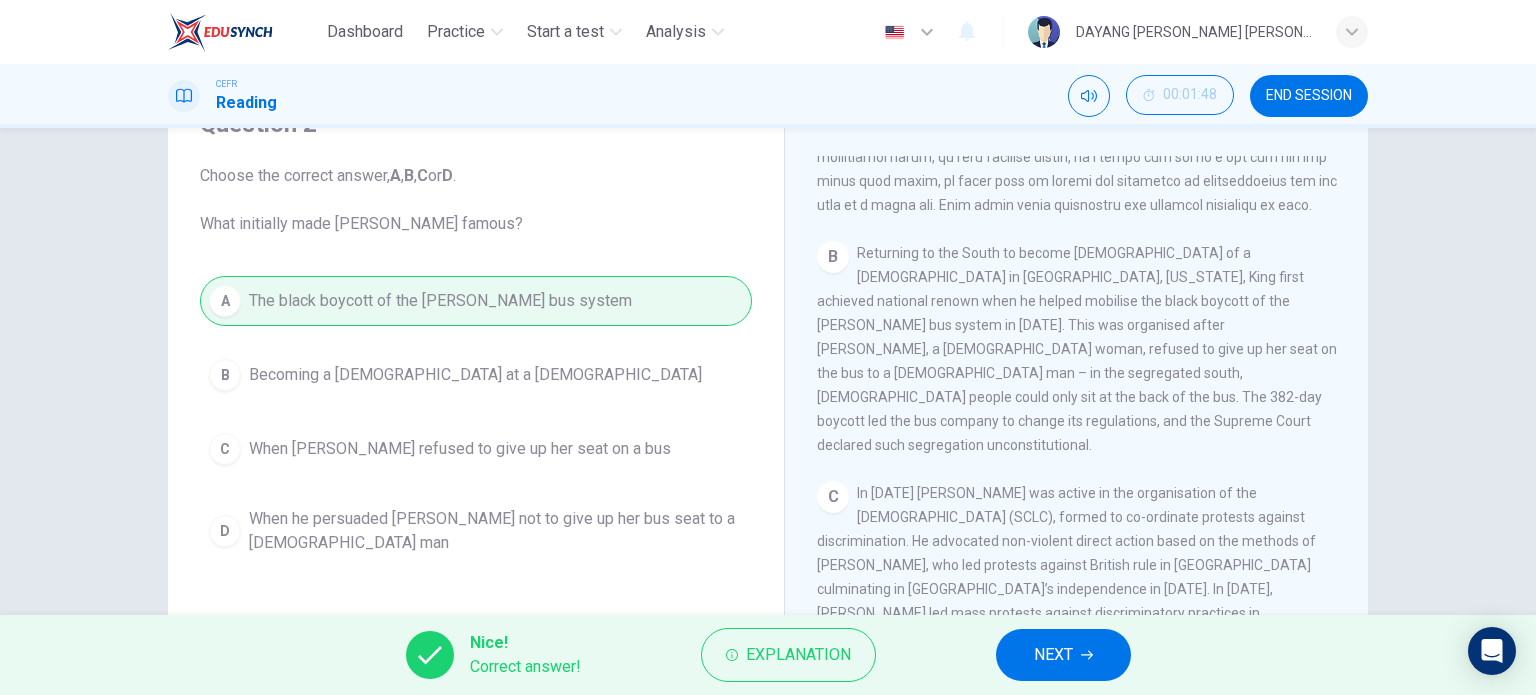 click on "NEXT" at bounding box center (1063, 655) 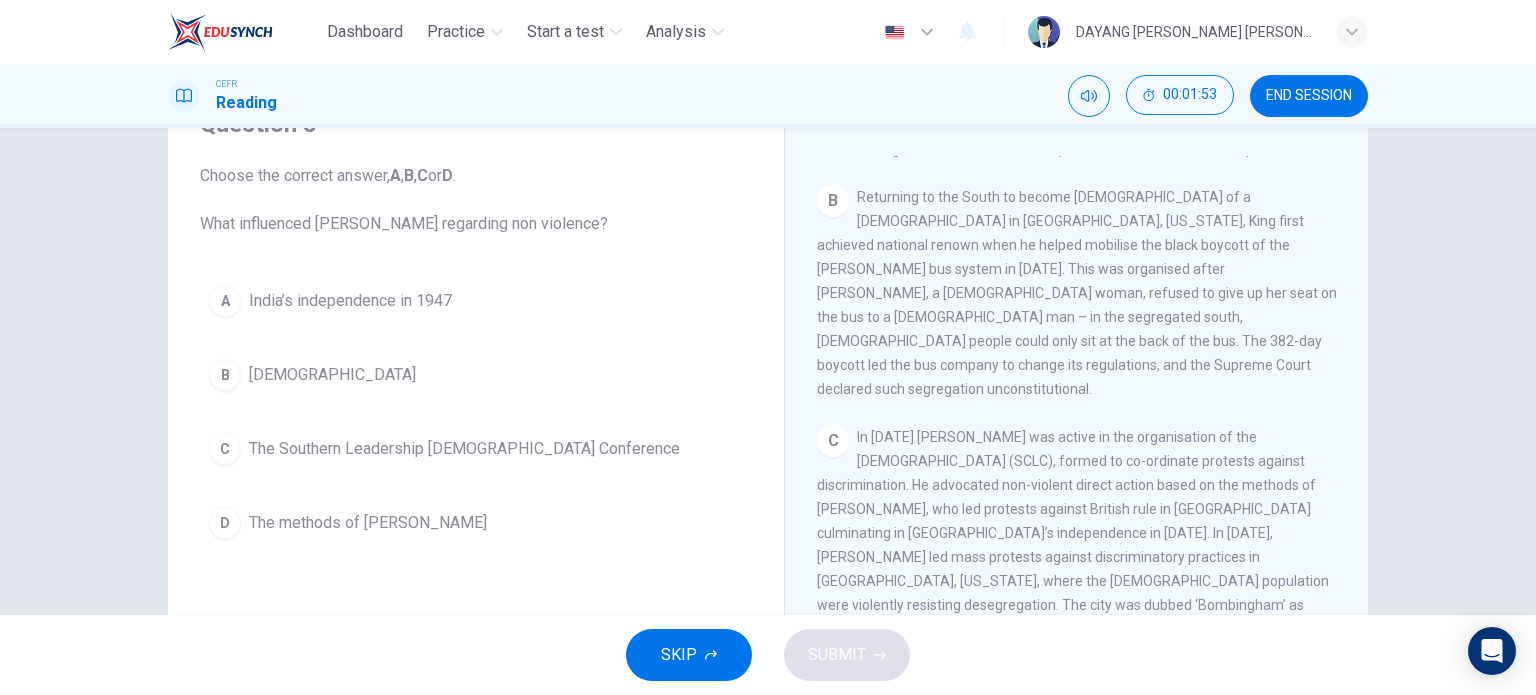 scroll, scrollTop: 772, scrollLeft: 0, axis: vertical 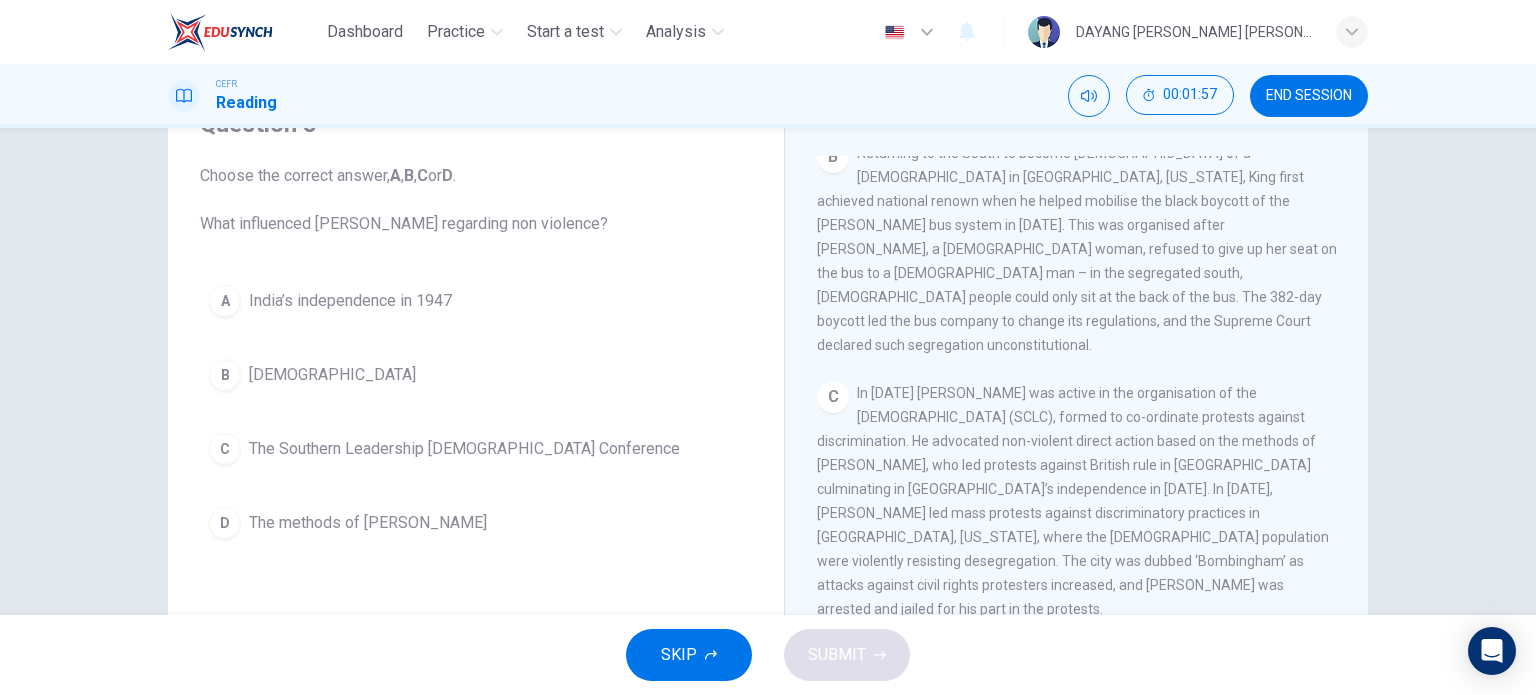click on "The Southern Leadership [DEMOGRAPHIC_DATA] Conference" at bounding box center (464, 449) 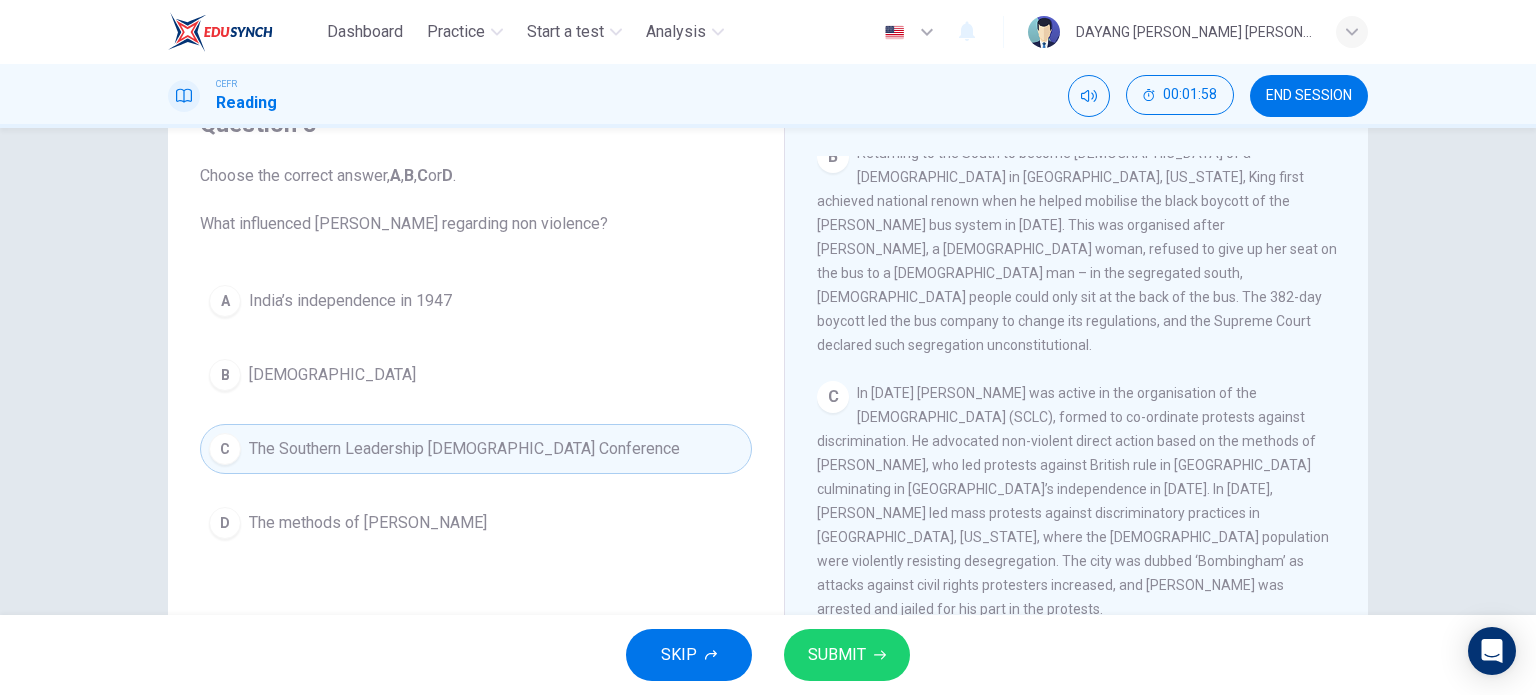 click on "SUBMIT" at bounding box center [837, 655] 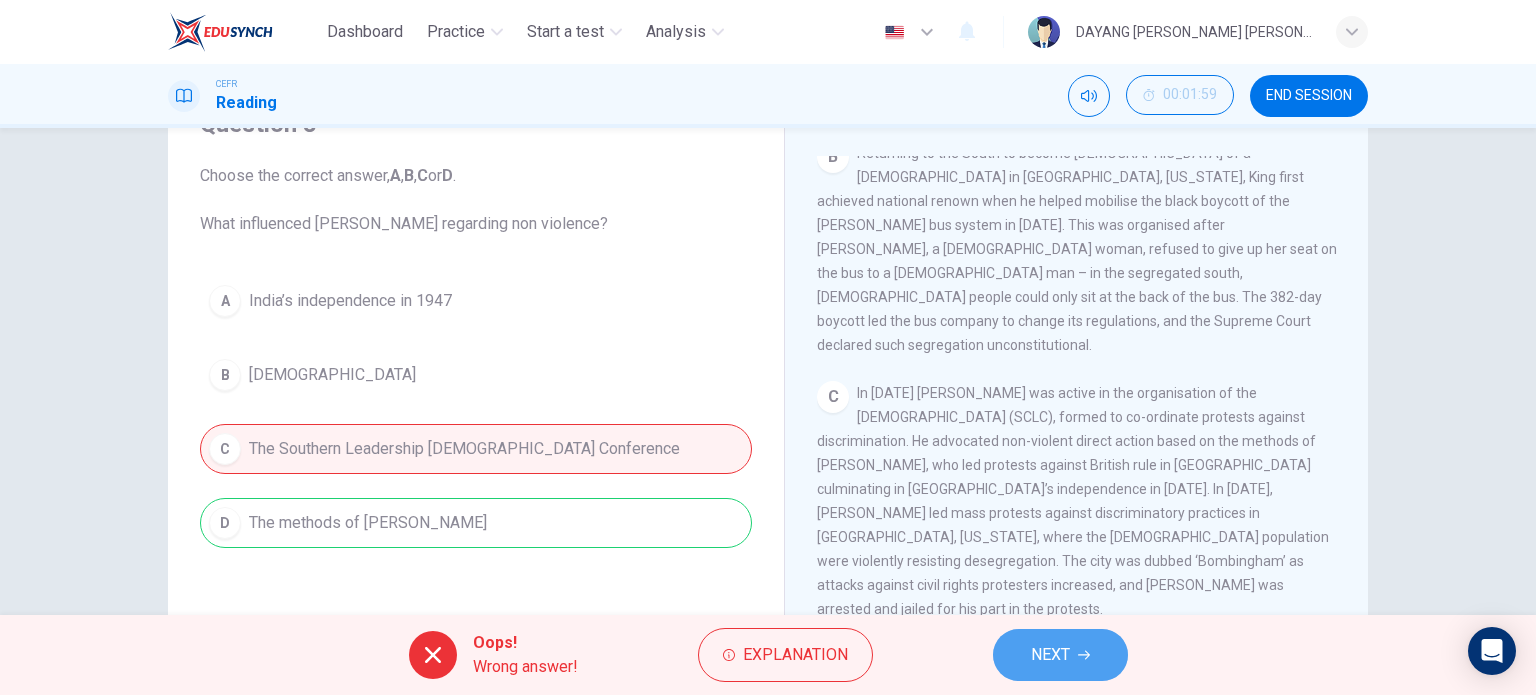 click on "NEXT" at bounding box center [1050, 655] 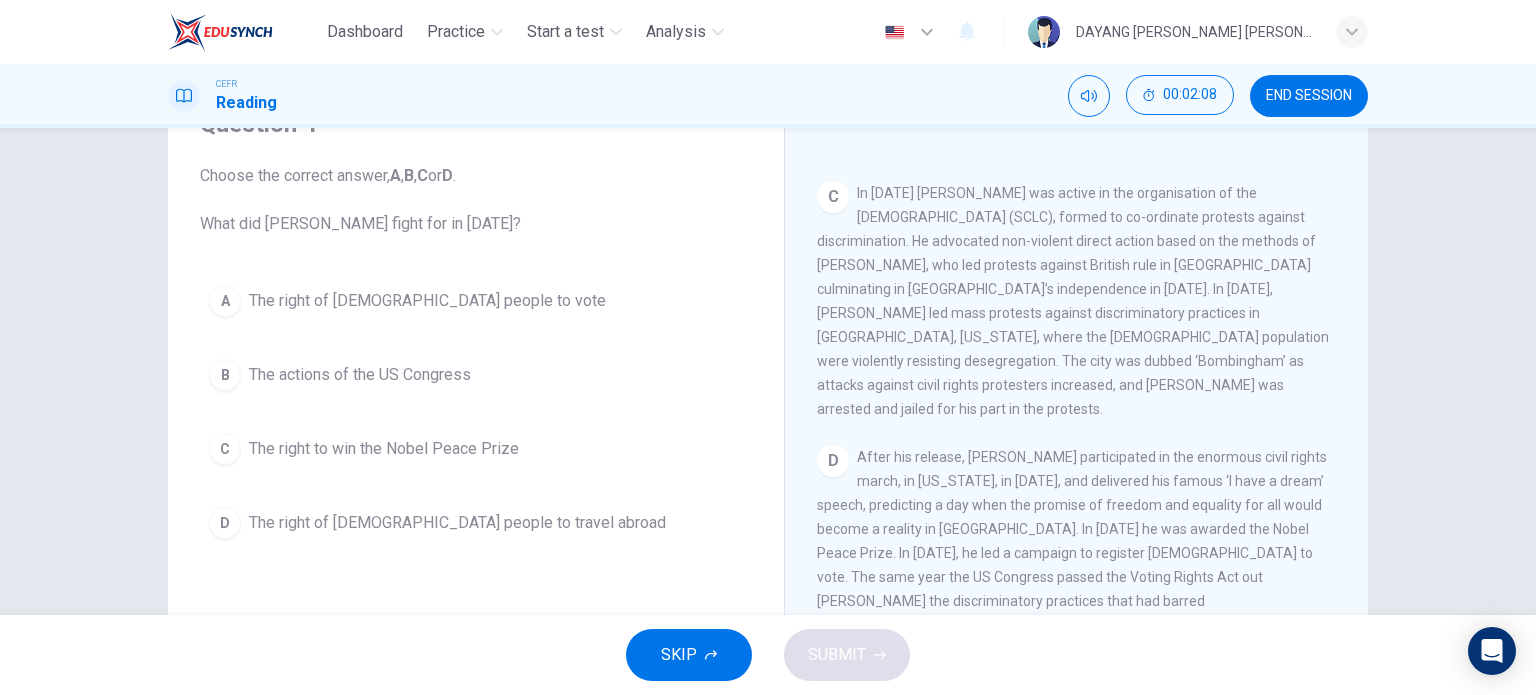 scroll, scrollTop: 872, scrollLeft: 0, axis: vertical 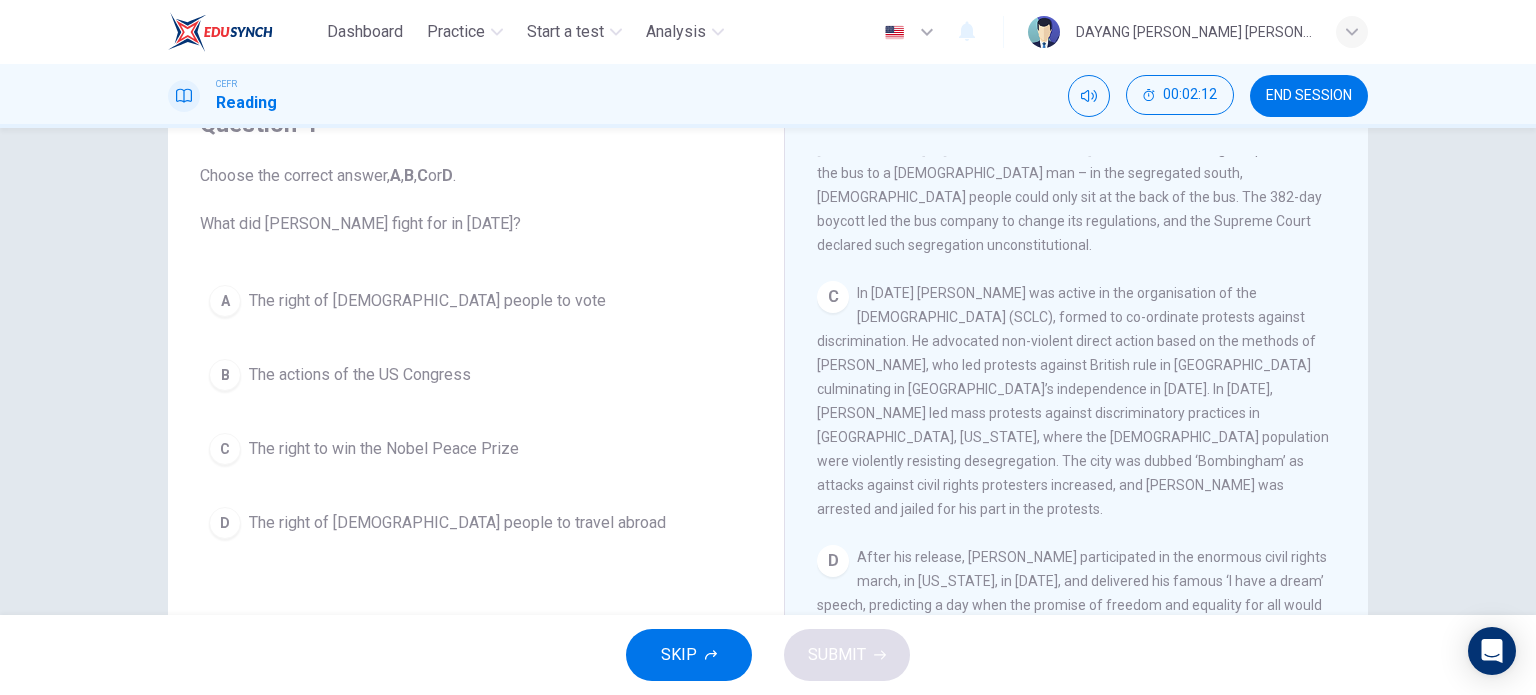 click on "CLICK TO ZOOM Click to Zoom A B Returning to the South to become [DEMOGRAPHIC_DATA] of a [DEMOGRAPHIC_DATA] in [GEOGRAPHIC_DATA], [US_STATE], King first achieved national renown when he helped mobilise the black boycott of the [PERSON_NAME] bus system in [DATE]. This was organised after [PERSON_NAME], a [DEMOGRAPHIC_DATA] woman, refused to give up her seat on the bus to a [DEMOGRAPHIC_DATA] man – in the segregated south, [DEMOGRAPHIC_DATA] people could only sit at the back of the bus. The 382-day boycott led the bus company to change its regulations, and the Supreme Court declared such segregation unconstitutional. C D E F On his trip to [GEOGRAPHIC_DATA], [PERSON_NAME] was booked into room 306 at the [PERSON_NAME], owned by [PERSON_NAME]. [PERSON_NAME] was shot at 6:01 p.m. [DATE] while he was standing on the motel’s second-floor balcony. [PERSON_NAME] was rushed to [GEOGRAPHIC_DATA], where doctors opened his chest and performed manual [MEDICAL_DATA]. He was pronounced dead at 7:05 p.m. [PERSON_NAME] autopsy revealed that although he was only [DEMOGRAPHIC_DATA], he had the heart of a [DEMOGRAPHIC_DATA] man." at bounding box center (1090, 459) 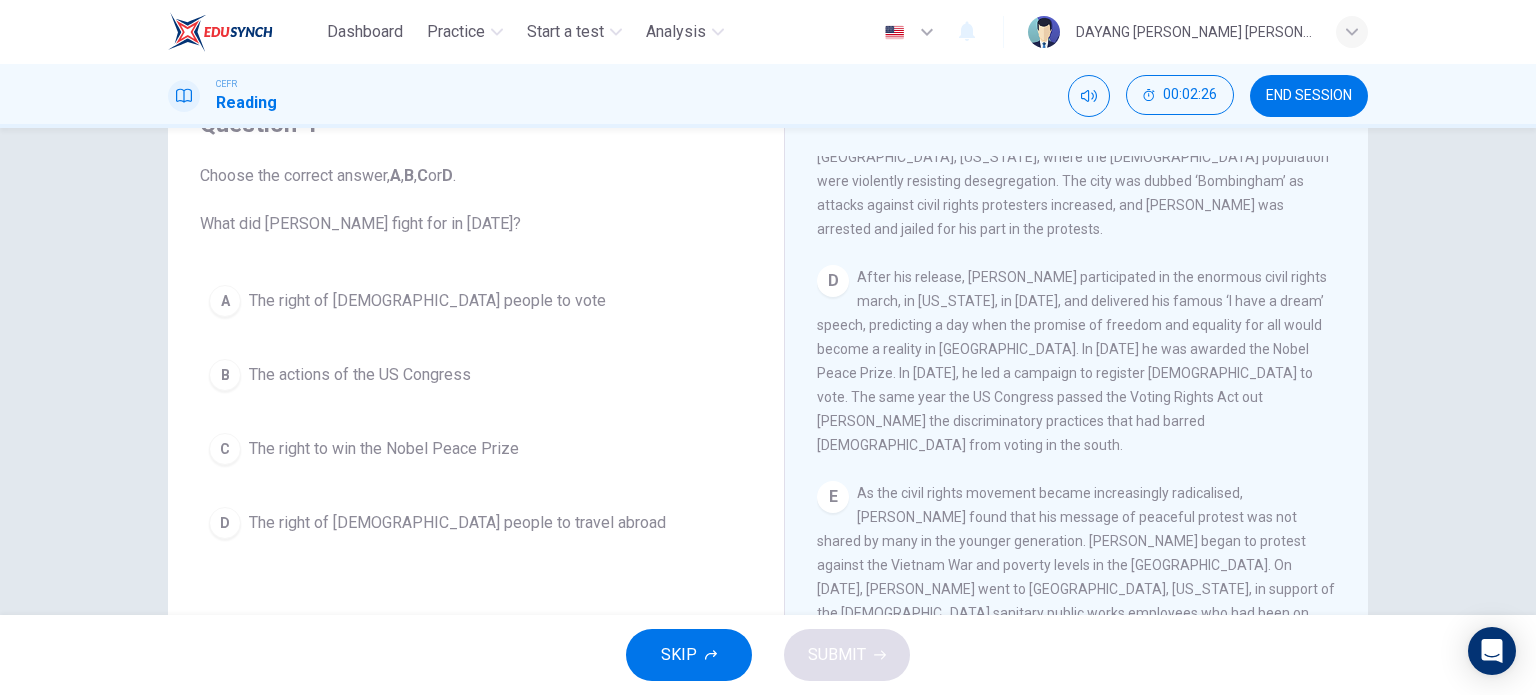 scroll, scrollTop: 1192, scrollLeft: 0, axis: vertical 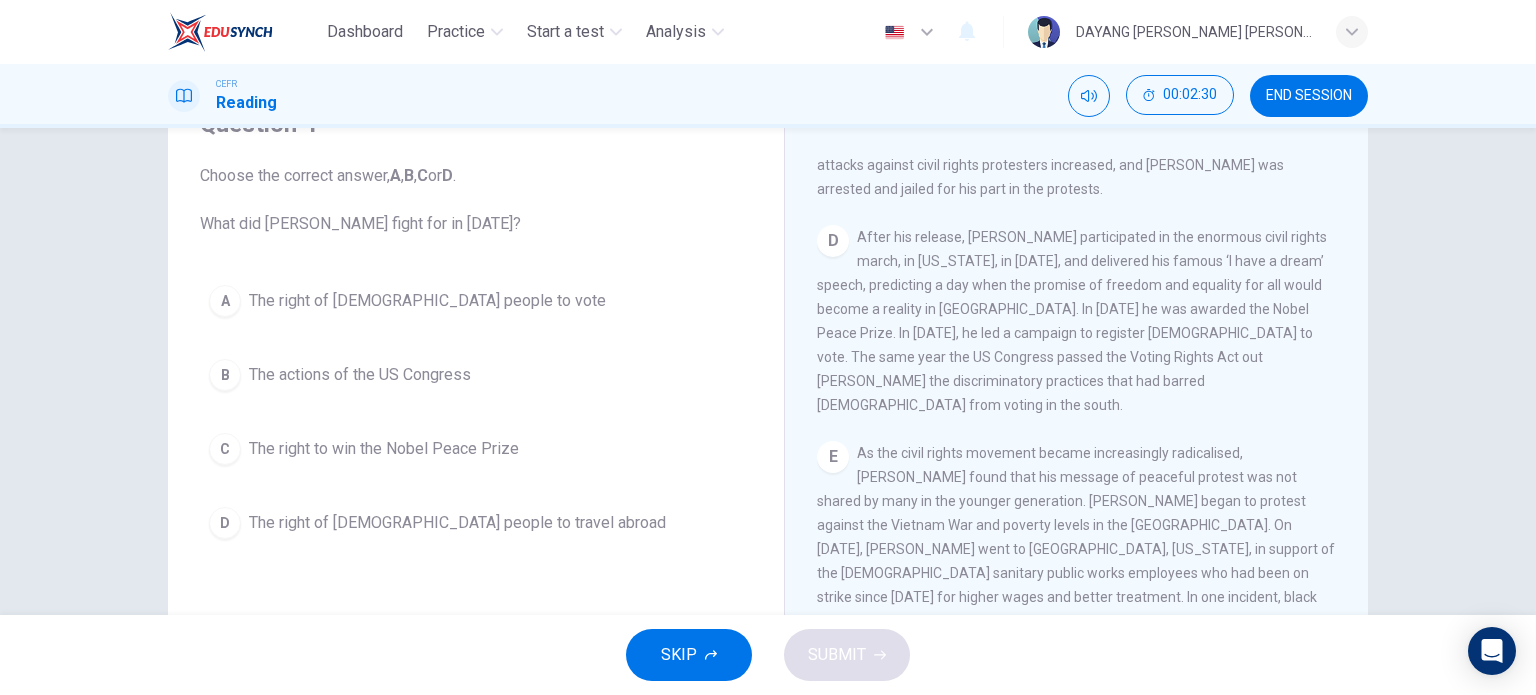 click on "A" at bounding box center [225, 301] 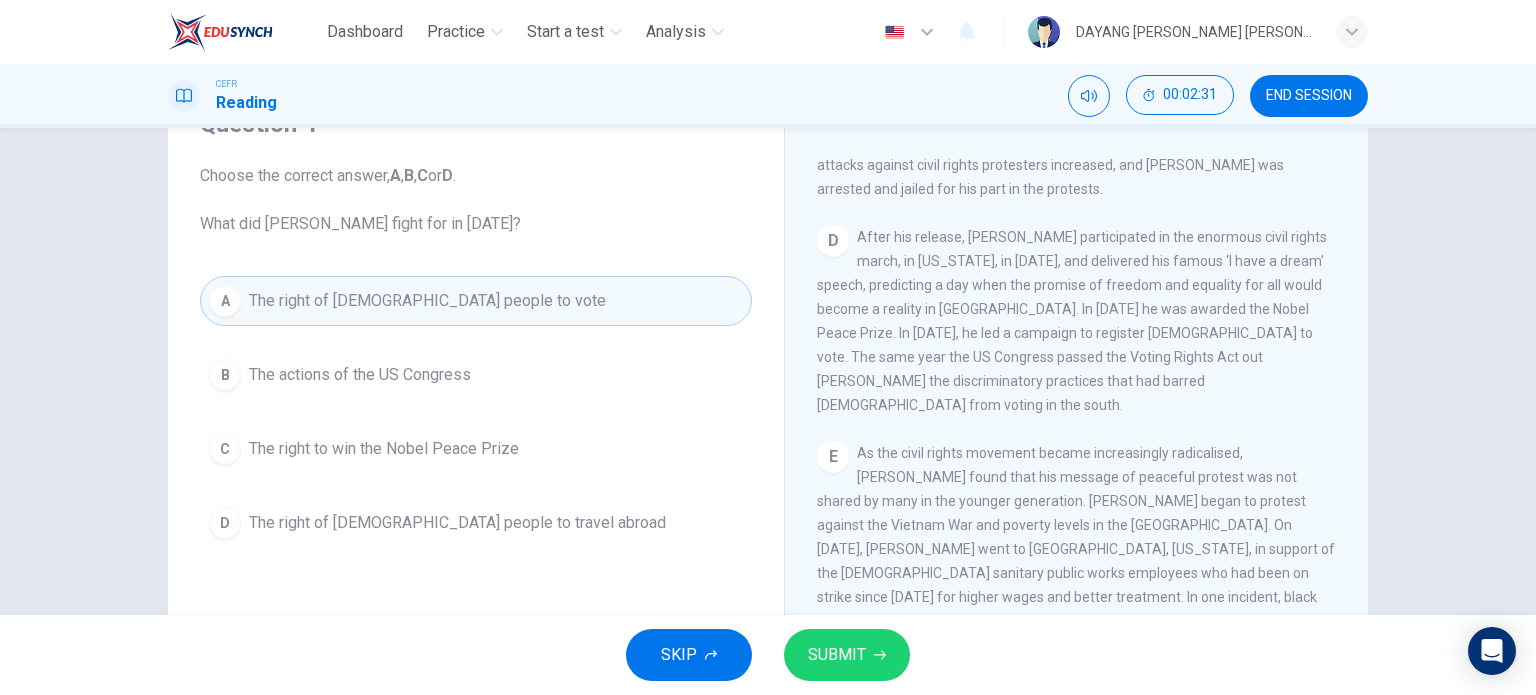 click on "SUBMIT" at bounding box center [837, 655] 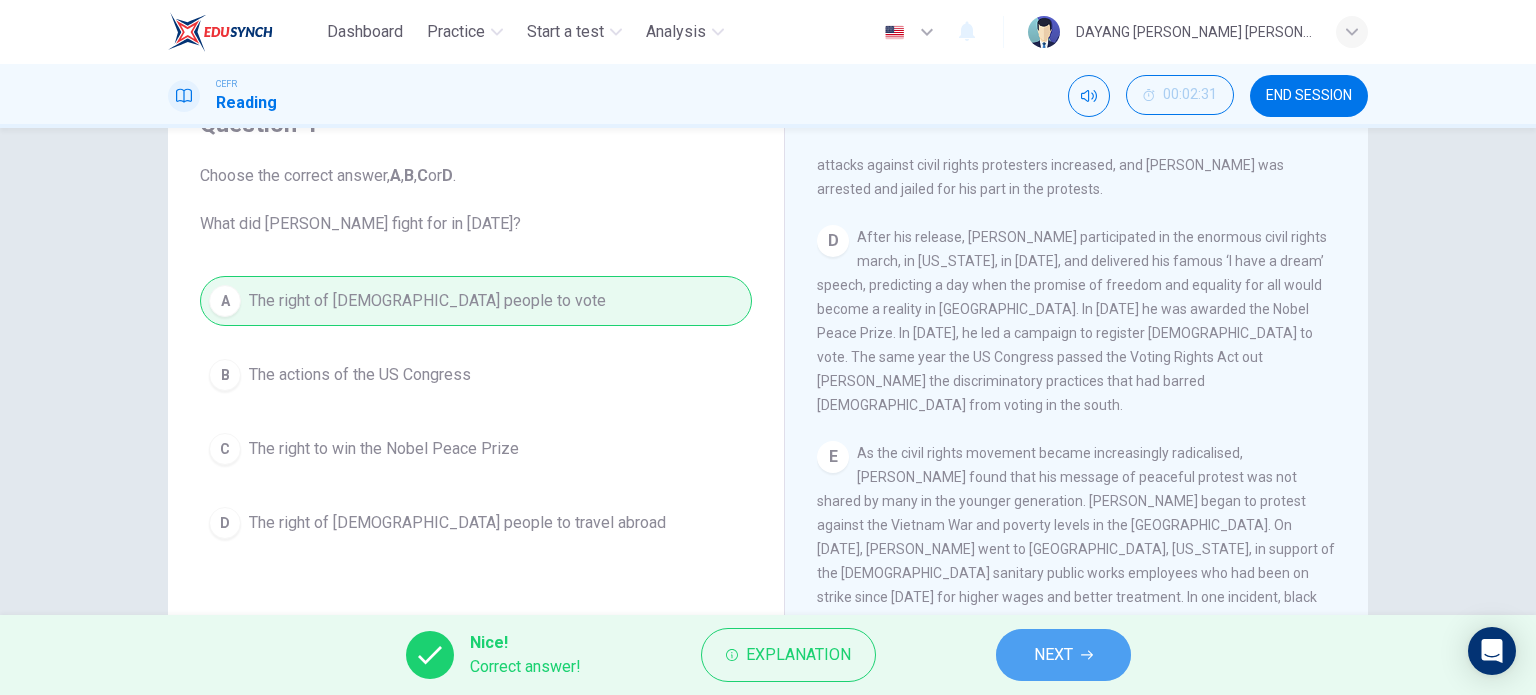 click on "NEXT" at bounding box center [1063, 655] 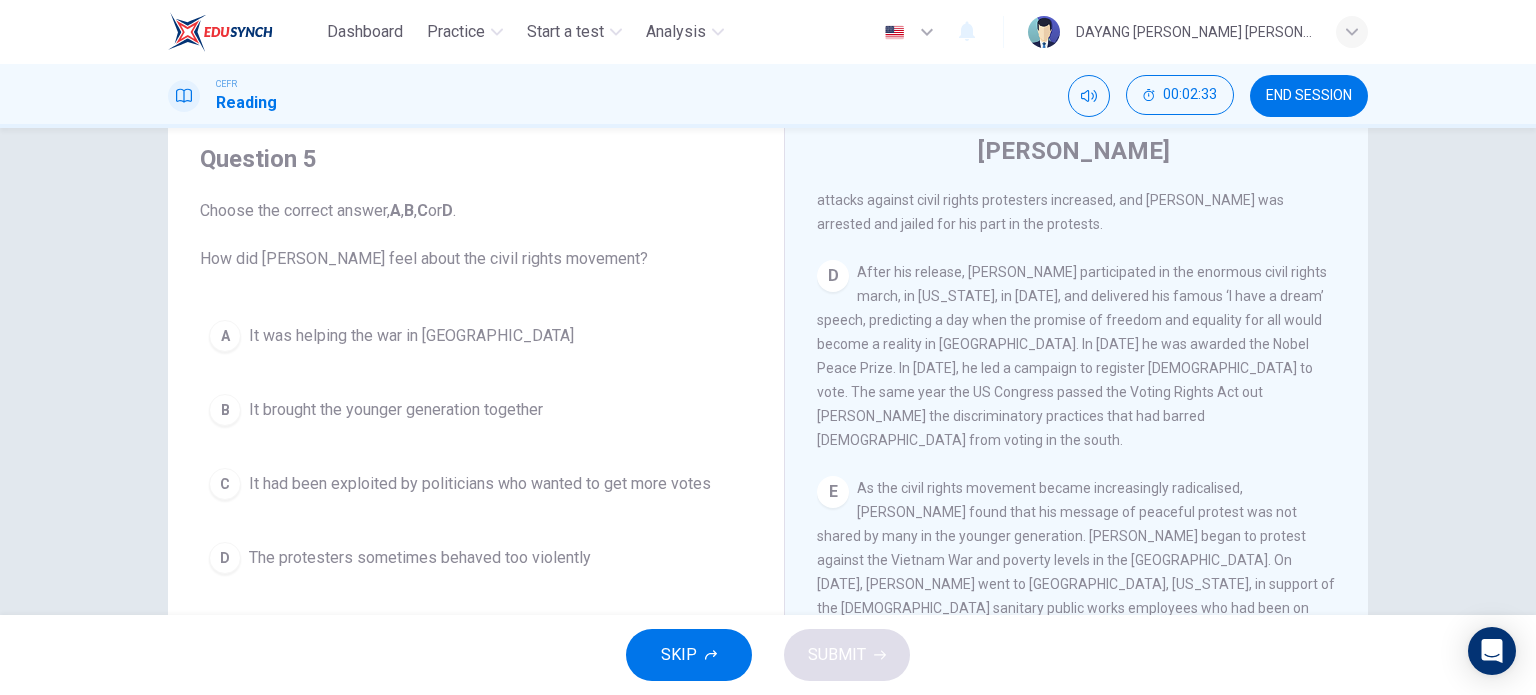 scroll, scrollTop: 100, scrollLeft: 0, axis: vertical 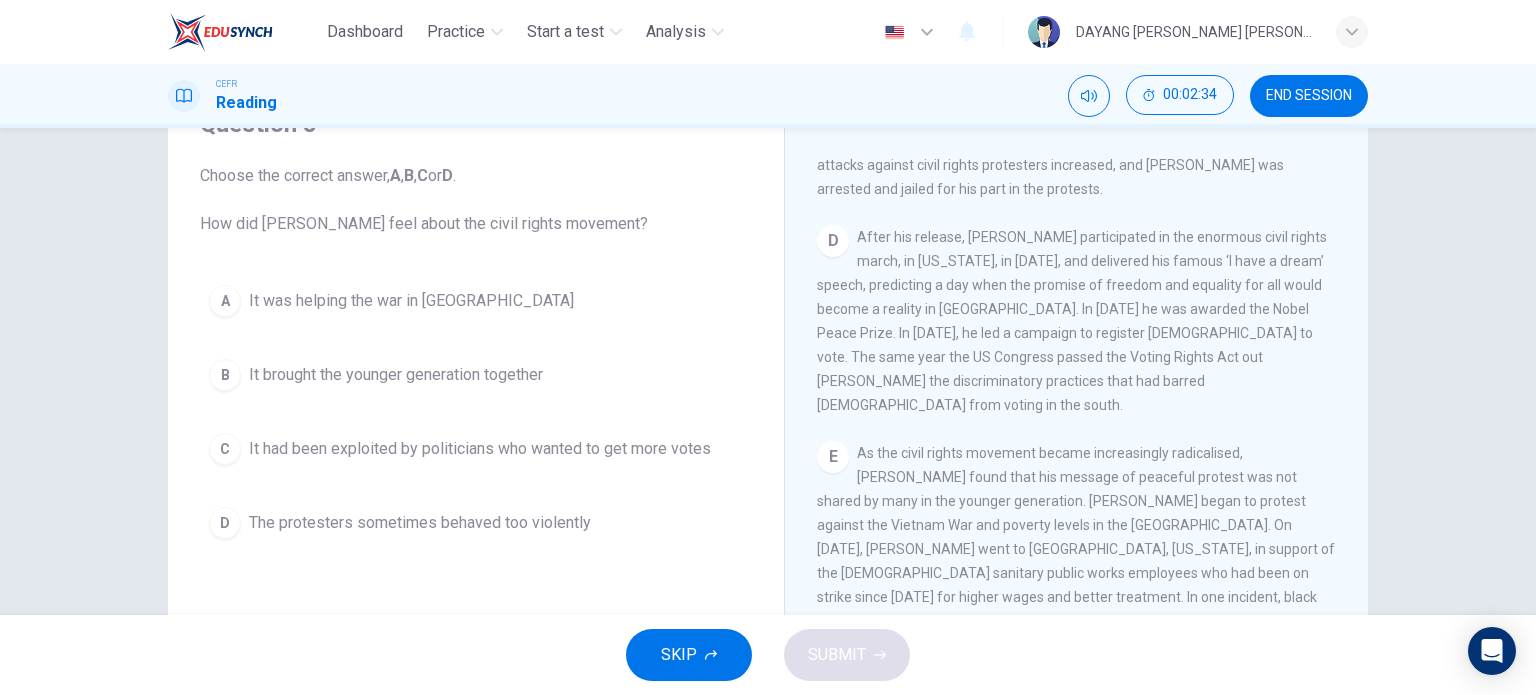 click on "E As the civil rights movement became increasingly radicalised, [PERSON_NAME] found that his message of peaceful protest was not shared by many in the younger generation. [PERSON_NAME] began to protest against the Vietnam War and poverty levels in the [GEOGRAPHIC_DATA]. On [DATE], [PERSON_NAME] went to [GEOGRAPHIC_DATA], [US_STATE], in support of the [DEMOGRAPHIC_DATA] sanitary public works employees who had been on strike since [DATE] for higher wages and better treatment. In one incident, black street repairmen had received pay for two hours when they were sent home because of bad weather, but [DEMOGRAPHIC_DATA] employees had been paid for the full day. [PERSON_NAME] could not bear to stand by and let such patent acts of racism go unnoticed. He moved to unite his people, and all the peoples of [GEOGRAPHIC_DATA] on the receiving end of discriminatory practices, to protest for their rights, peacefully but steadfastly." at bounding box center (1077, 597) 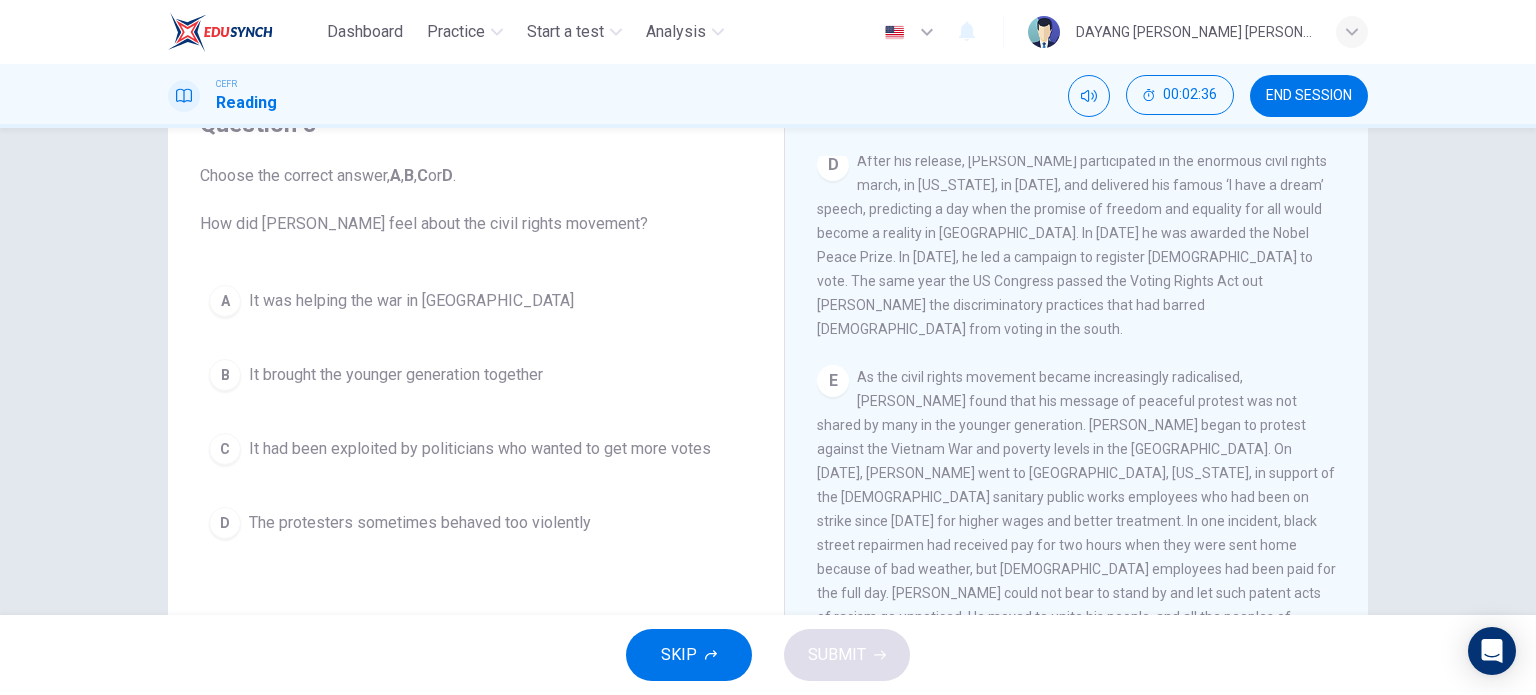 scroll, scrollTop: 1272, scrollLeft: 0, axis: vertical 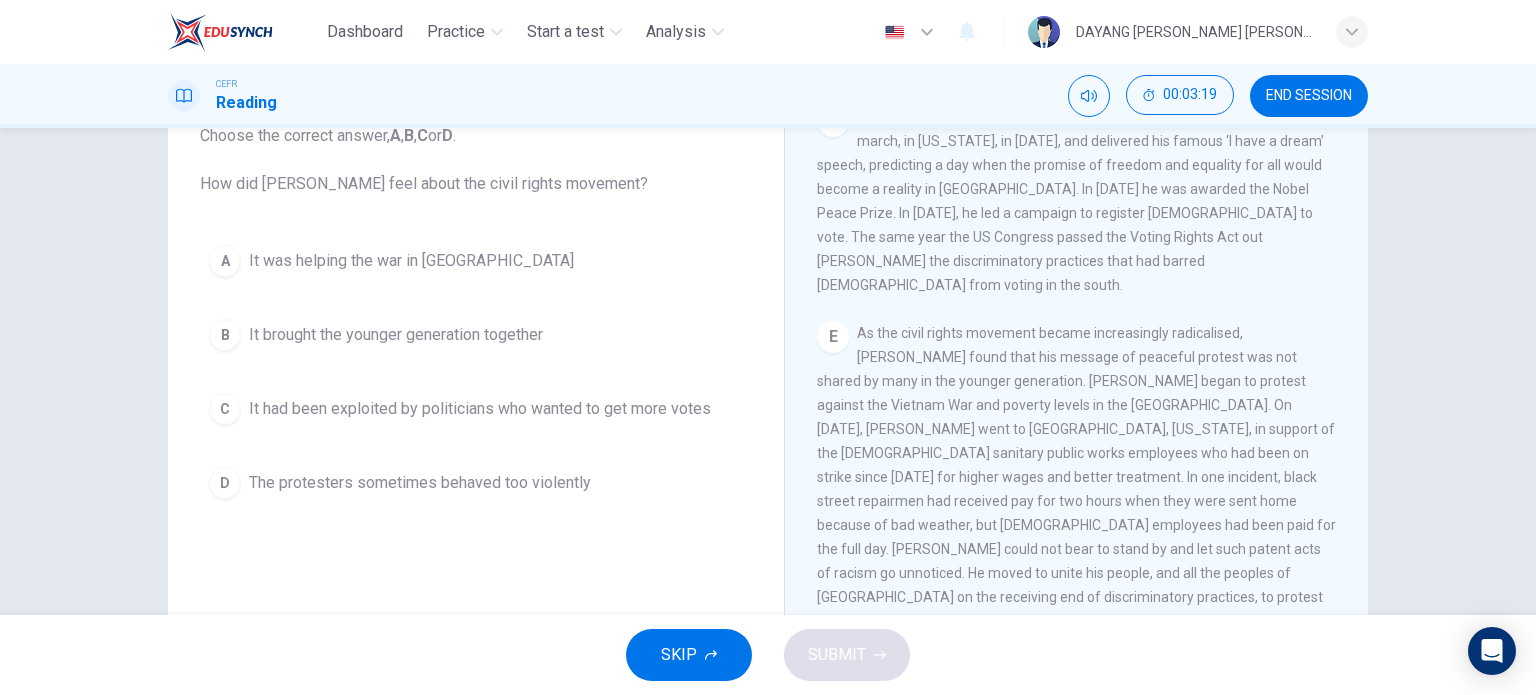 click on "It had been exploited by politicians who wanted to get more votes" at bounding box center [480, 409] 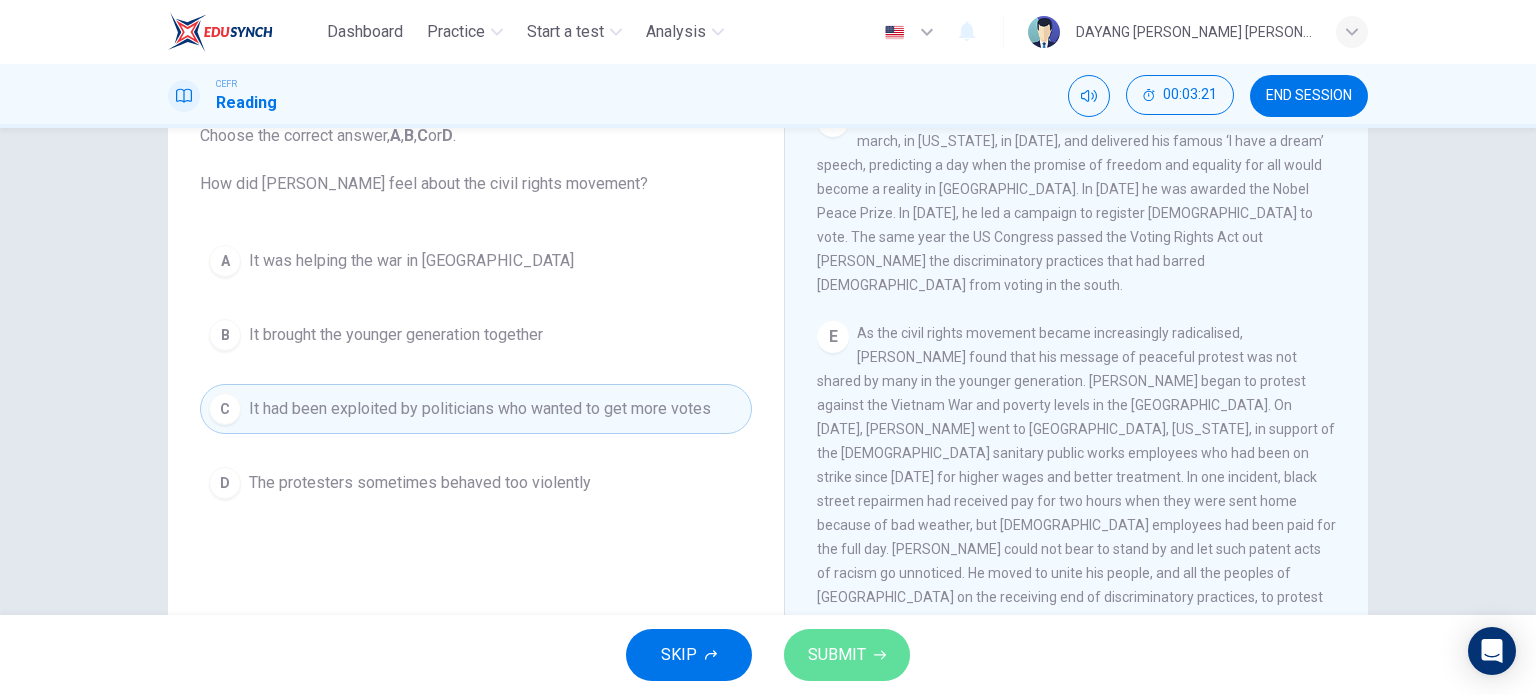 click on "SUBMIT" at bounding box center [847, 655] 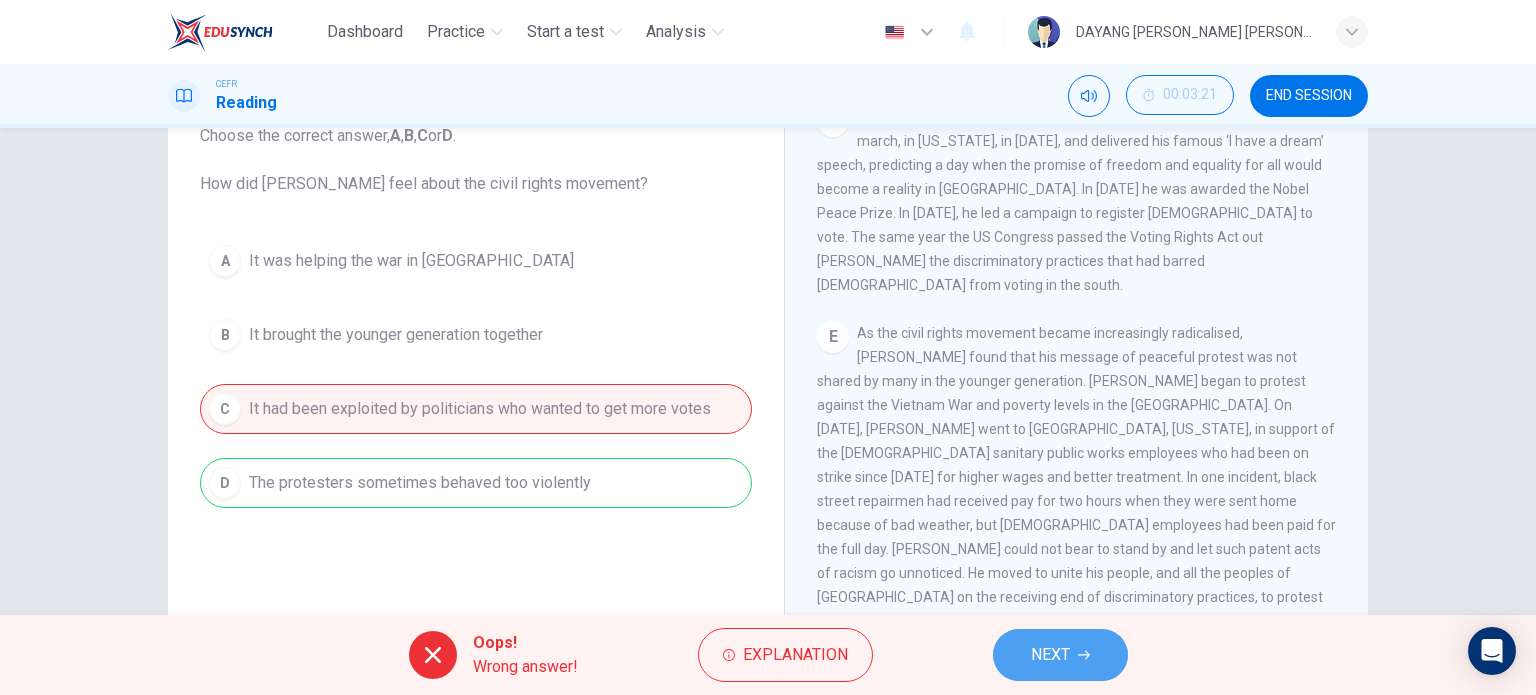 click on "NEXT" at bounding box center (1060, 655) 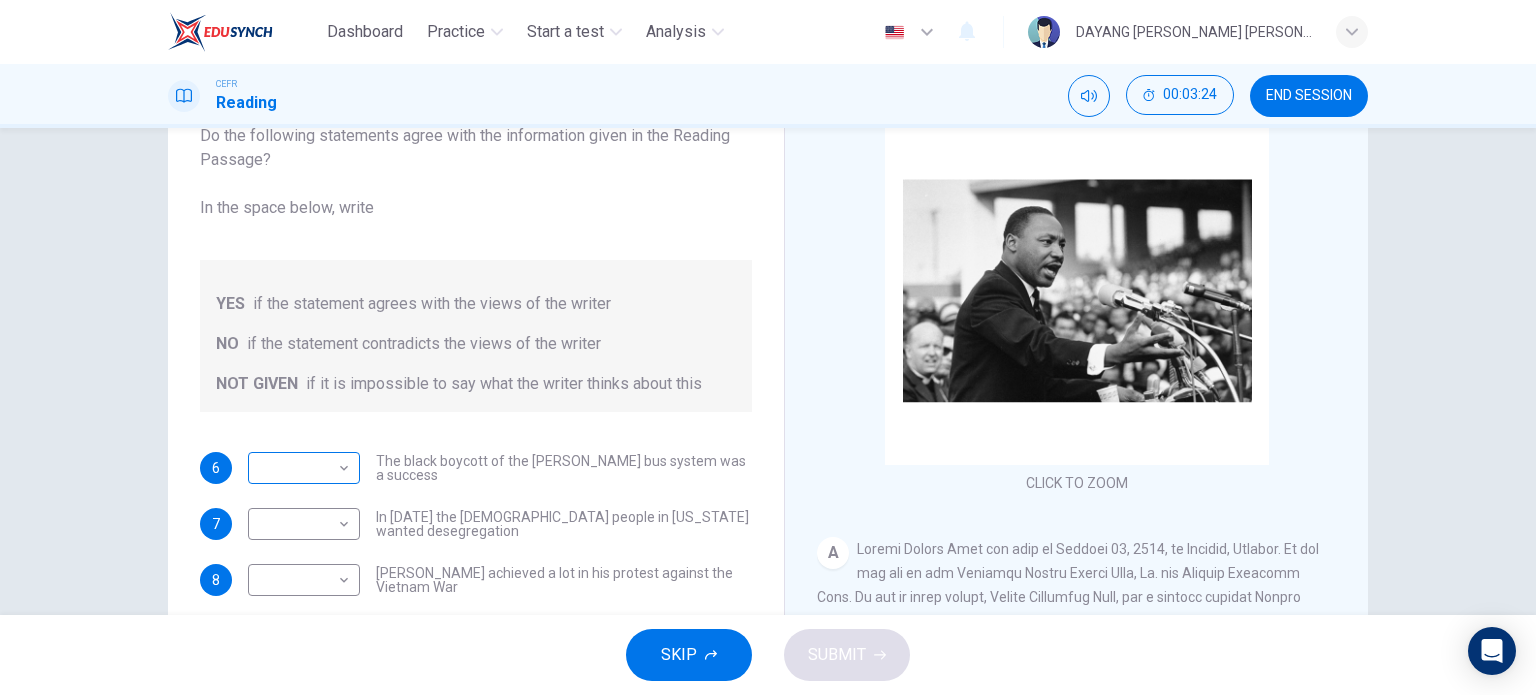 click on "​ ​" at bounding box center [304, 468] 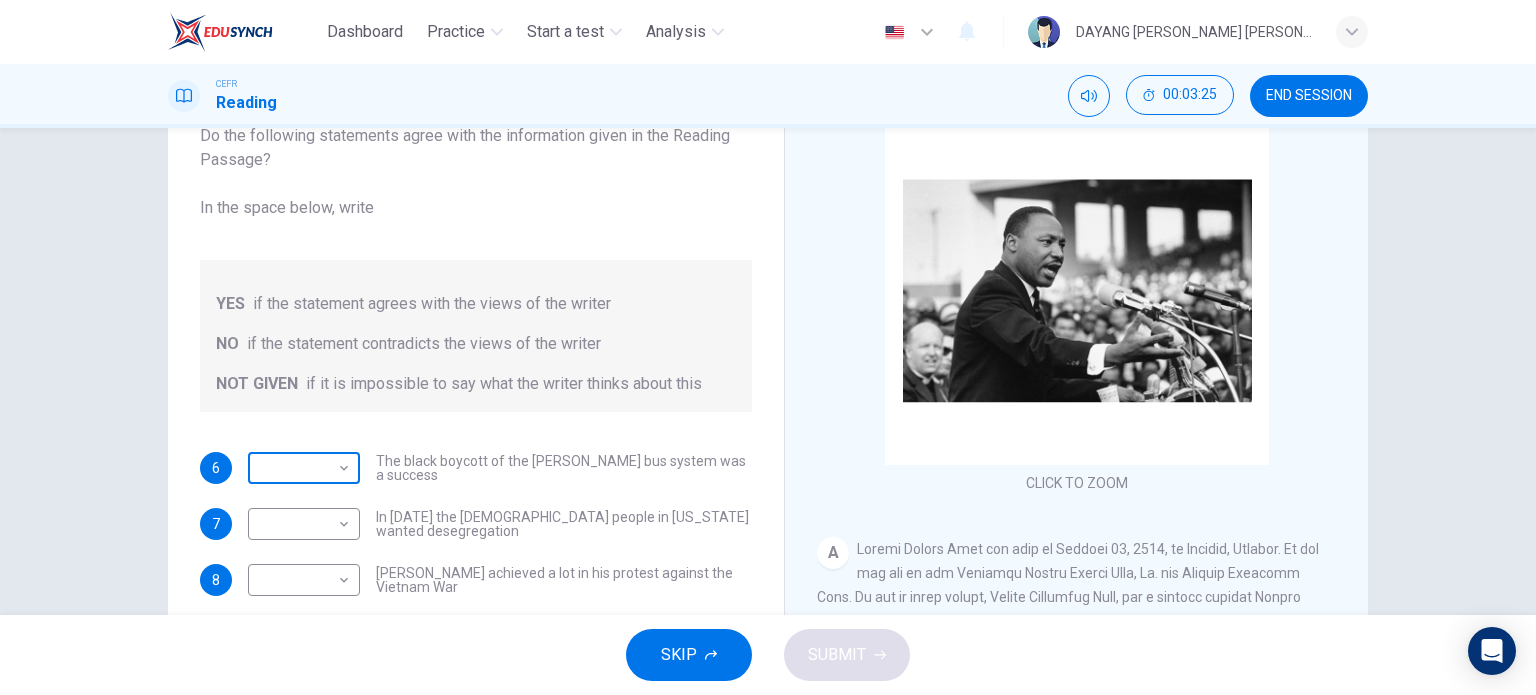 click on "Dashboard Practice Start a test Analysis English en ​ DAYANG [PERSON_NAME] [PERSON_NAME] CEFR Reading 00:03:25 END SESSION Questions 6 - 8 Do the following statements agree with the information given in the Reading Passage? In the space below, write YES if the statement agrees with the views of the writer NO if the statement contradicts the views of the writer NOT GIVEN if it is impossible to say what the writer thinks about this 6 ​ ​ The black boycott of the [PERSON_NAME] bus system was a success 7 ​ ​ In [DATE] the [DEMOGRAPHIC_DATA] people in [US_STATE] wanted desegregation 8 ​ ​ [PERSON_NAME] achieved a lot in his protest against the Vietnam War [PERSON_NAME] CLICK TO ZOOM Click to Zoom A B C D E F SKIP SUBMIT EduSynch - Online Language Proficiency Testing
Dashboard Practice Start a test Analysis Notifications © Copyright  2025" at bounding box center (768, 347) 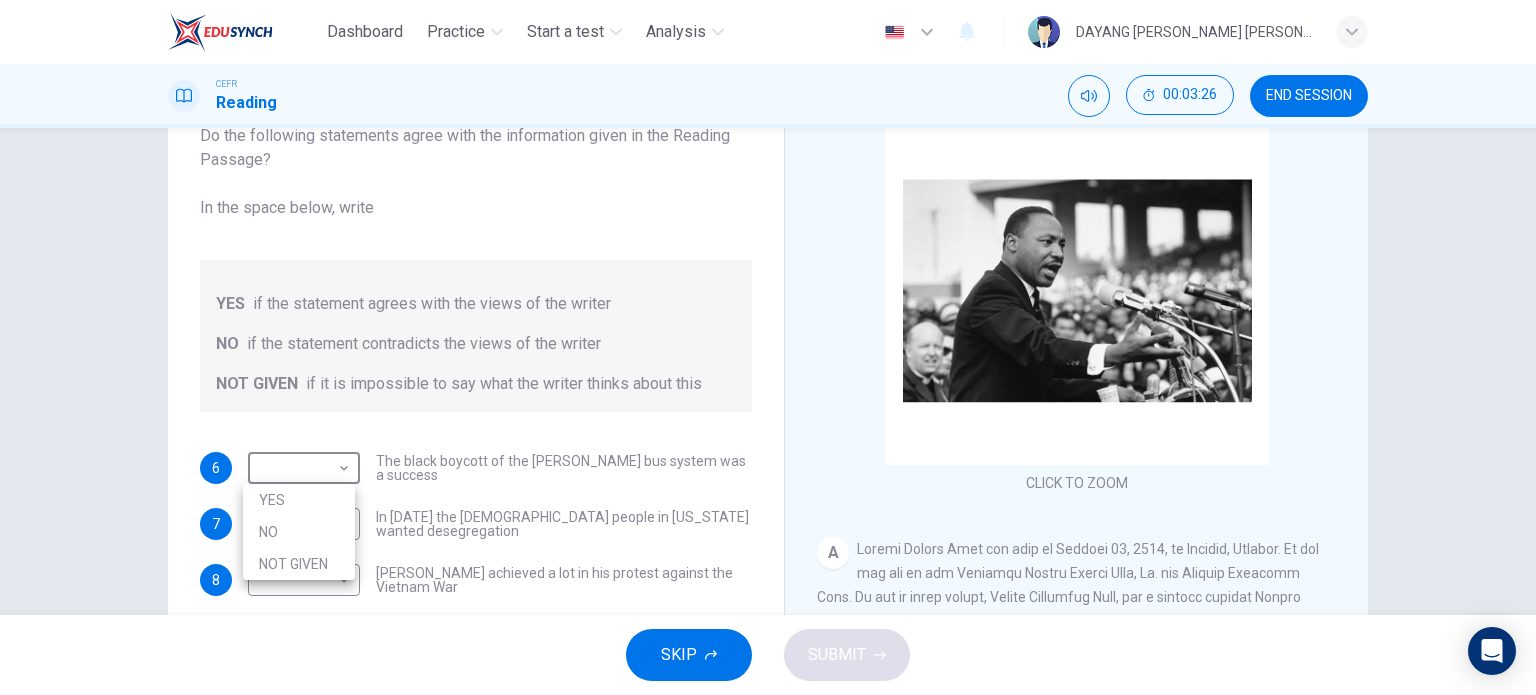 click on "YES" at bounding box center [299, 500] 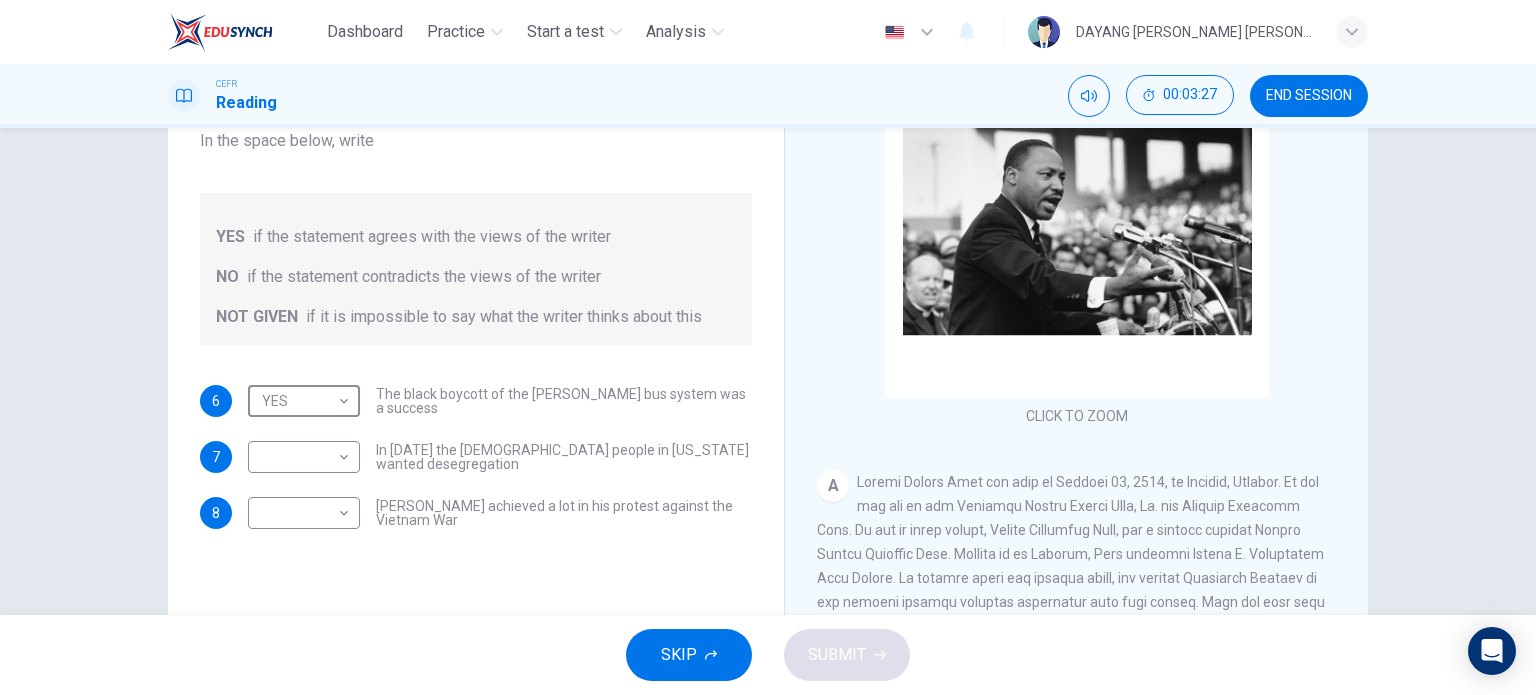 scroll, scrollTop: 240, scrollLeft: 0, axis: vertical 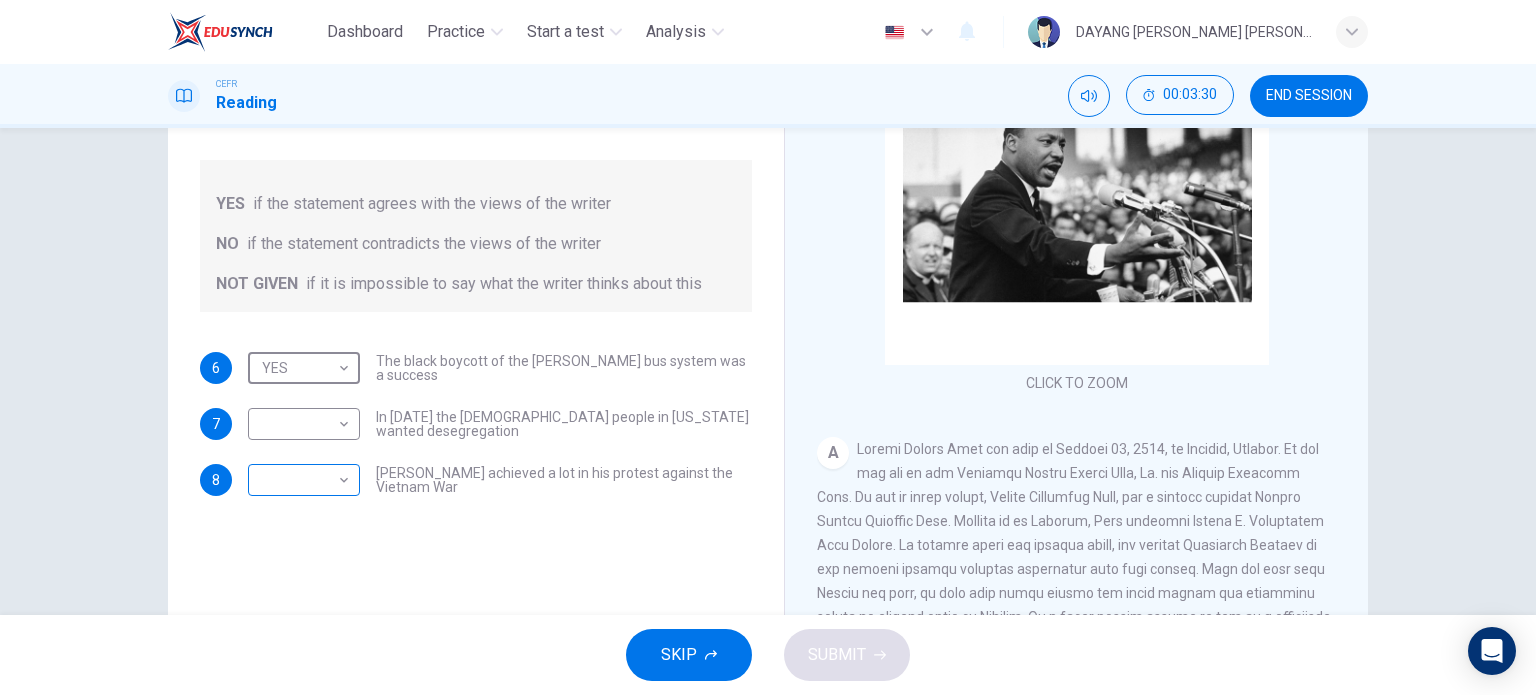 click on "Dashboard Practice Start a test Analysis English en ​ DAYANG [PERSON_NAME] [PERSON_NAME] CEFR Reading 00:03:30 END SESSION Questions 6 - 8 Do the following statements agree with the information given in the Reading Passage? In the space below, write YES if the statement agrees with the views of the writer NO if the statement contradicts the views of the writer NOT GIVEN if it is impossible to say what the writer thinks about this 6 YES YES ​ The black boycott of the [PERSON_NAME] bus system was a success 7 ​ ​ In [DATE] the [DEMOGRAPHIC_DATA] people in [US_STATE] wanted desegregation 8 ​ ​ [PERSON_NAME] achieved a lot in his protest against the Vietnam War [PERSON_NAME] CLICK TO ZOOM Click to Zoom A B C D E F SKIP SUBMIT EduSynch - Online Language Proficiency Testing
Dashboard Practice Start a test Analysis Notifications © Copyright  2025" at bounding box center [768, 347] 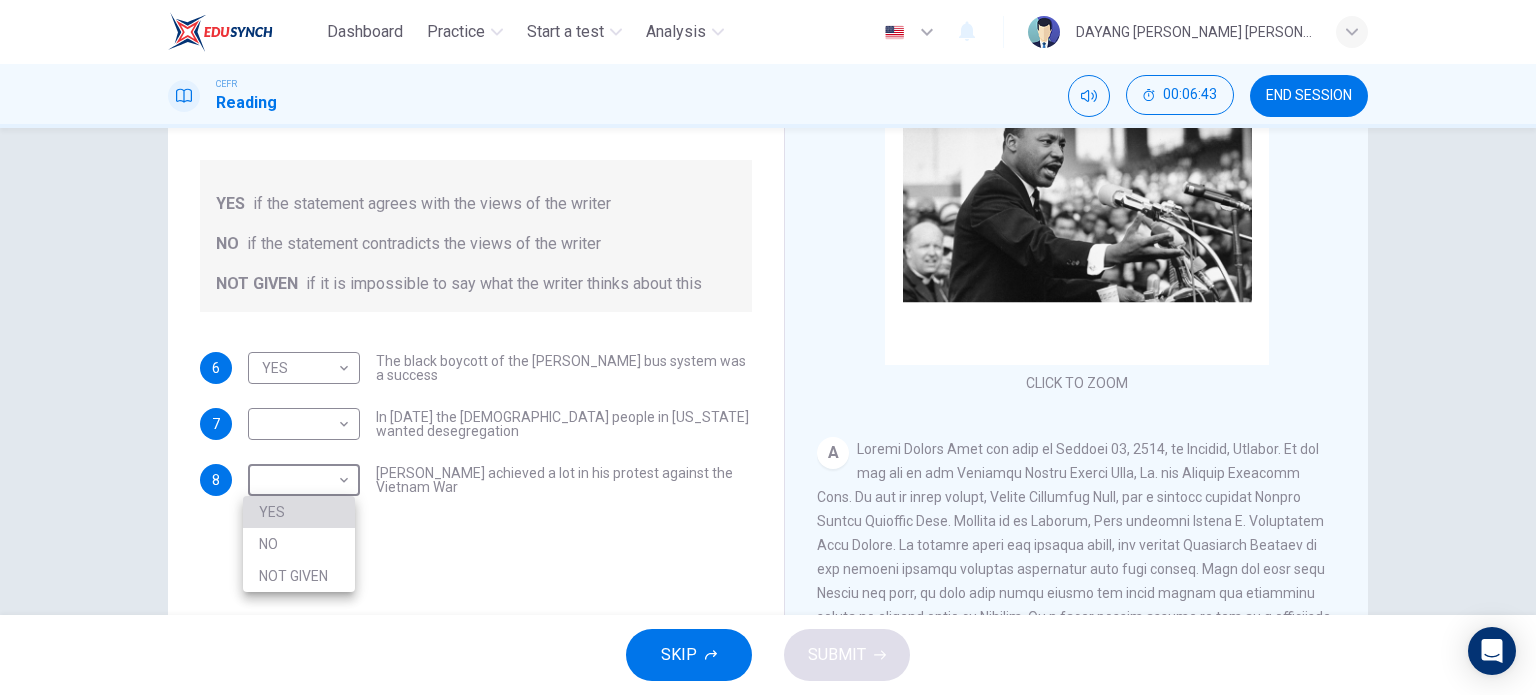 click on "YES" at bounding box center [299, 512] 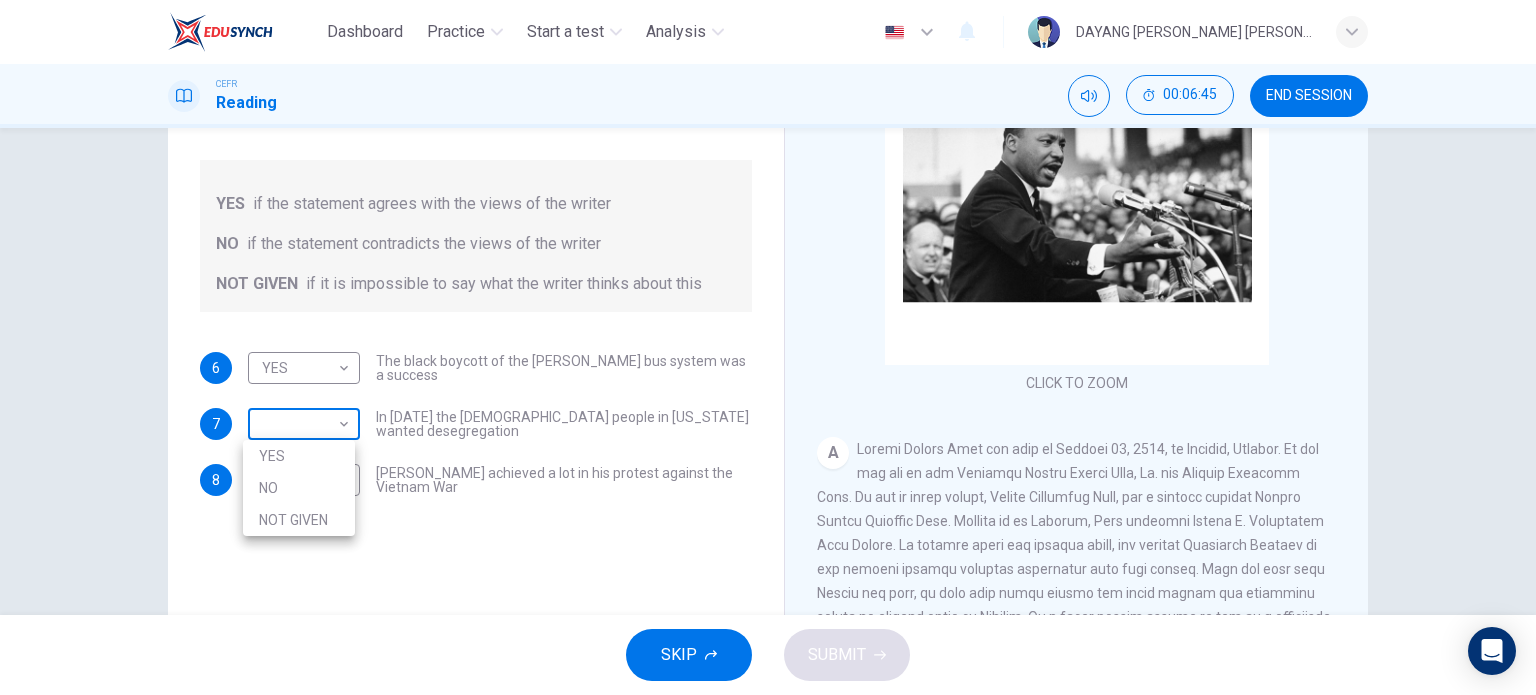 click on "Dashboard Practice Start a test Analysis English en ​ DAYANG [PERSON_NAME] [PERSON_NAME] CEFR Reading 00:06:45 END SESSION Questions 6 - 8 Do the following statements agree with the information given in the Reading Passage? In the space below, write YES if the statement agrees with the views of the writer NO if the statement contradicts the views of the writer NOT GIVEN if it is impossible to say what the writer thinks about this 6 YES YES ​ The black boycott of the [PERSON_NAME] bus system was a success 7 ​ ​ In [DATE] the [DEMOGRAPHIC_DATA] people in [US_STATE] wanted desegregation 8 YES YES ​ [PERSON_NAME] achieved a lot in his protest against the Vietnam War [PERSON_NAME] CLICK TO ZOOM Click to Zoom A B C D E F SKIP SUBMIT EduSynch - Online Language Proficiency Testing
Dashboard Practice Start a test Analysis Notifications © Copyright  2025 YES NO NOT GIVEN" at bounding box center [768, 347] 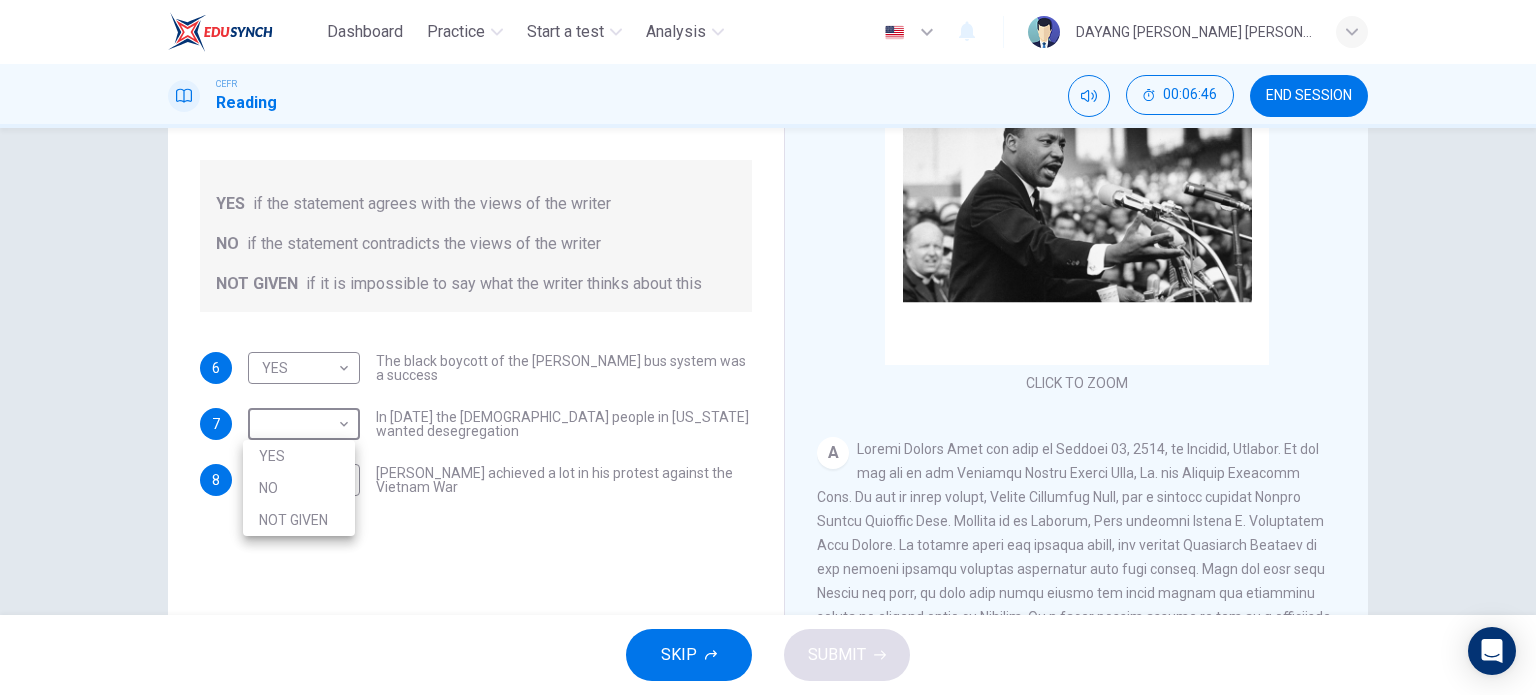 click on "NO" at bounding box center (299, 488) 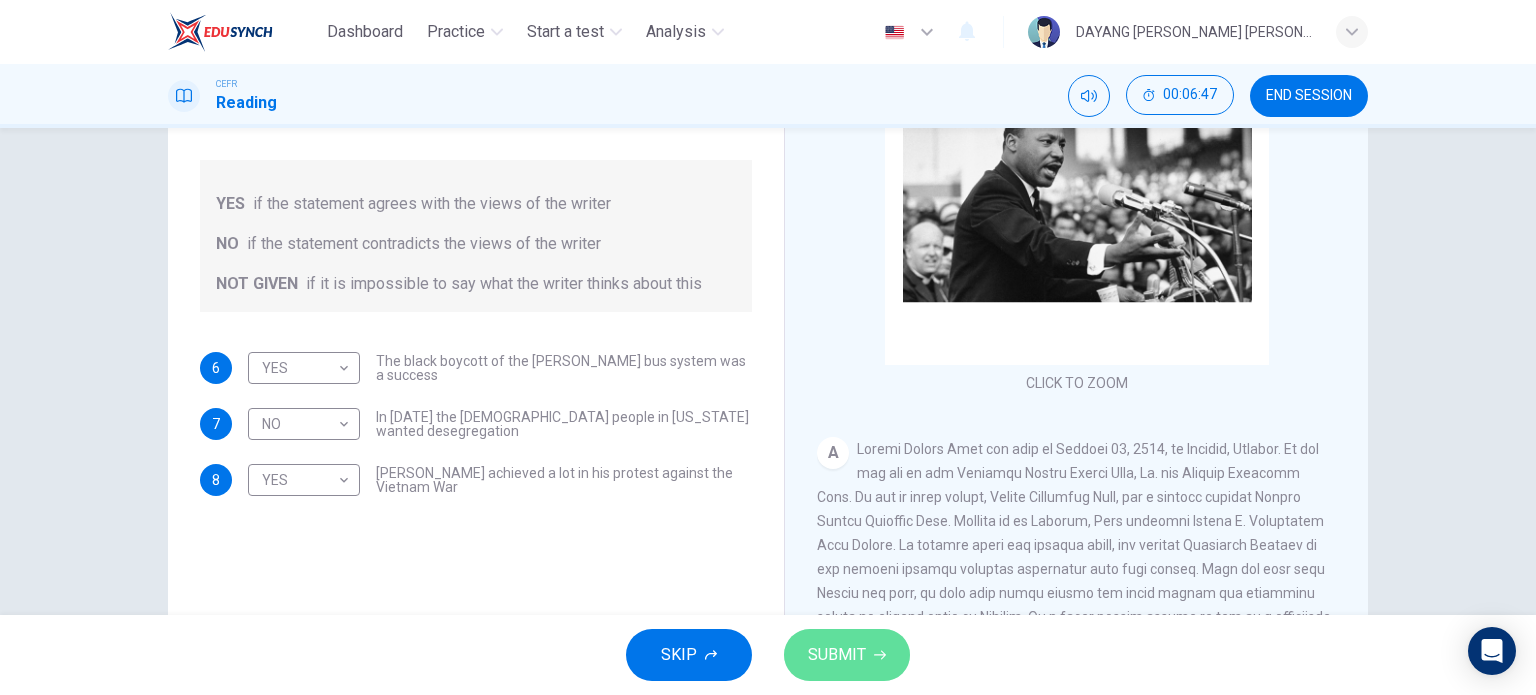 click on "SUBMIT" at bounding box center (837, 655) 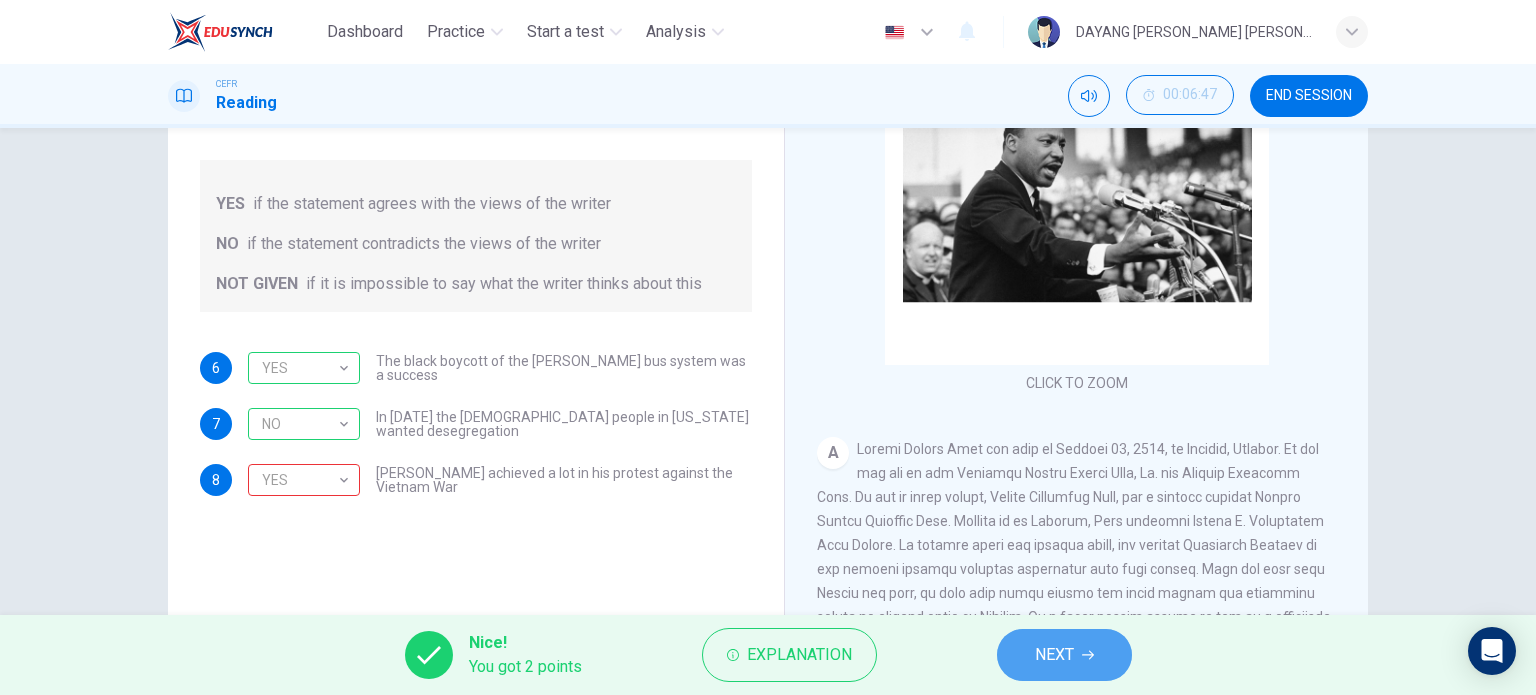 click on "NEXT" at bounding box center [1054, 655] 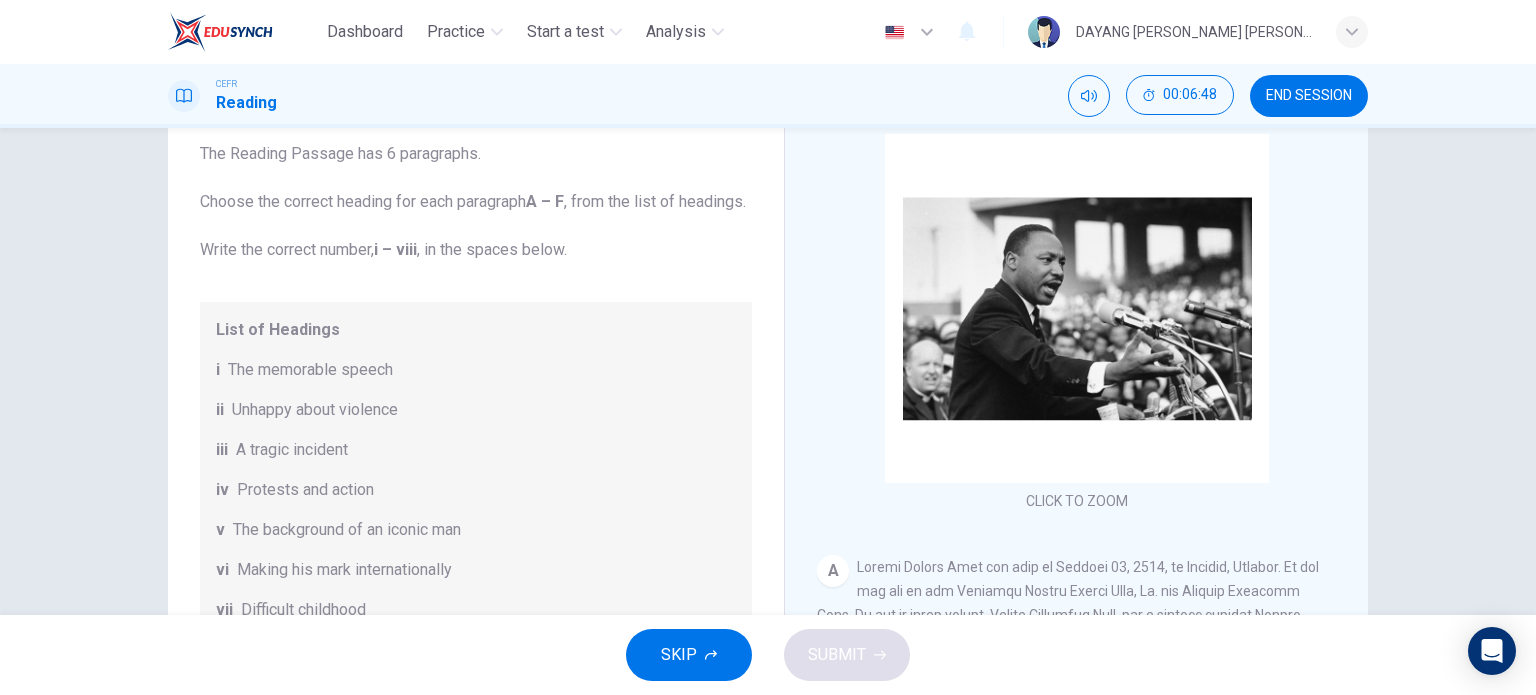 scroll, scrollTop: 88, scrollLeft: 0, axis: vertical 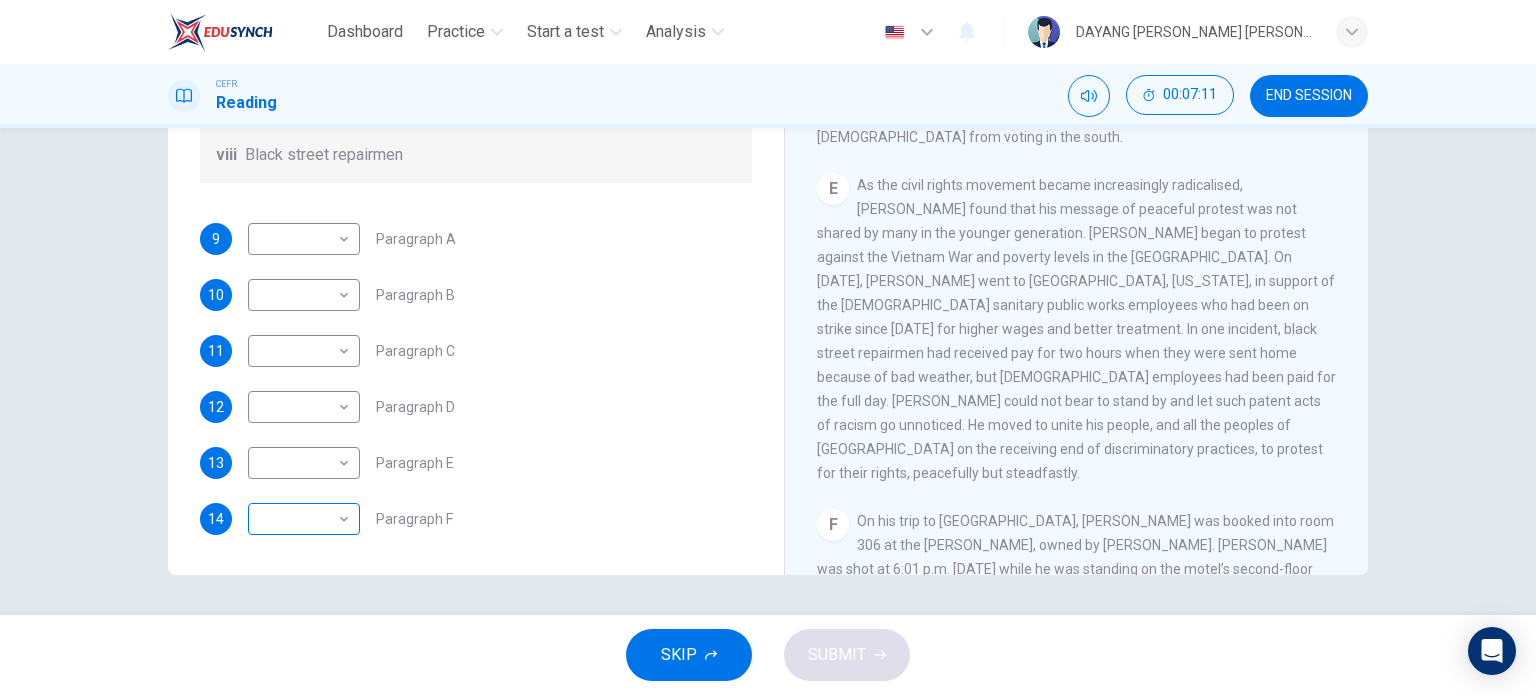 click on "Dashboard Practice Start a test Analysis English en ​ DAYANG [PERSON_NAME] [PERSON_NAME] CEFR Reading 00:07:11 END SESSION Questions 9 - 14 The Reading Passage has 6 paragraphs.
Choose the correct heading for each paragraph  A – F , from the list of headings.
Write the correct number,  i – viii , in the spaces below. List of Headings i The memorable speech ii Unhappy about violence iii A tragic incident iv Protests and action v The background of an iconic man vi Making his mark internationally vii Difficult childhood viii Black street repairmen 9 ​ ​ Paragraph A 10 ​ ​ Paragraph B 11 ​ ​ Paragraph C 12 ​ ​ Paragraph D 13 ​ ​ Paragraph E 14 ​ ​ Paragraph F [PERSON_NAME] CLICK TO ZOOM Click to Zoom A B C D E F SKIP SUBMIT EduSynch - Online Language Proficiency Testing
Dashboard Practice Start a test Analysis Notifications © Copyright  2025" at bounding box center [768, 347] 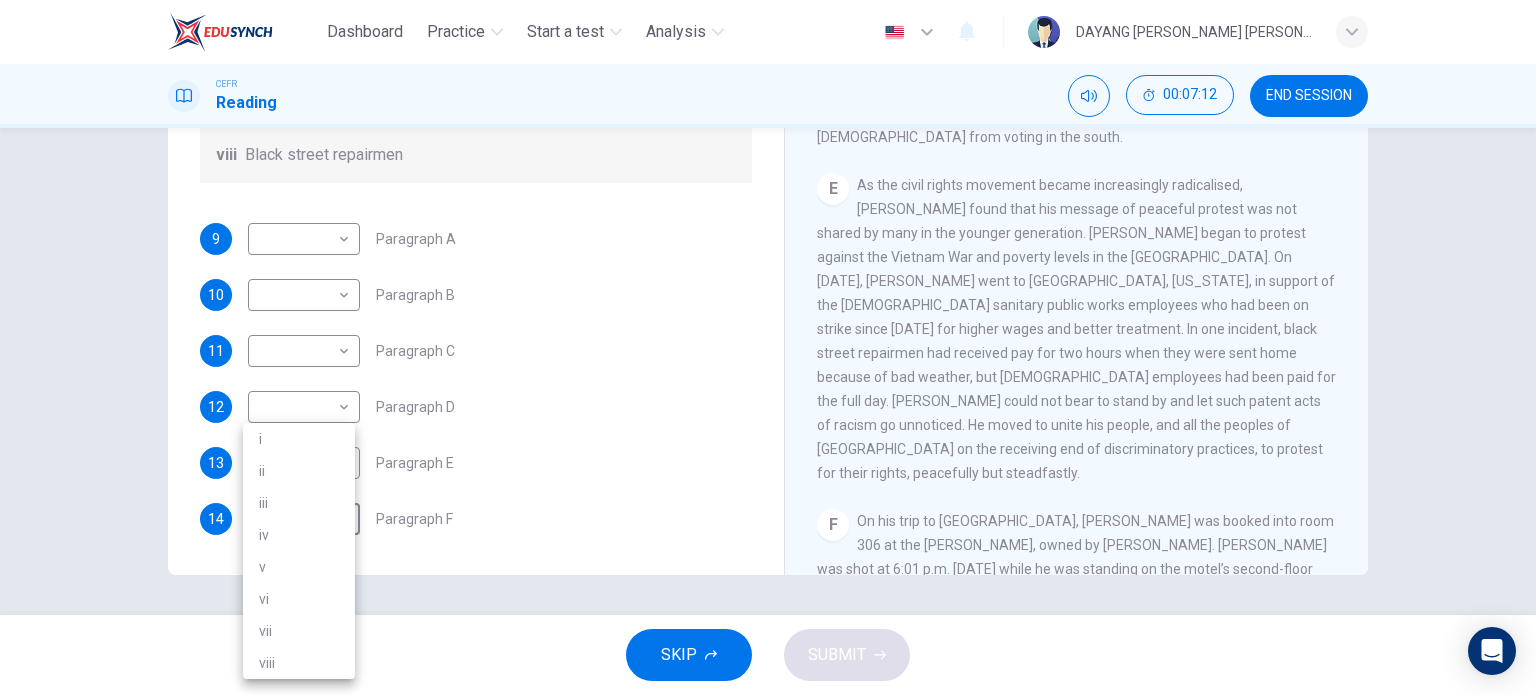 click on "iii" at bounding box center [299, 503] 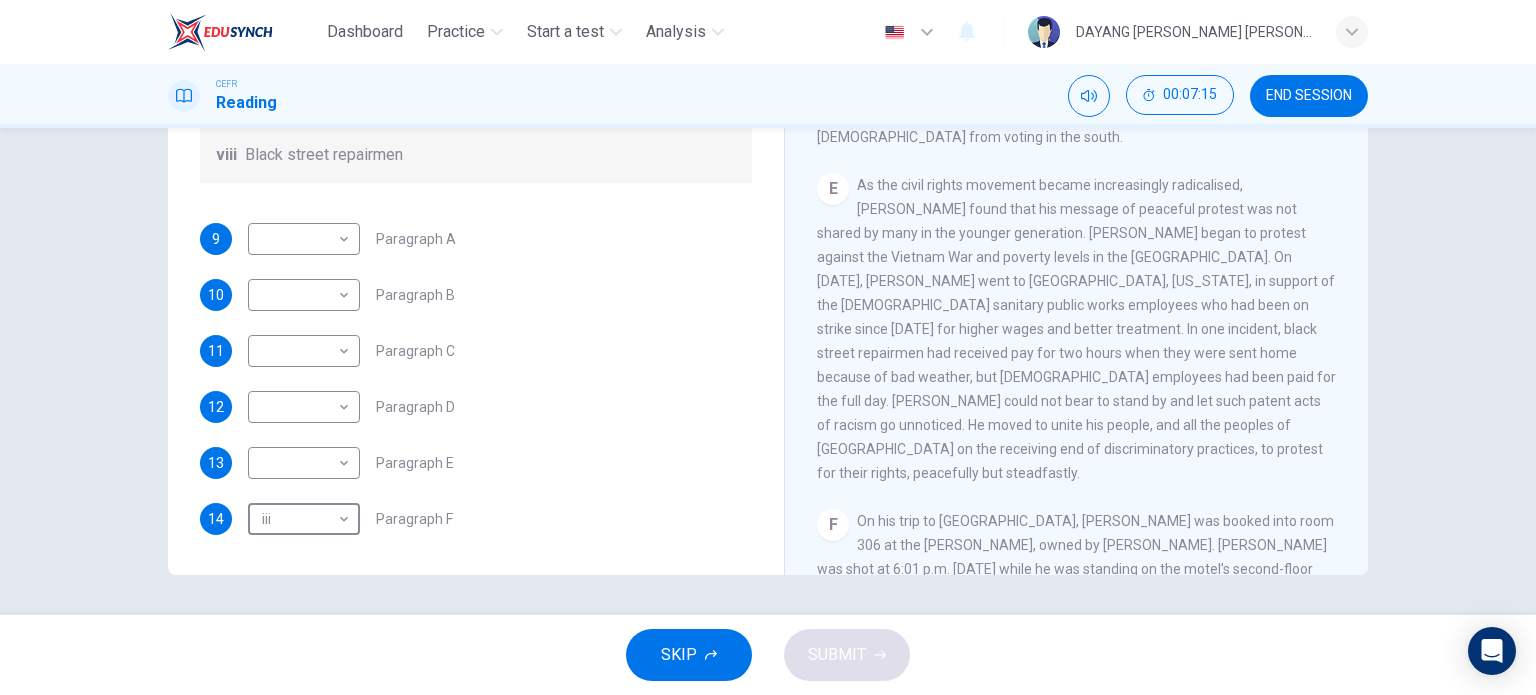 click on "On his trip to [GEOGRAPHIC_DATA], [PERSON_NAME] was booked into room 306 at the [PERSON_NAME], owned by [PERSON_NAME]. [PERSON_NAME] was shot at 6:01 p.m. [DATE] while he was standing on the motel’s second-floor balcony. [PERSON_NAME] was rushed to [GEOGRAPHIC_DATA], where doctors opened his chest and performed manual [MEDICAL_DATA]. He was pronounced dead at 7:05 p.m. [PERSON_NAME] autopsy revealed that although he was only [DEMOGRAPHIC_DATA], he had the heart of a [DEMOGRAPHIC_DATA] man." at bounding box center (1075, 593) 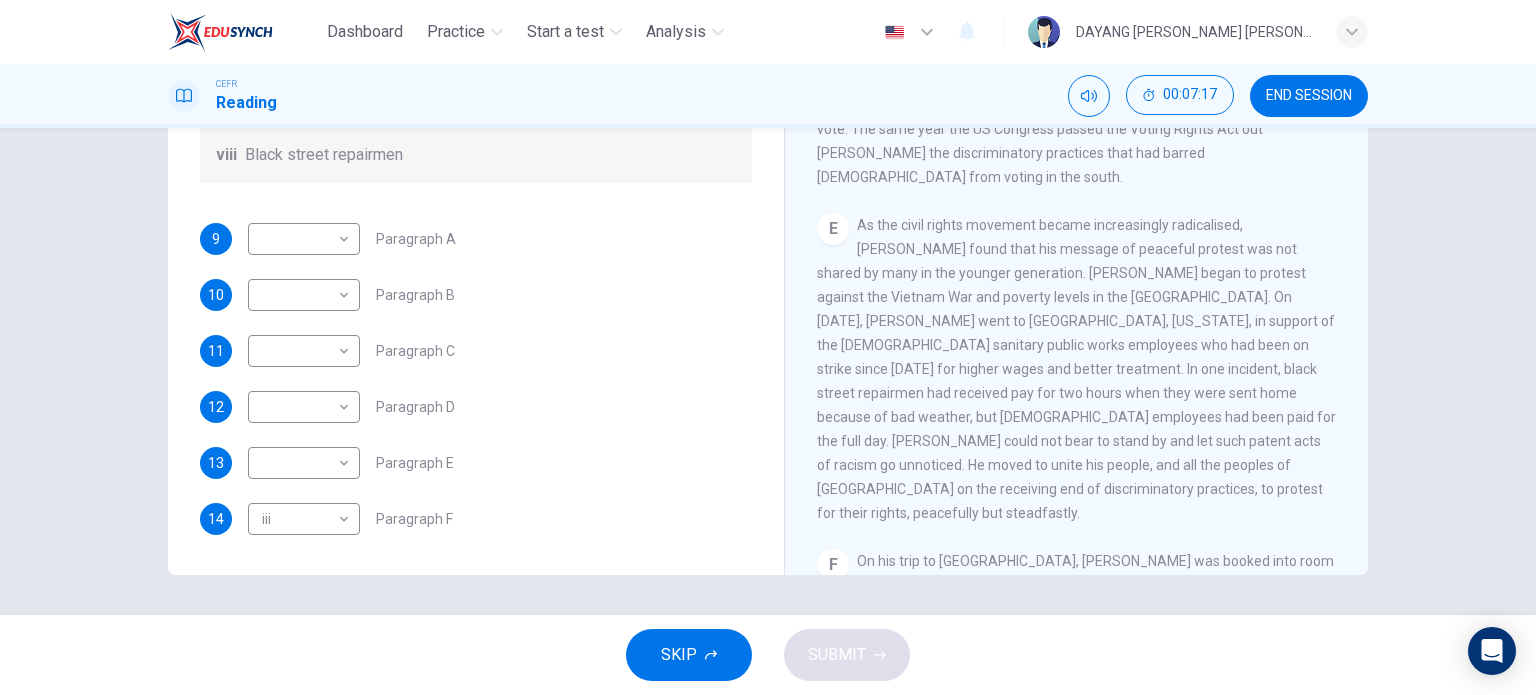 scroll, scrollTop: 1192, scrollLeft: 0, axis: vertical 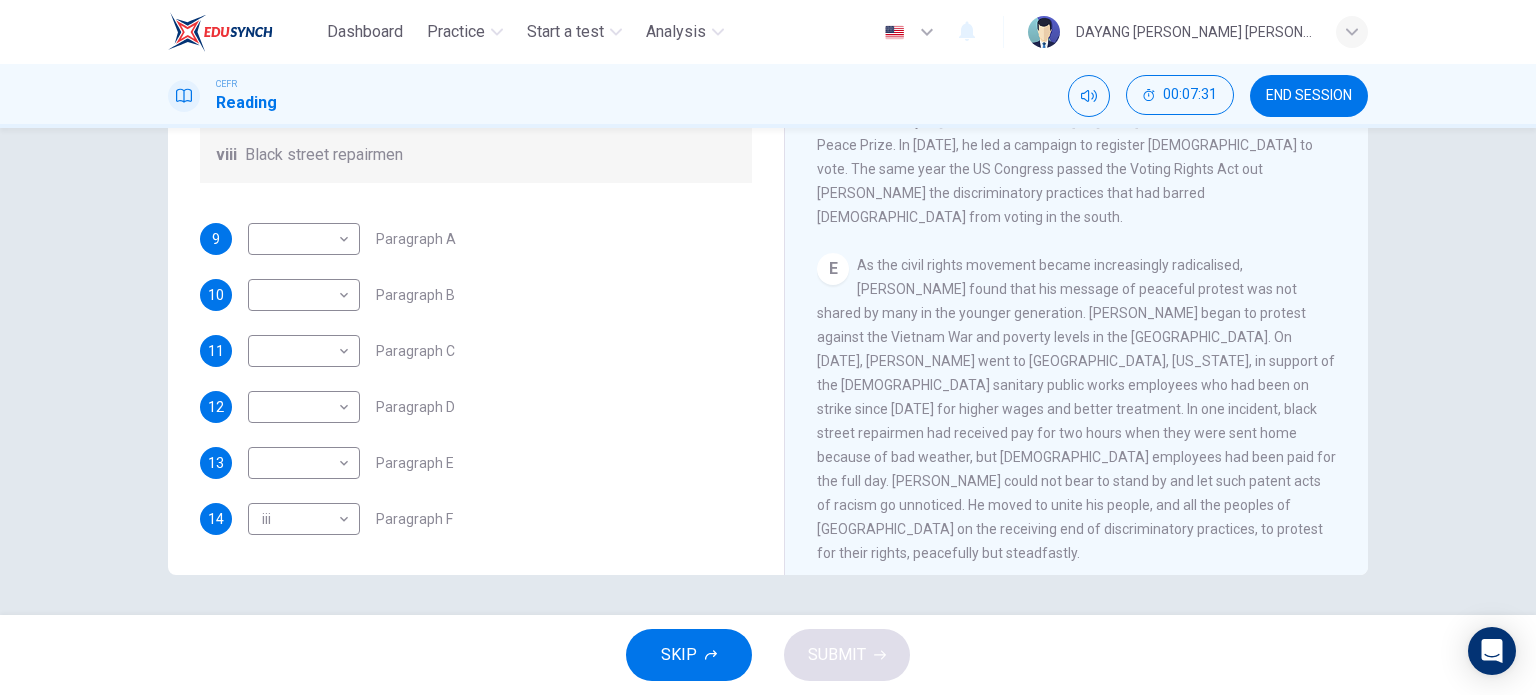 click on "9 ​ ​ Paragraph A 10 ​ ​ Paragraph B 11 ​ ​ Paragraph C 12 ​ ​ Paragraph D 13 ​ ​ Paragraph E 14 iii iii ​ Paragraph F" at bounding box center (476, 379) 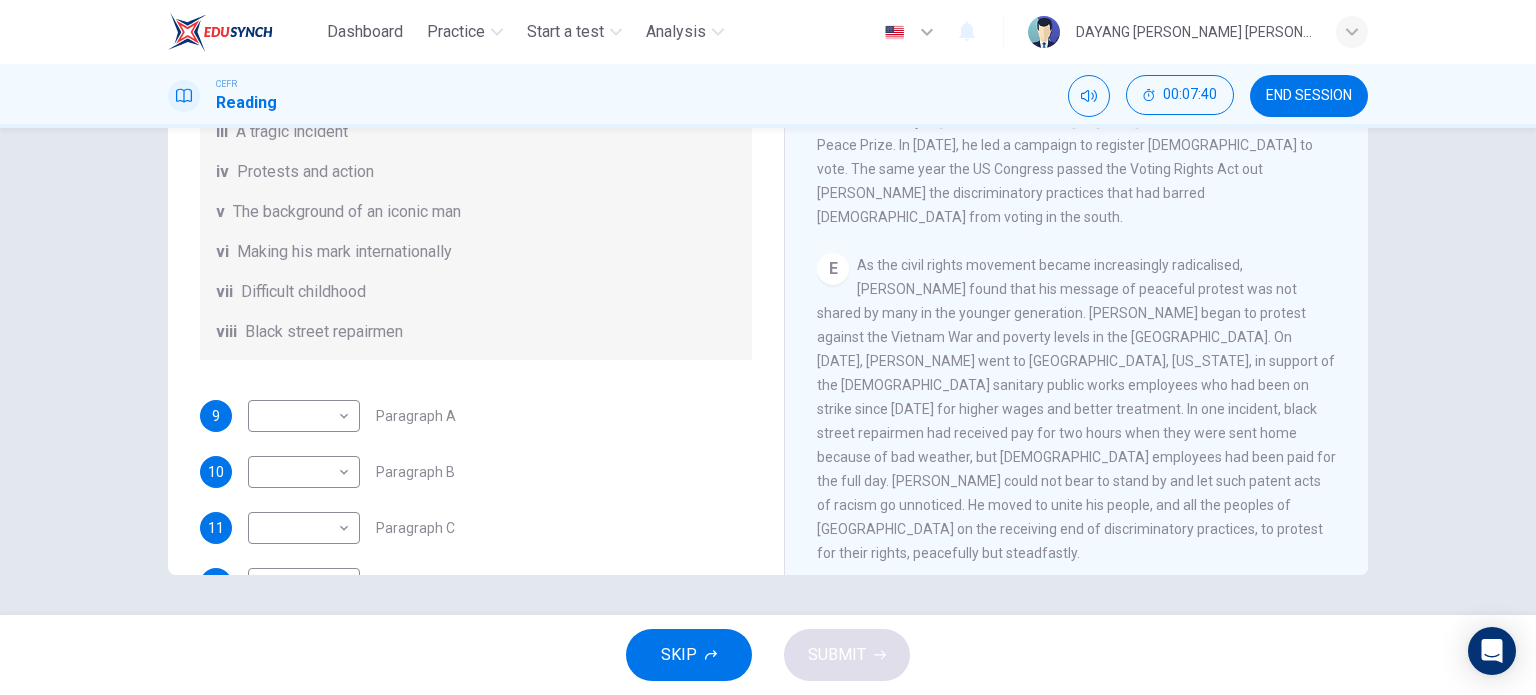 scroll, scrollTop: 352, scrollLeft: 0, axis: vertical 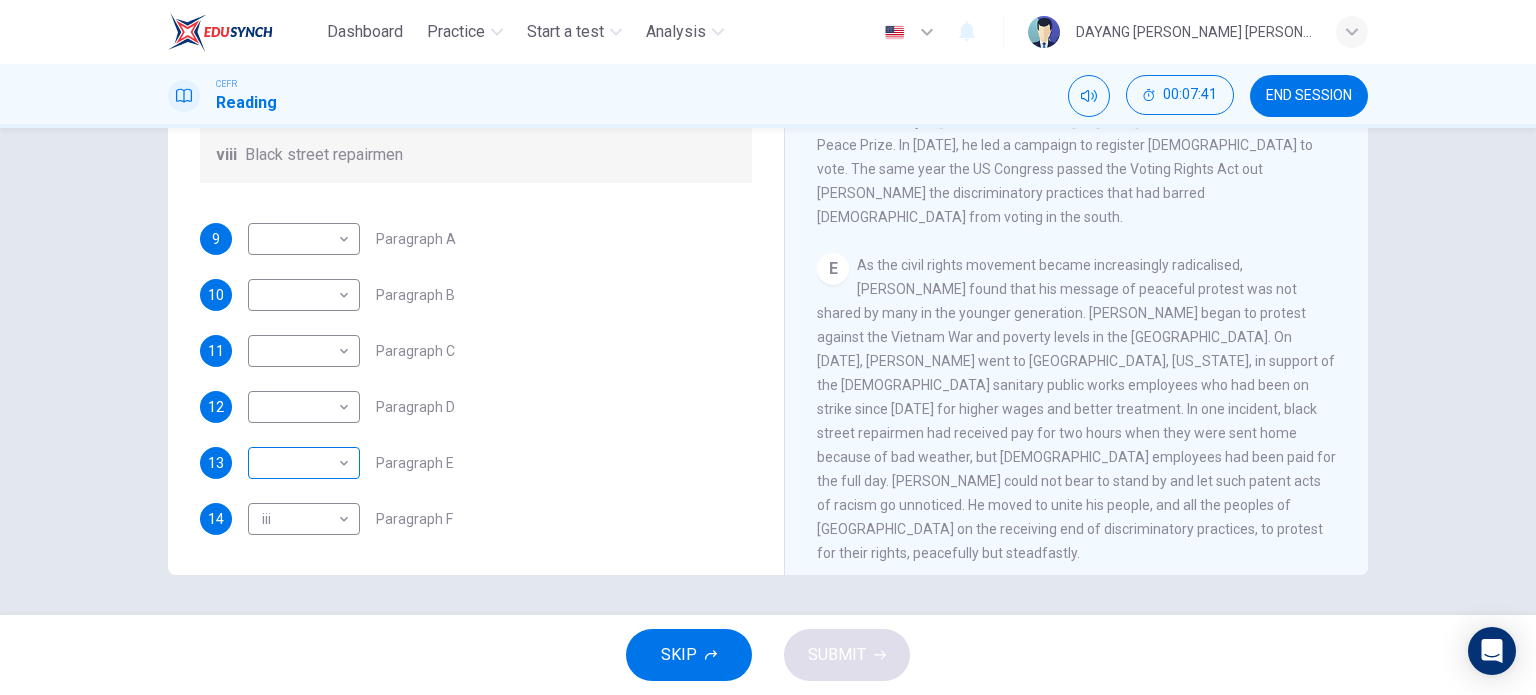 click on "Dashboard Practice Start a test Analysis English en ​ DAYANG [PERSON_NAME] [PERSON_NAME] CEFR Reading 00:07:41 END SESSION Questions 9 - 14 The Reading Passage has 6 paragraphs.
Choose the correct heading for each paragraph  A – F , from the list of headings.
Write the correct number,  i – viii , in the spaces below. List of Headings i The memorable speech ii Unhappy about violence iii A tragic incident iv Protests and action v The background of an iconic man vi Making his mark internationally vii Difficult childhood viii Black street repairmen 9 ​ ​ Paragraph A 10 ​ ​ Paragraph B 11 ​ ​ Paragraph C 12 ​ ​ Paragraph D 13 ​ ​ Paragraph E 14 iii iii ​ Paragraph F [PERSON_NAME] CLICK TO ZOOM Click to Zoom A B C D E F SKIP SUBMIT EduSynch - Online Language Proficiency Testing
Dashboard Practice Start a test Analysis Notifications © Copyright  2025" at bounding box center [768, 347] 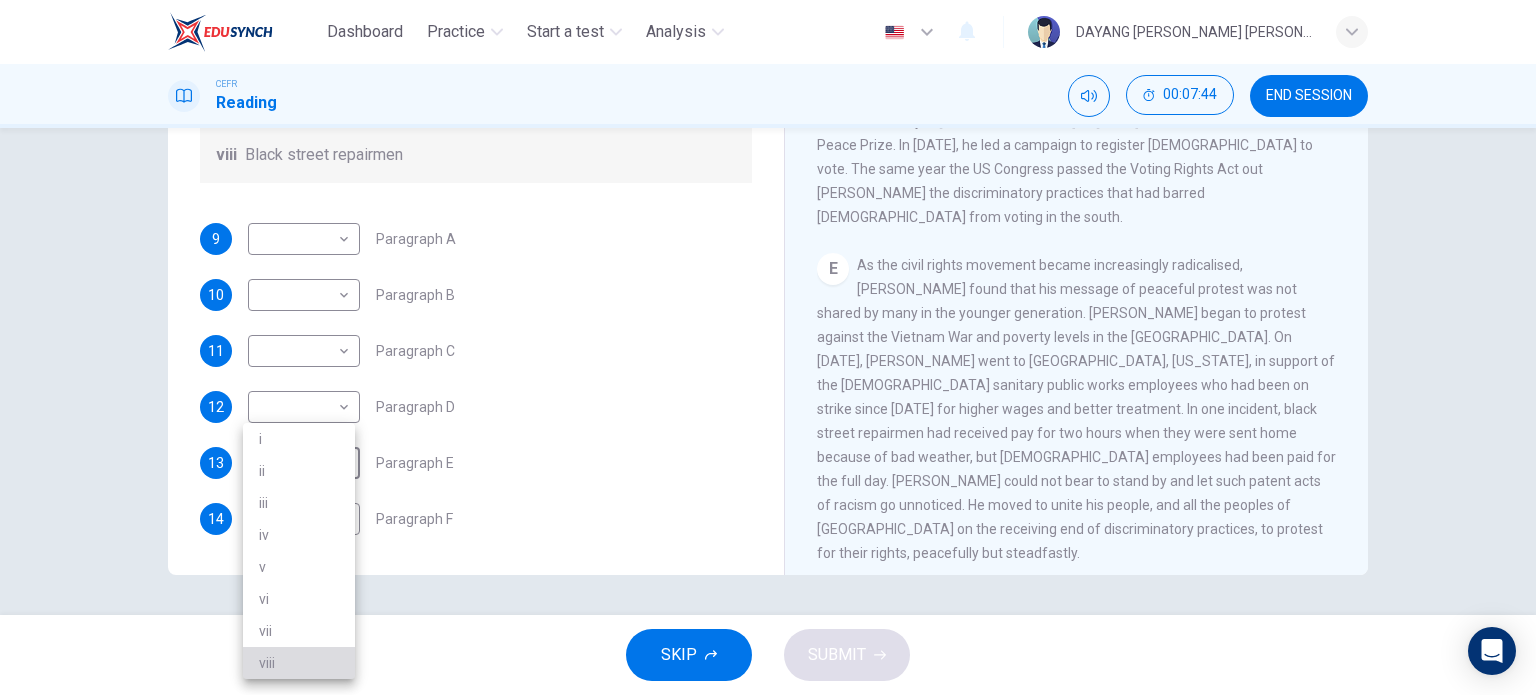 click on "viii" at bounding box center (299, 663) 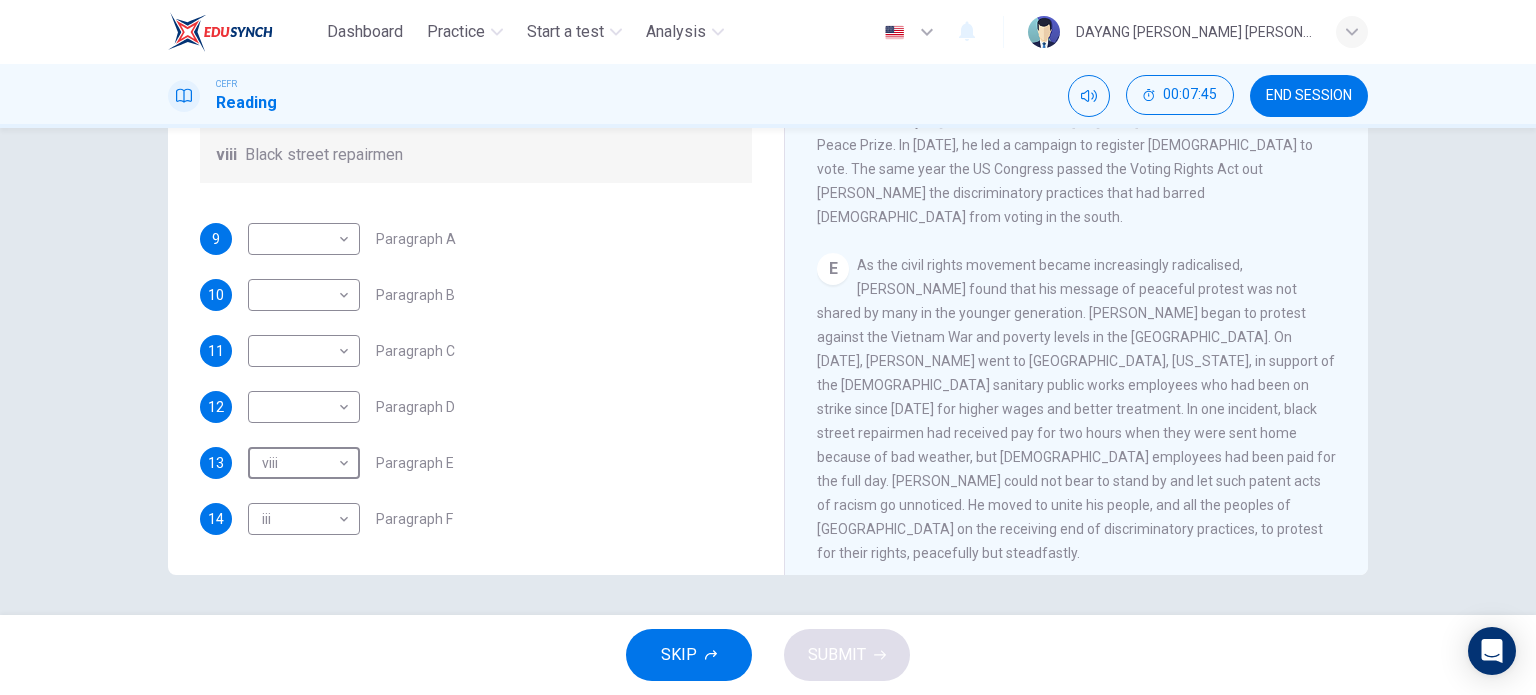 click on "As the civil rights movement became increasingly radicalised, [PERSON_NAME] found that his message of peaceful protest was not shared by many in the younger generation. [PERSON_NAME] began to protest against the Vietnam War and poverty levels in the [GEOGRAPHIC_DATA]. On [DATE], [PERSON_NAME] went to [GEOGRAPHIC_DATA], [US_STATE], in support of the [DEMOGRAPHIC_DATA] sanitary public works employees who had been on strike since [DATE] for higher wages and better treatment. In one incident, black street repairmen had received pay for two hours when they were sent home because of bad weather, but [DEMOGRAPHIC_DATA] employees had been paid for the full day. [PERSON_NAME] could not bear to stand by and let such patent acts of racism go unnoticed. He moved to unite his people, and all the peoples of [GEOGRAPHIC_DATA] on the receiving end of discriminatory practices, to protest for their rights, peacefully but steadfastly." at bounding box center (1076, 409) 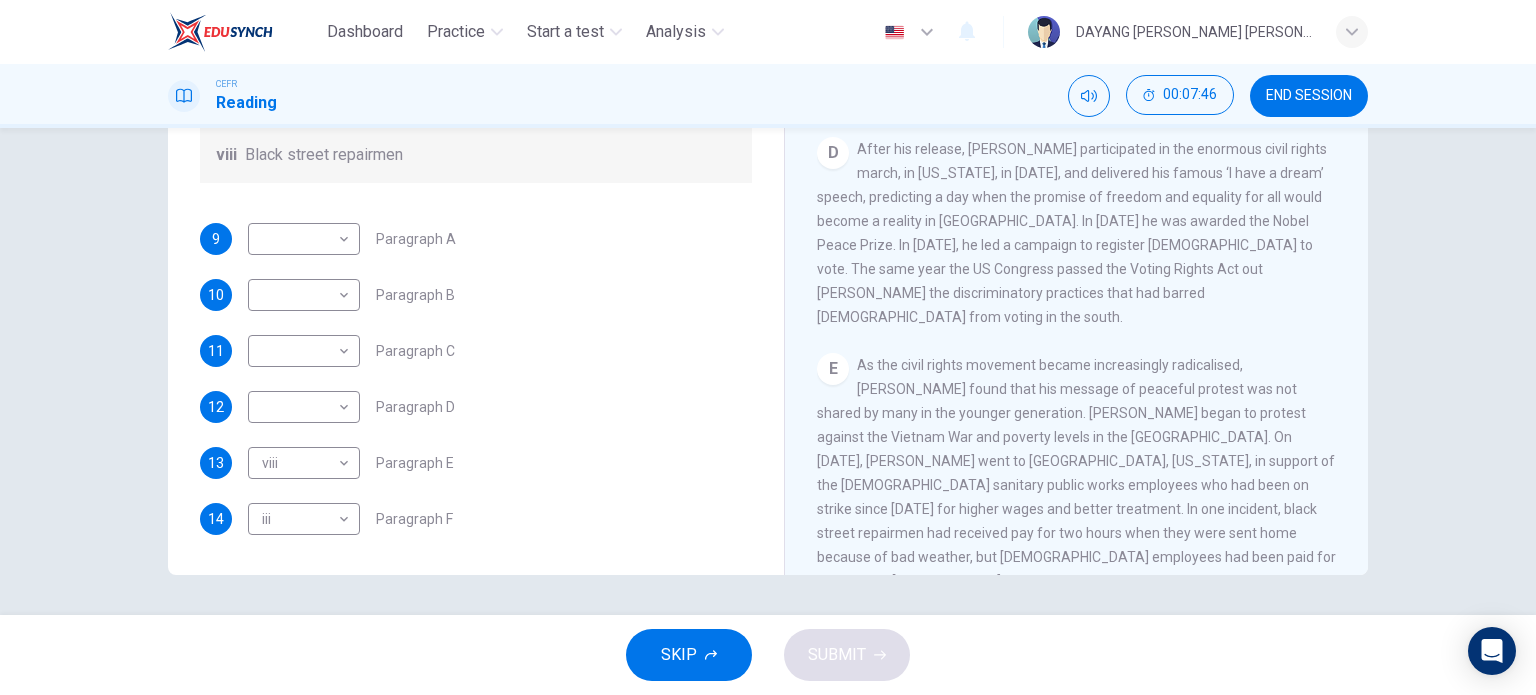 scroll, scrollTop: 992, scrollLeft: 0, axis: vertical 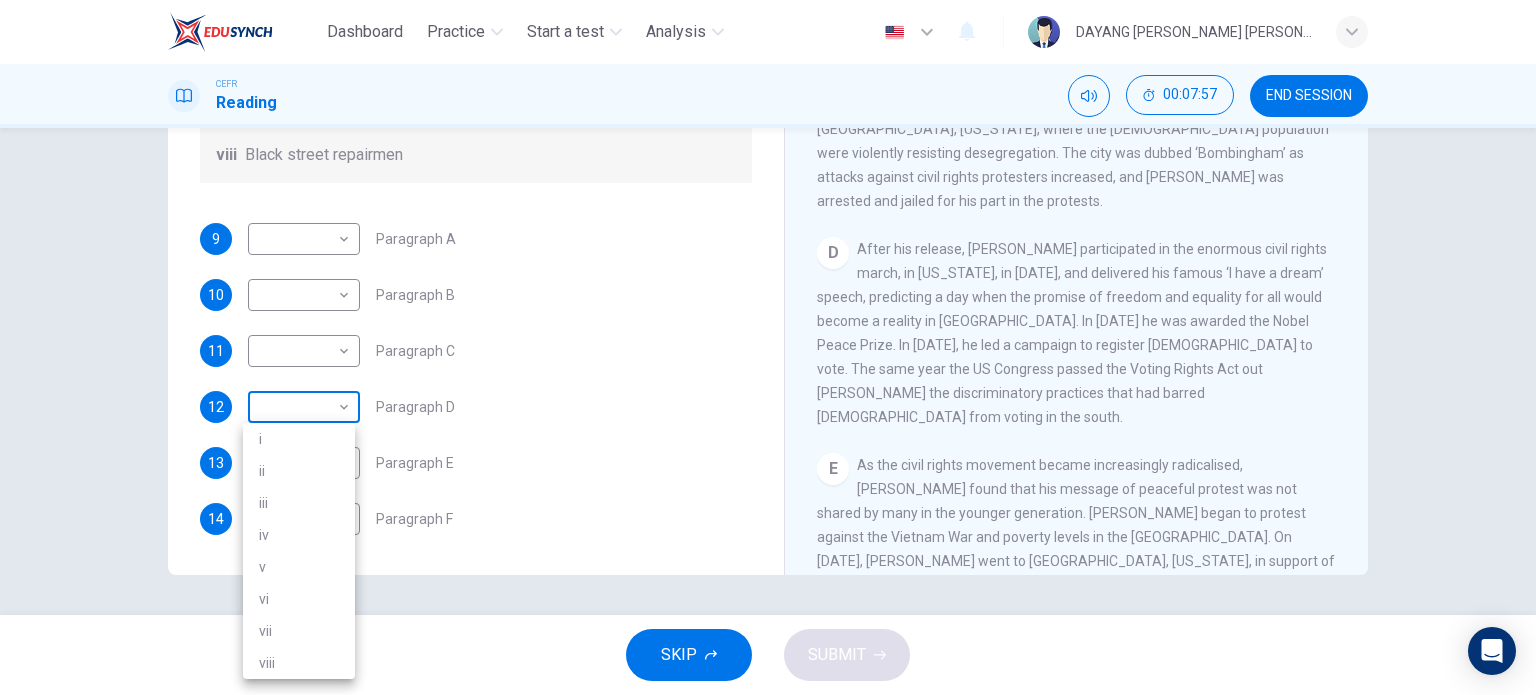 click on "Dashboard Practice Start a test Analysis English en ​ DAYANG [PERSON_NAME] [PERSON_NAME] CEFR Reading 00:07:57 END SESSION Questions 9 - 14 The Reading Passage has 6 paragraphs.
Choose the correct heading for each paragraph  A – F , from the list of headings.
Write the correct number,  i – viii , in the spaces below. List of Headings i The memorable speech ii Unhappy about violence iii A tragic incident iv Protests and action v The background of an iconic man vi Making his mark internationally vii Difficult childhood viii Black street repairmen 9 ​ ​ Paragraph A 10 ​ ​ Paragraph B 11 ​ ​ Paragraph C 12 ​ ​ Paragraph D 13 viii viii ​ Paragraph E 14 iii iii ​ Paragraph F [PERSON_NAME] CLICK TO ZOOM Click to Zoom A B C D E F SKIP SUBMIT EduSynch - Online Language Proficiency Testing
Dashboard Practice Start a test Analysis Notifications © Copyright  2025 i ii iii iv v vi vii viii" at bounding box center [768, 347] 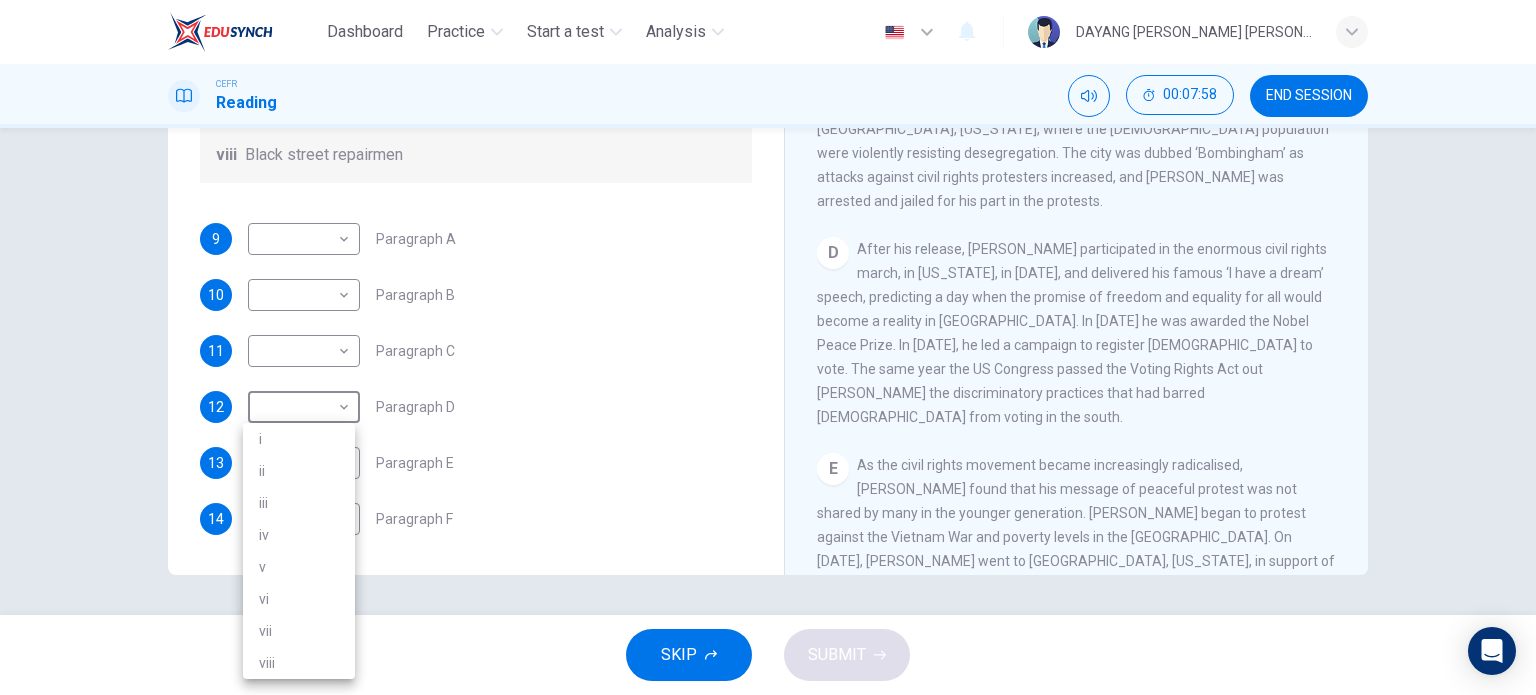 click on "i" at bounding box center (299, 439) 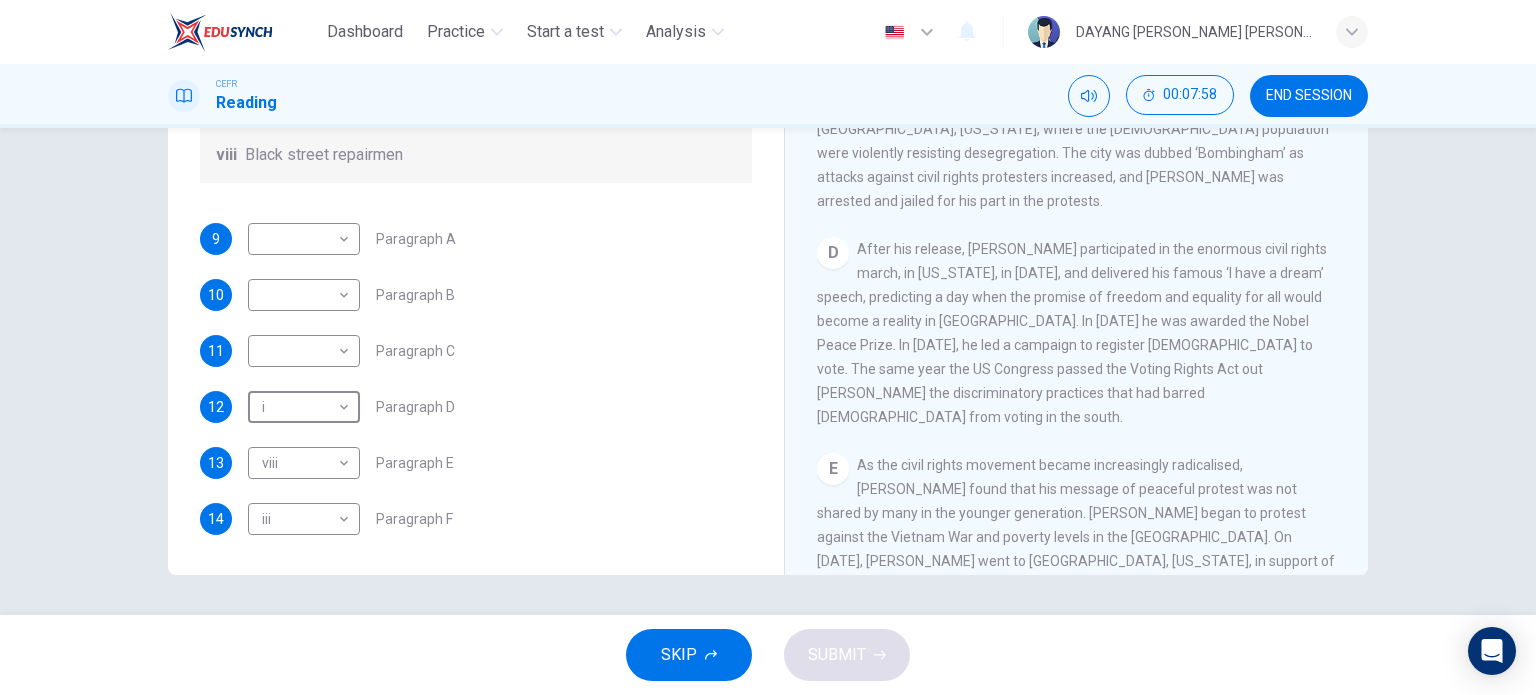 click on "As the civil rights movement became increasingly radicalised, [PERSON_NAME] found that his message of peaceful protest was not shared by many in the younger generation. [PERSON_NAME] began to protest against the Vietnam War and poverty levels in the [GEOGRAPHIC_DATA]. On [DATE], [PERSON_NAME] went to [GEOGRAPHIC_DATA], [US_STATE], in support of the [DEMOGRAPHIC_DATA] sanitary public works employees who had been on strike since [DATE] for higher wages and better treatment. In one incident, black street repairmen had received pay for two hours when they were sent home because of bad weather, but [DEMOGRAPHIC_DATA] employees had been paid for the full day. [PERSON_NAME] could not bear to stand by and let such patent acts of racism go unnoticed. He moved to unite his people, and all the peoples of [GEOGRAPHIC_DATA] on the receiving end of discriminatory practices, to protest for their rights, peacefully but steadfastly." at bounding box center [1076, 609] 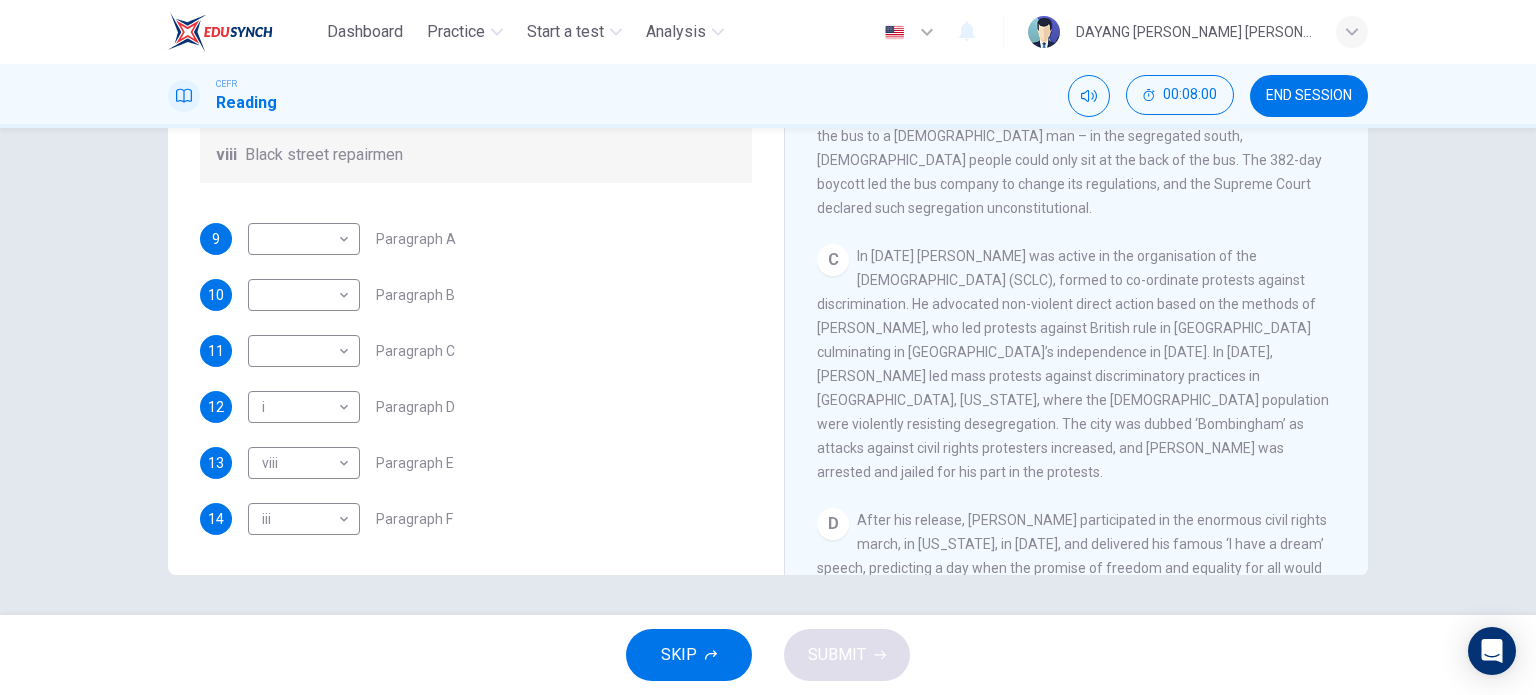 scroll, scrollTop: 692, scrollLeft: 0, axis: vertical 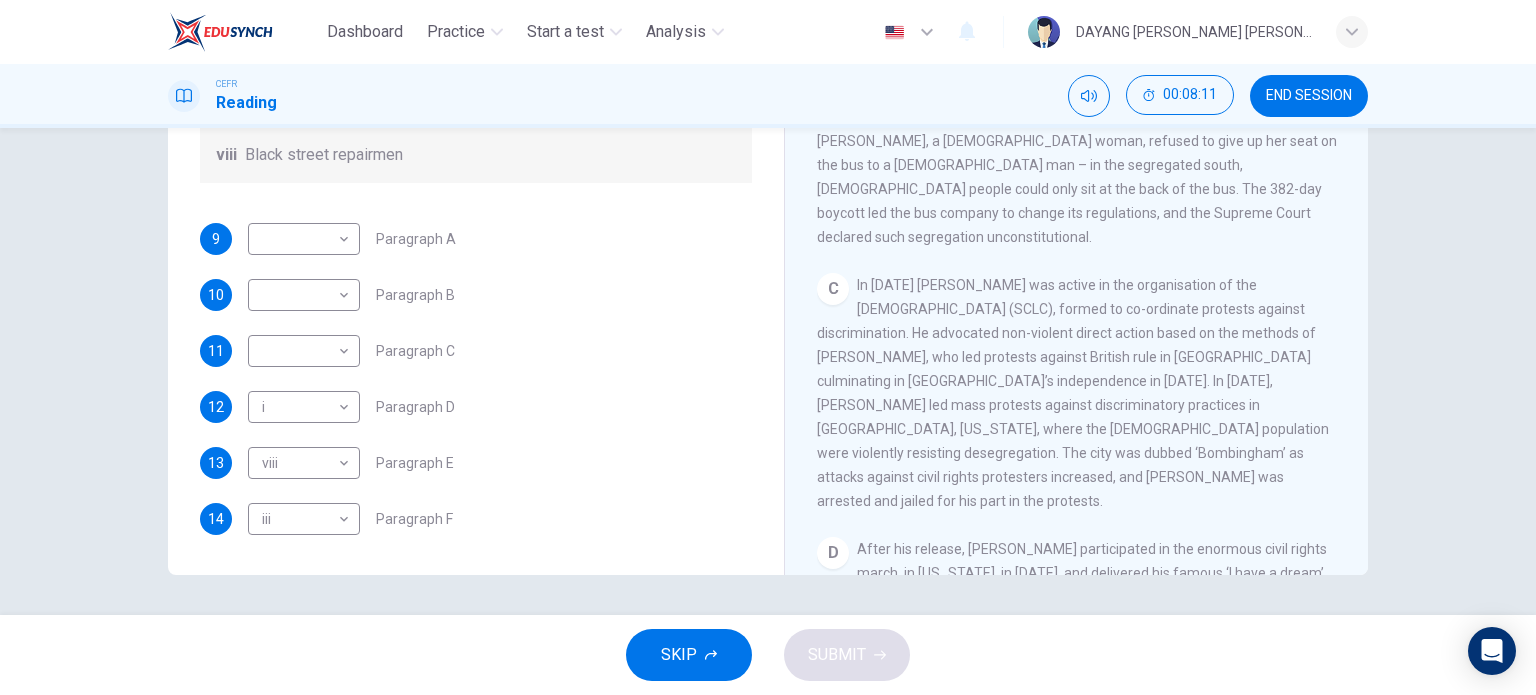 click on "9 ​ ​ Paragraph A 10 ​ ​ Paragraph B 11 ​ ​ Paragraph C 12 i i ​ Paragraph D 13 viii viii ​ Paragraph E 14 iii iii ​ Paragraph F" at bounding box center (476, 379) 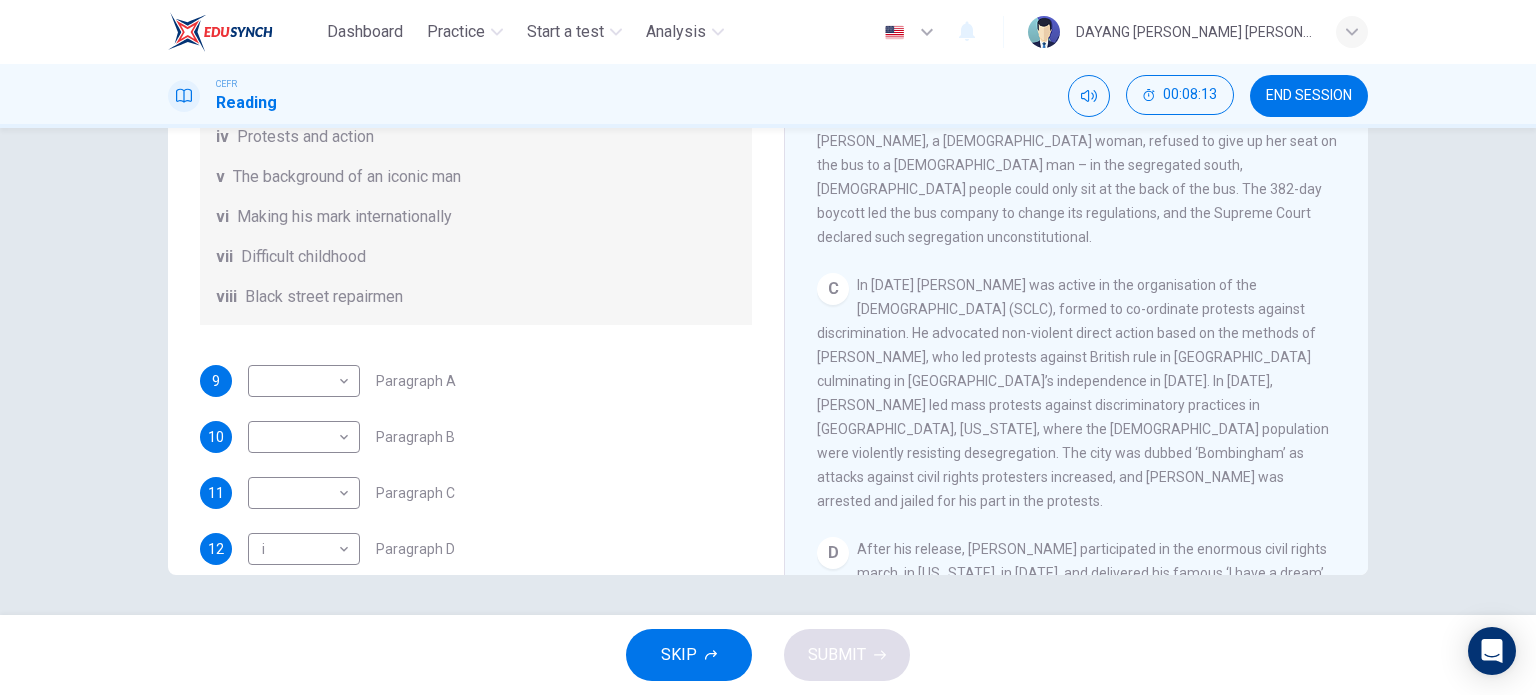 scroll, scrollTop: 152, scrollLeft: 0, axis: vertical 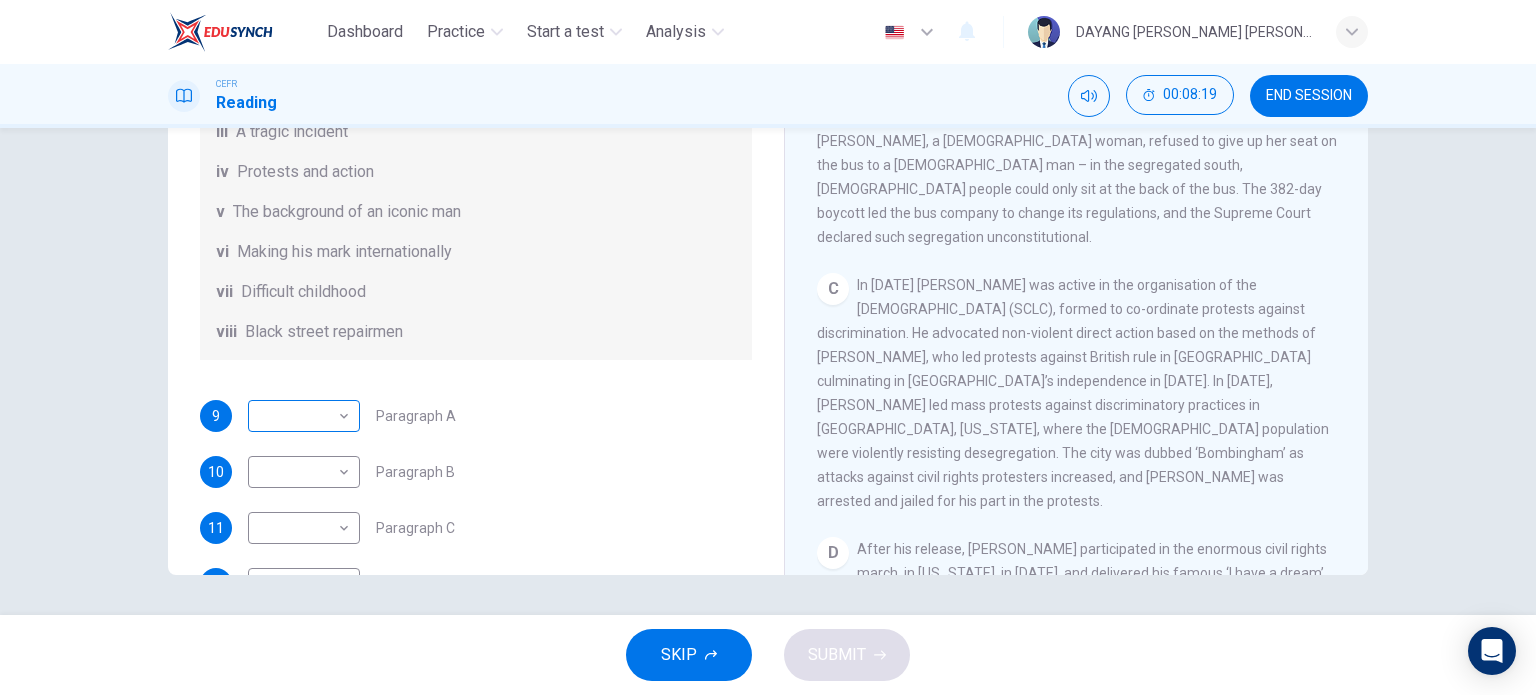 click on "Dashboard Practice Start a test Analysis English en ​ DAYANG [PERSON_NAME] [PERSON_NAME] CEFR Reading 00:08:19 END SESSION Questions 9 - 14 The Reading Passage has 6 paragraphs.
Choose the correct heading for each paragraph  A – F , from the list of headings.
Write the correct number,  i – viii , in the spaces below. List of Headings i The memorable speech ii Unhappy about violence iii A tragic incident iv Protests and action v The background of an iconic man vi Making his mark internationally vii Difficult childhood viii Black street repairmen 9 ​ ​ Paragraph A 10 ​ ​ Paragraph B 11 ​ ​ Paragraph C 12 i i ​ Paragraph D 13 viii viii ​ Paragraph E 14 iii iii ​ Paragraph F [PERSON_NAME] CLICK TO ZOOM Click to Zoom A B C D E F SKIP SUBMIT EduSynch - Online Language Proficiency Testing
Dashboard Practice Start a test Analysis Notifications © Copyright  2025" at bounding box center [768, 347] 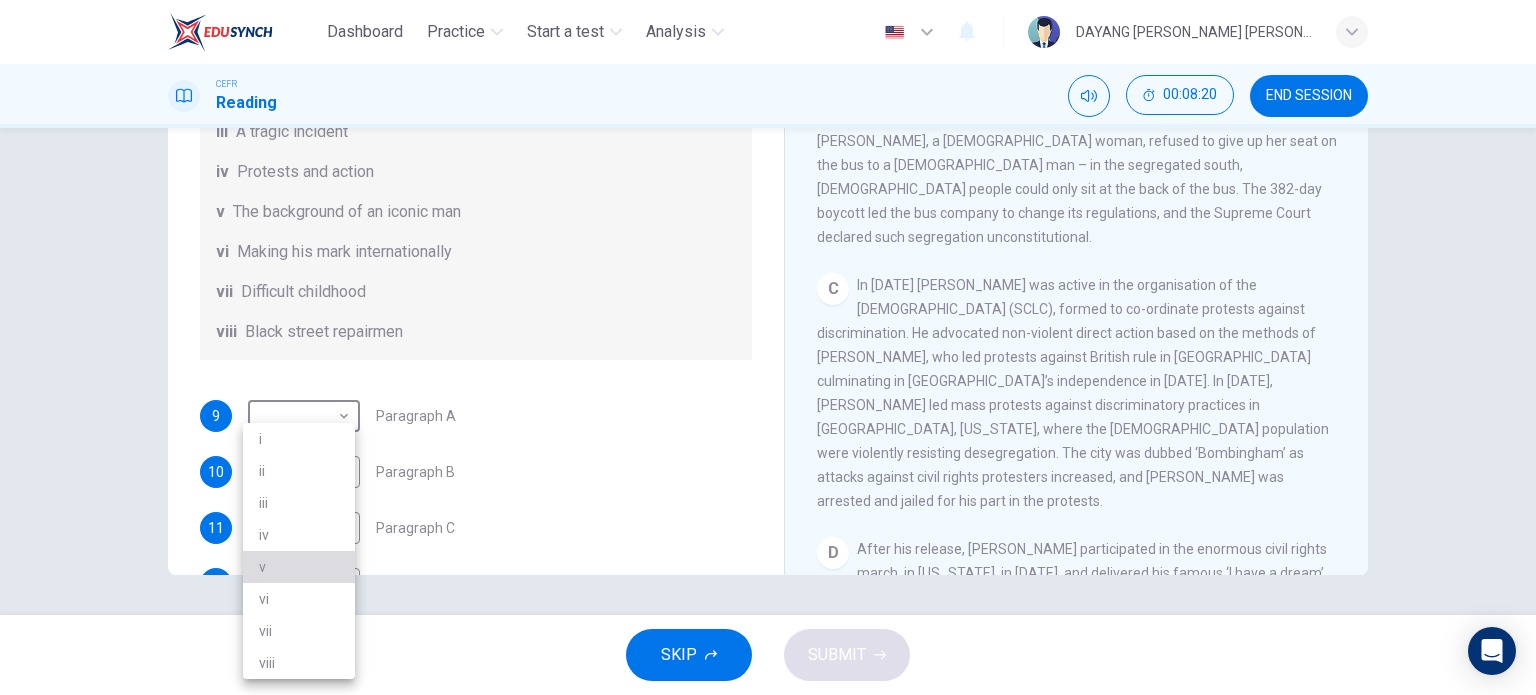 click on "v" at bounding box center (299, 567) 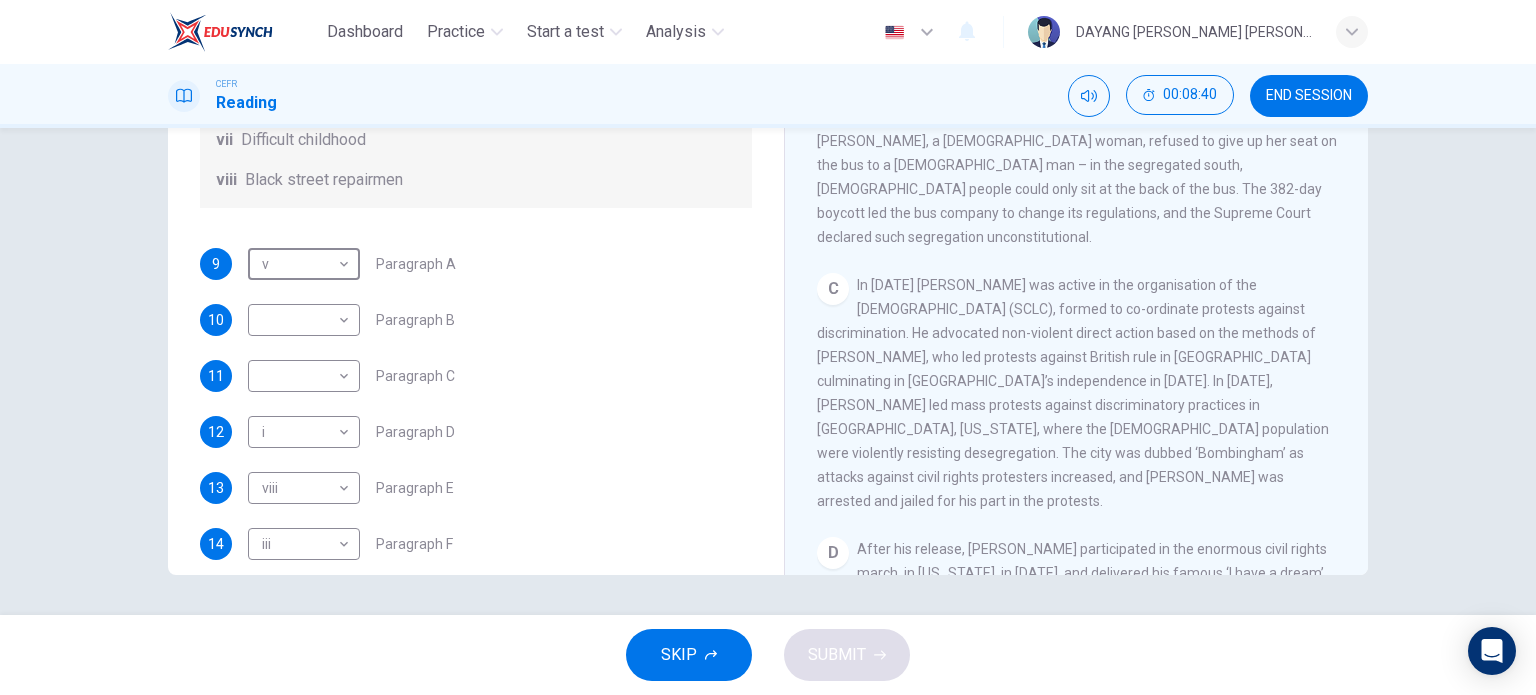scroll, scrollTop: 352, scrollLeft: 0, axis: vertical 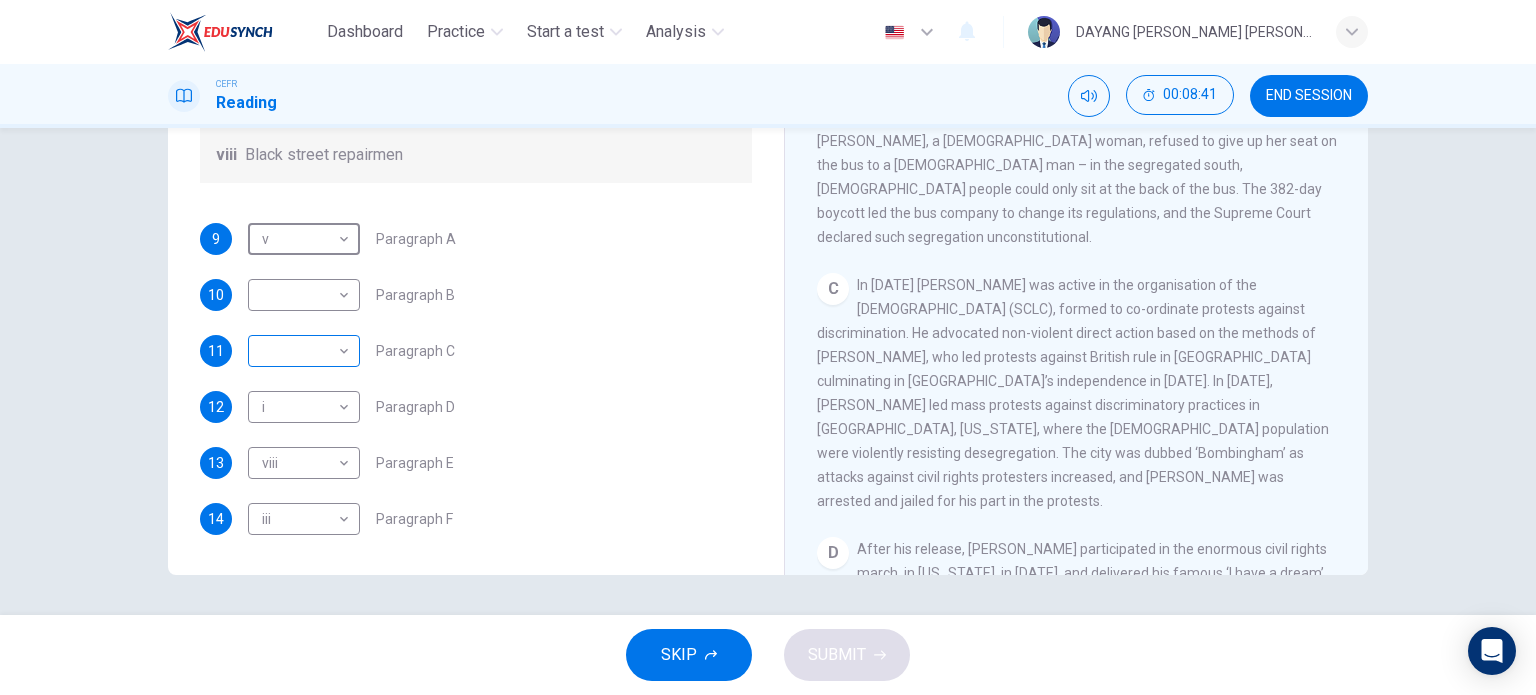 click on "Dashboard Practice Start a test Analysis English en ​ DAYANG [PERSON_NAME] [PERSON_NAME] CEFR Reading 00:08:41 END SESSION Questions 9 - 14 The Reading Passage has 6 paragraphs.
Choose the correct heading for each paragraph  A – F , from the list of headings.
Write the correct number,  i – viii , in the spaces below. List of Headings i The memorable speech ii Unhappy about violence iii A tragic incident iv Protests and action v The background of an iconic man vi Making his mark internationally vii Difficult childhood viii Black street repairmen 9 v v ​ Paragraph A 10 ​ ​ Paragraph B 11 ​ ​ Paragraph C 12 i i ​ Paragraph D 13 viii viii ​ Paragraph E 14 iii iii ​ Paragraph F [PERSON_NAME] CLICK TO ZOOM Click to Zoom A B C D E F SKIP SUBMIT EduSynch - Online Language Proficiency Testing
Dashboard Practice Start a test Analysis Notifications © Copyright  2025" at bounding box center [768, 347] 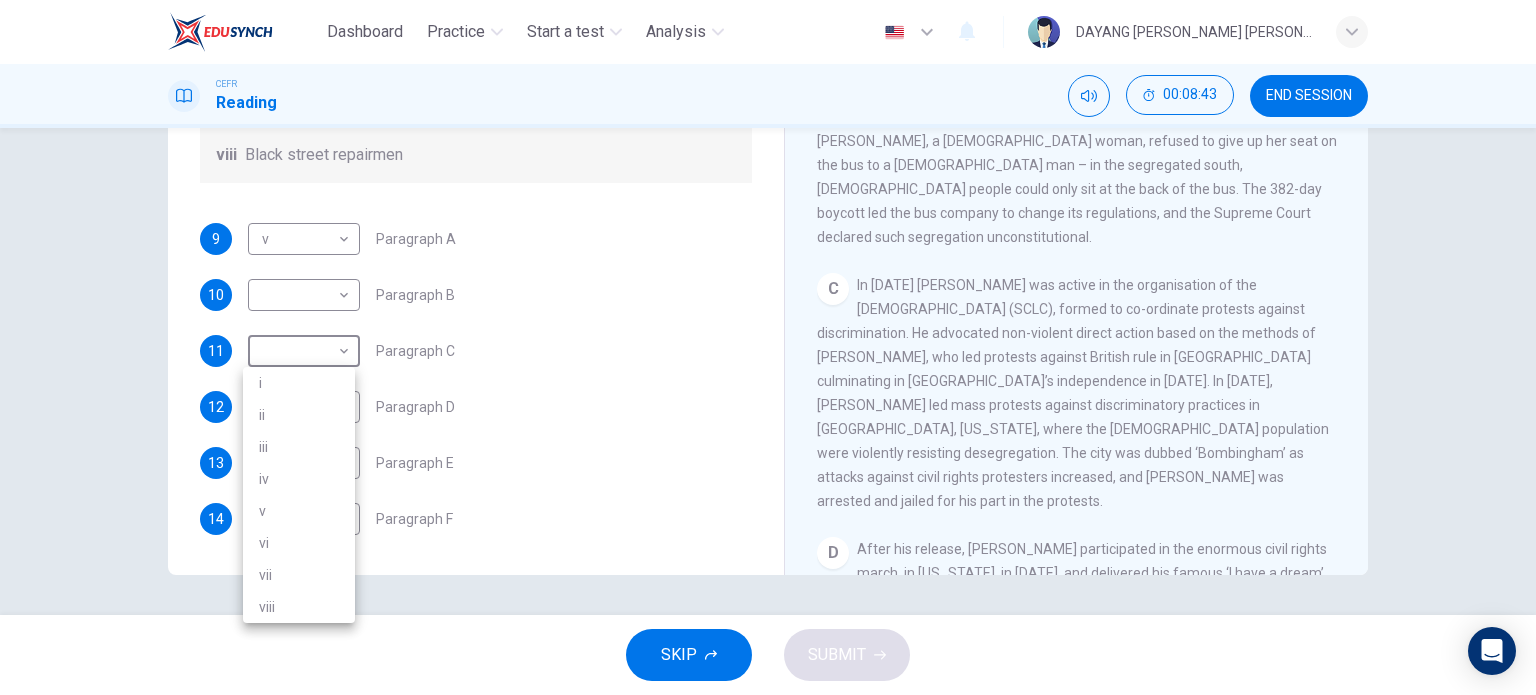 click on "iv" at bounding box center [299, 479] 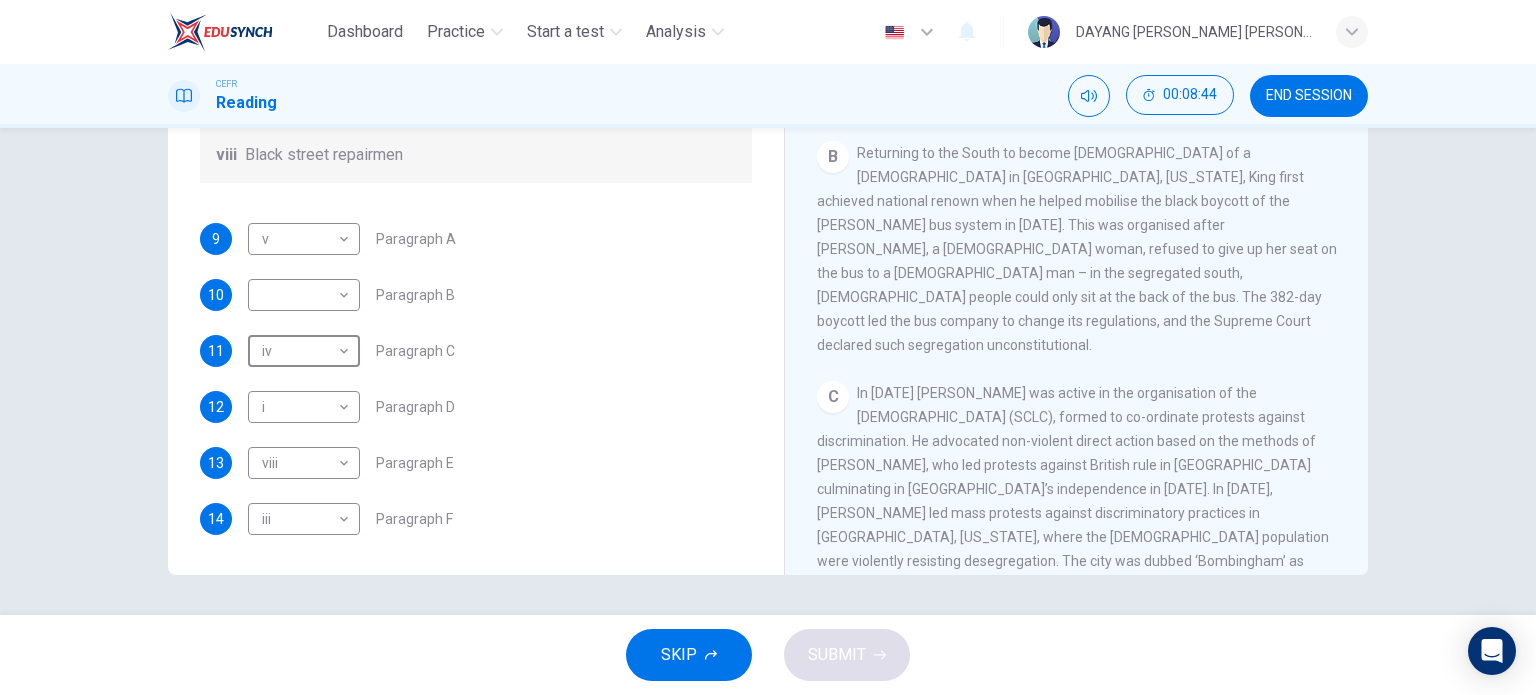 scroll, scrollTop: 492, scrollLeft: 0, axis: vertical 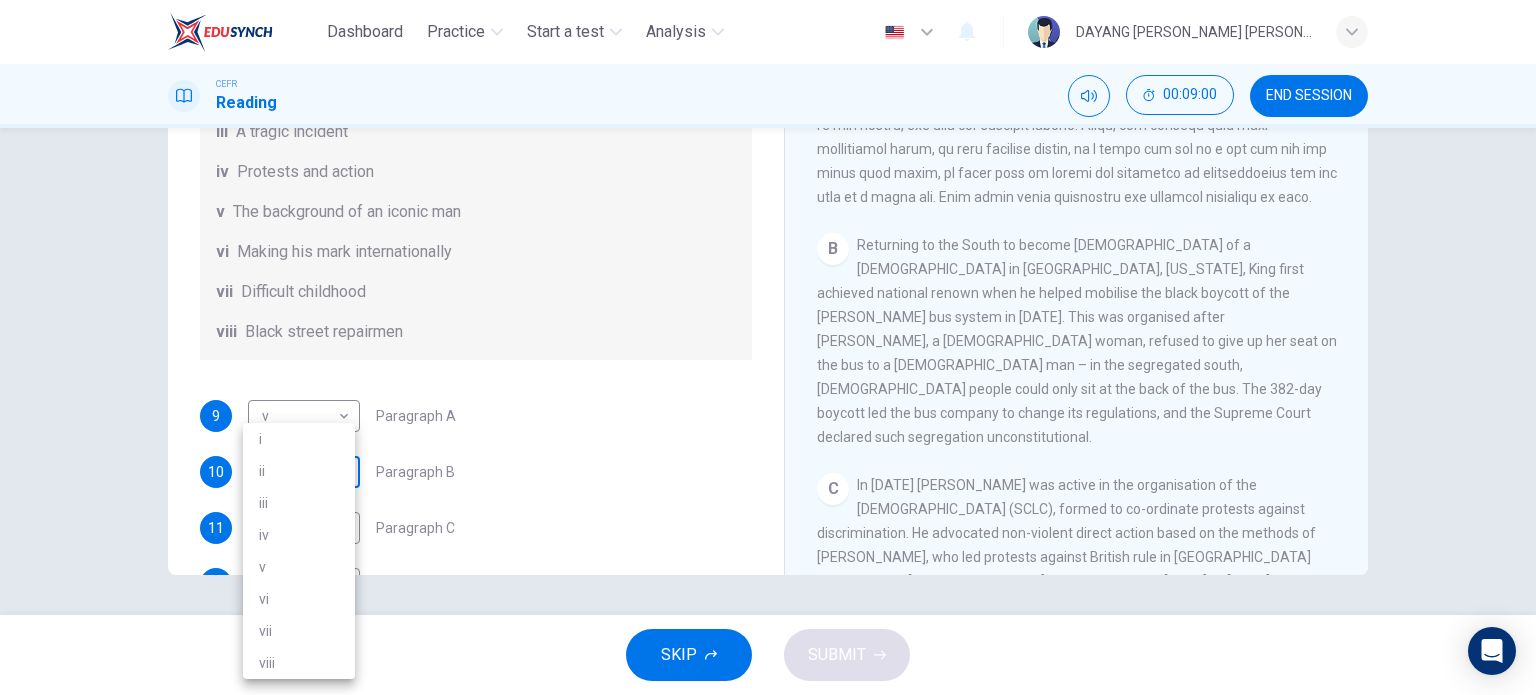 click on "Dashboard Practice Start a test Analysis English en ​ DAYANG [PERSON_NAME] [PERSON_NAME] CEFR Reading 00:09:00 END SESSION Questions 9 - 14 The Reading Passage has 6 paragraphs.
Choose the correct heading for each paragraph  A – F , from the list of headings.
Write the correct number,  i – viii , in the spaces below. List of Headings i The memorable speech ii Unhappy about violence iii A tragic incident iv Protests and action v The background of an iconic man vi Making his mark internationally vii Difficult childhood viii Black street repairmen 9 v v ​ Paragraph A 10 ​ ​ Paragraph B 11 iv iv ​ Paragraph C 12 i i ​ Paragraph D 13 viii viii ​ Paragraph E 14 iii iii ​ Paragraph F [PERSON_NAME] CLICK TO ZOOM Click to Zoom A B C D E F SKIP SUBMIT EduSynch - Online Language Proficiency Testing
Dashboard Practice Start a test Analysis Notifications © Copyright  2025 i ii iii iv v vi vii viii" at bounding box center (768, 347) 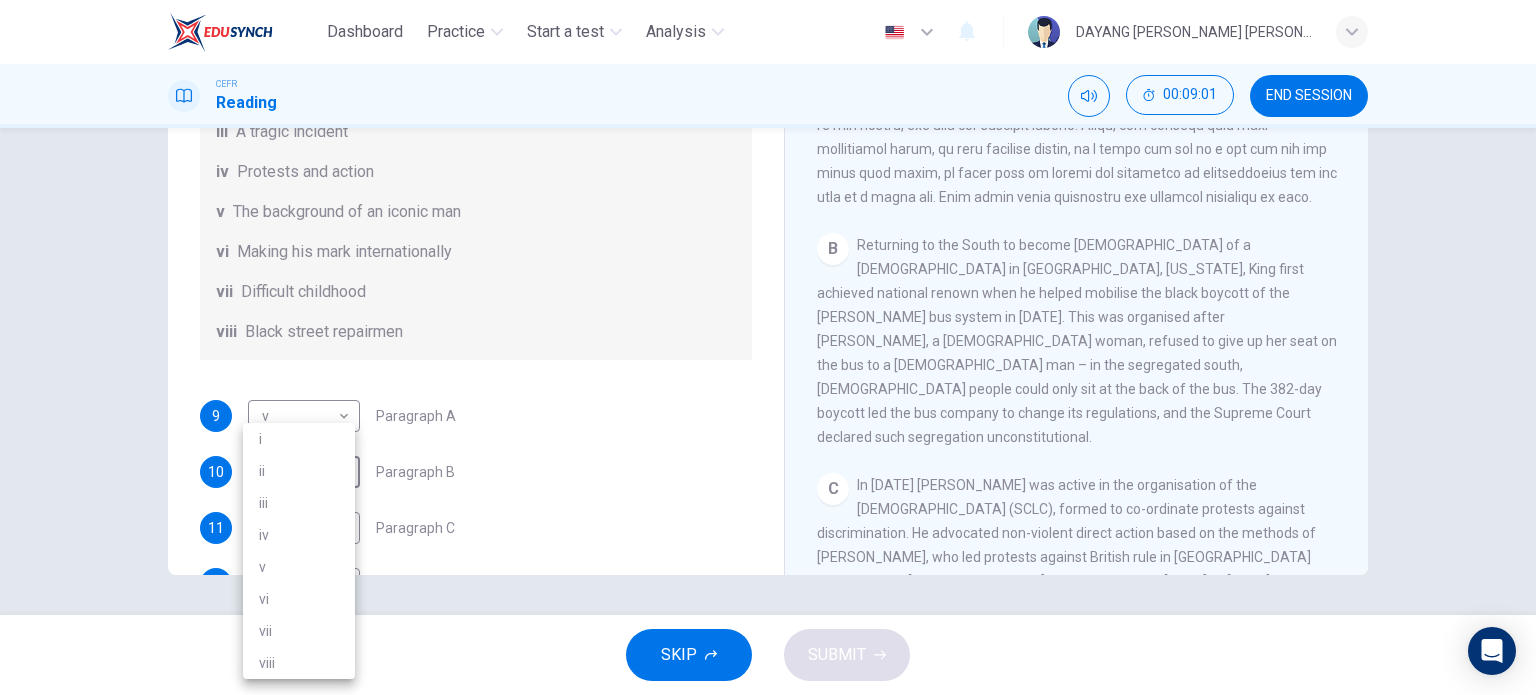 drag, startPoint x: 300, startPoint y: 599, endPoint x: 329, endPoint y: 582, distance: 33.61547 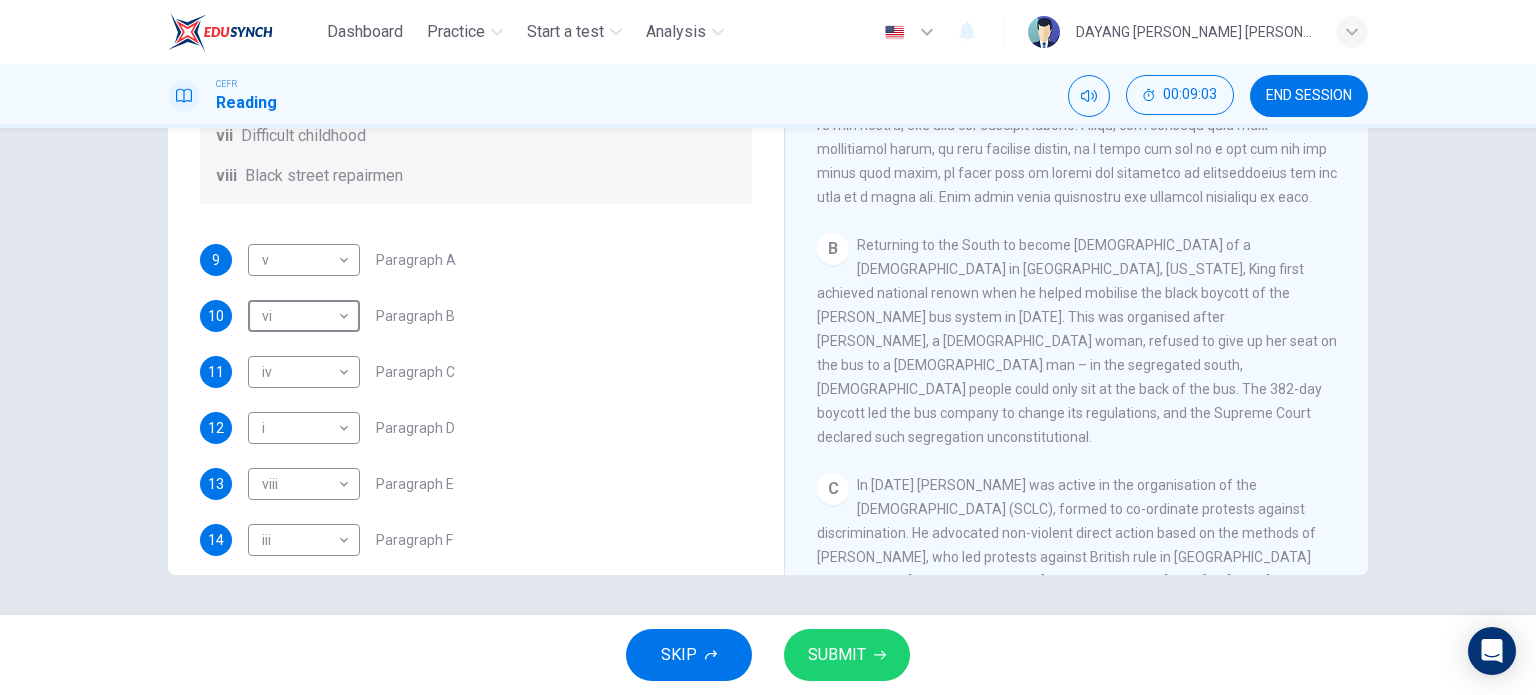 scroll, scrollTop: 352, scrollLeft: 0, axis: vertical 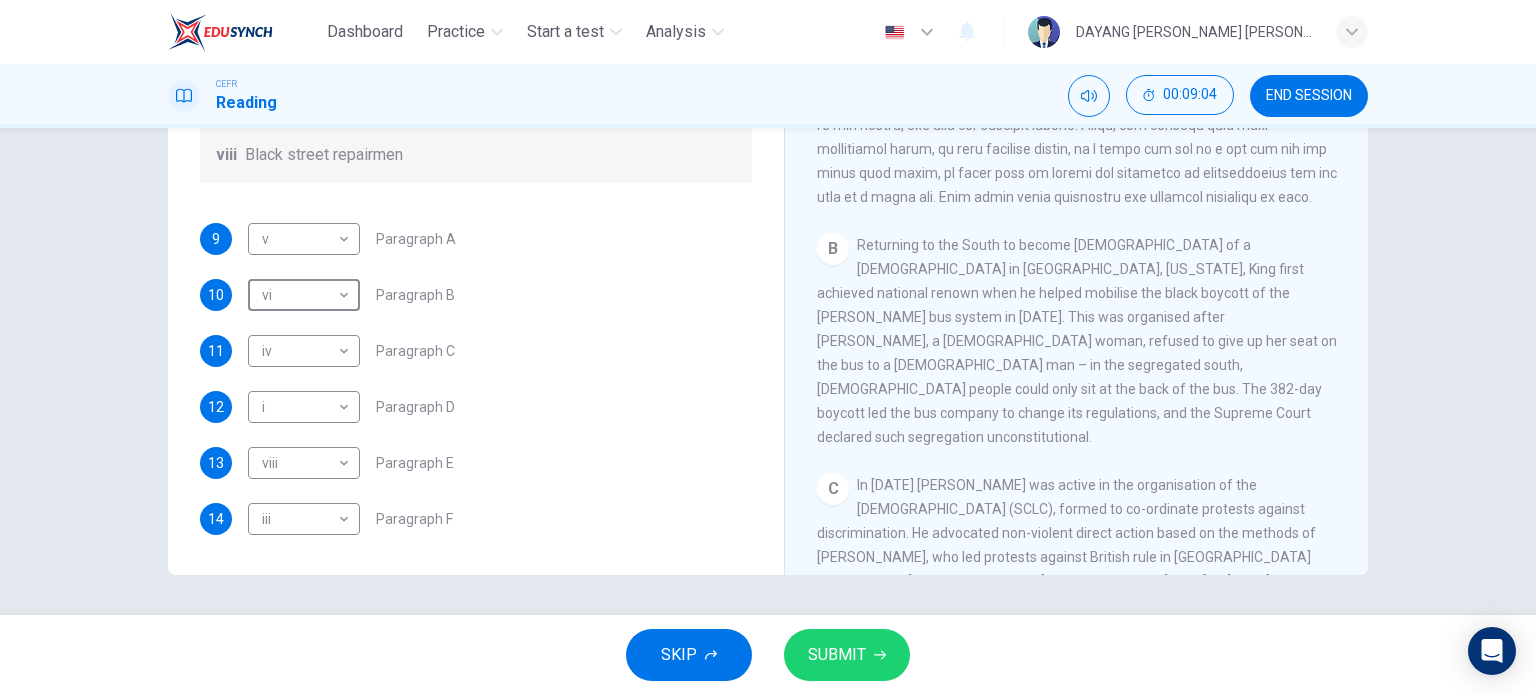 click on "SUBMIT" at bounding box center (837, 655) 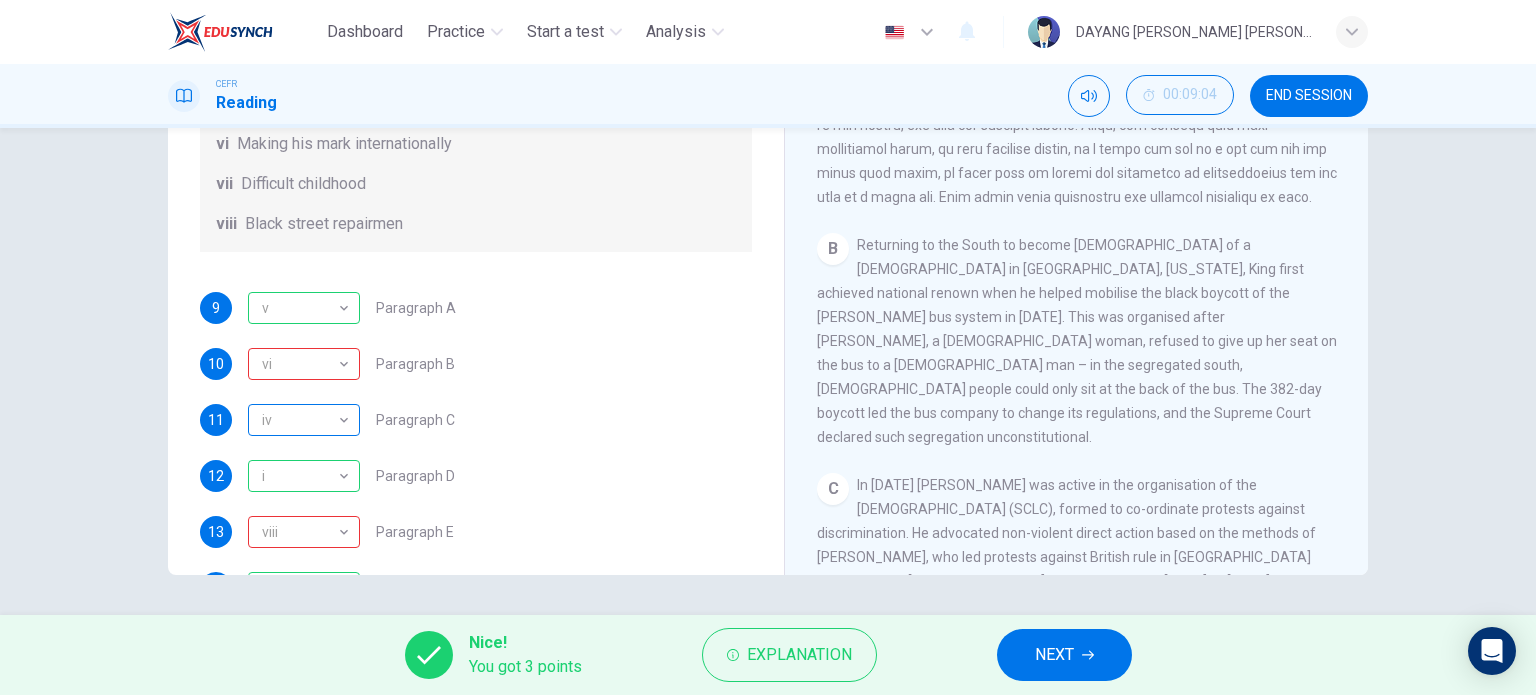 scroll, scrollTop: 300, scrollLeft: 0, axis: vertical 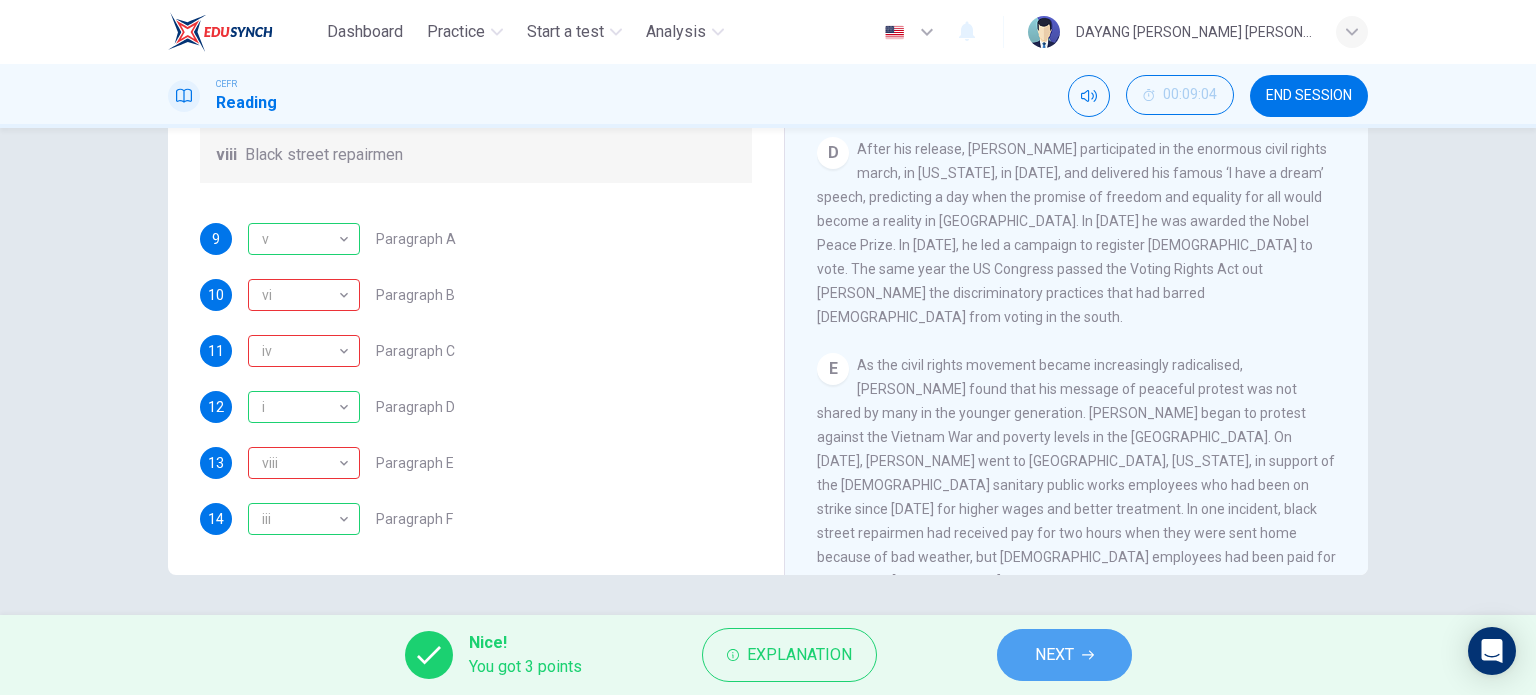 click on "NEXT" at bounding box center [1064, 655] 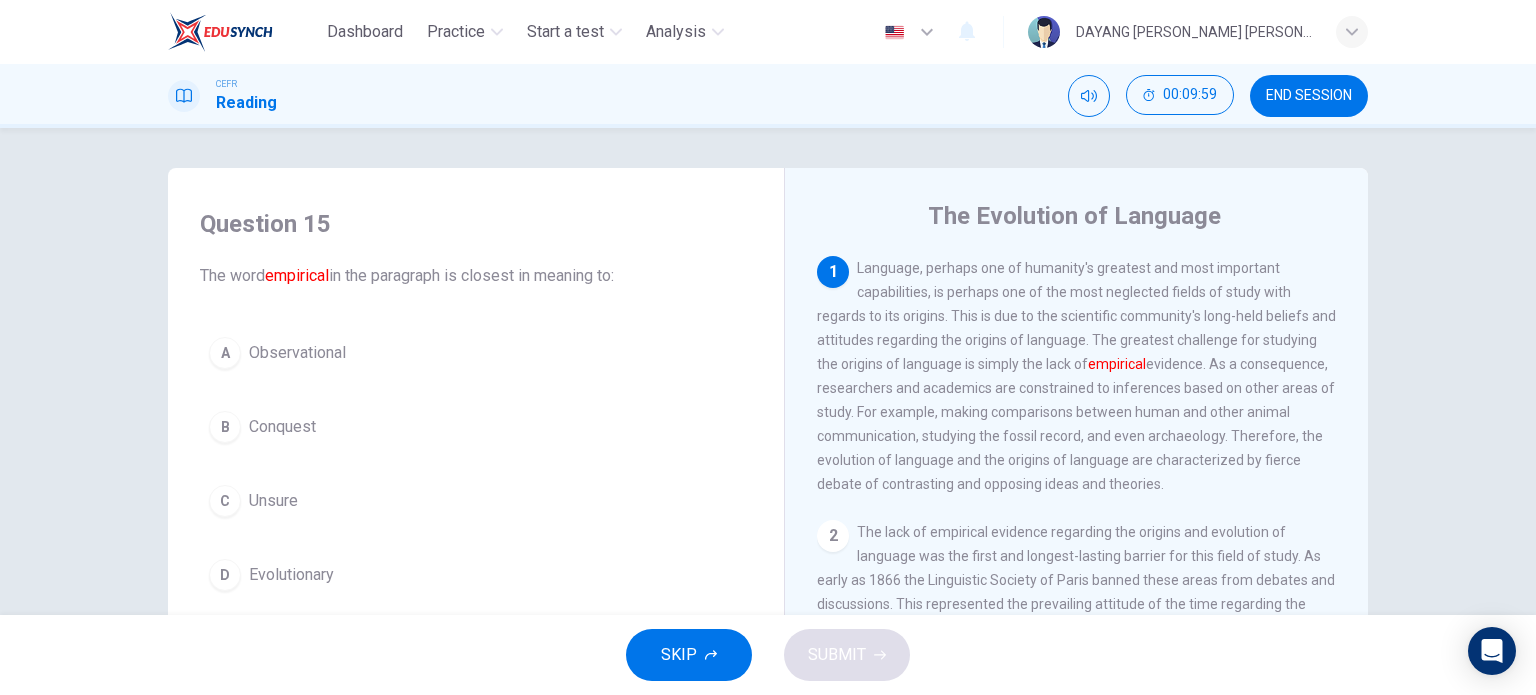 click on "A Observational" at bounding box center [476, 353] 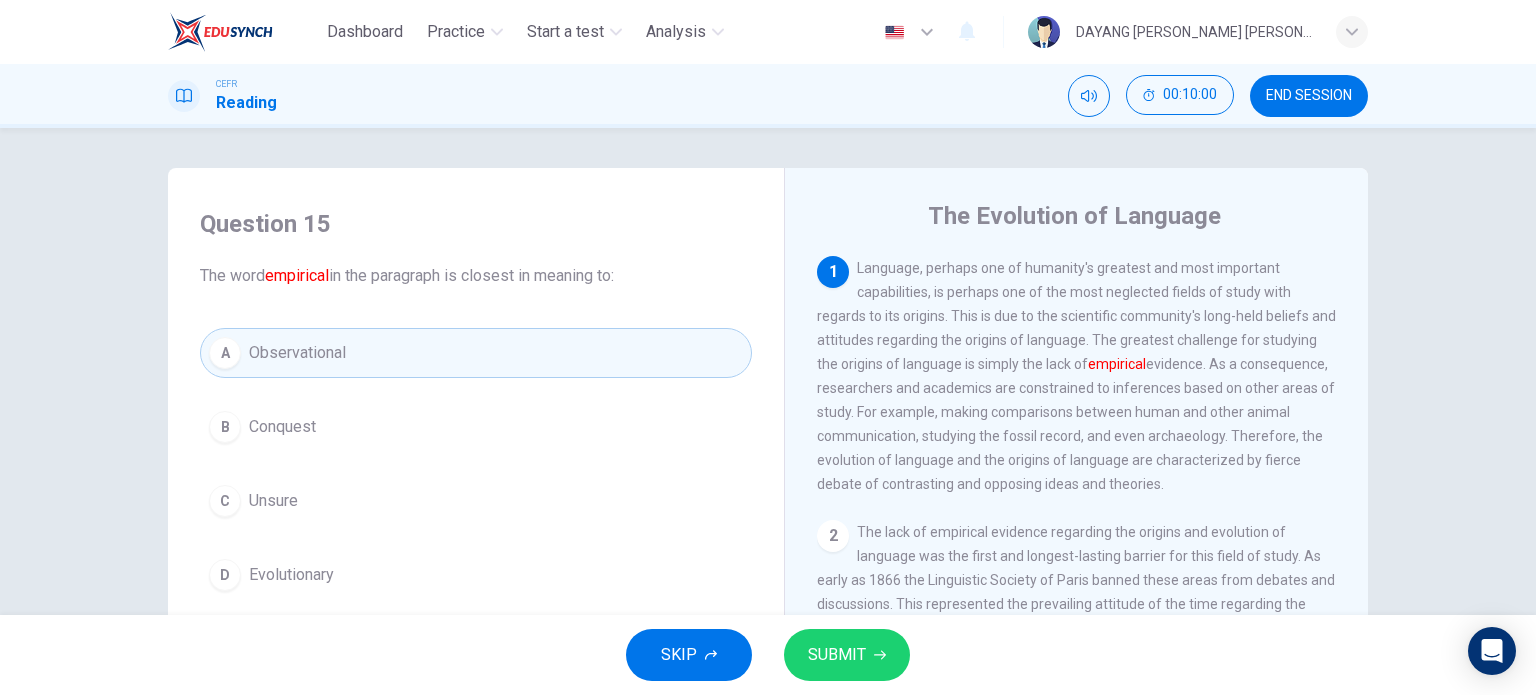 click on "SUBMIT" at bounding box center [837, 655] 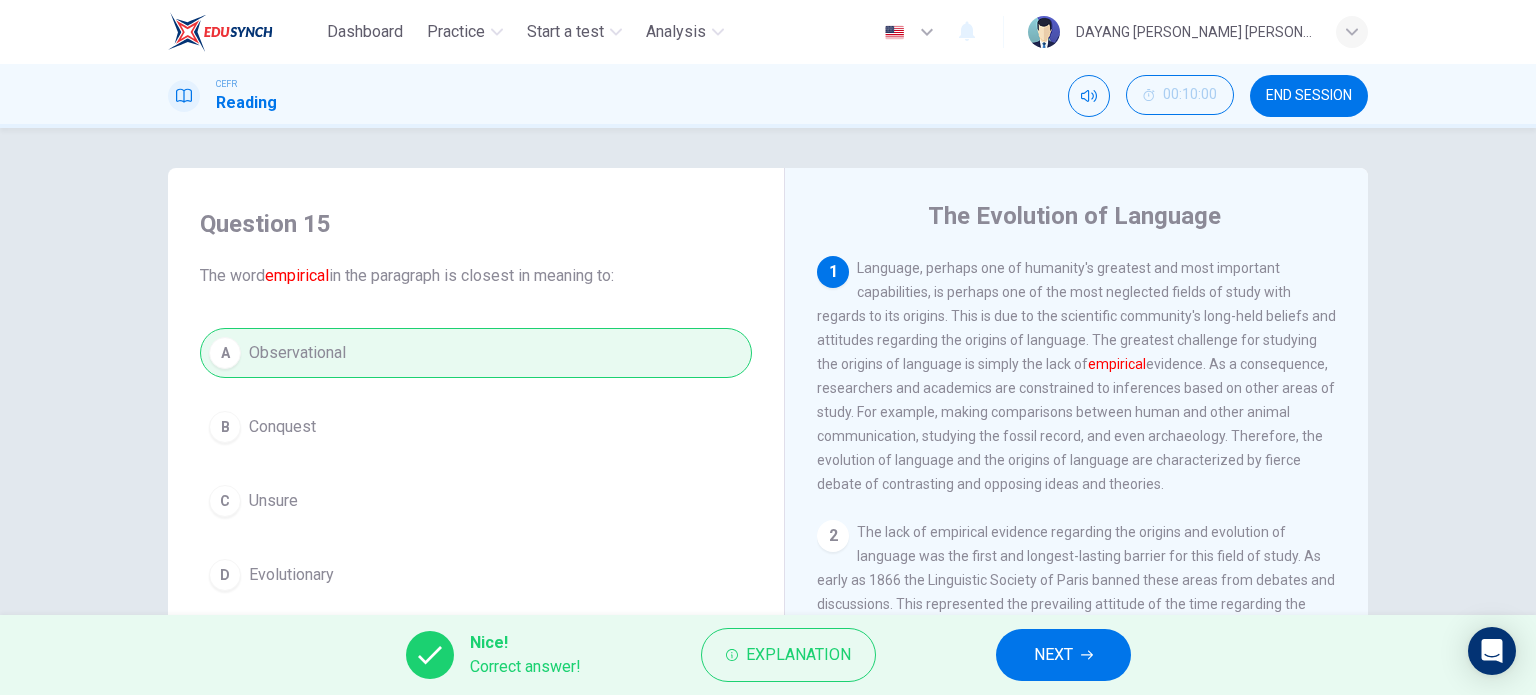 click on "NEXT" at bounding box center [1063, 655] 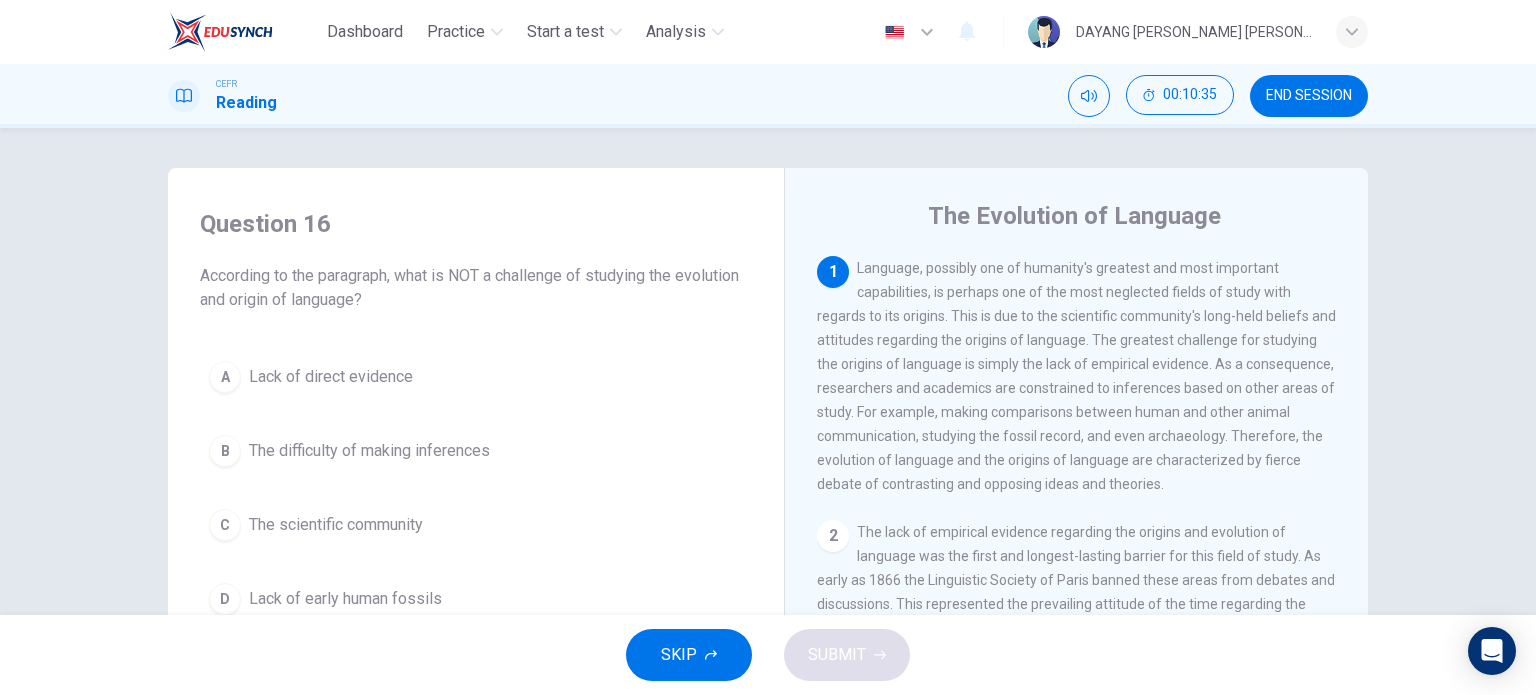 scroll, scrollTop: 100, scrollLeft: 0, axis: vertical 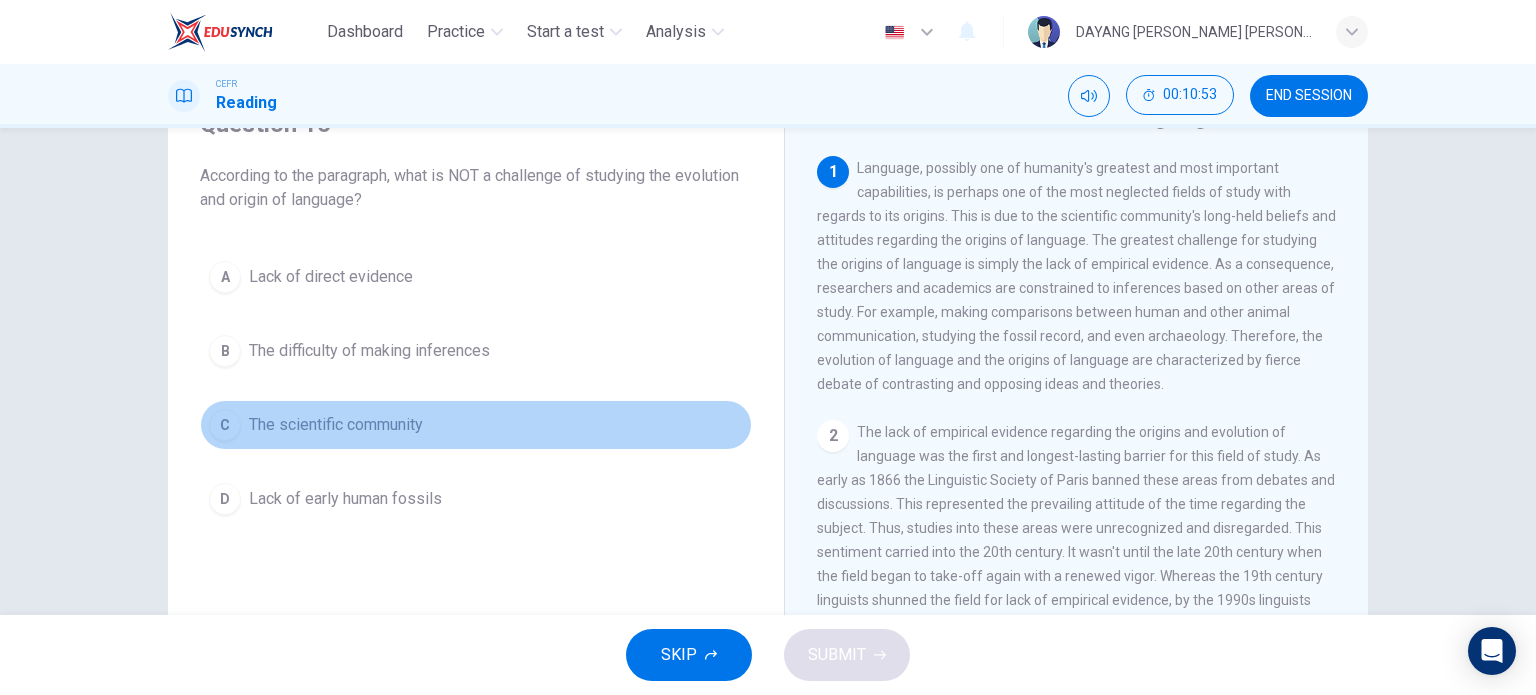 click on "C The scientific community" at bounding box center [476, 425] 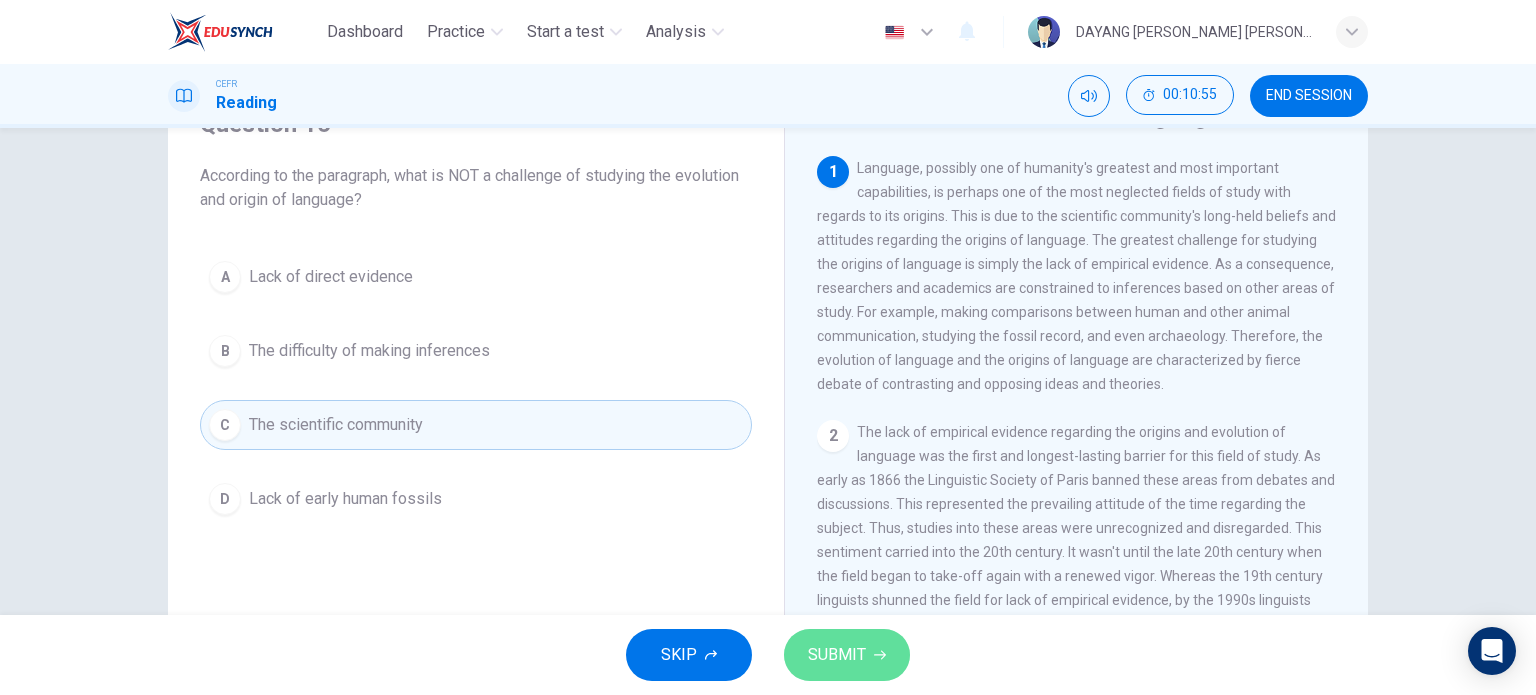 click on "SUBMIT" at bounding box center [847, 655] 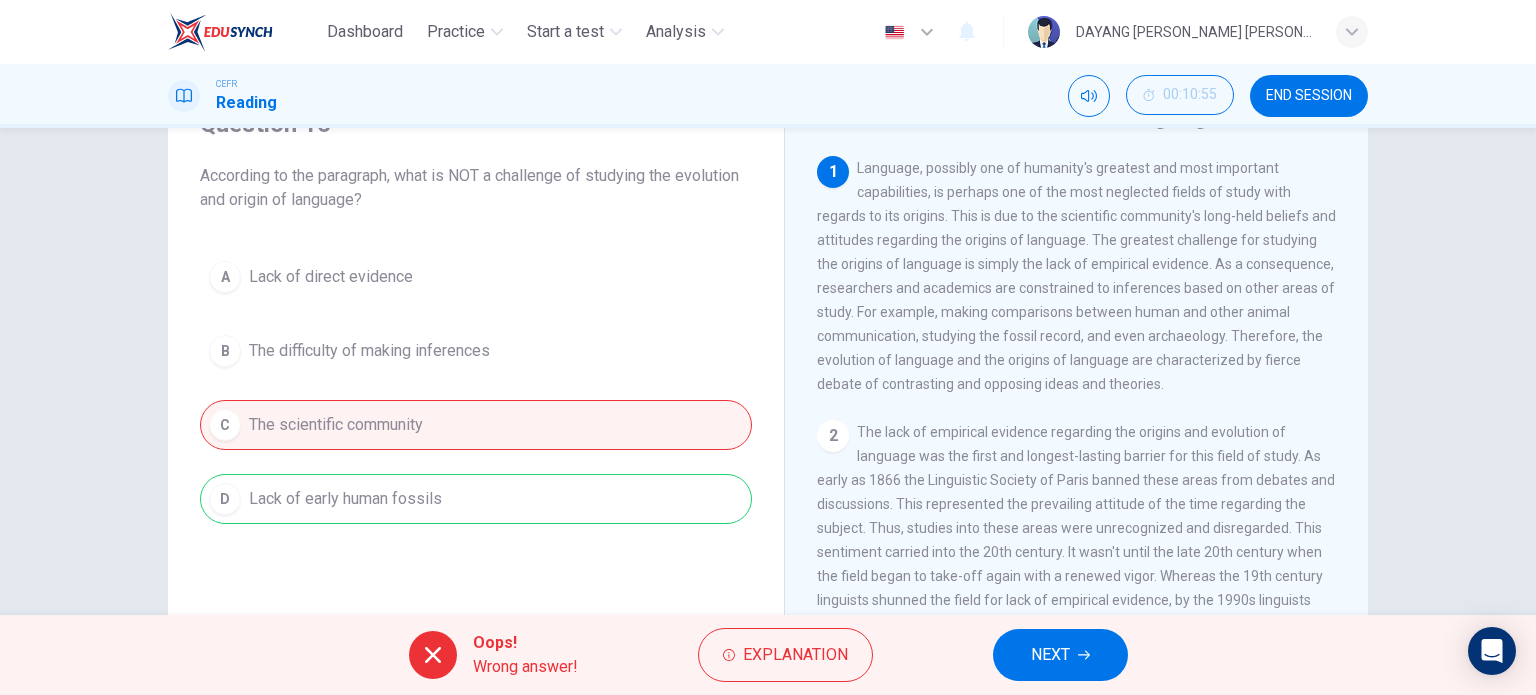 click on "NEXT" at bounding box center [1060, 655] 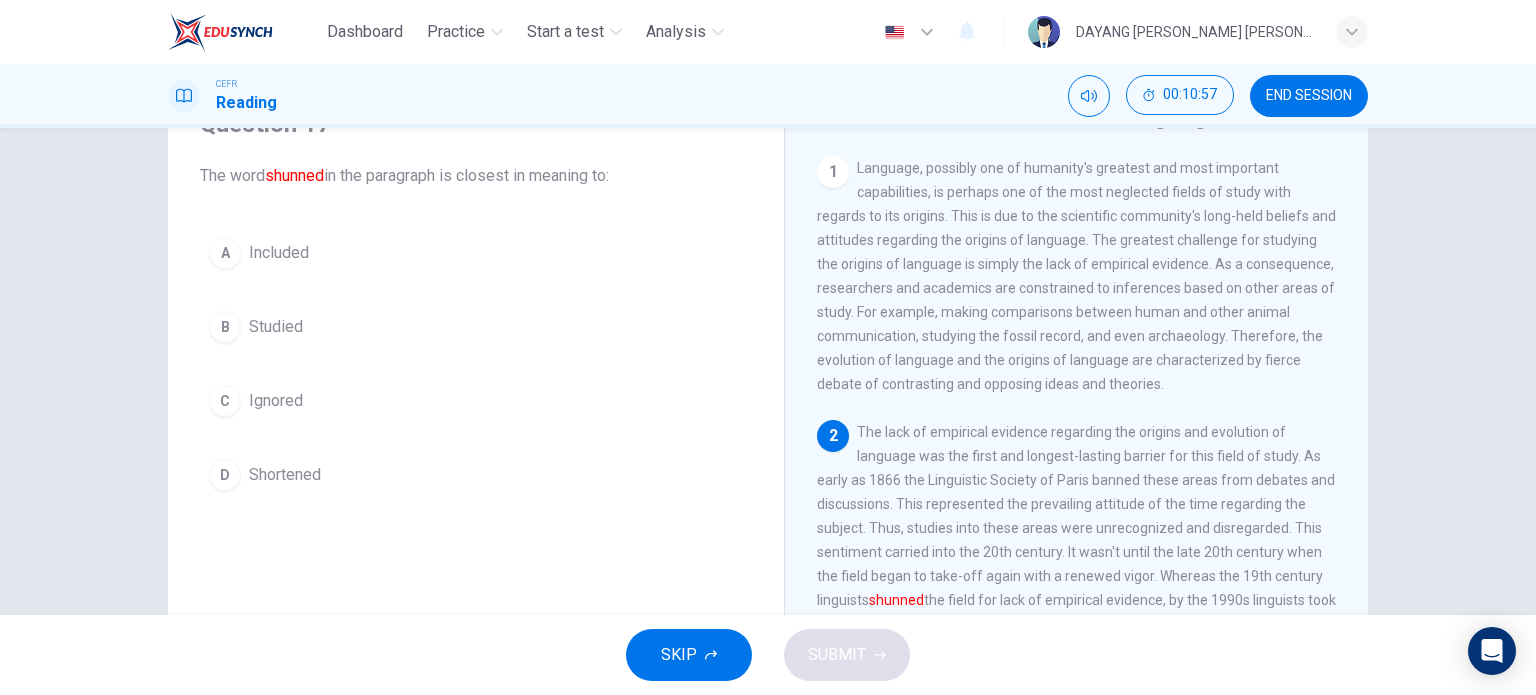 scroll, scrollTop: 100, scrollLeft: 0, axis: vertical 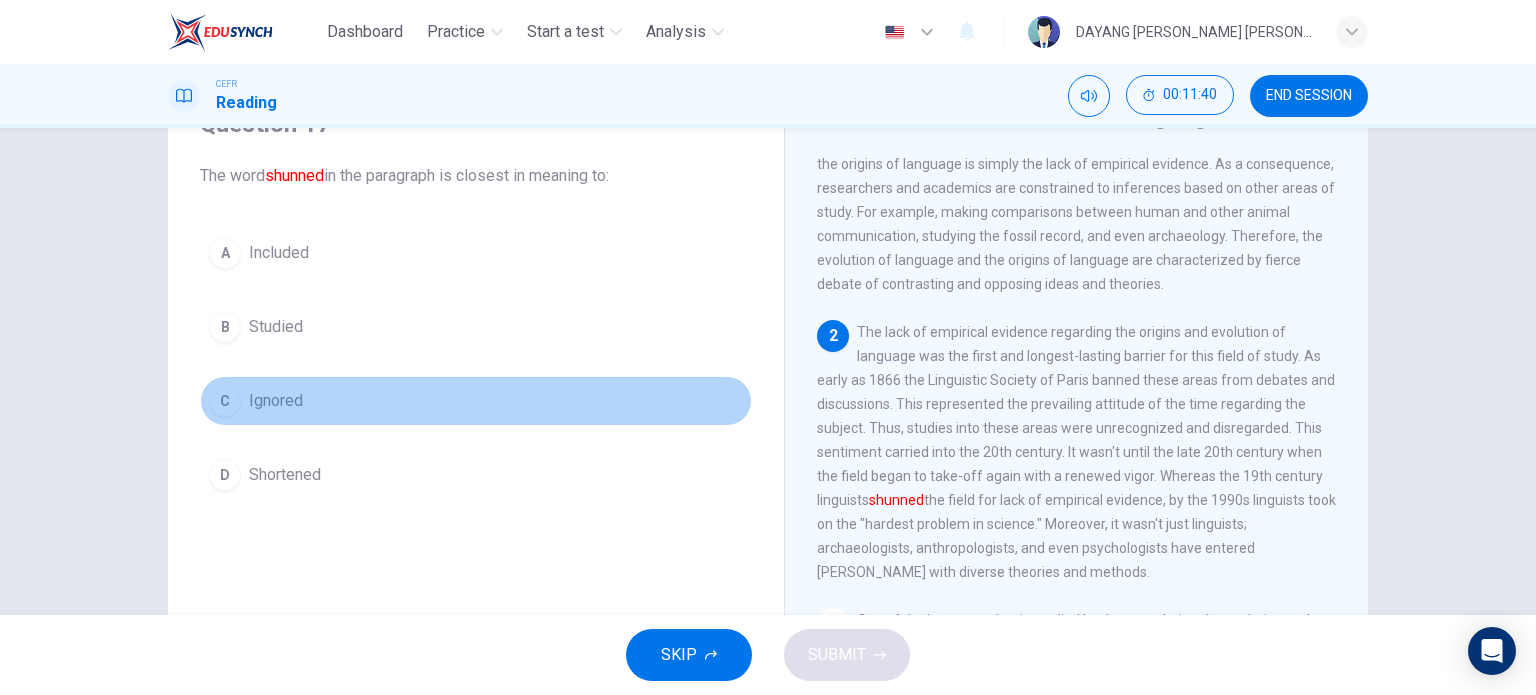 click on "Ignored" at bounding box center (276, 401) 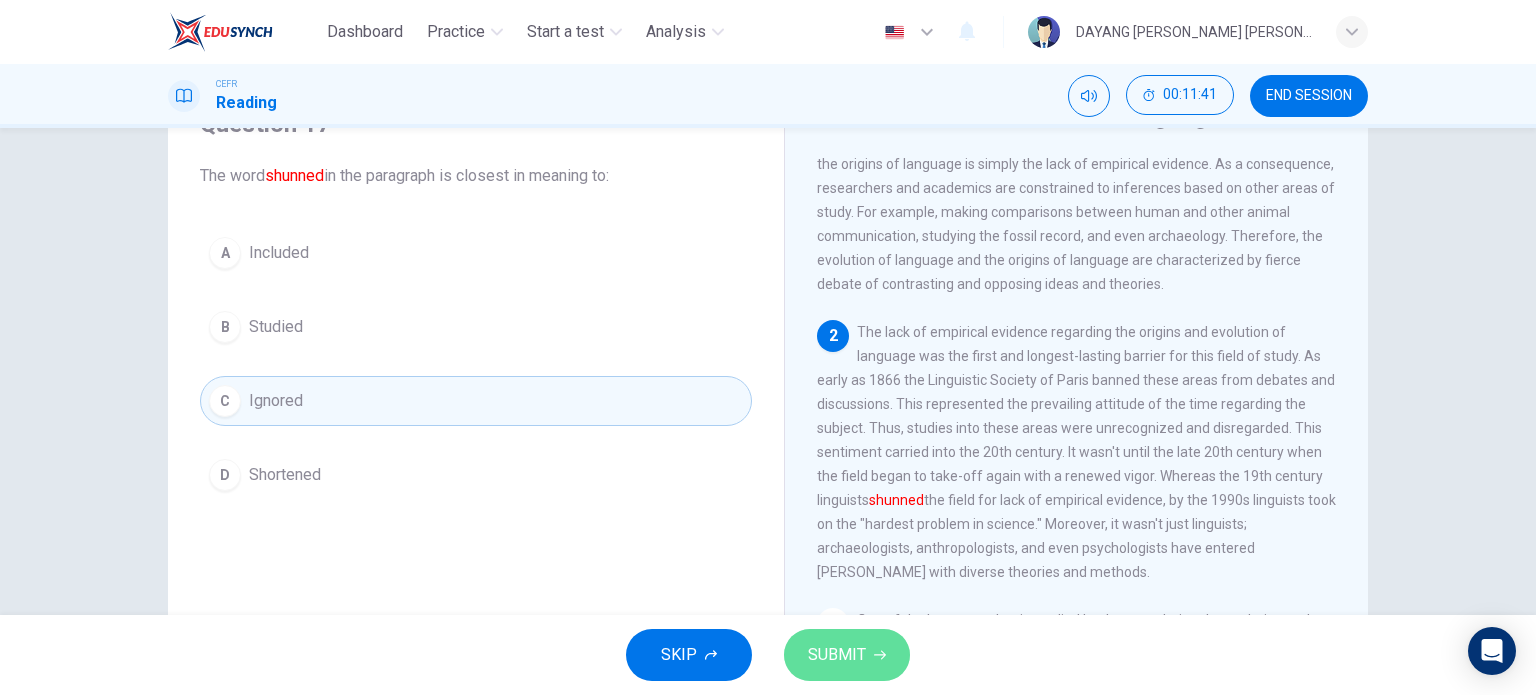 click on "SUBMIT" at bounding box center [847, 655] 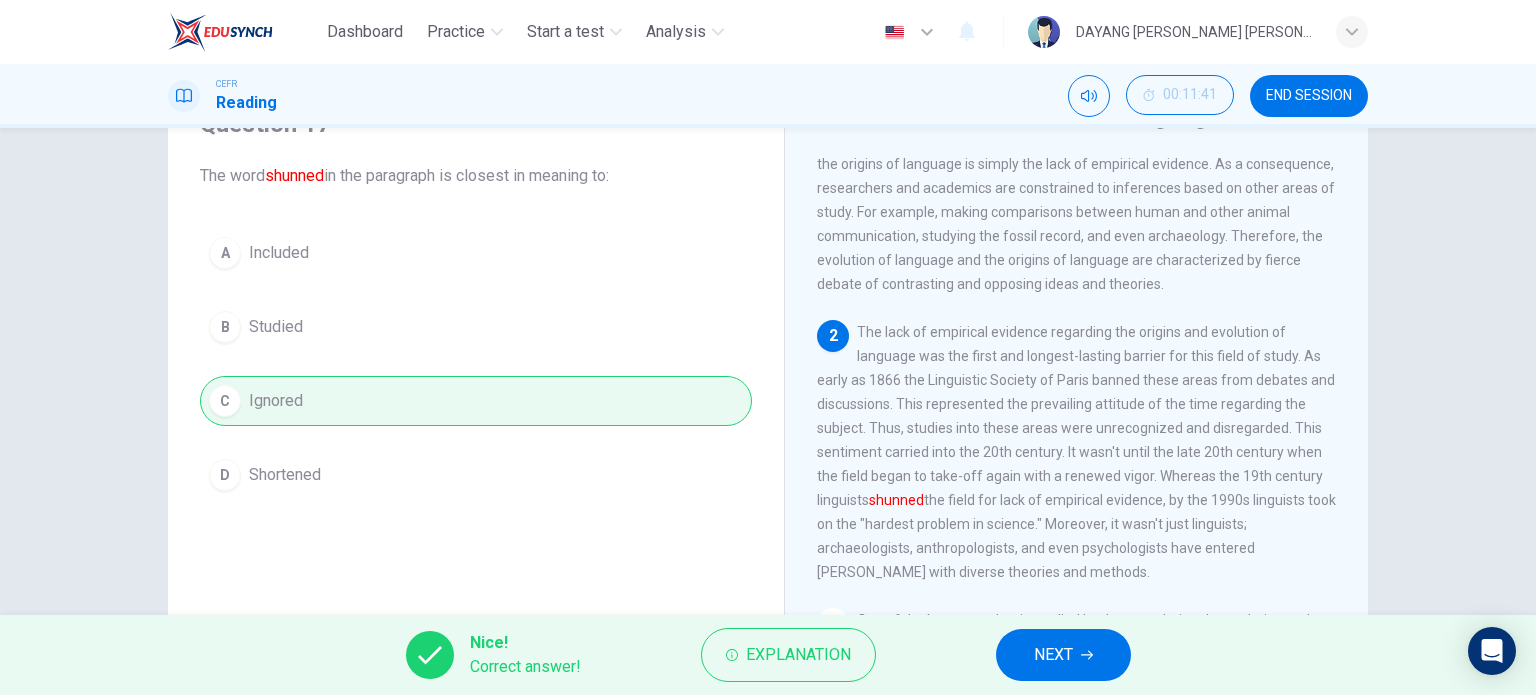click on "NEXT" at bounding box center [1053, 655] 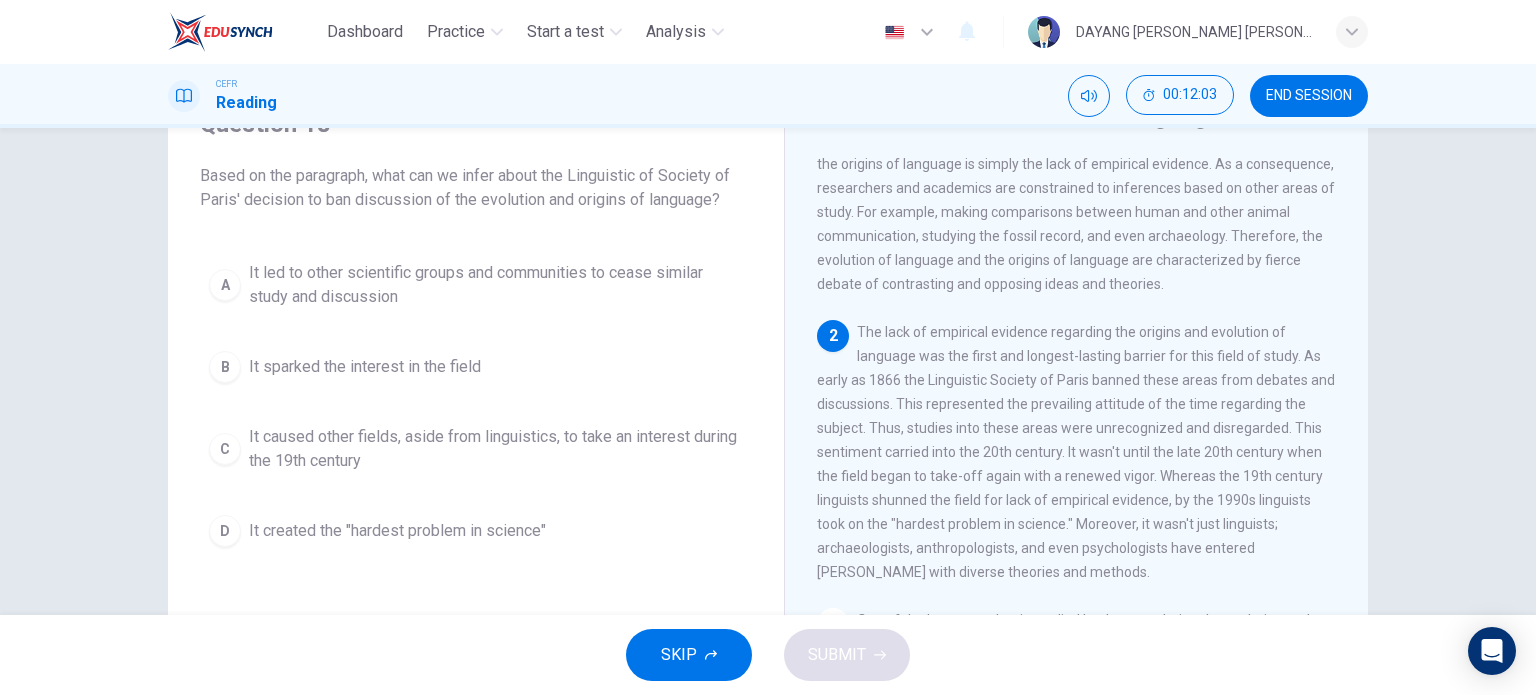 click on "C It caused other fields, aside from linguistics, to take an interest during the 19th century" at bounding box center [476, 449] 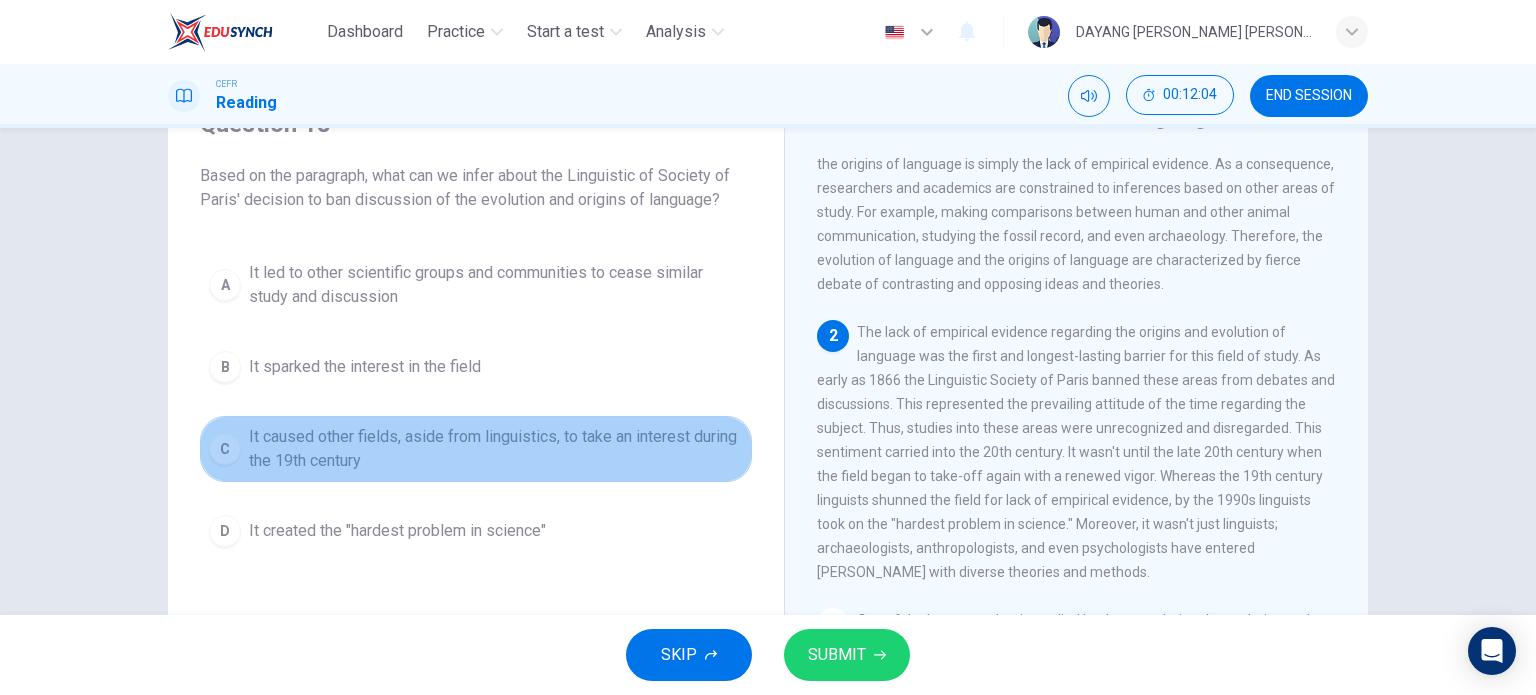 drag, startPoint x: 634, startPoint y: 435, endPoint x: 642, endPoint y: 453, distance: 19.697716 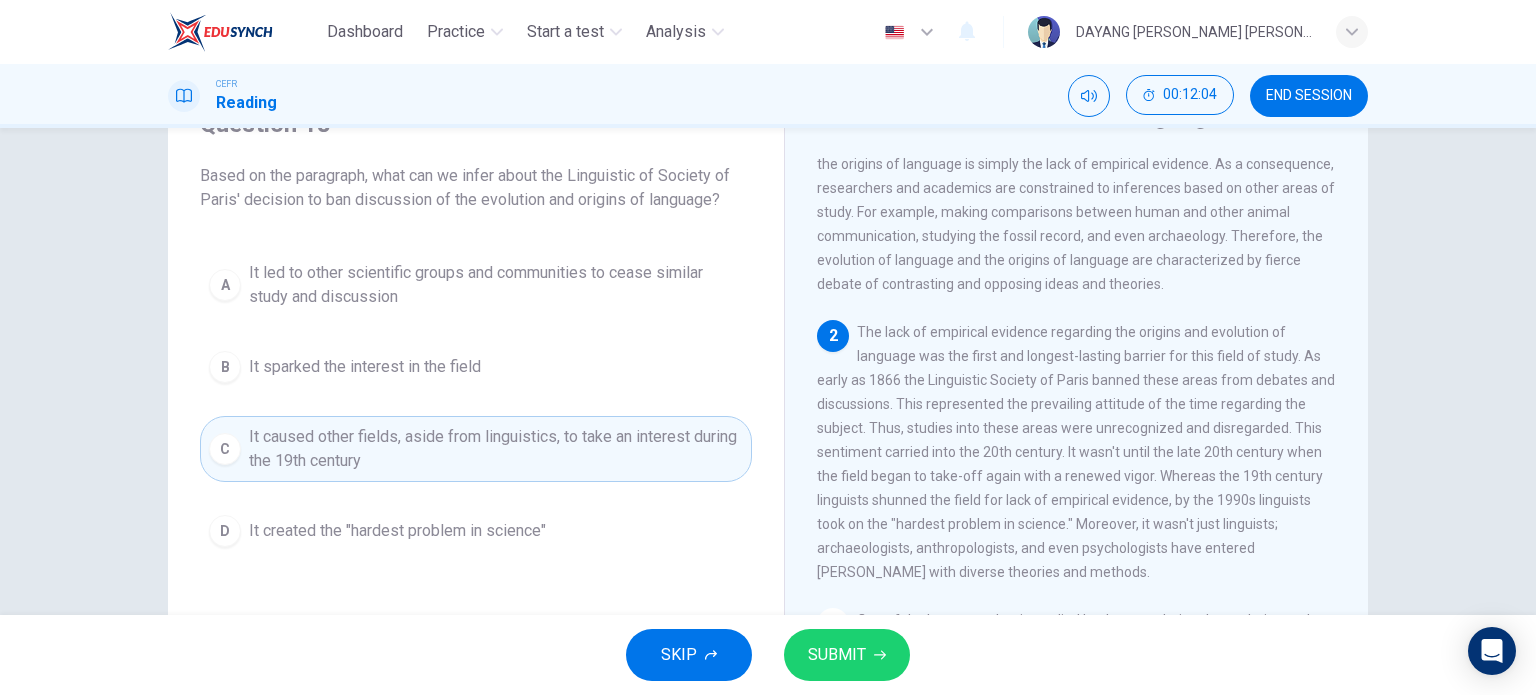 click on "SUBMIT" at bounding box center (847, 655) 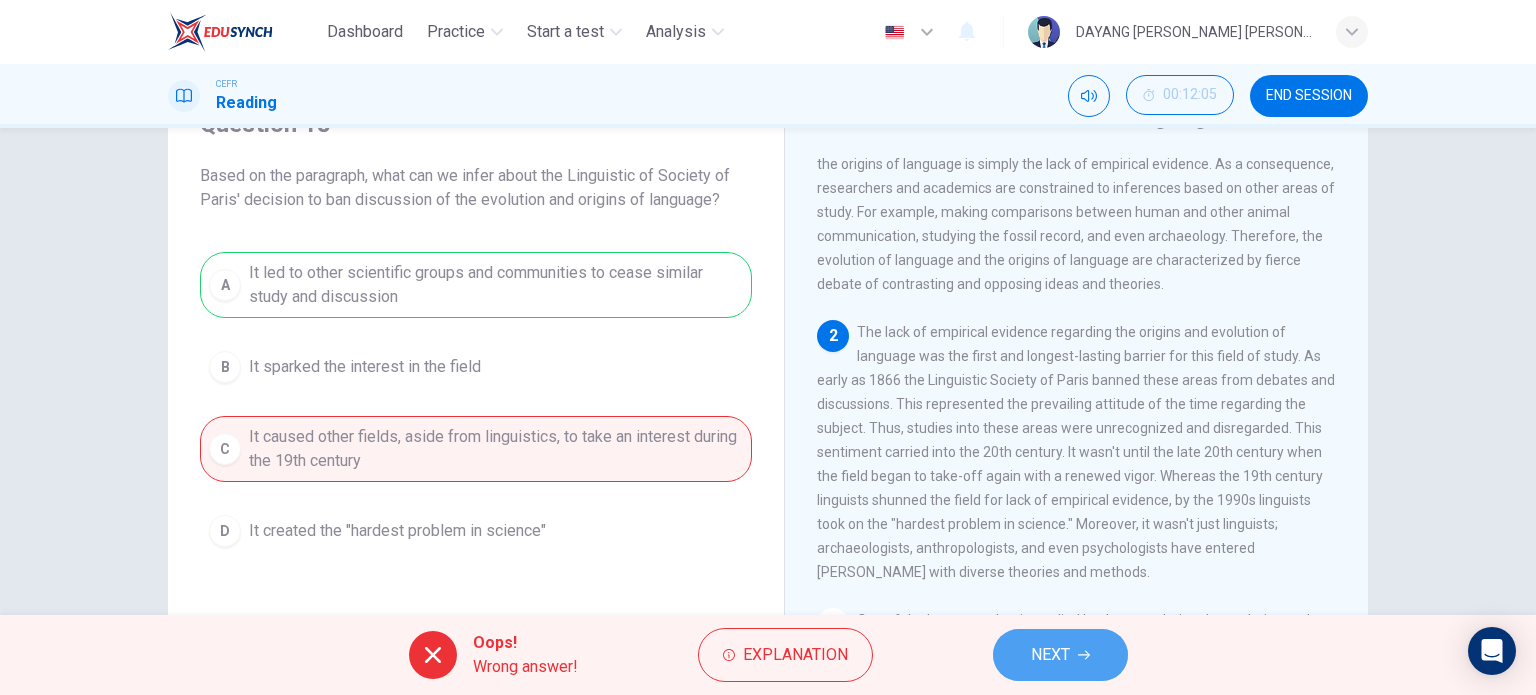 click on "NEXT" at bounding box center [1060, 655] 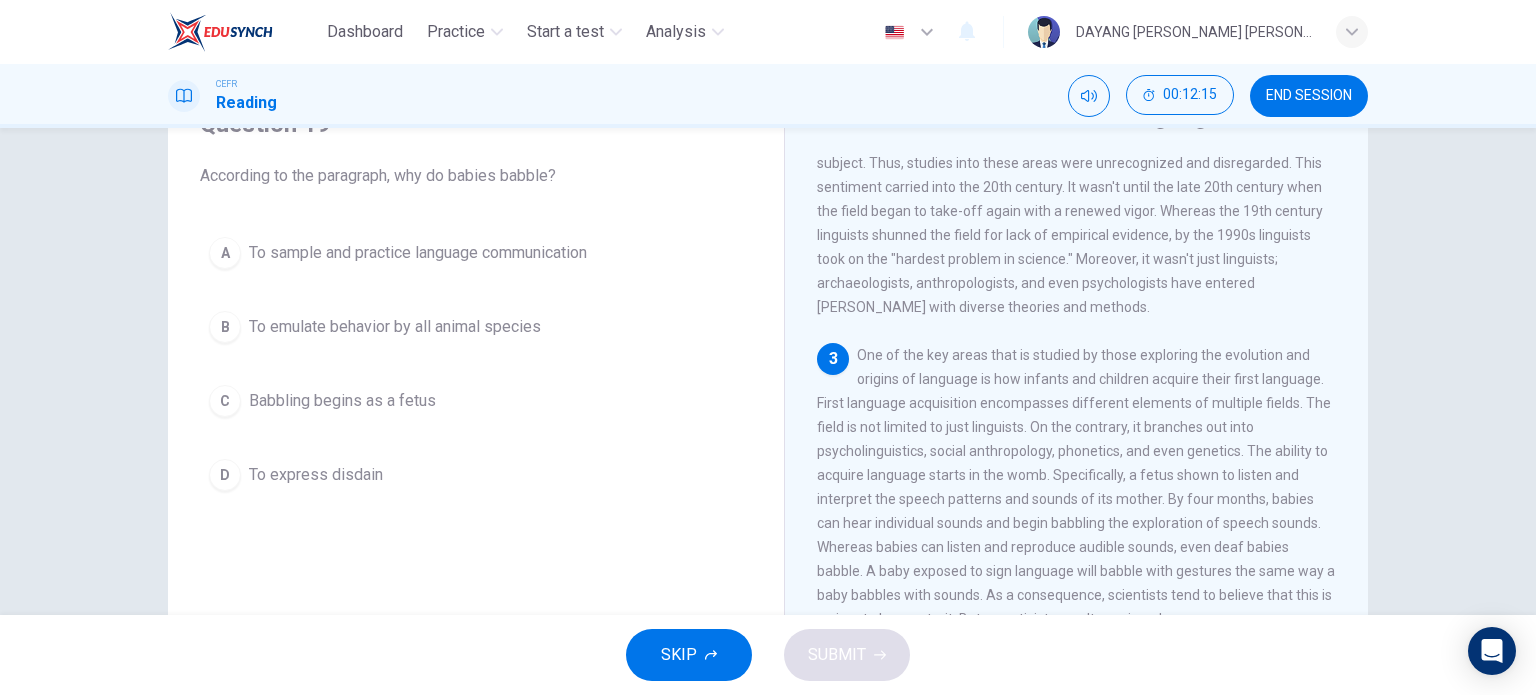 scroll, scrollTop: 400, scrollLeft: 0, axis: vertical 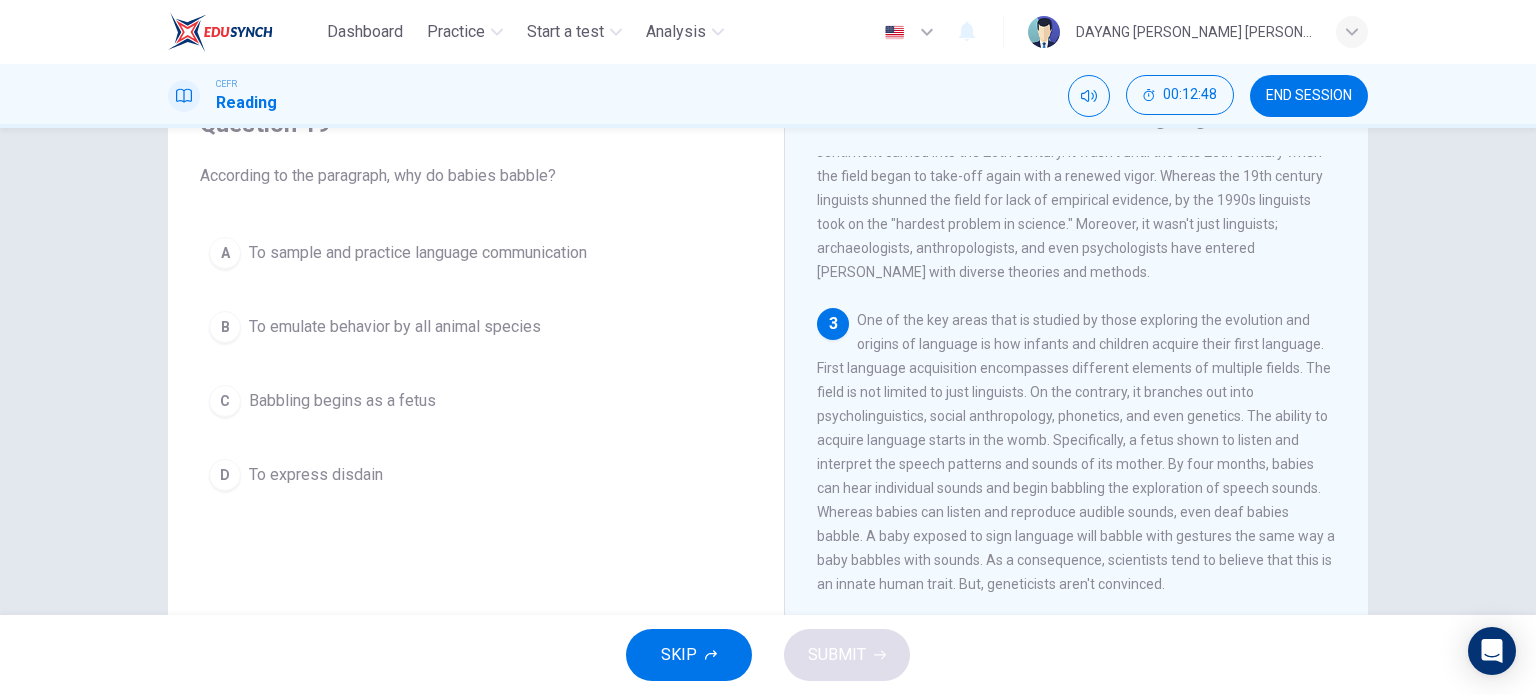 click on "To sample and practice language communication" at bounding box center (418, 253) 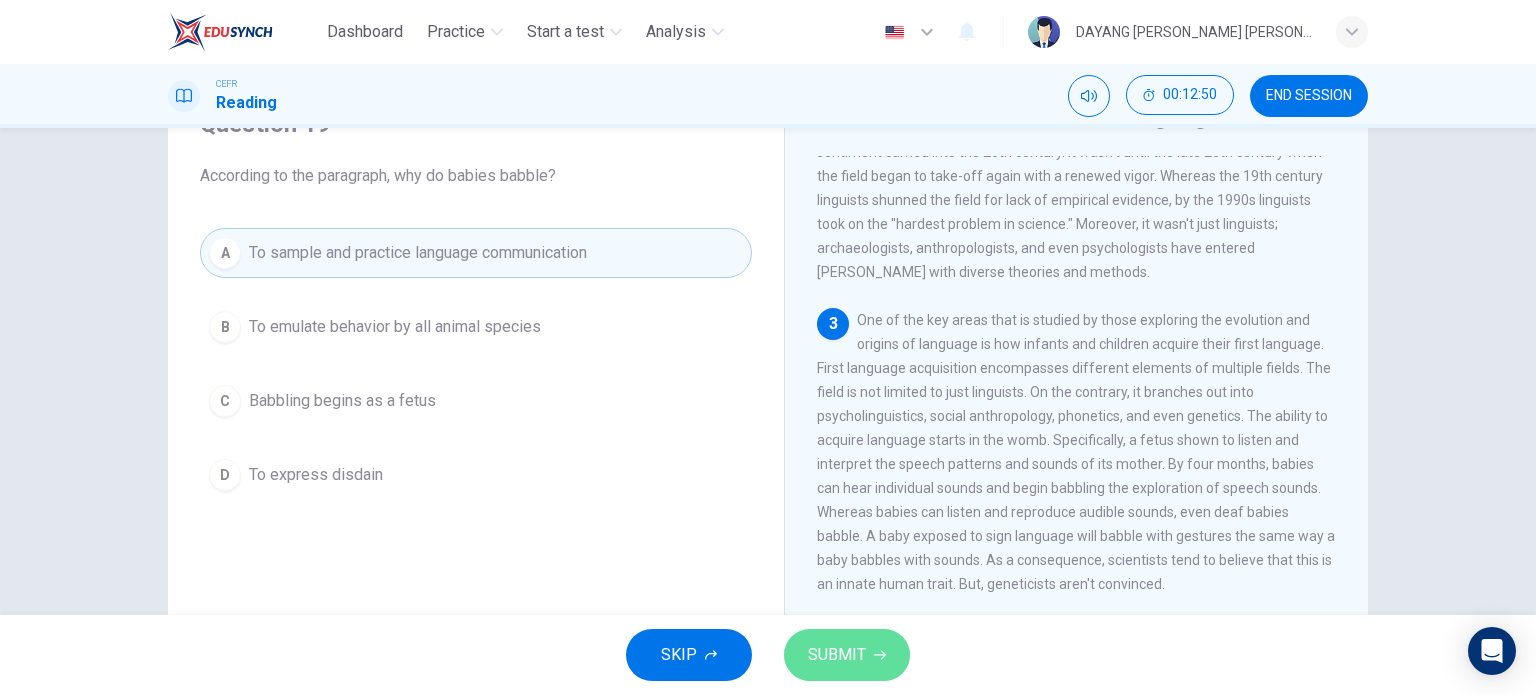 click on "SUBMIT" at bounding box center [837, 655] 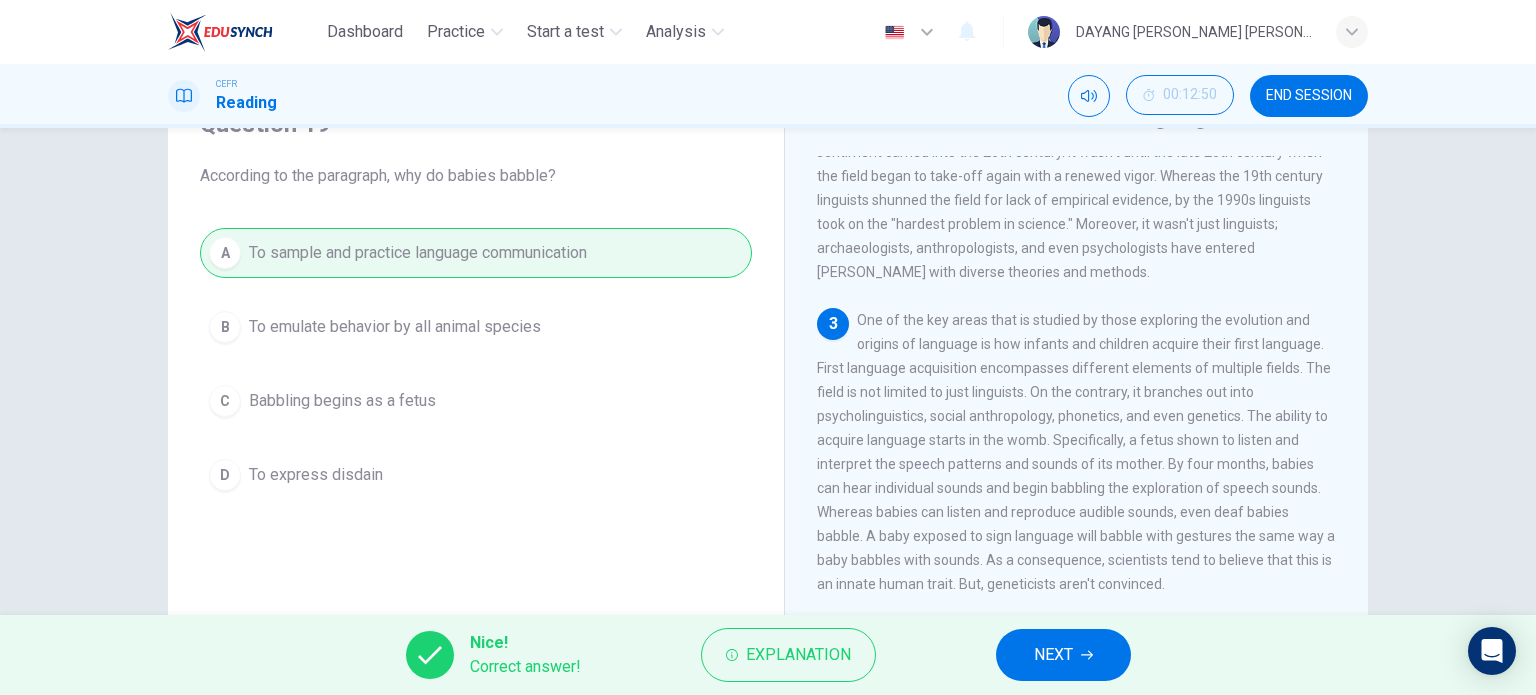 click on "NEXT" at bounding box center [1053, 655] 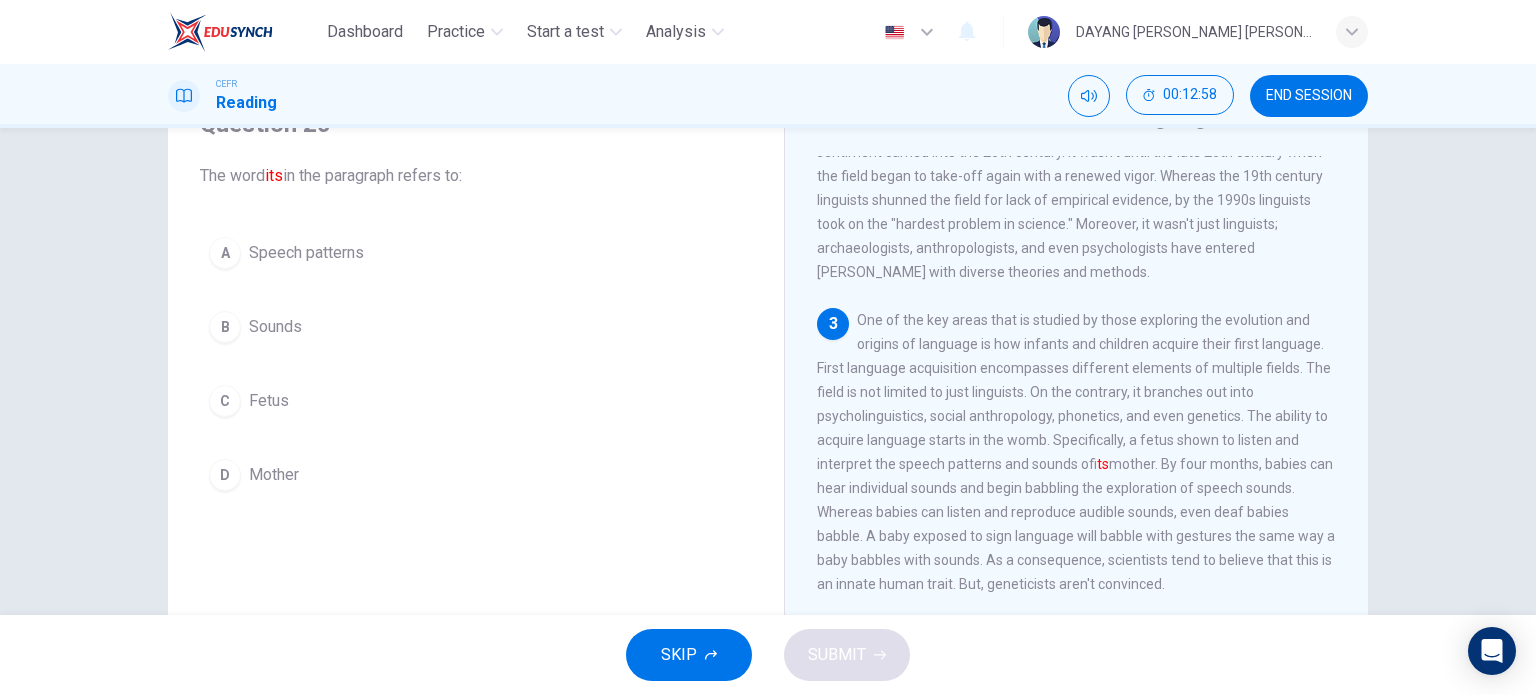 click on "A Speech patterns" at bounding box center (476, 253) 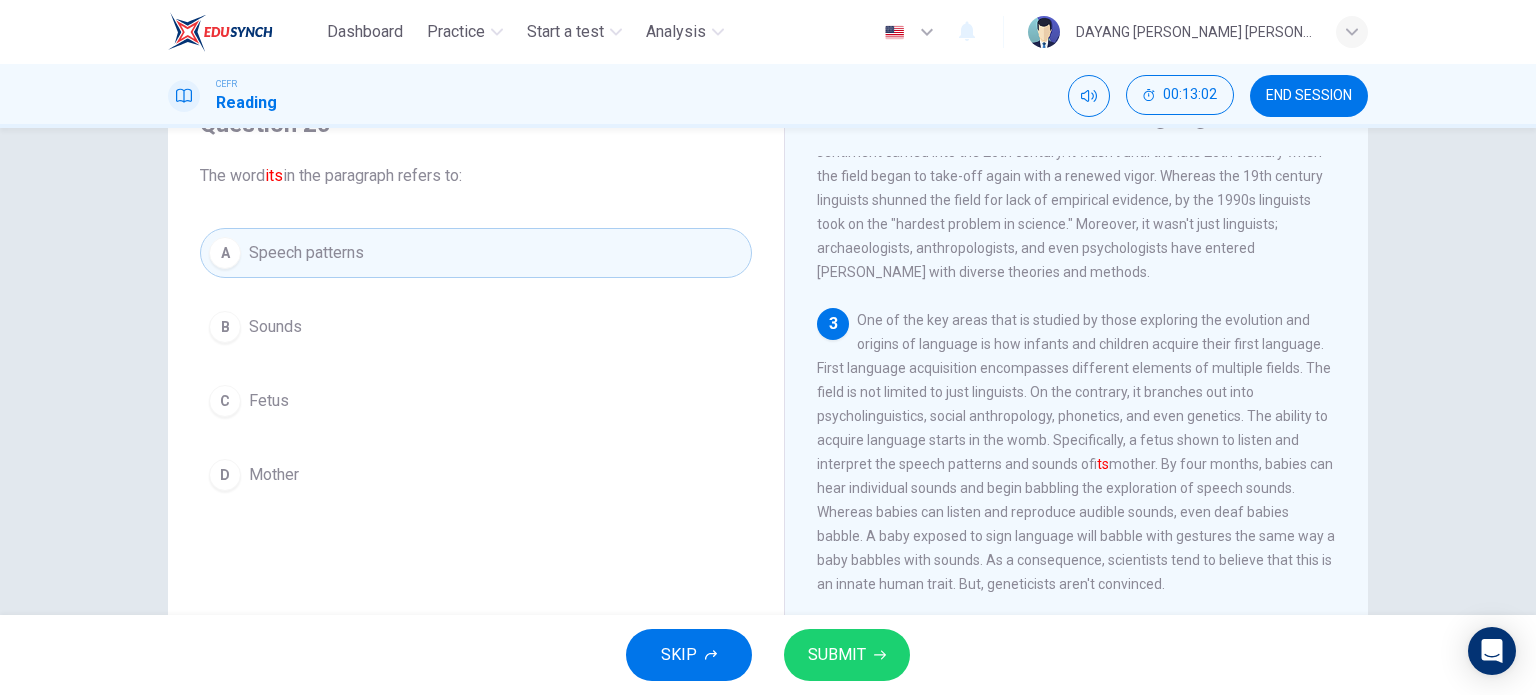 click on "SUBMIT" at bounding box center [837, 655] 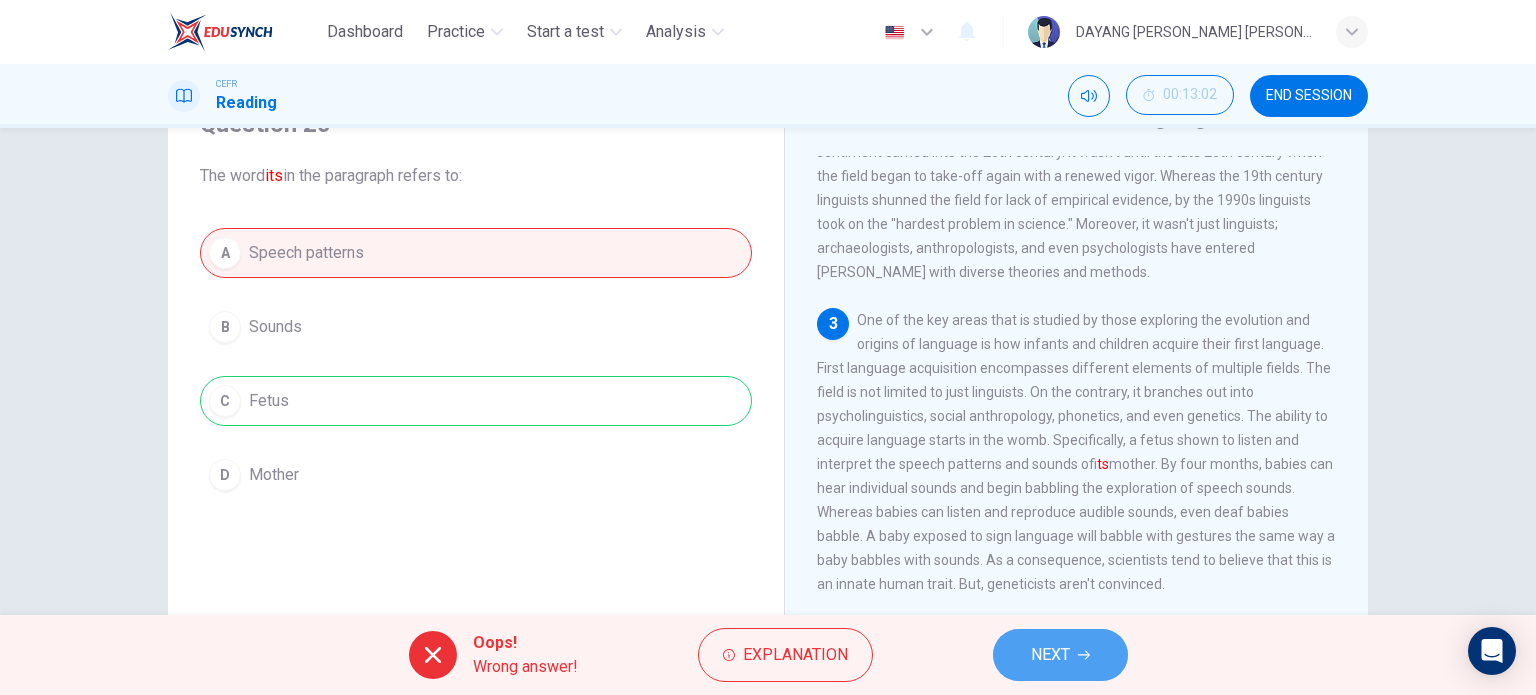 click on "NEXT" at bounding box center [1060, 655] 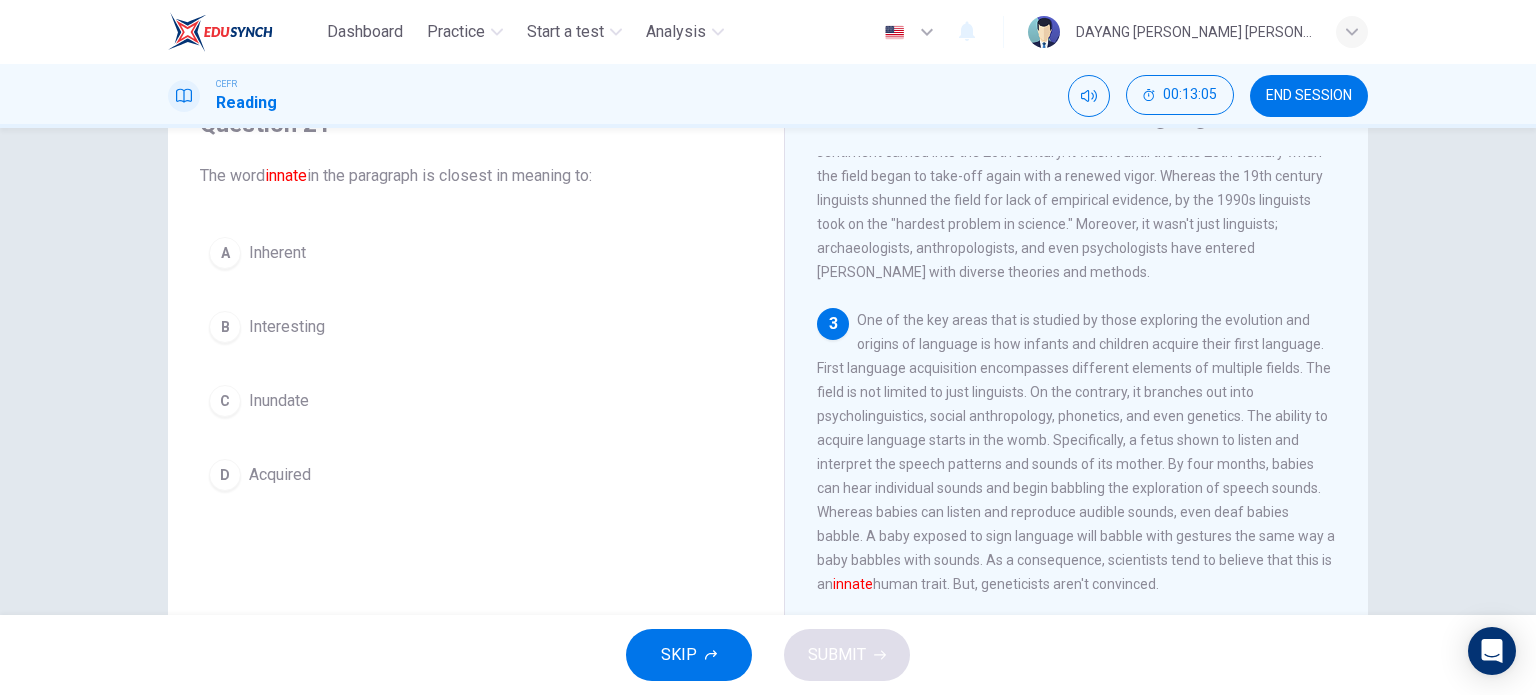 scroll, scrollTop: 500, scrollLeft: 0, axis: vertical 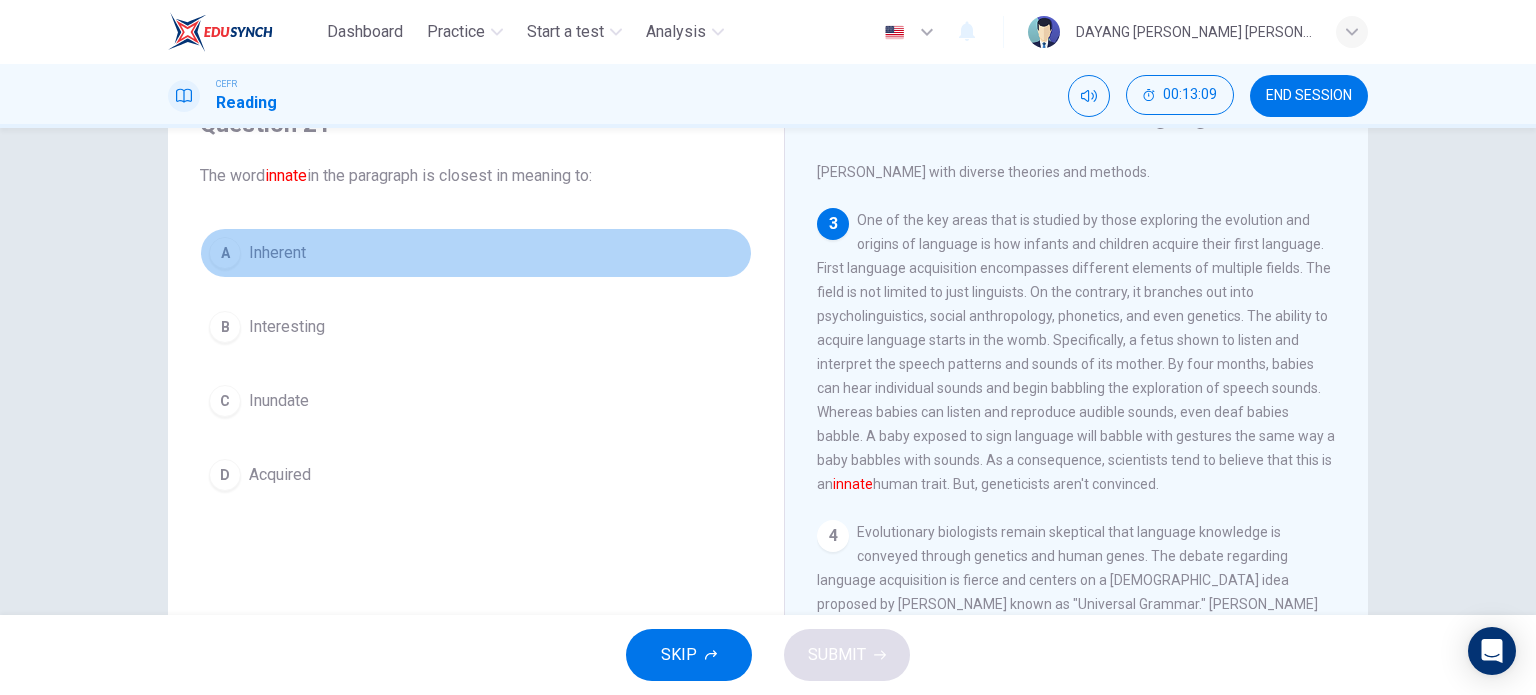 click on "Inherent" at bounding box center [277, 253] 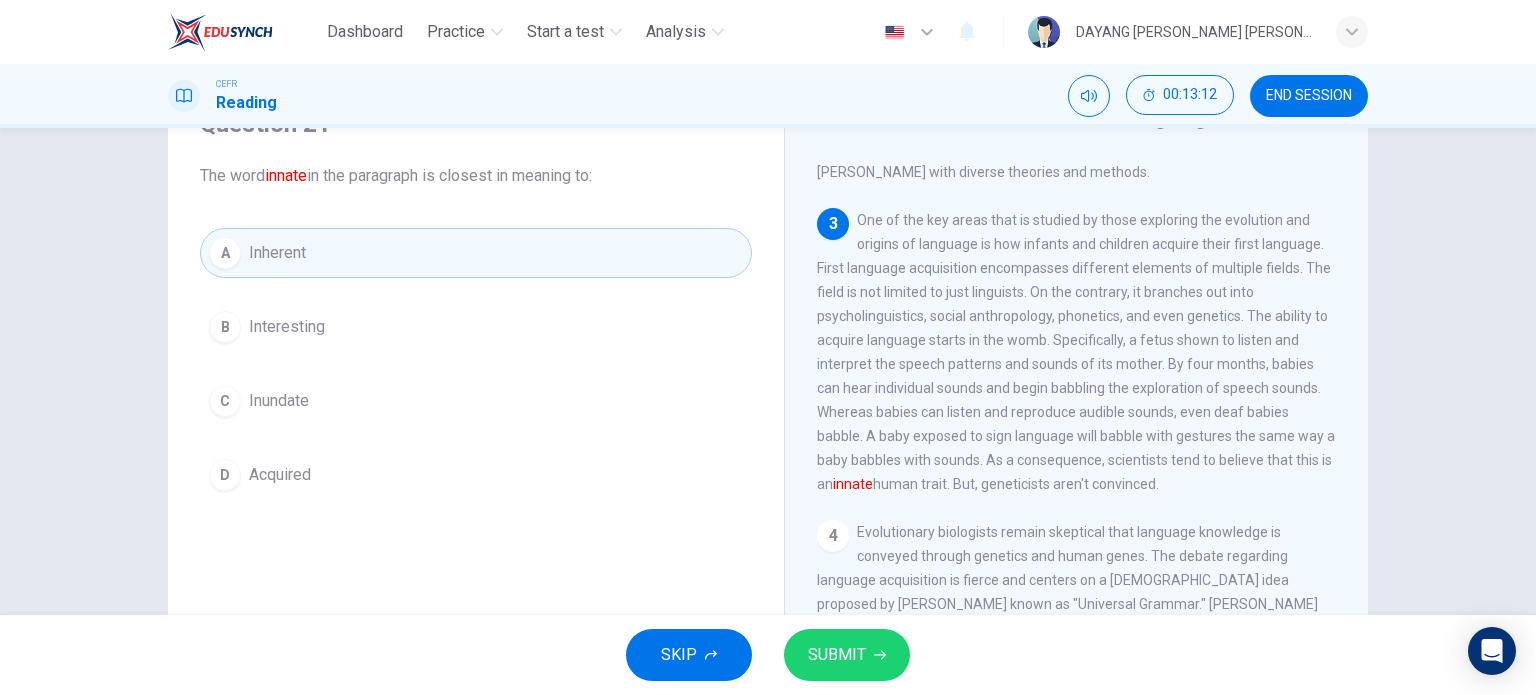 click on "SUBMIT" at bounding box center [837, 655] 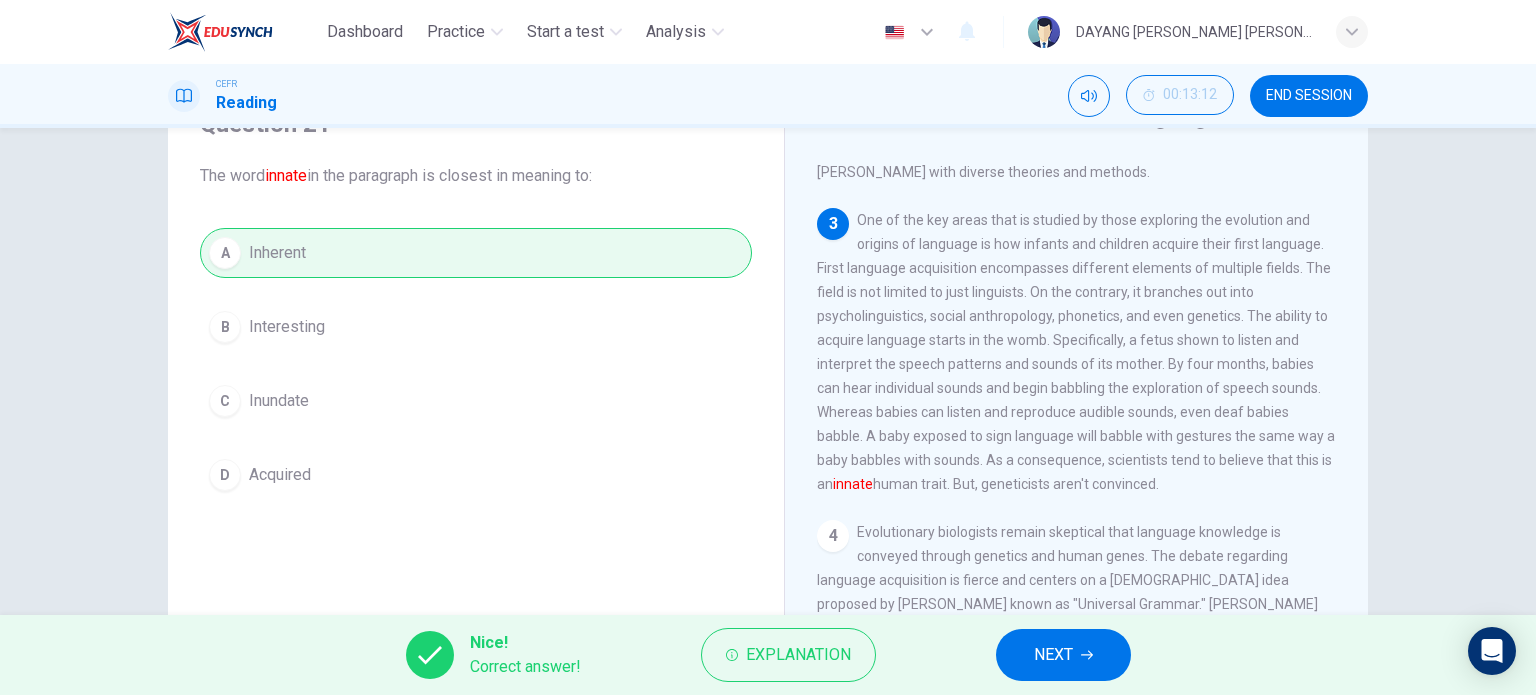 click on "NEXT" at bounding box center (1063, 655) 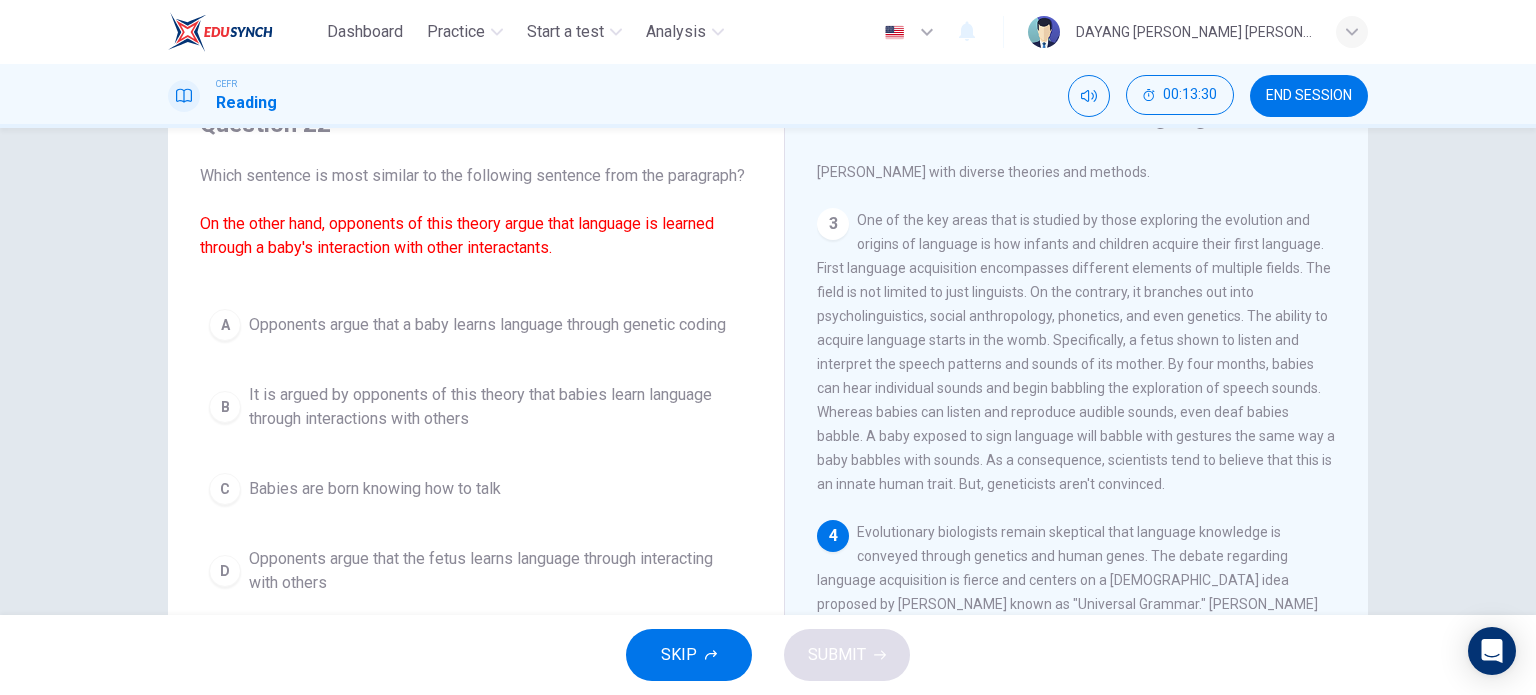 click on "It is argued by opponents of this theory that babies learn language through interactions with others" at bounding box center [496, 407] 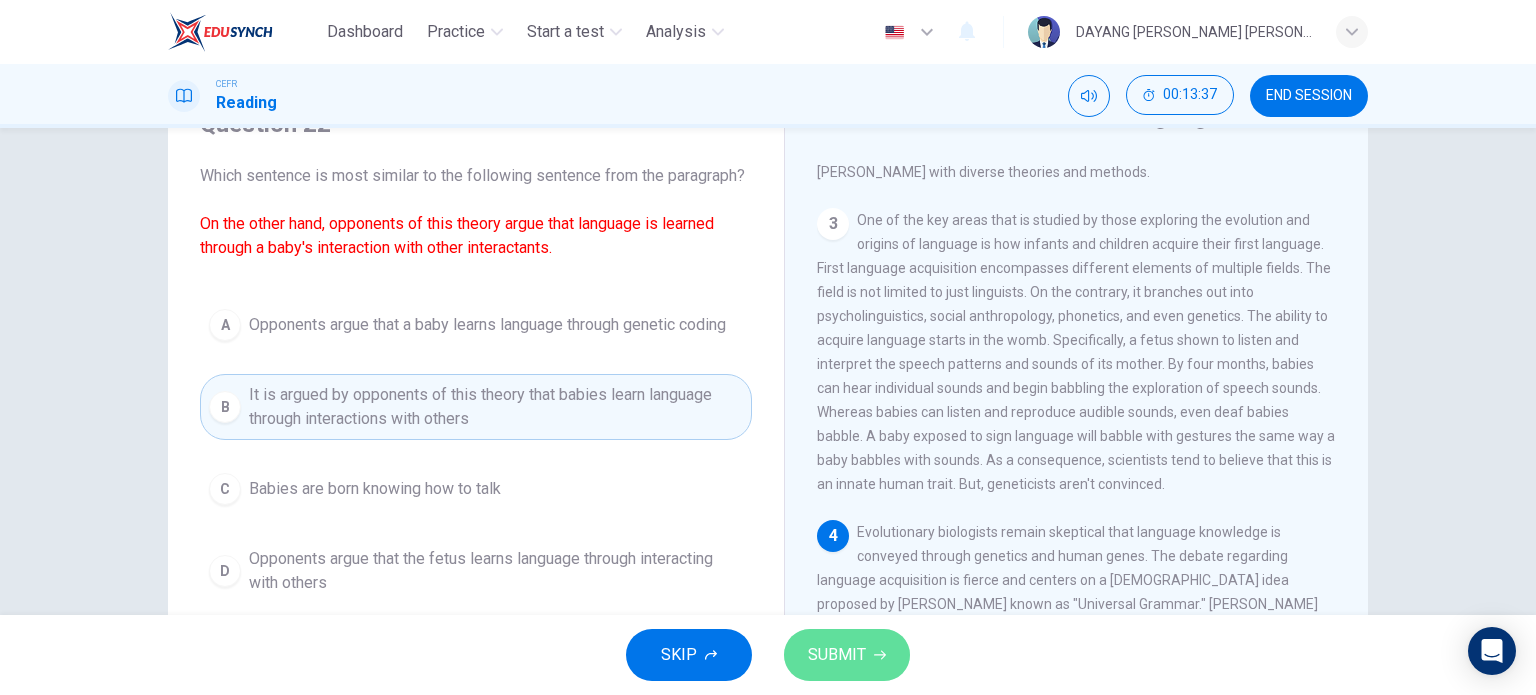 click on "SUBMIT" at bounding box center (837, 655) 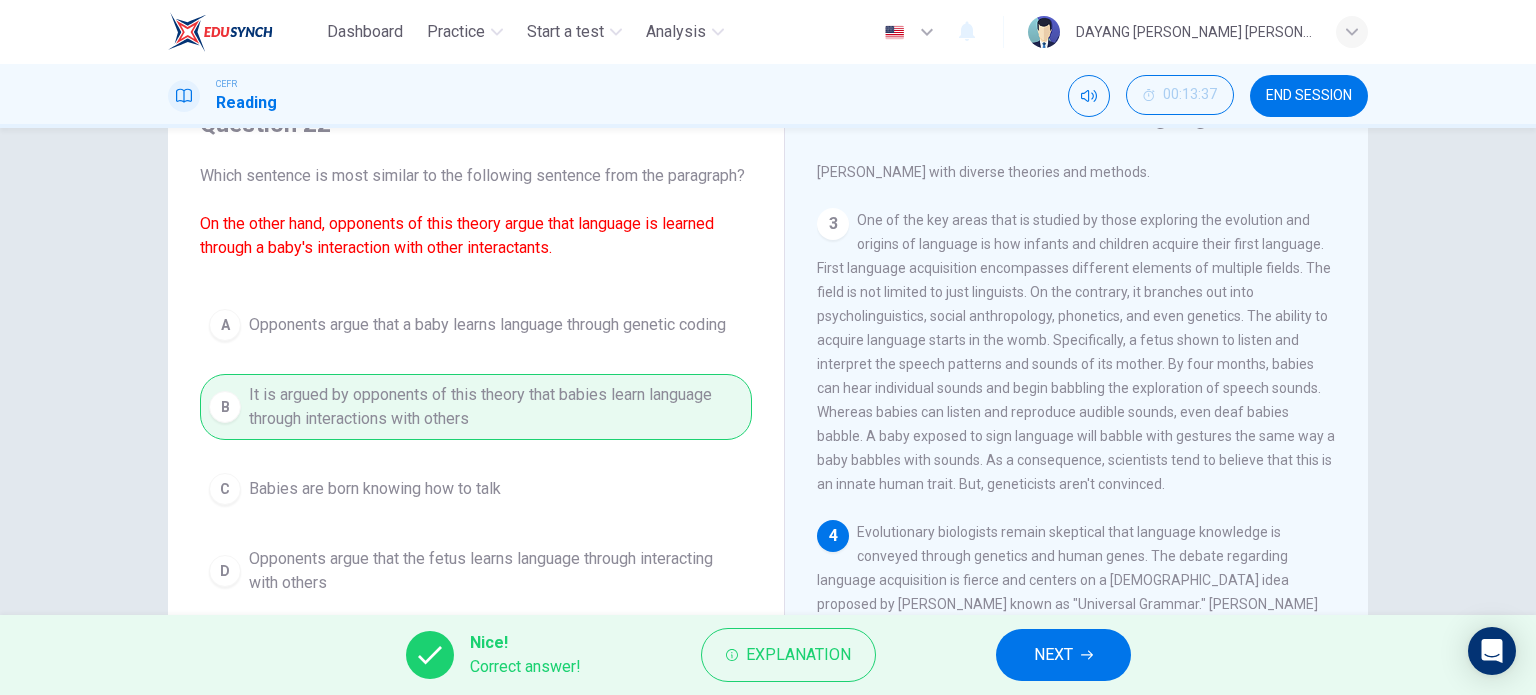click on "NEXT" at bounding box center (1053, 655) 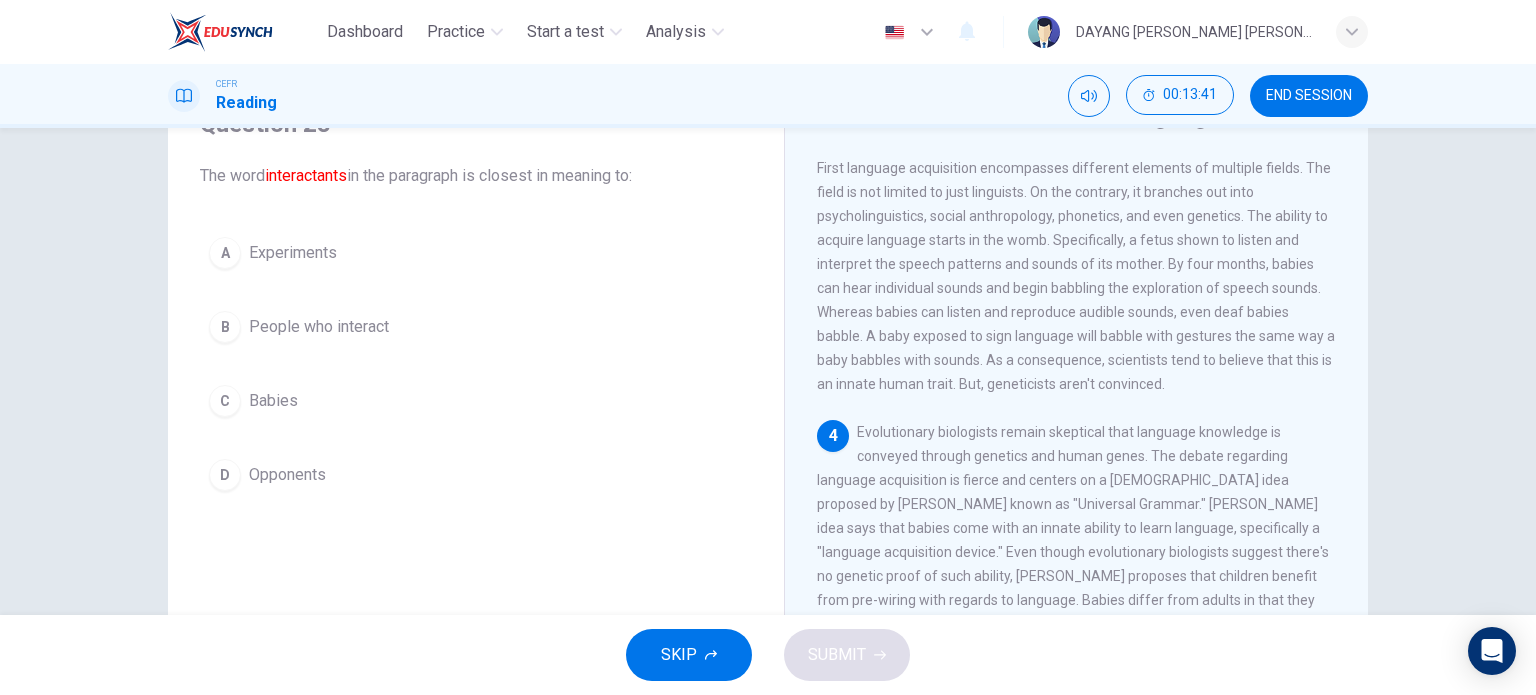 scroll, scrollTop: 900, scrollLeft: 0, axis: vertical 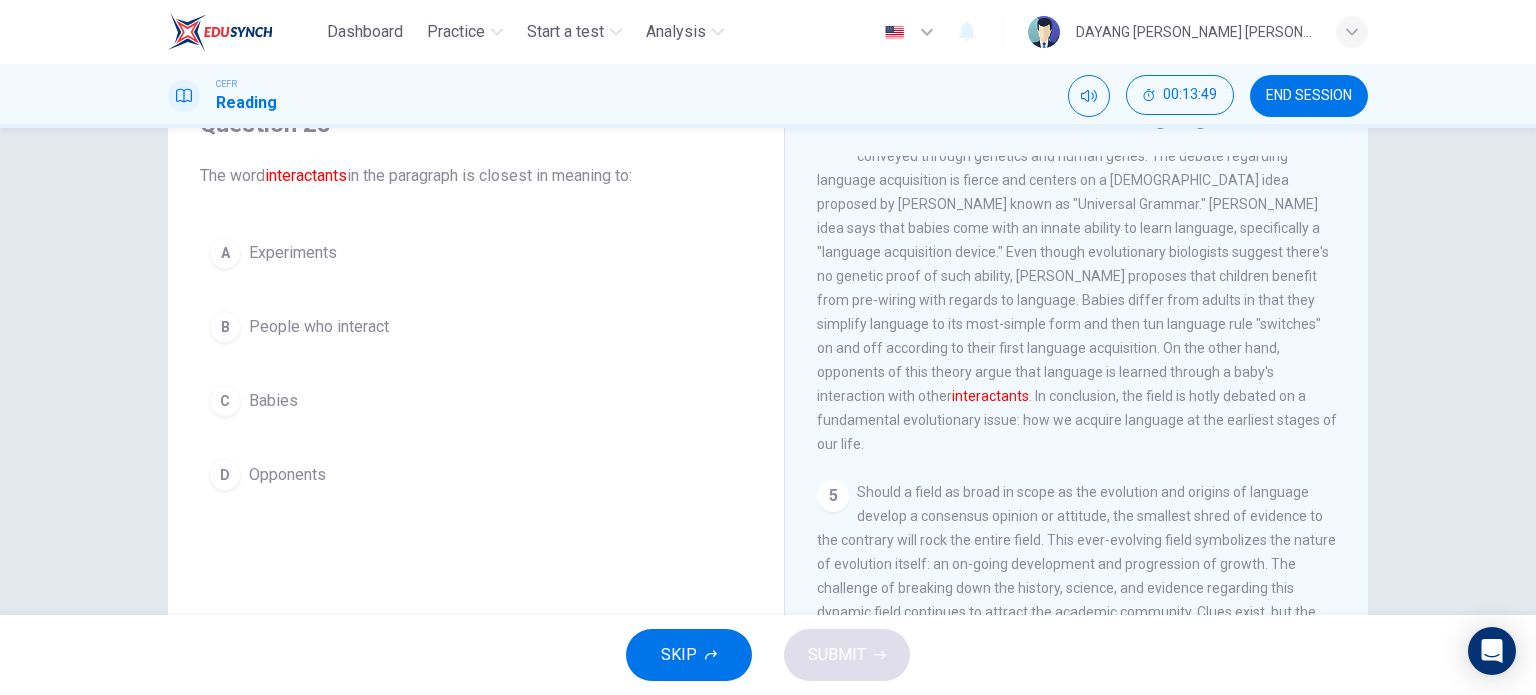 click on "People who interact" at bounding box center (319, 327) 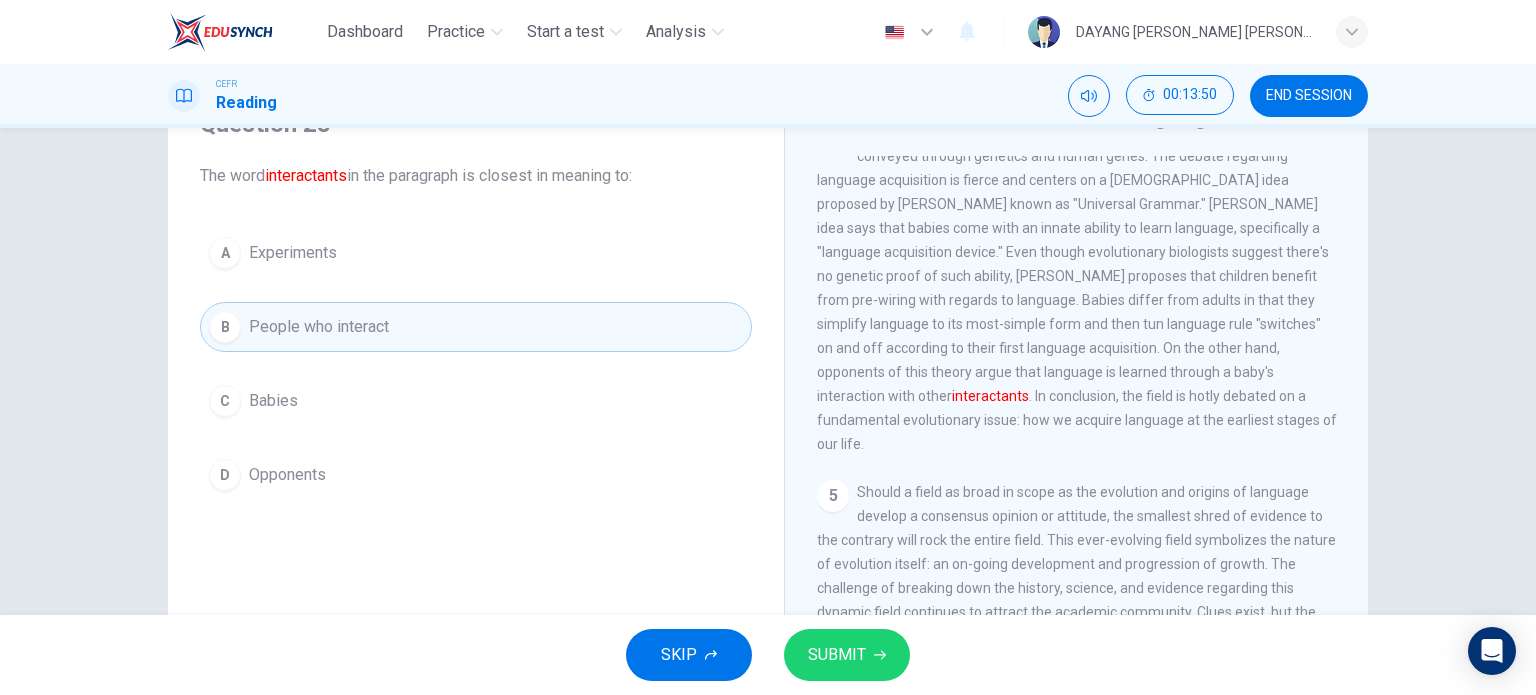 click on "SUBMIT" at bounding box center [847, 655] 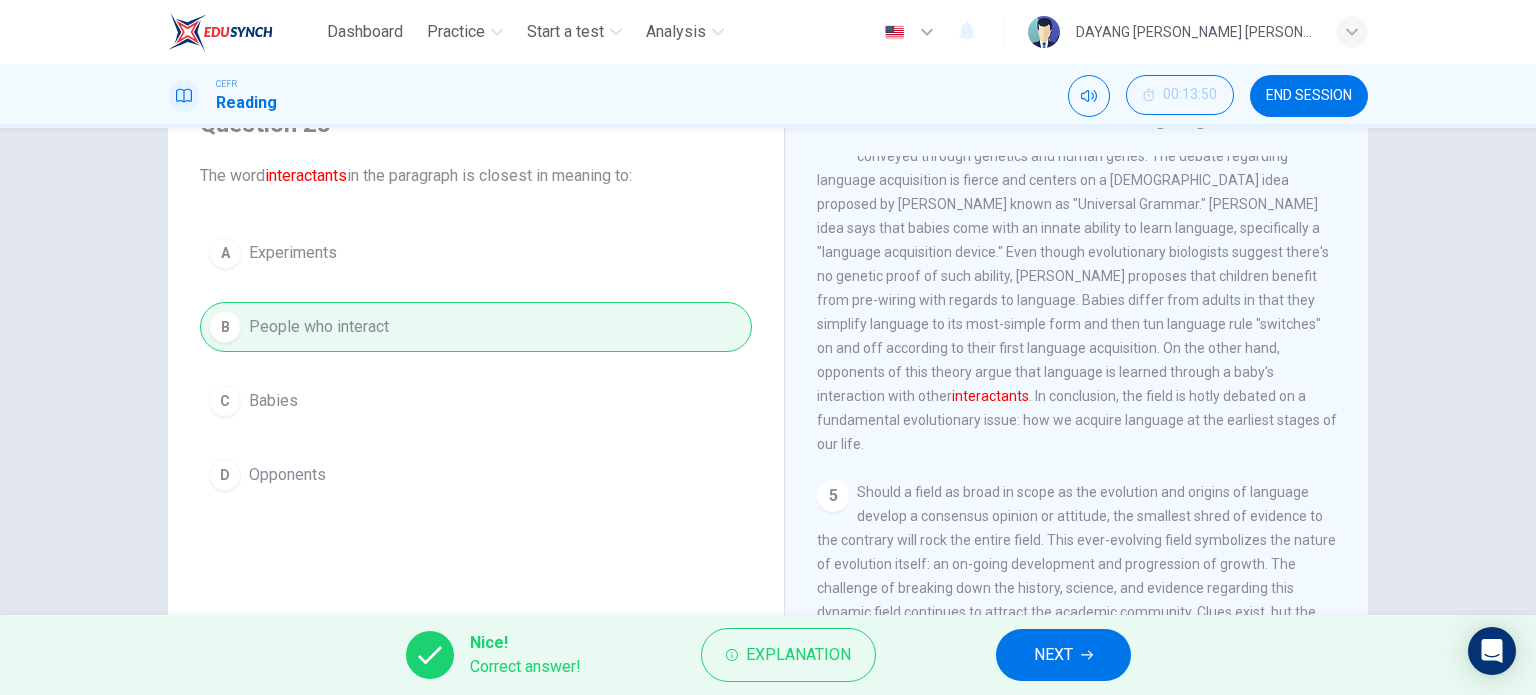 click on "NEXT" at bounding box center [1063, 655] 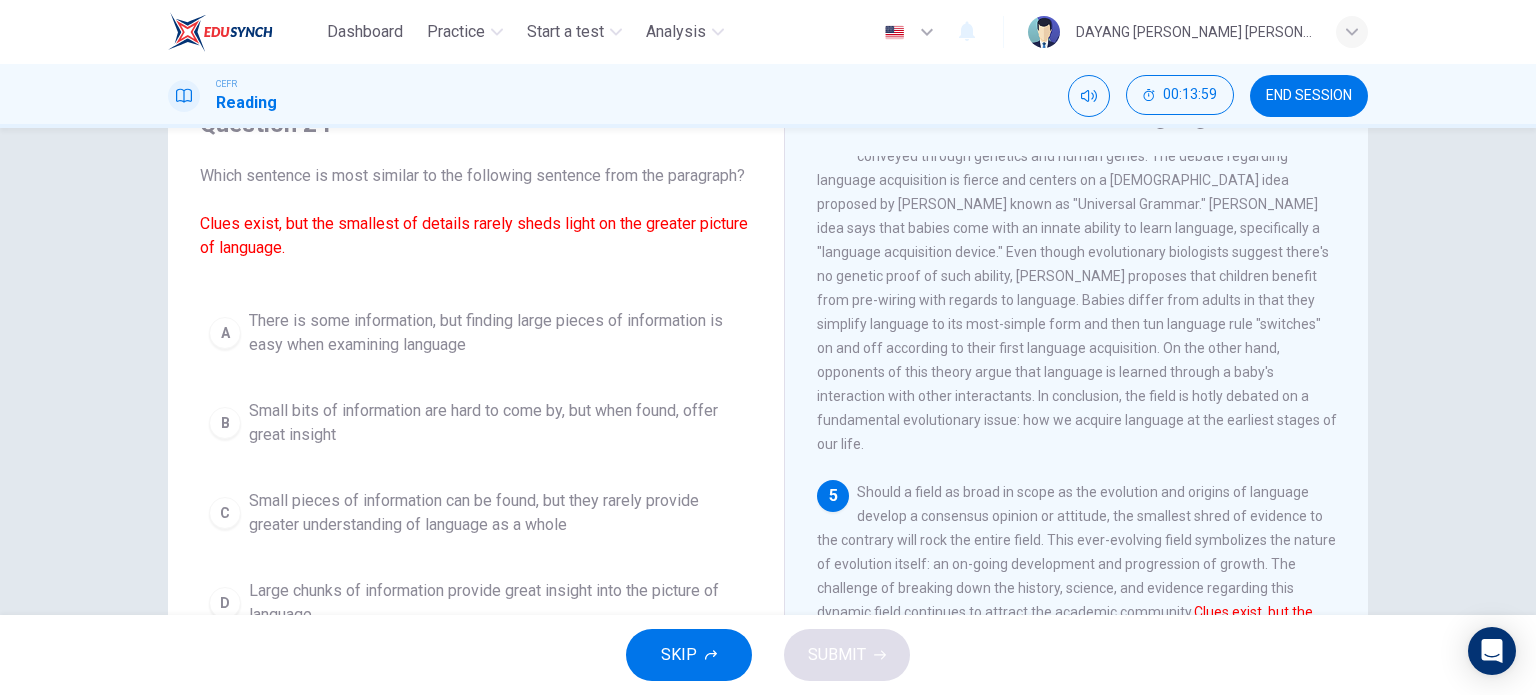 click on "5 Should a field as broad in scope as the evolution and origins of language develop a consensus opinion or attitude, the smallest shred of evidence to the contrary will rock the entire field. This ever-evolving field symbolizes the nature of evolution itself: an on-going development and progression of growth. The challenge of breaking down the history, science, and evidence regarding this dynamic field continues to attract the academic community.  Clues exist, but the smallest of details rarely sheds light on the greater picture of language.  In spite of language seeming like a perfect study for evolution due to its nature as being learned and replicated, subject to mutation, and that aspects of language can be selected against, the truth is the complexity goes beyond even that of evolution. Thus, science's "hardest question" continues to challenge the brightest minds in academia." at bounding box center (1077, 624) 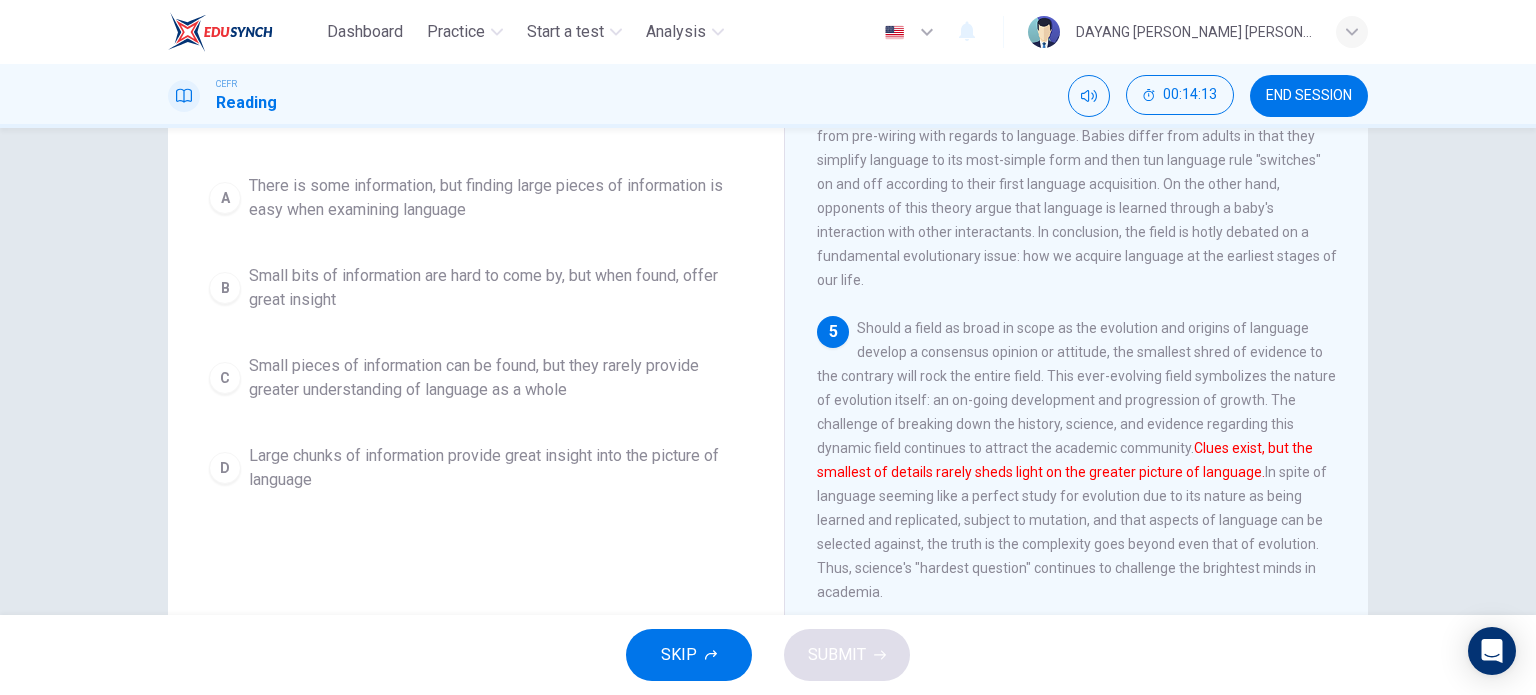 scroll, scrollTop: 188, scrollLeft: 0, axis: vertical 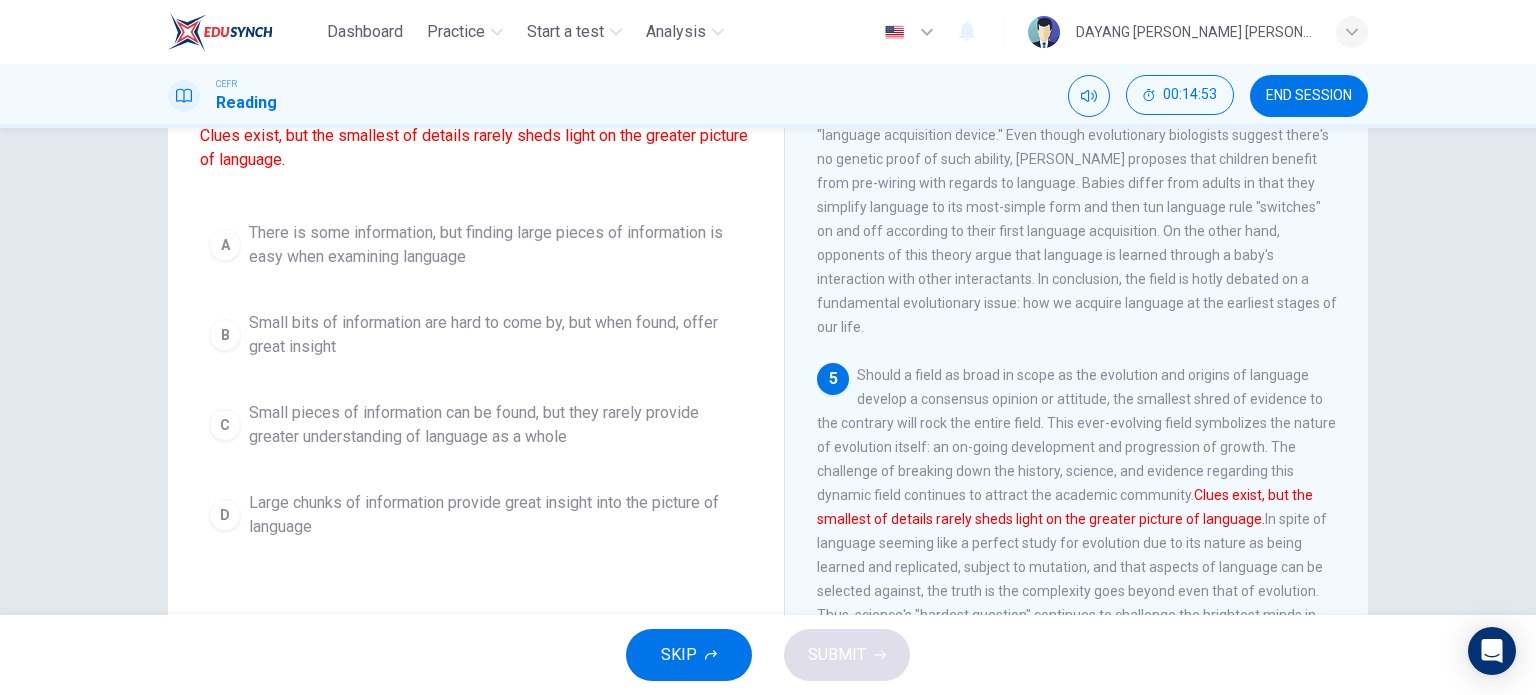 click on "Small bits of information are hard to come by, but when found, offer great insight" at bounding box center [496, 335] 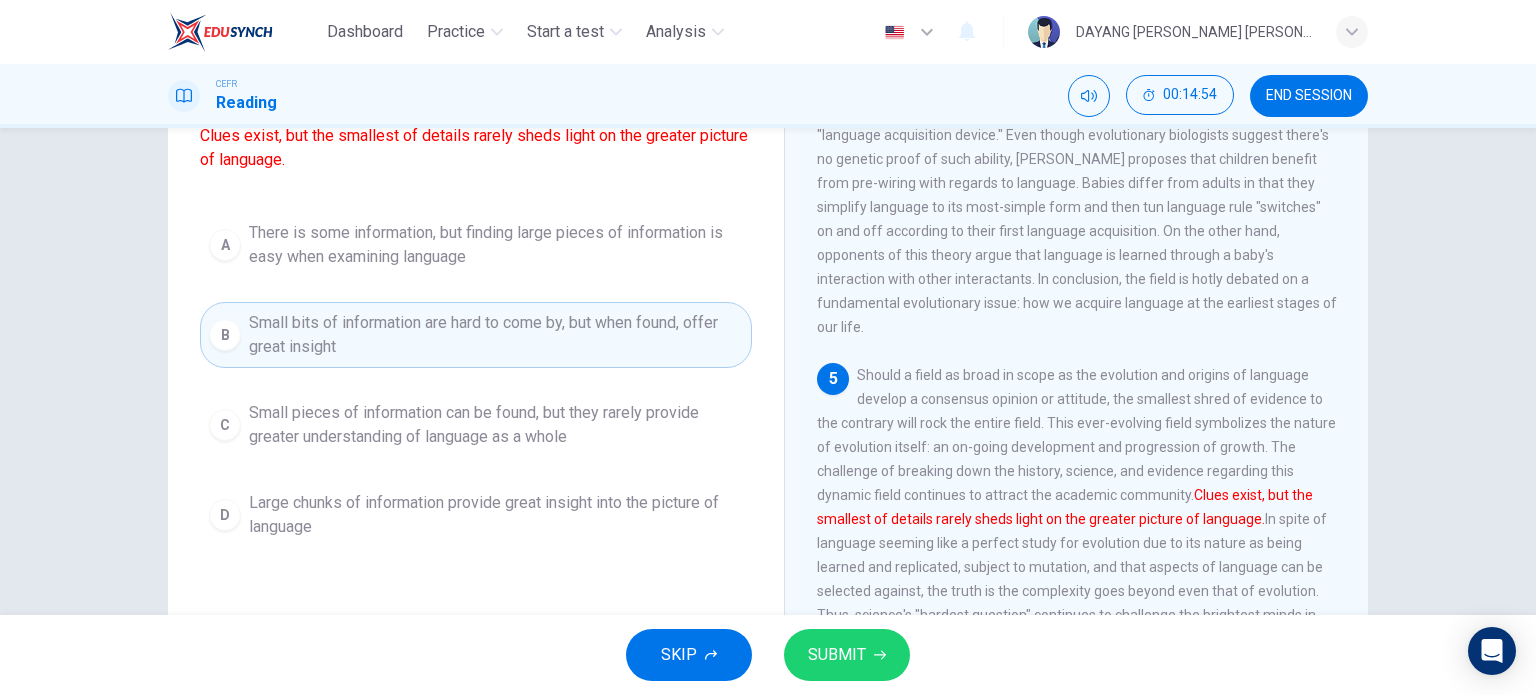 click on "SUBMIT" at bounding box center (837, 655) 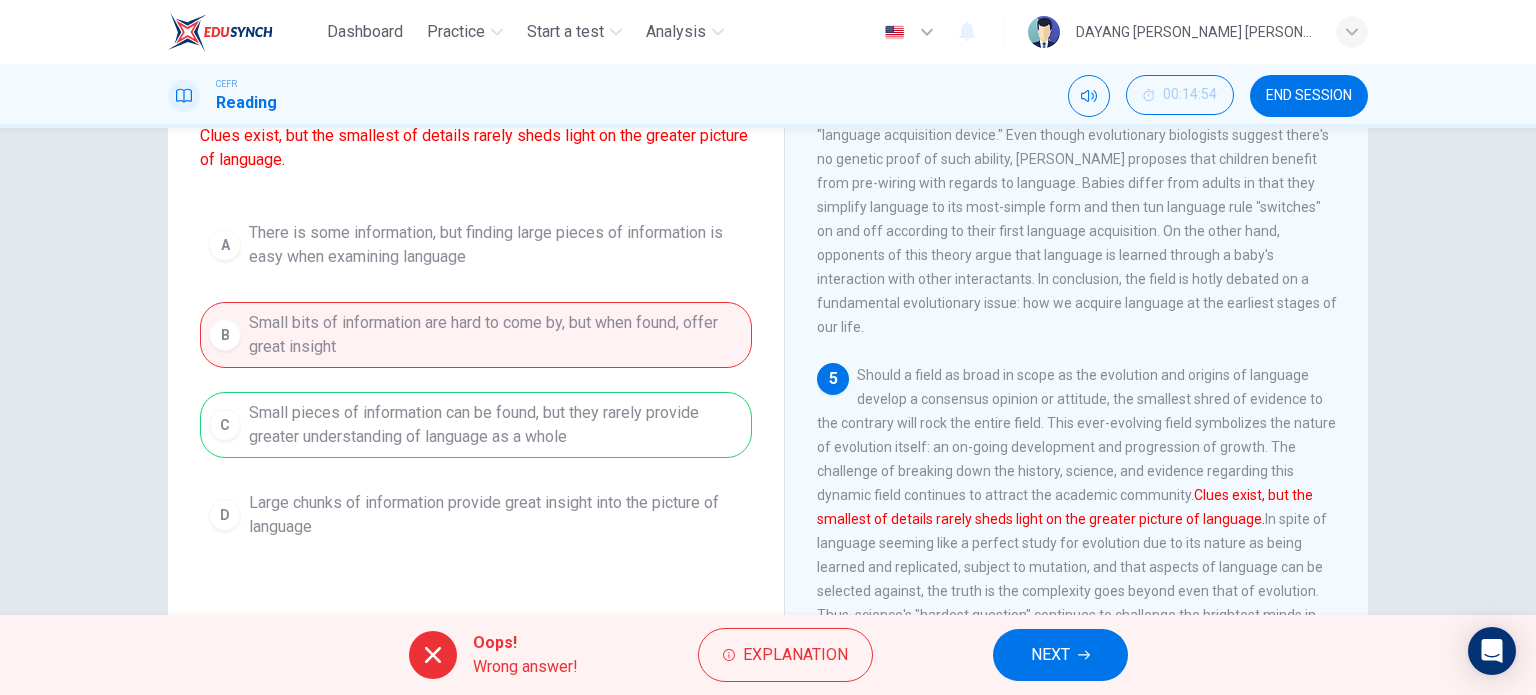 click on "NEXT" at bounding box center (1050, 655) 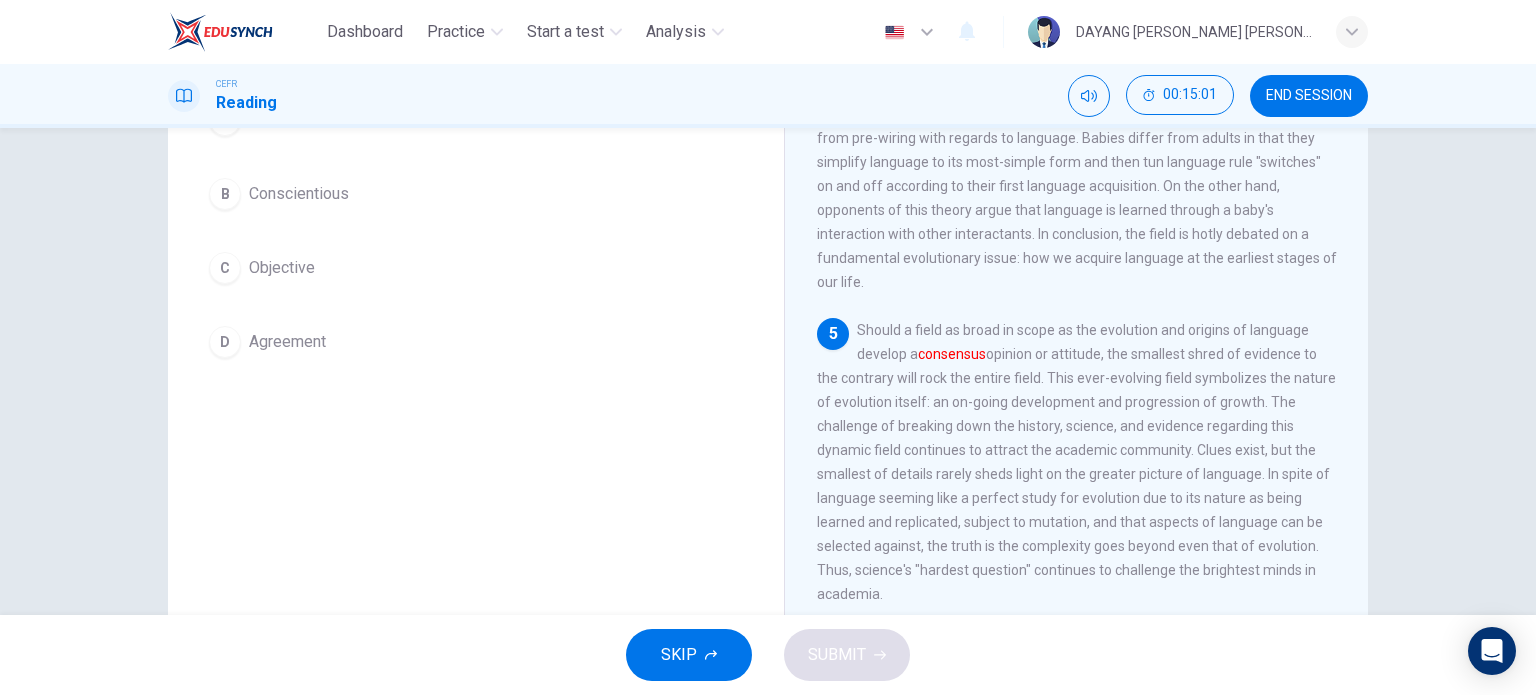 scroll, scrollTop: 188, scrollLeft: 0, axis: vertical 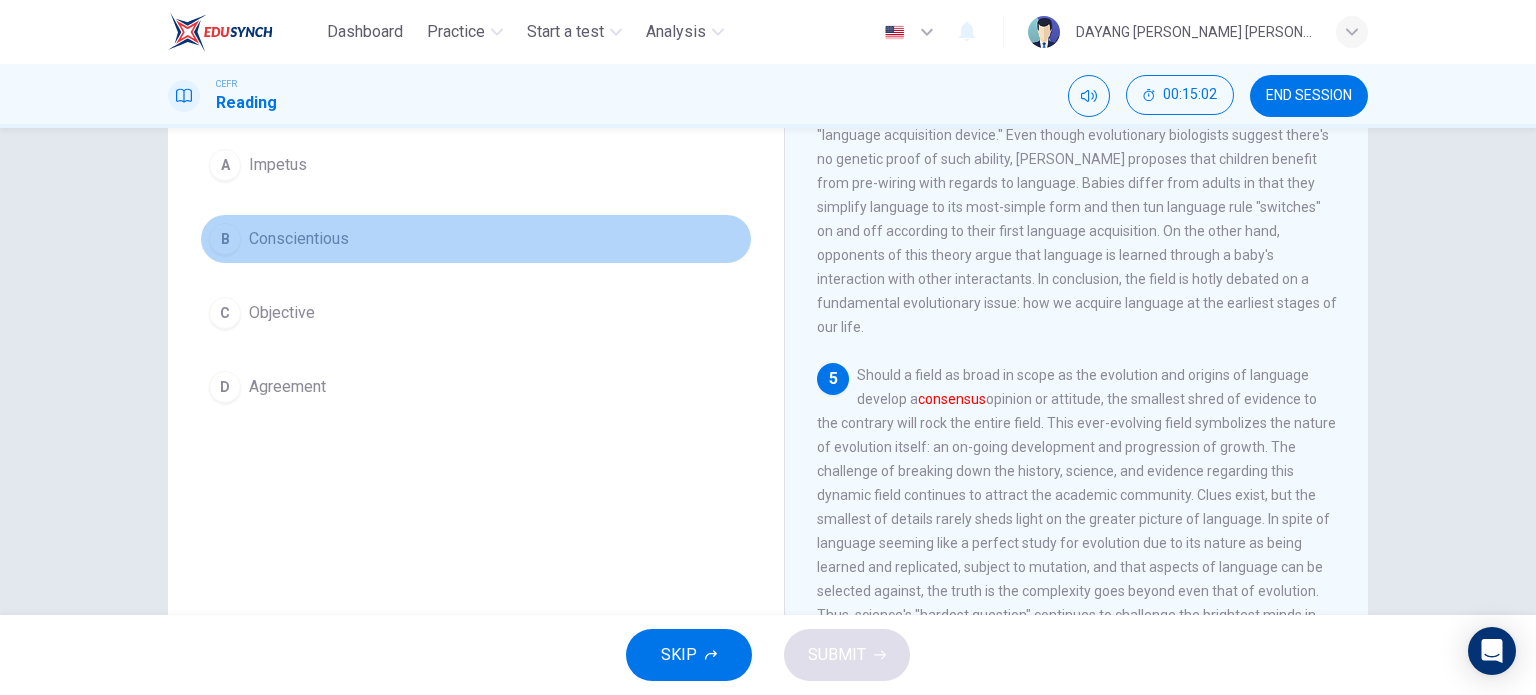 click on "Conscientious" at bounding box center (299, 239) 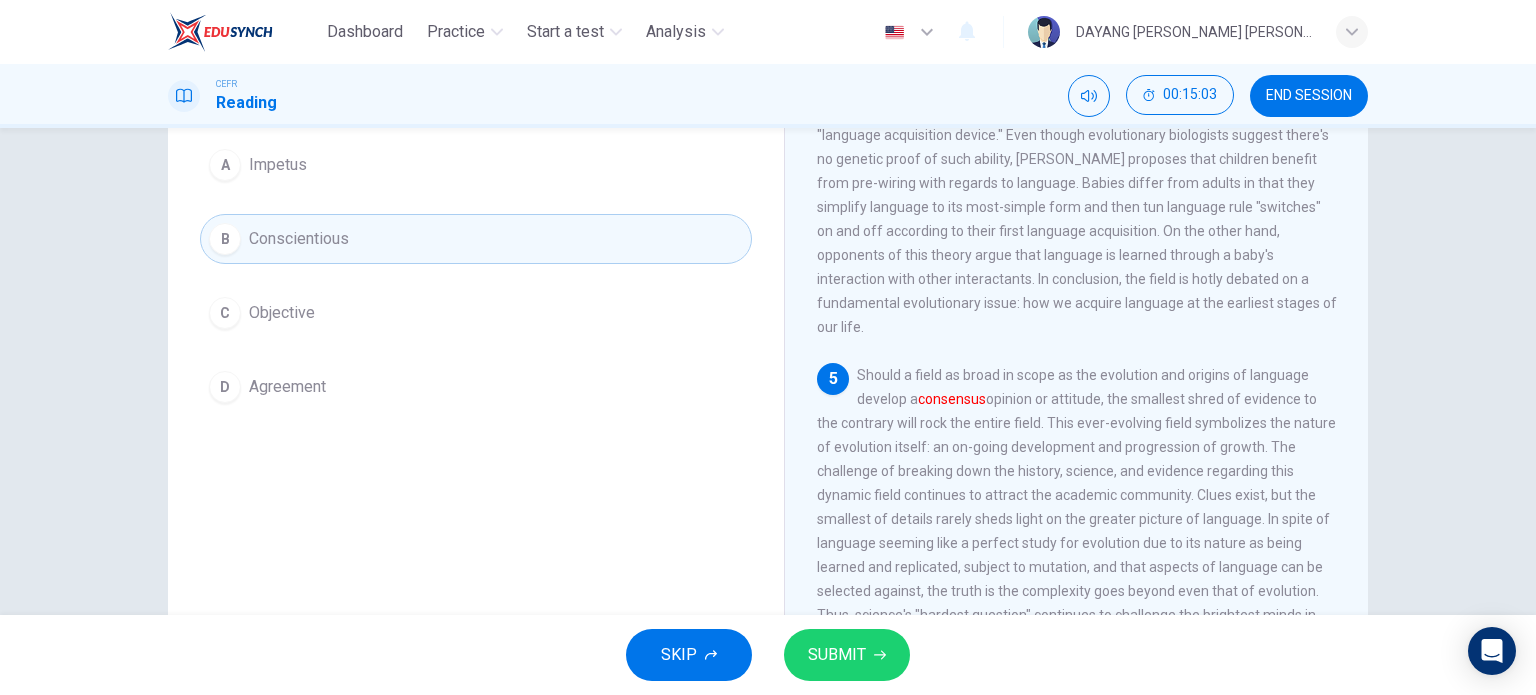 click on "SUBMIT" at bounding box center (837, 655) 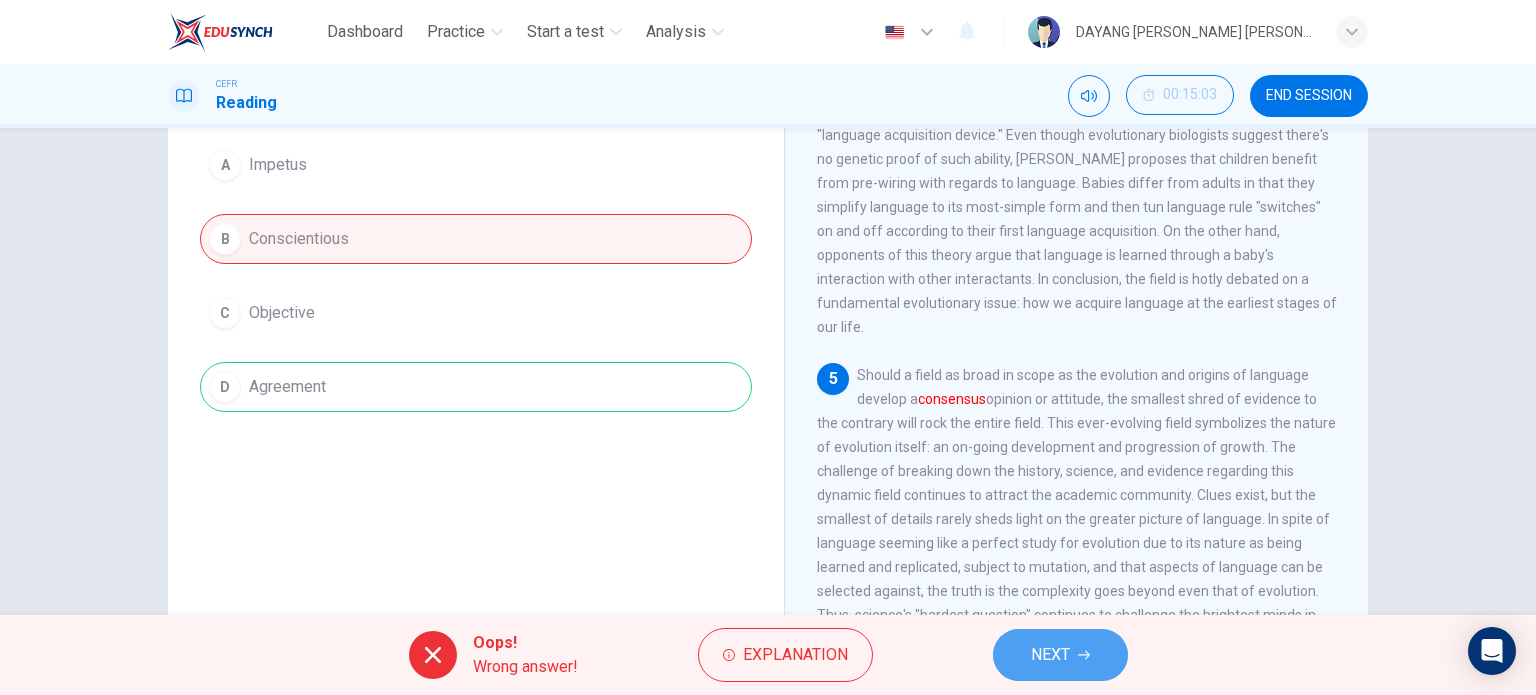 click on "NEXT" at bounding box center (1050, 655) 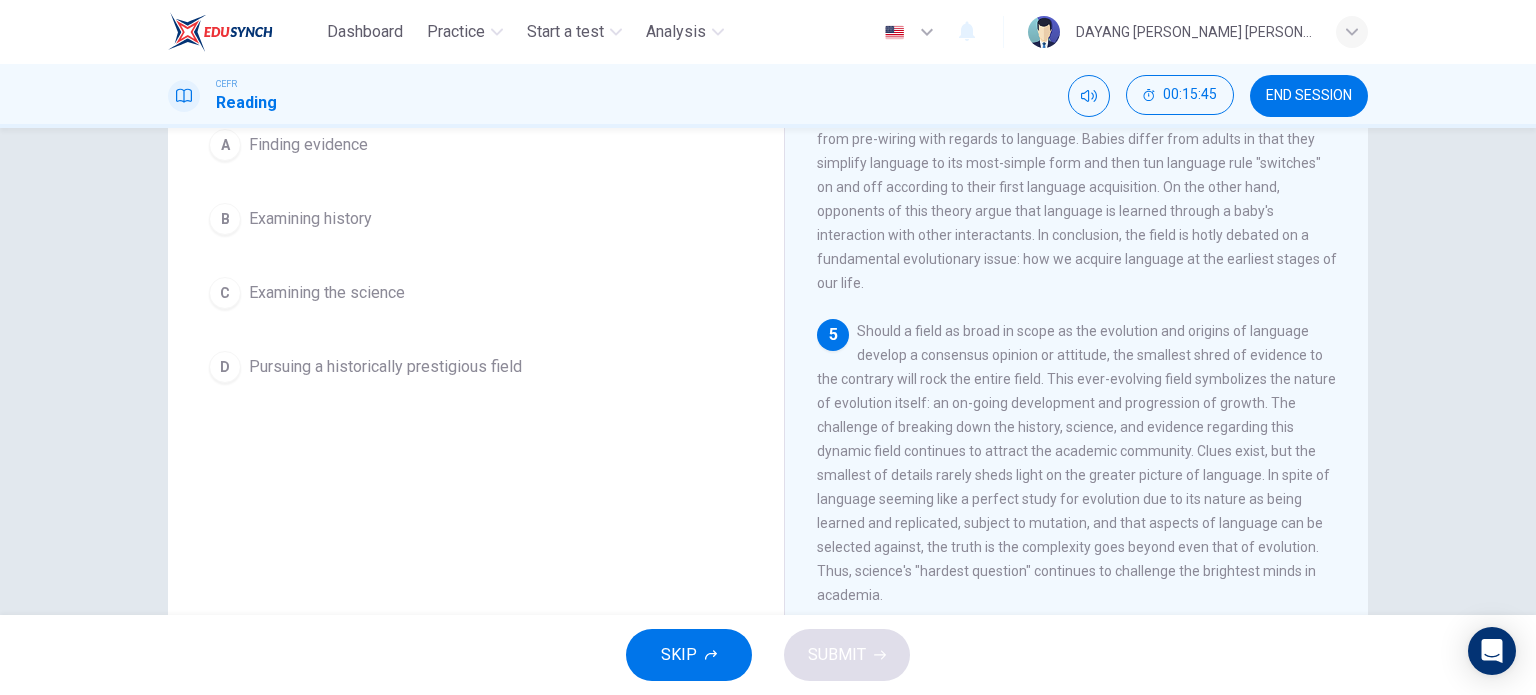 scroll, scrollTop: 188, scrollLeft: 0, axis: vertical 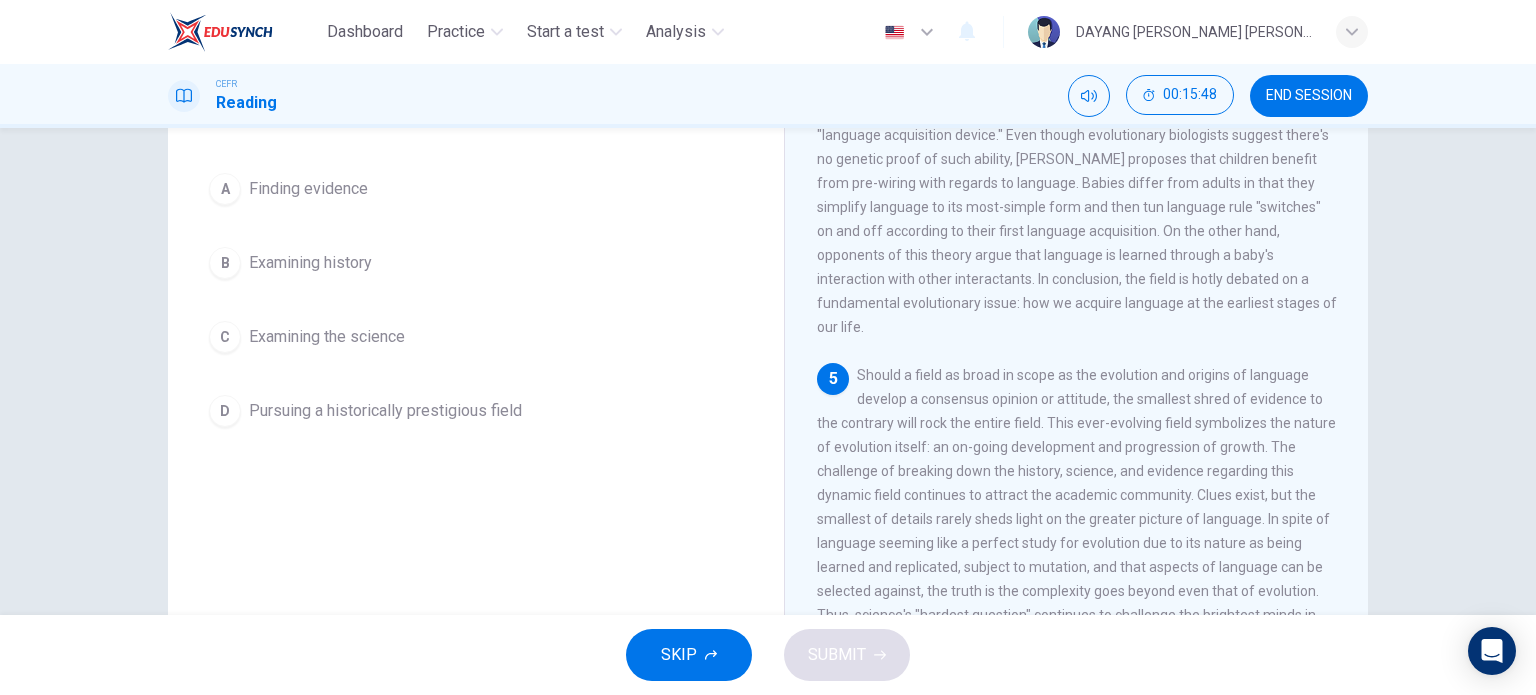 click on "Pursuing a historically prestigious field" at bounding box center (385, 411) 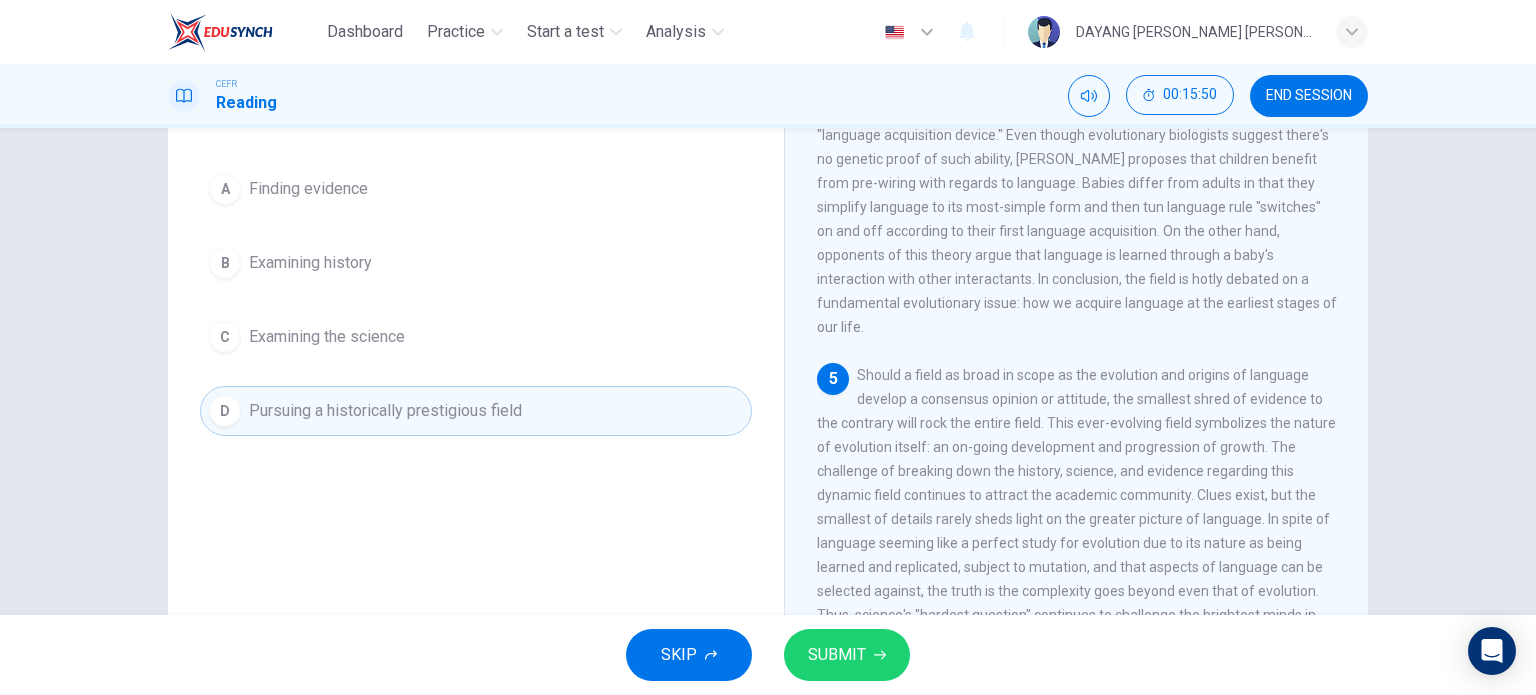 click 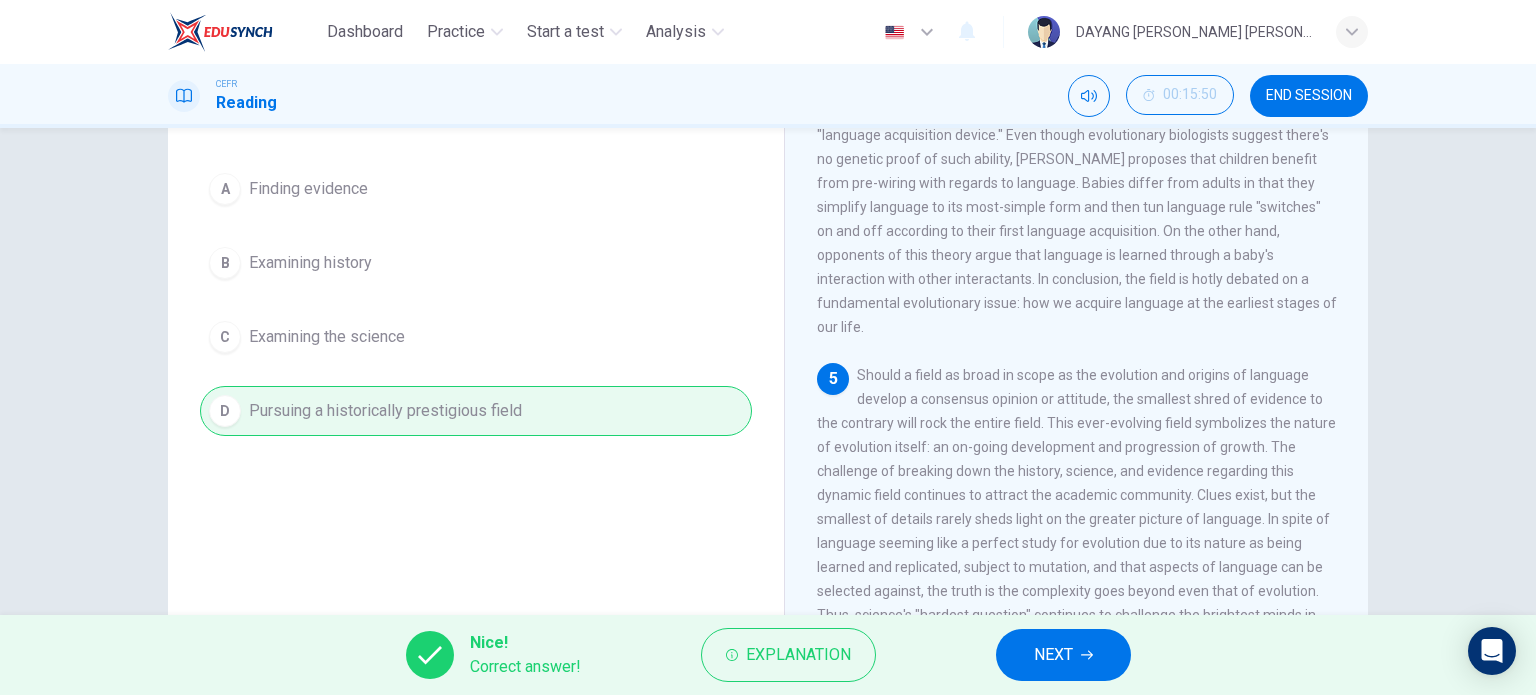 click 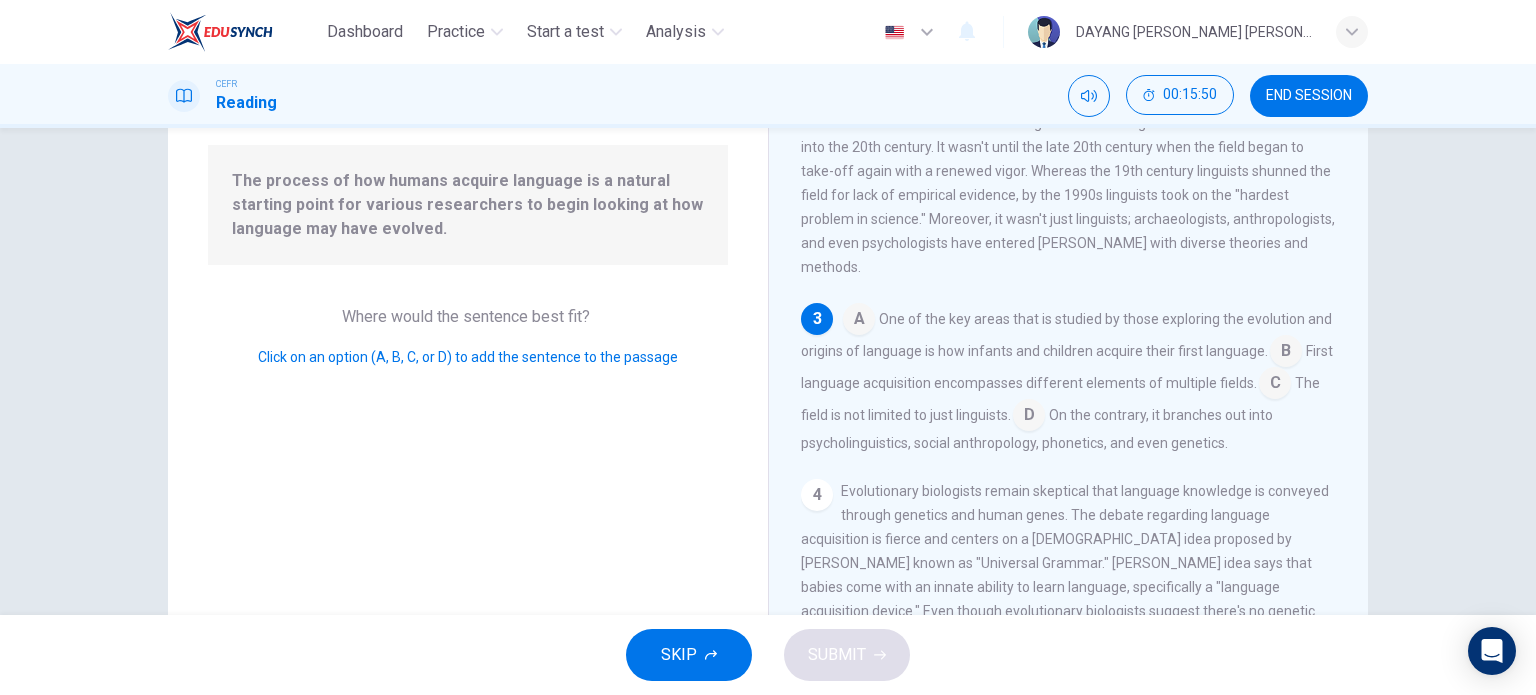 scroll, scrollTop: 337, scrollLeft: 0, axis: vertical 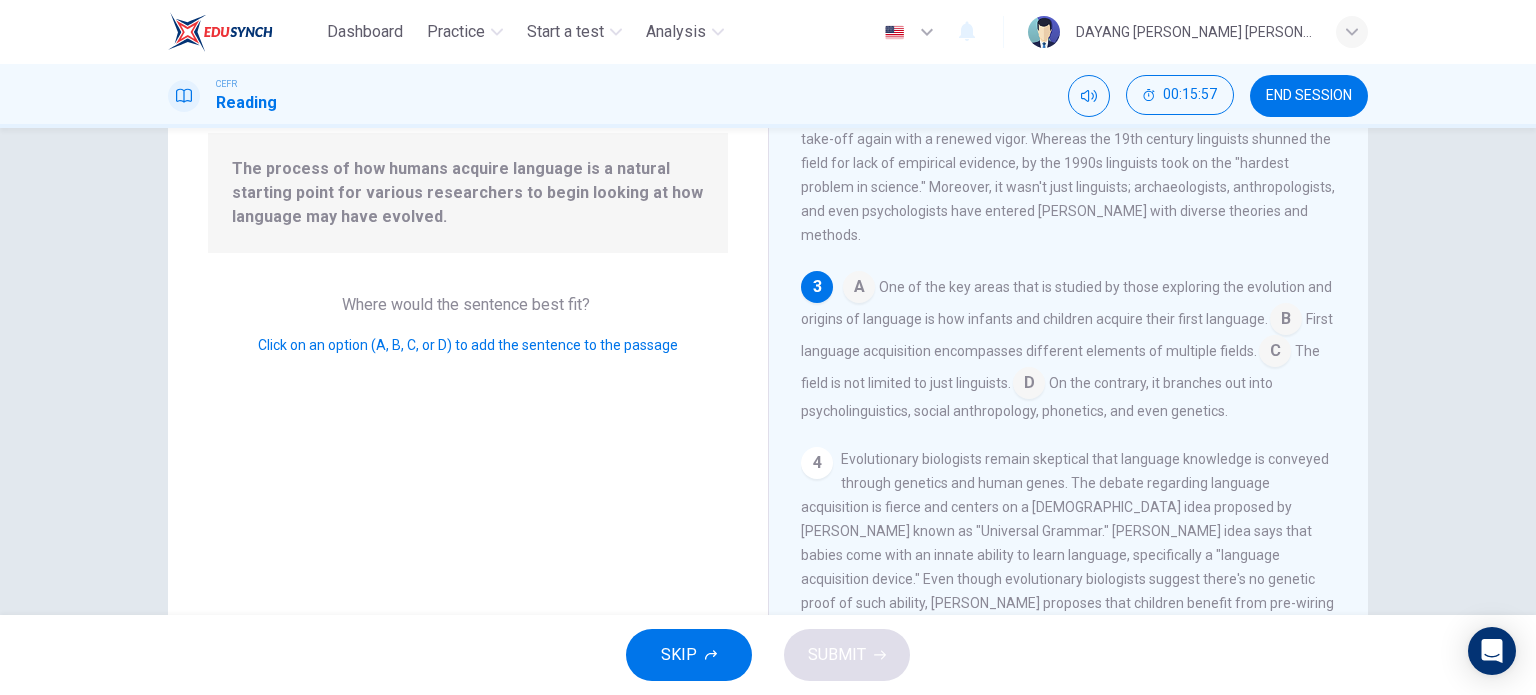 click at bounding box center [859, 289] 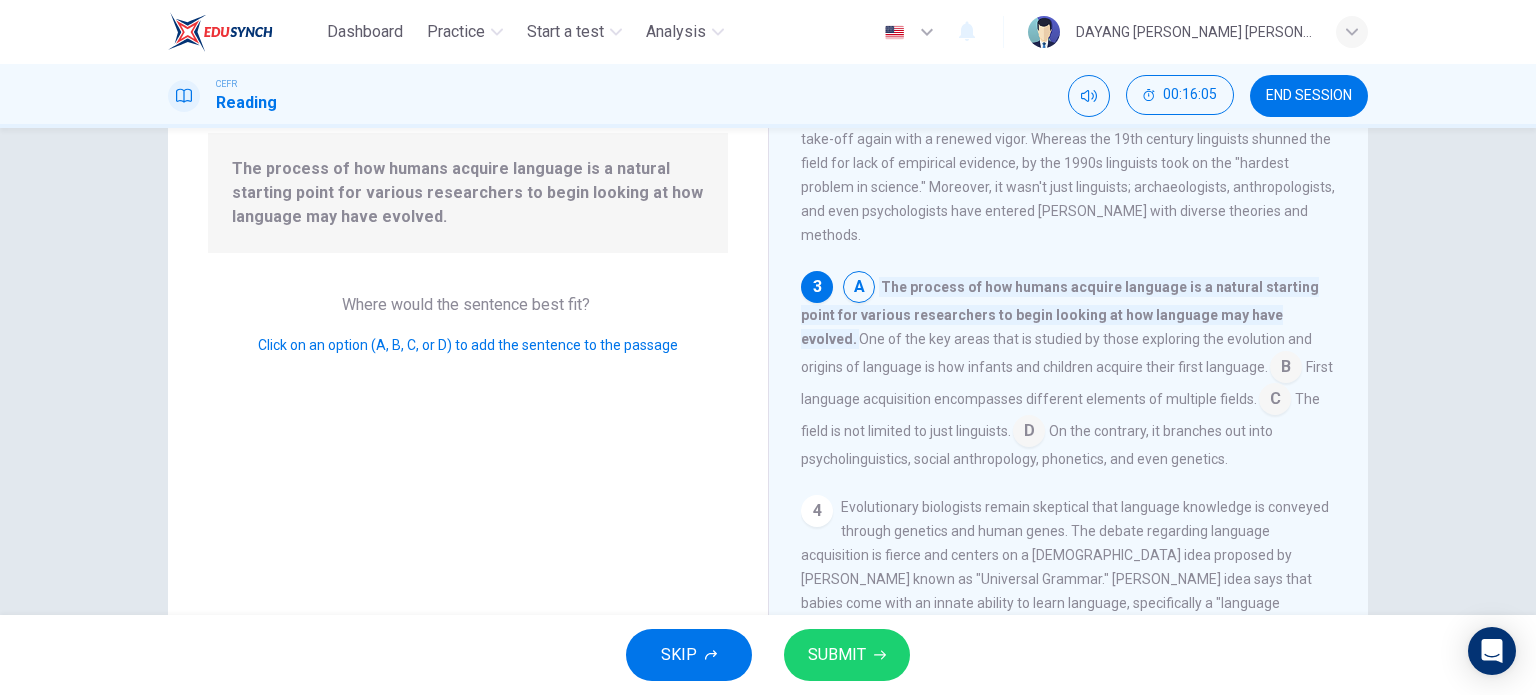 click on "SUBMIT" at bounding box center (847, 655) 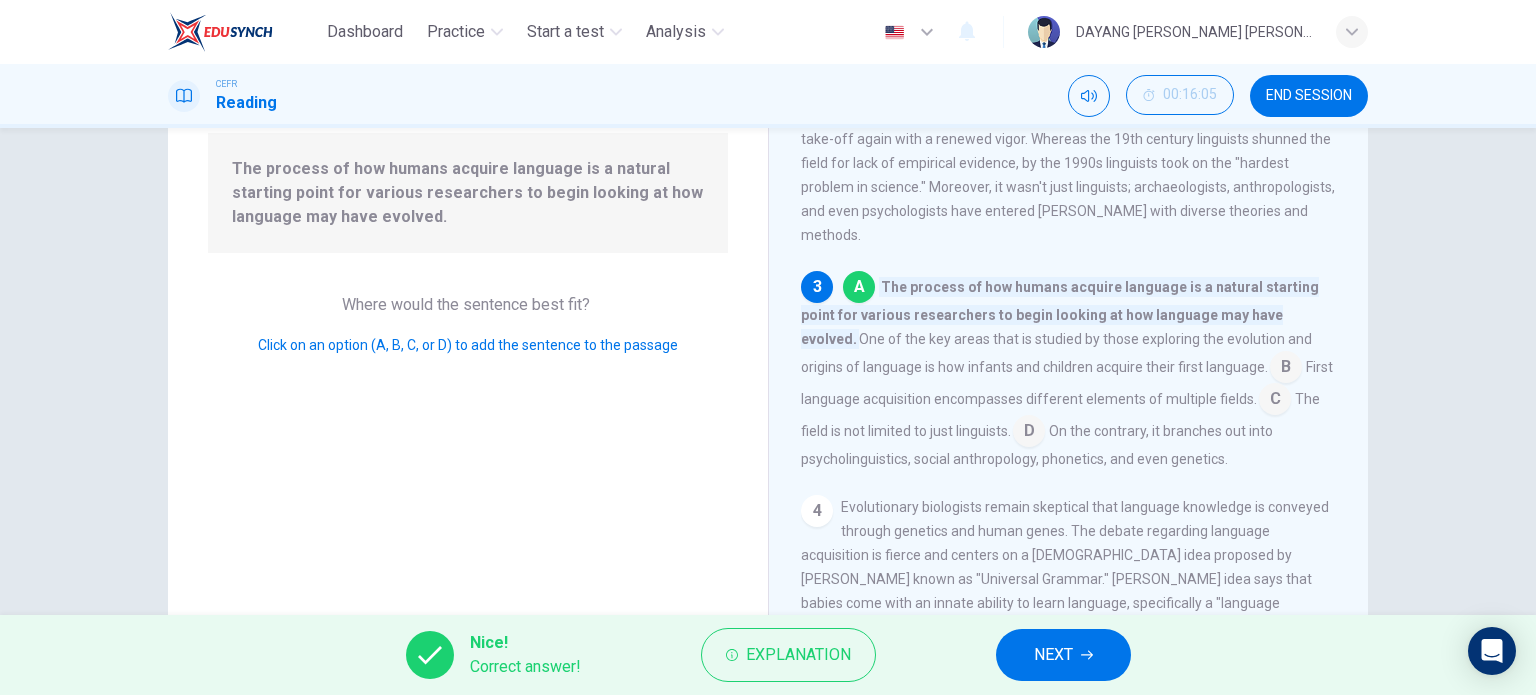 click on "NEXT" at bounding box center (1063, 655) 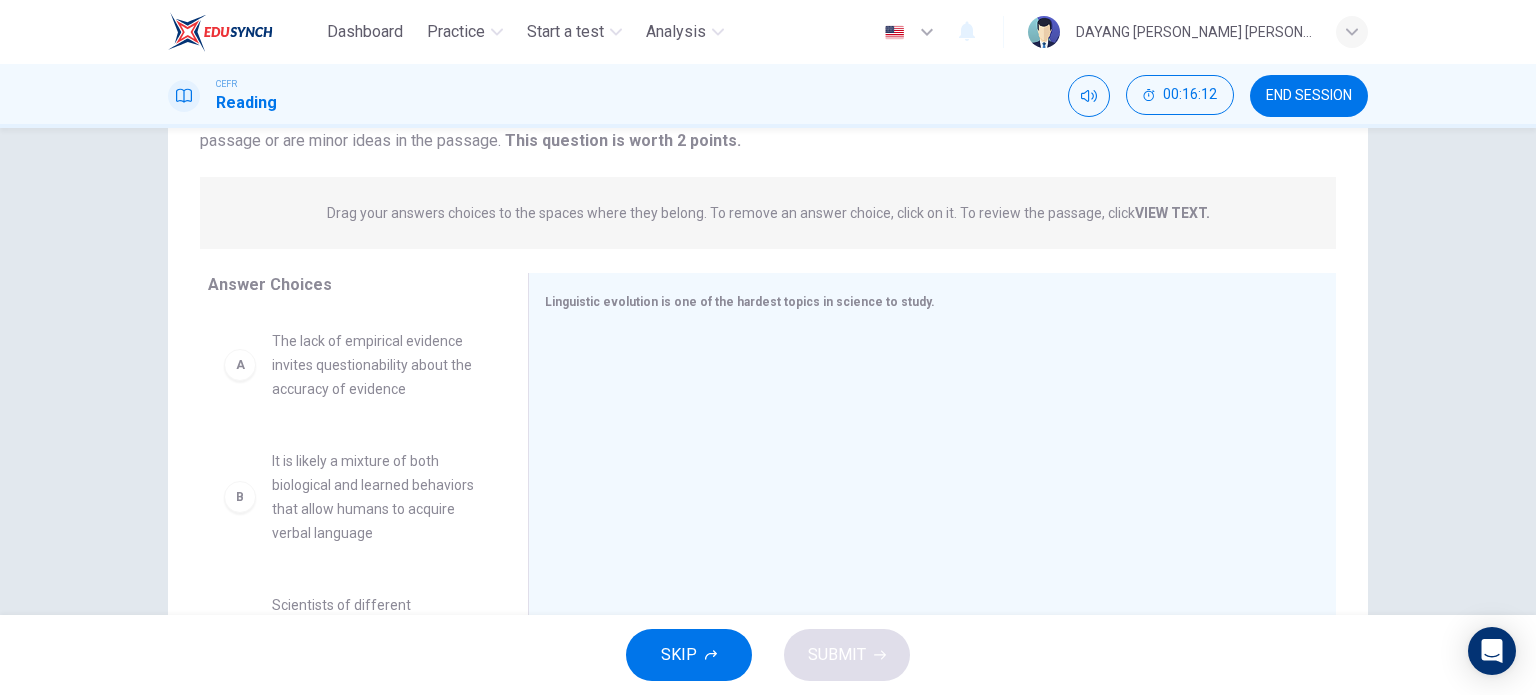 click on "The lack of empirical evidence invites questionability about the accuracy of evidence" at bounding box center [376, 365] 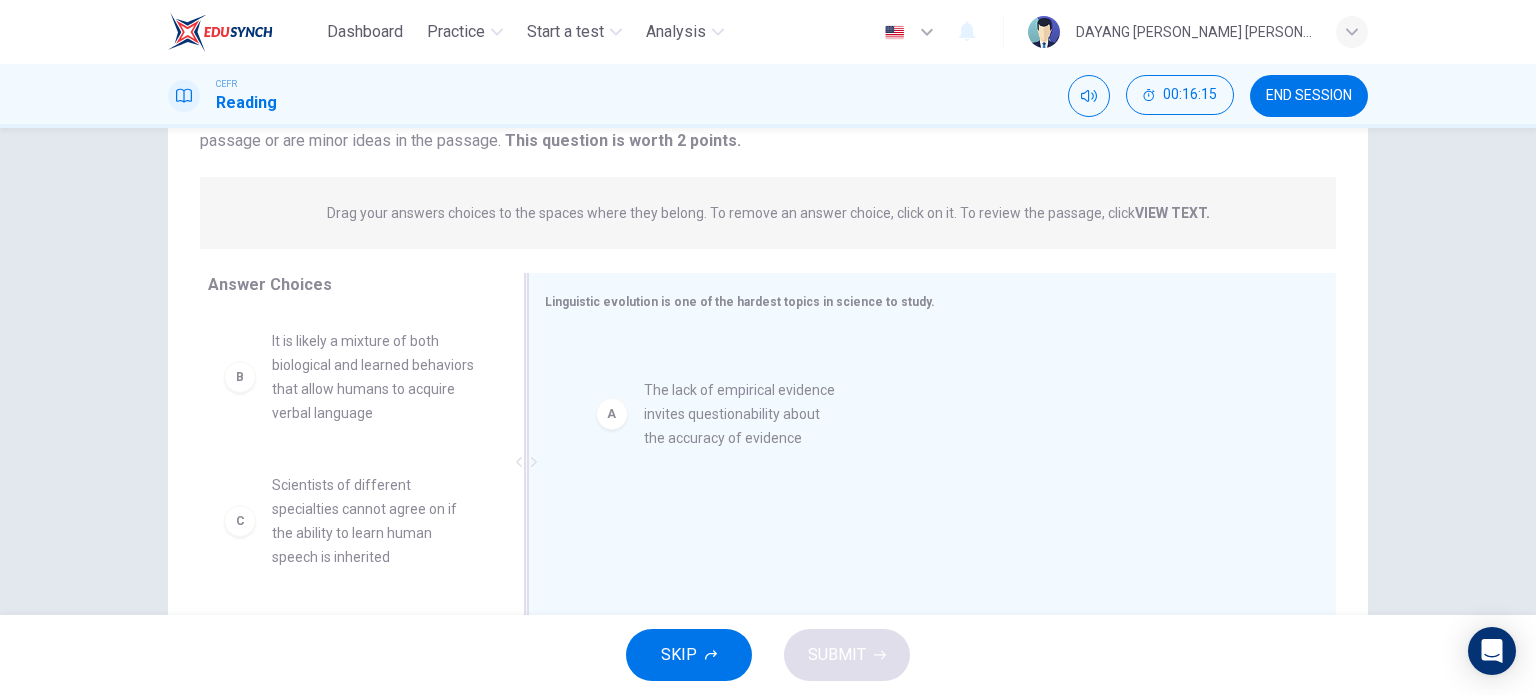 drag, startPoint x: 306, startPoint y: 364, endPoint x: 688, endPoint y: 416, distance: 385.523 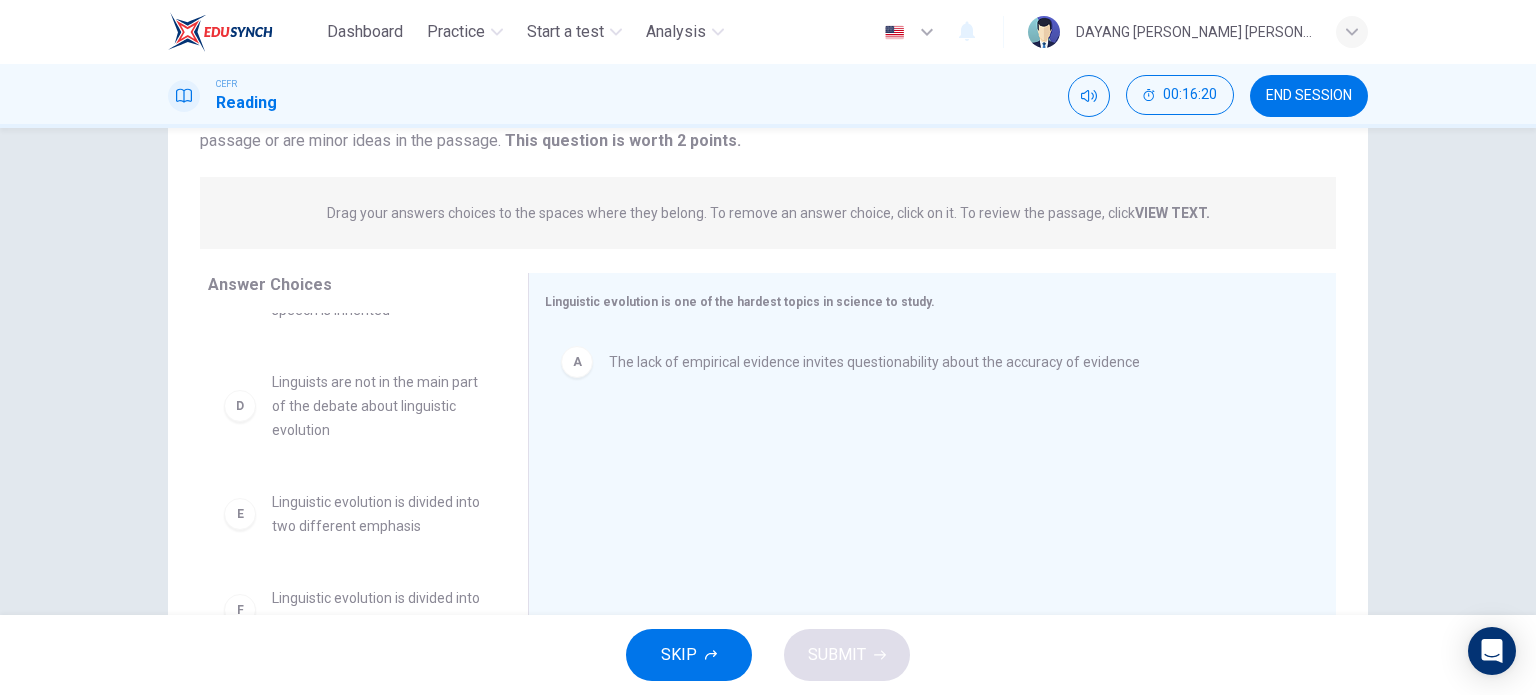 scroll, scrollTop: 276, scrollLeft: 0, axis: vertical 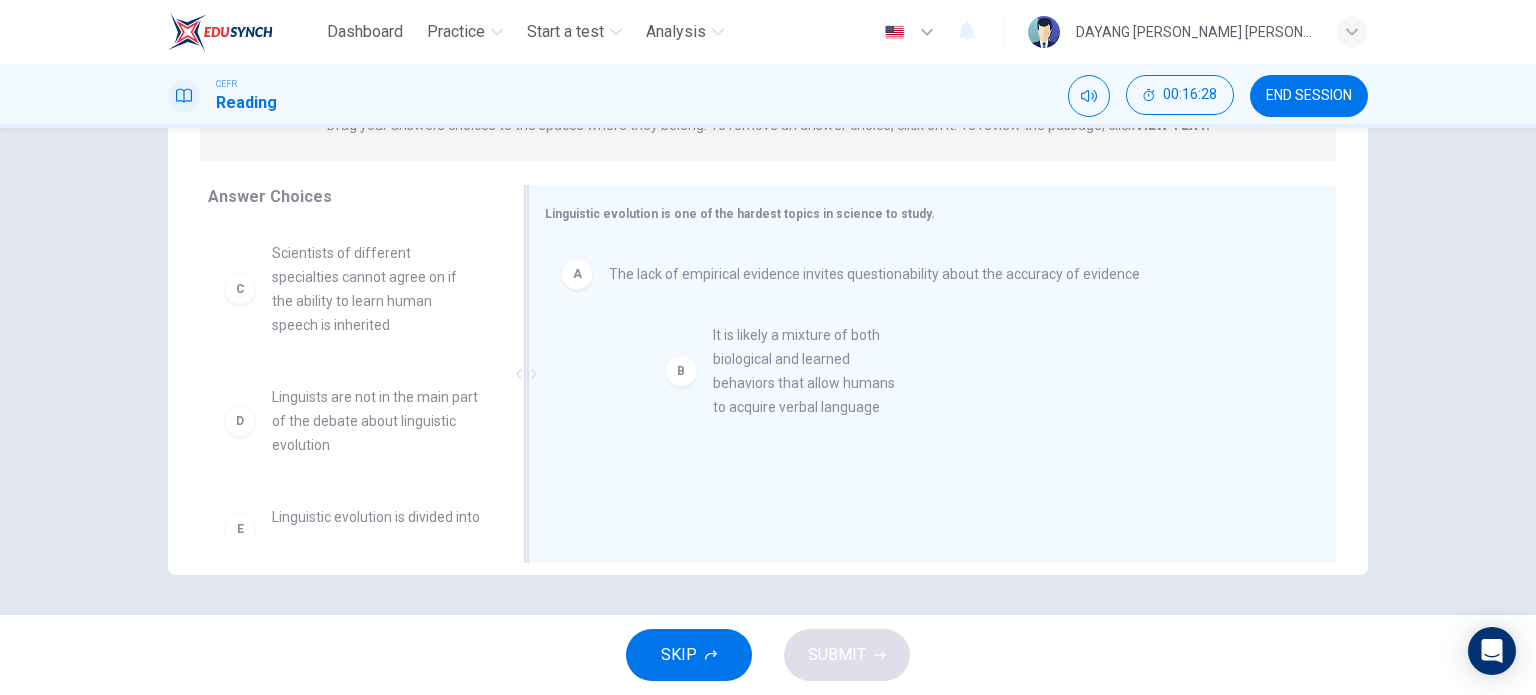 drag, startPoint x: 367, startPoint y: 303, endPoint x: 818, endPoint y: 388, distance: 458.9401 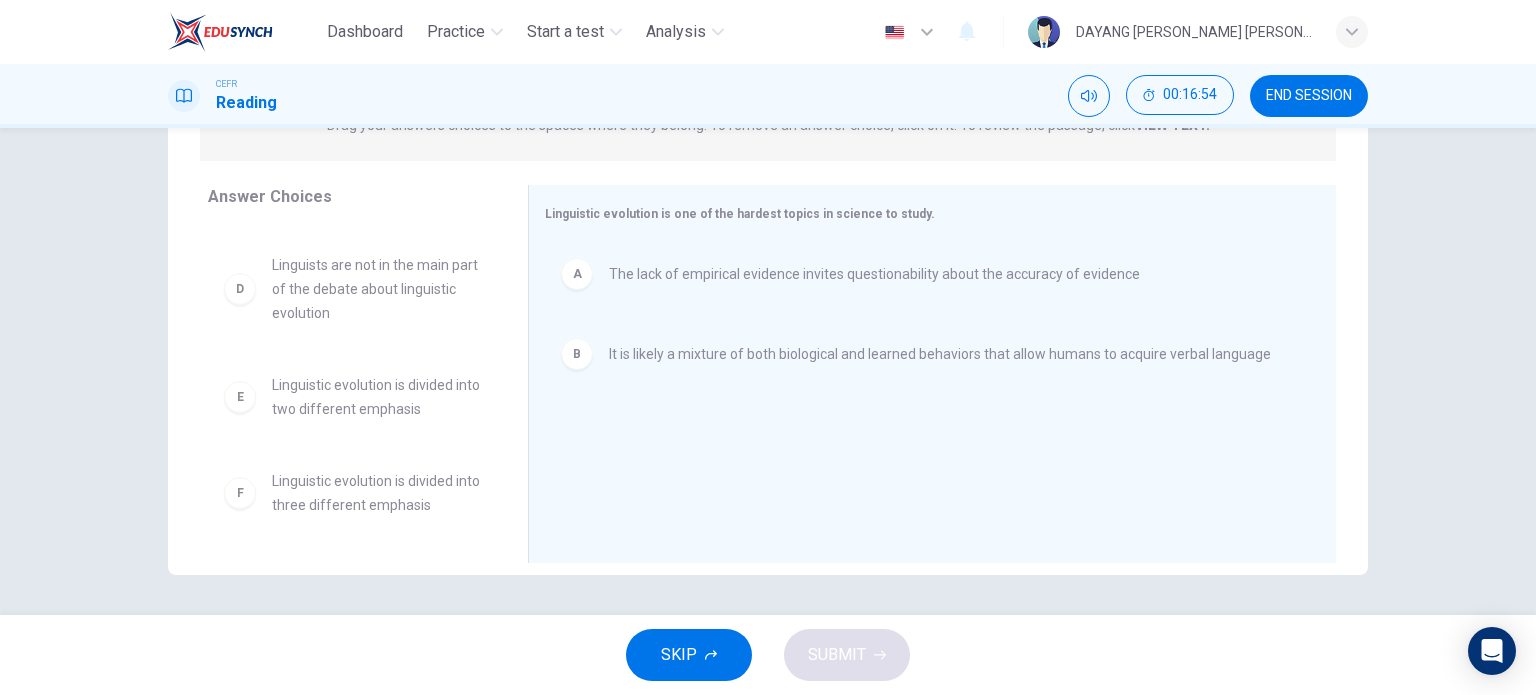 scroll, scrollTop: 0, scrollLeft: 0, axis: both 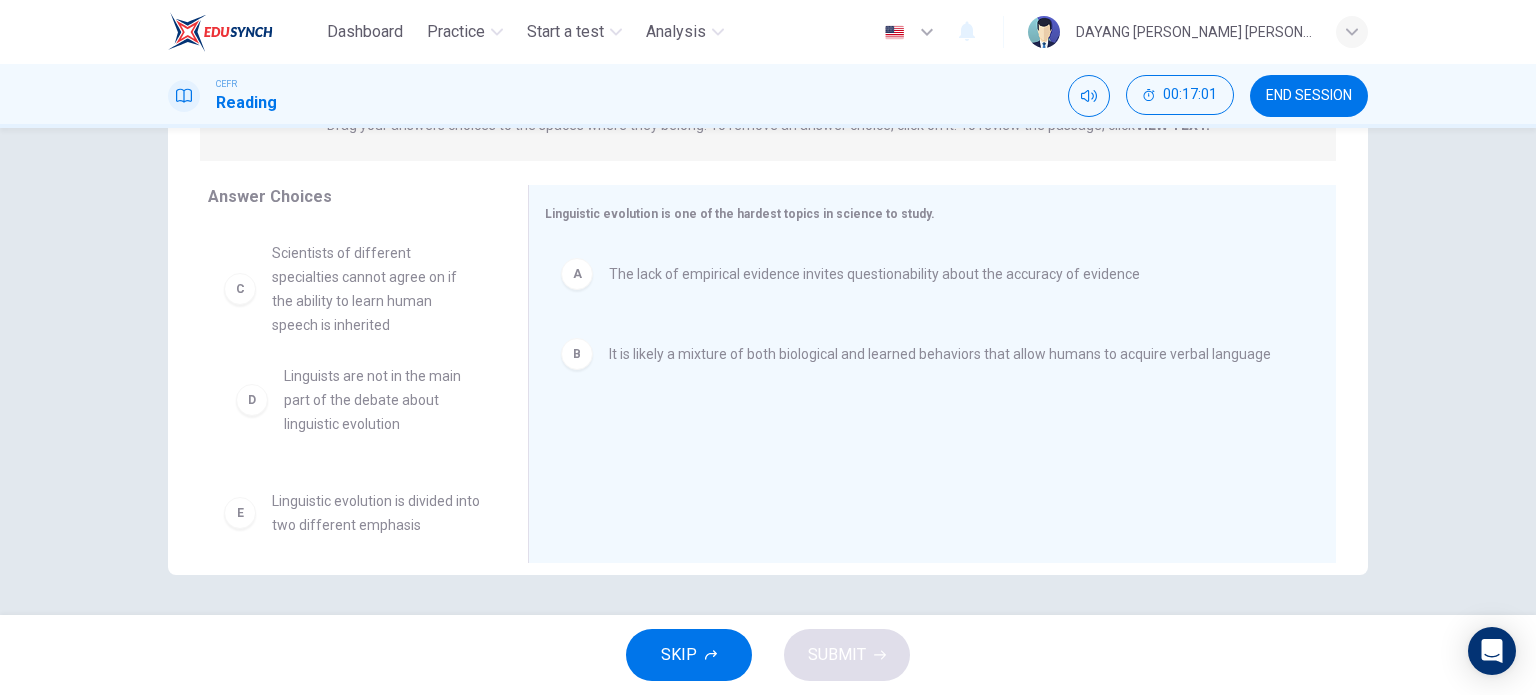 drag, startPoint x: 288, startPoint y: 424, endPoint x: 310, endPoint y: 406, distance: 28.42534 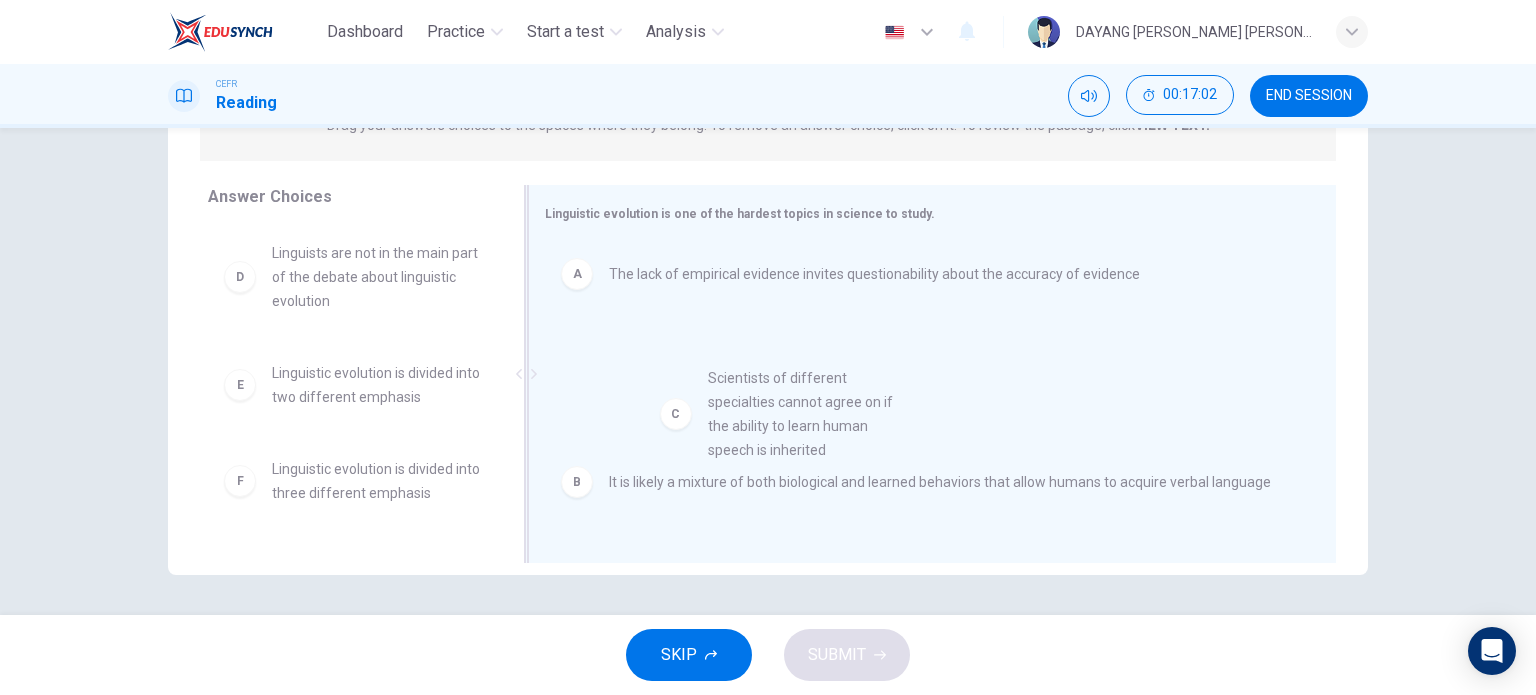 drag, startPoint x: 304, startPoint y: 287, endPoint x: 824, endPoint y: 434, distance: 540.3786 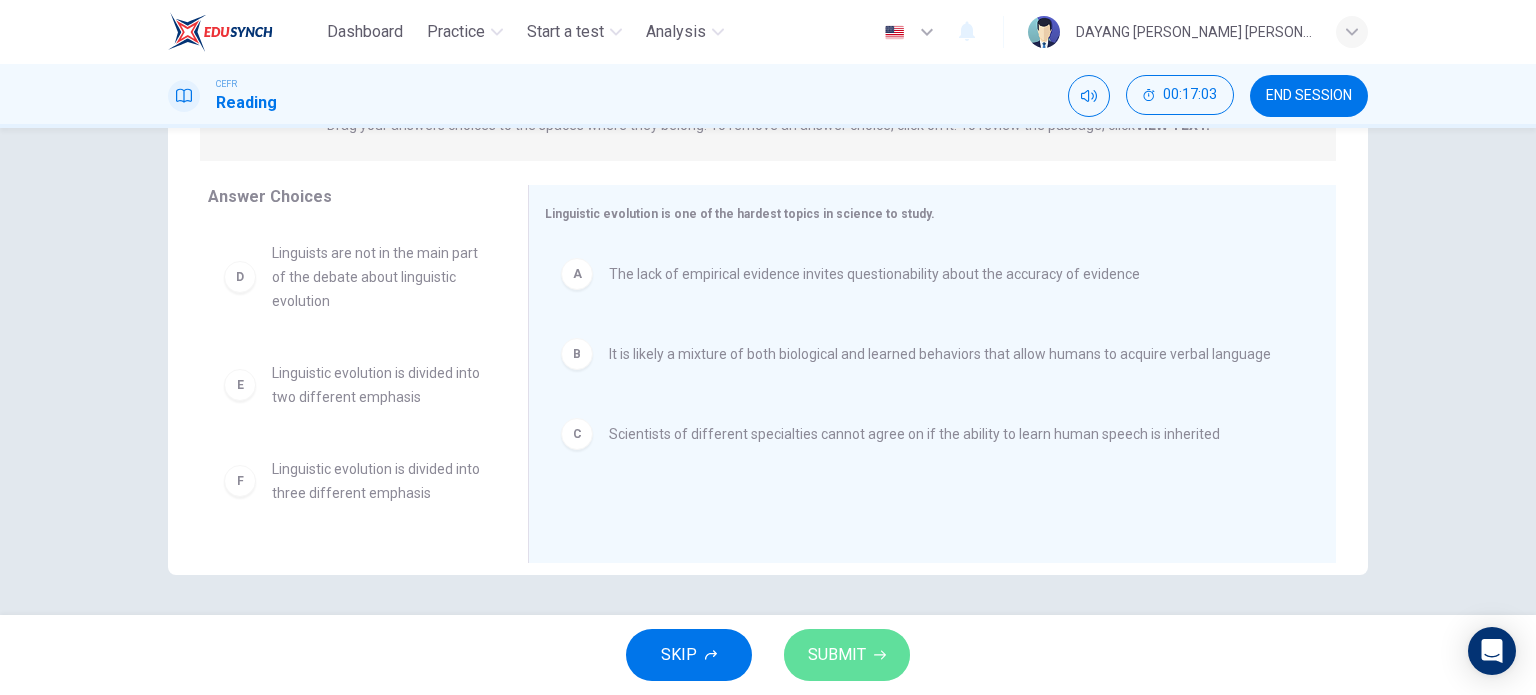 click 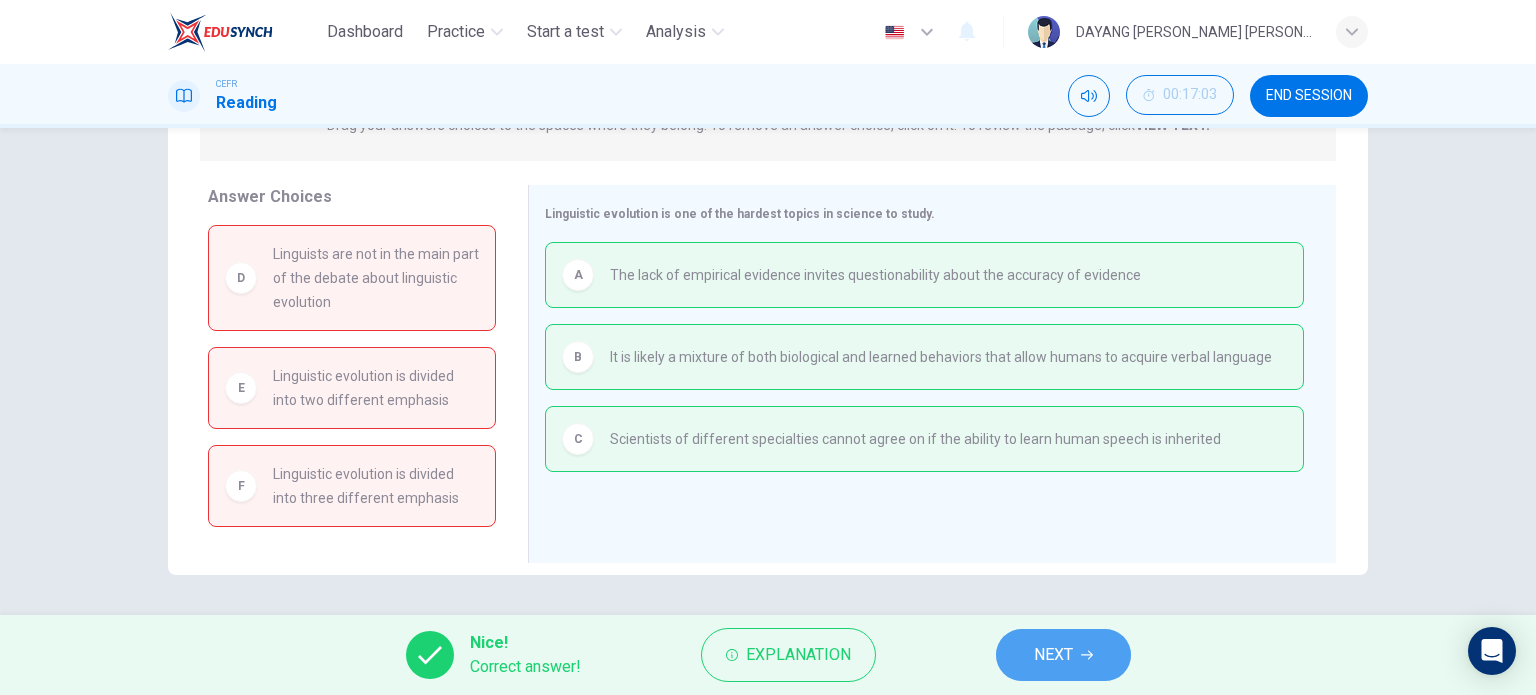 click on "NEXT" at bounding box center [1053, 655] 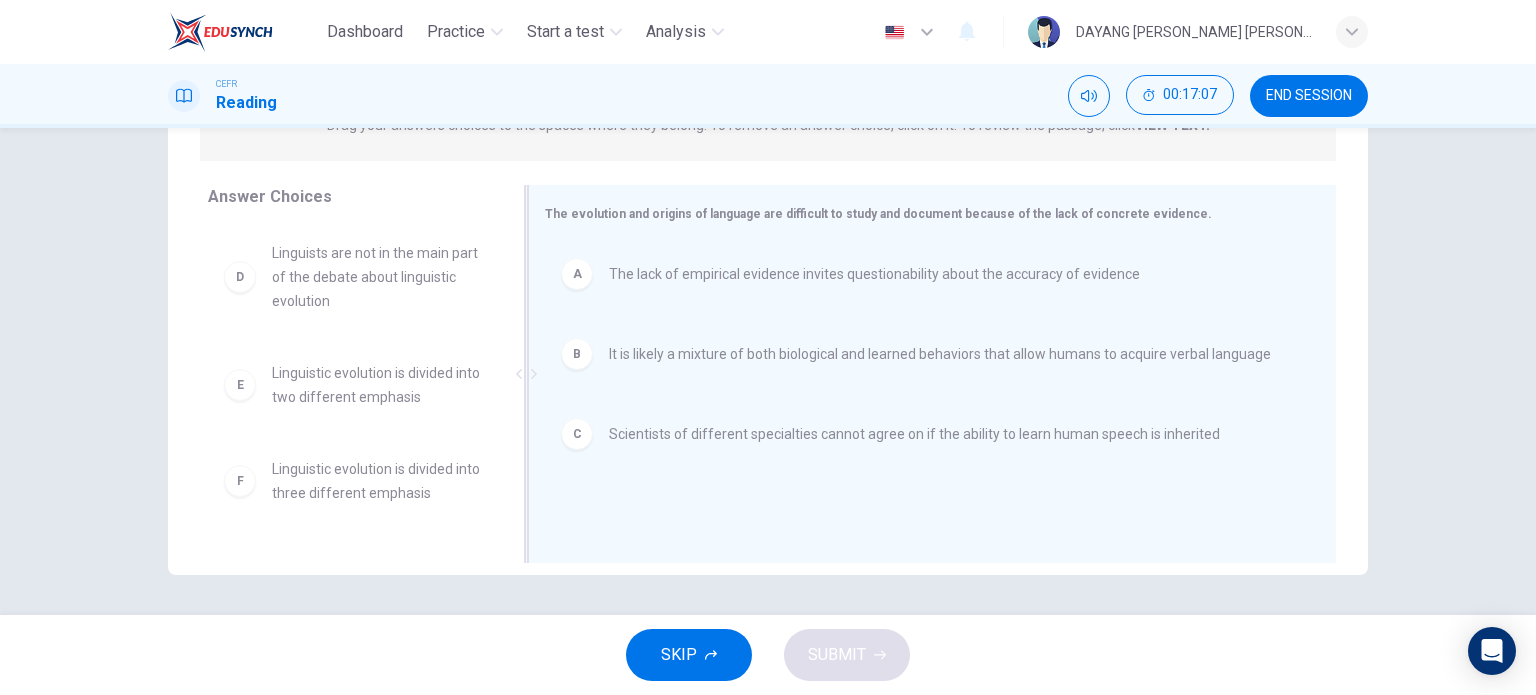 scroll, scrollTop: 188, scrollLeft: 0, axis: vertical 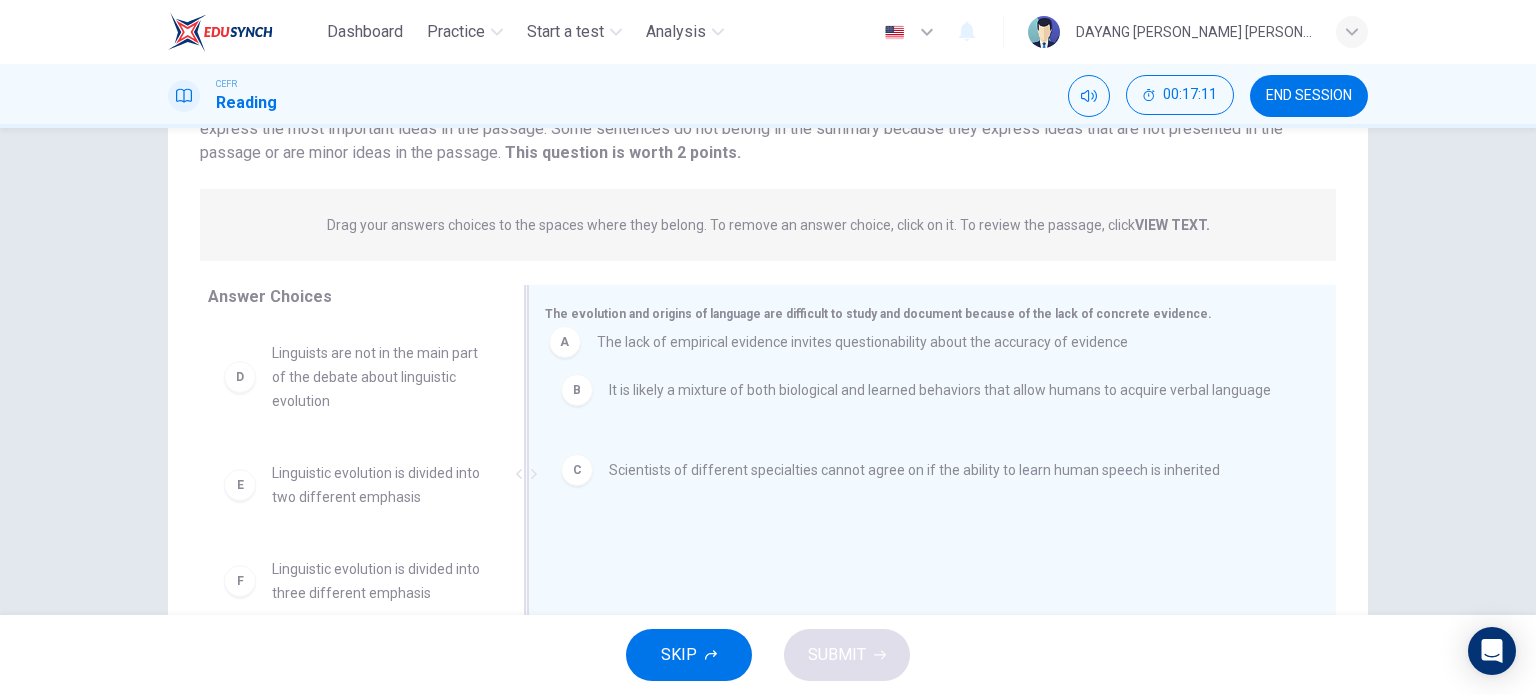 drag, startPoint x: 660, startPoint y: 380, endPoint x: 648, endPoint y: 351, distance: 31.38471 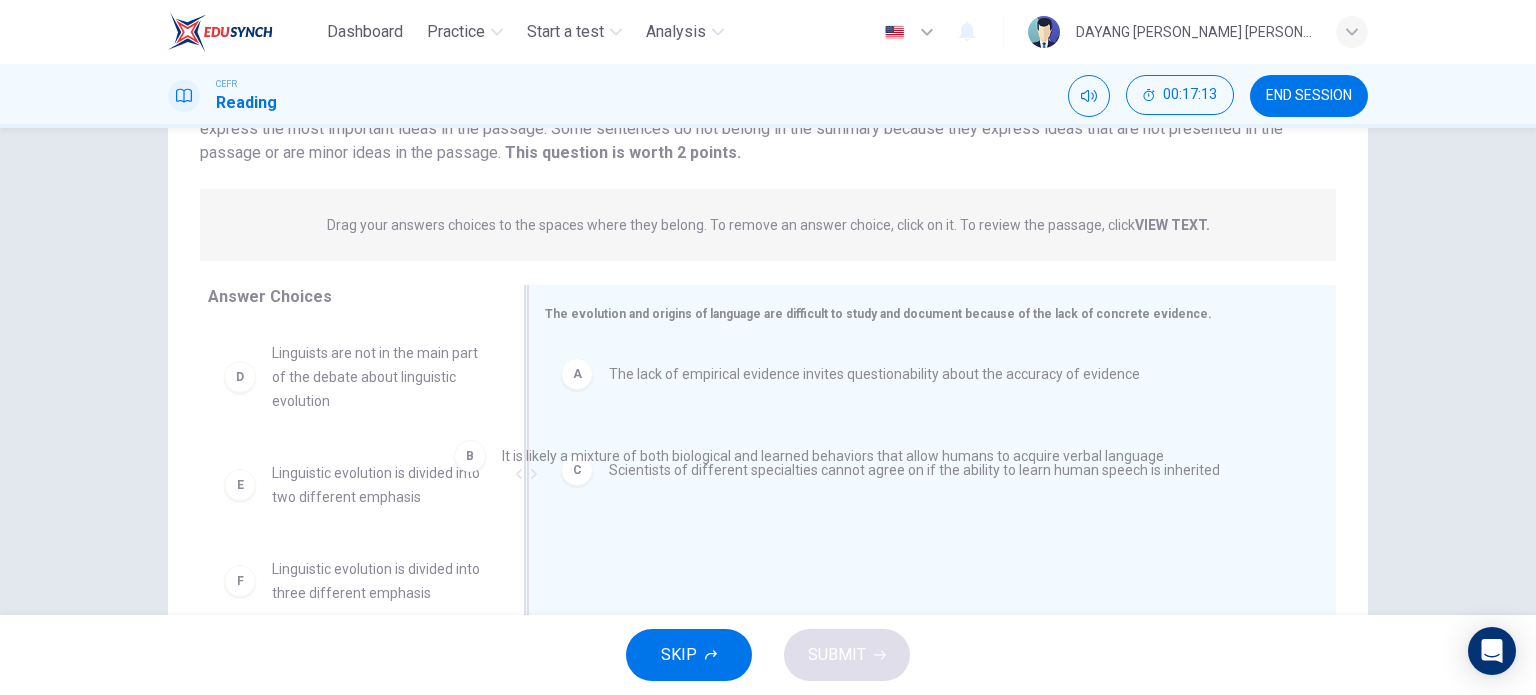 drag, startPoint x: 594, startPoint y: 455, endPoint x: 350, endPoint y: 431, distance: 245.17749 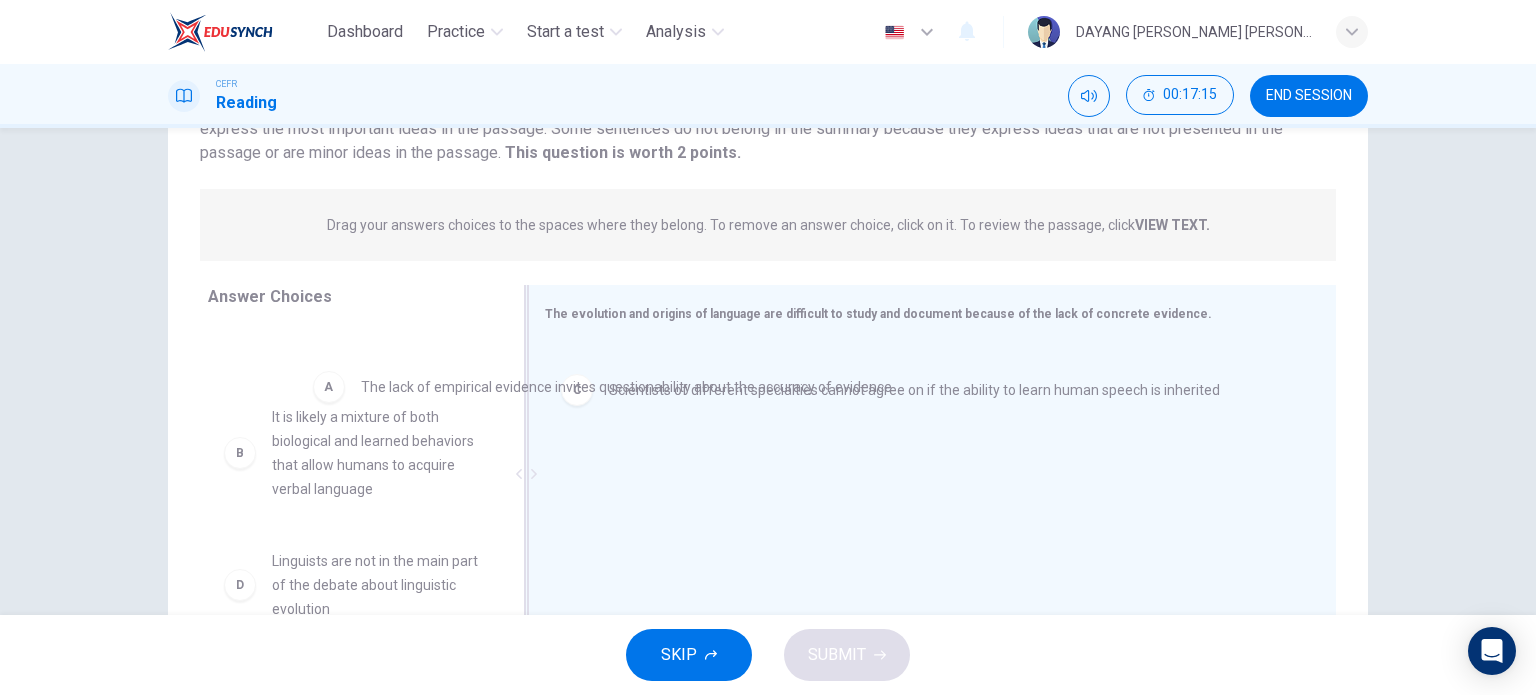 drag, startPoint x: 600, startPoint y: 380, endPoint x: 327, endPoint y: 394, distance: 273.35873 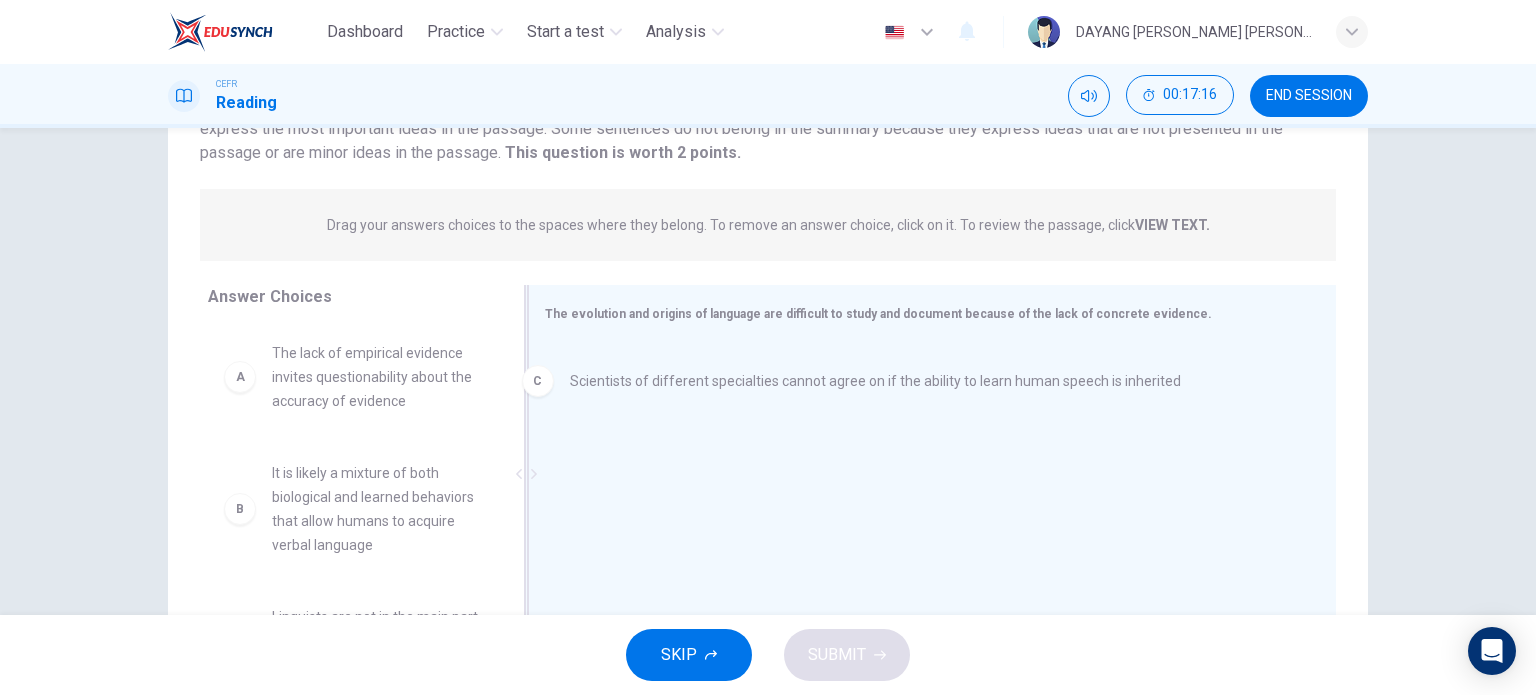 drag, startPoint x: 612, startPoint y: 399, endPoint x: 204, endPoint y: 475, distance: 415.01807 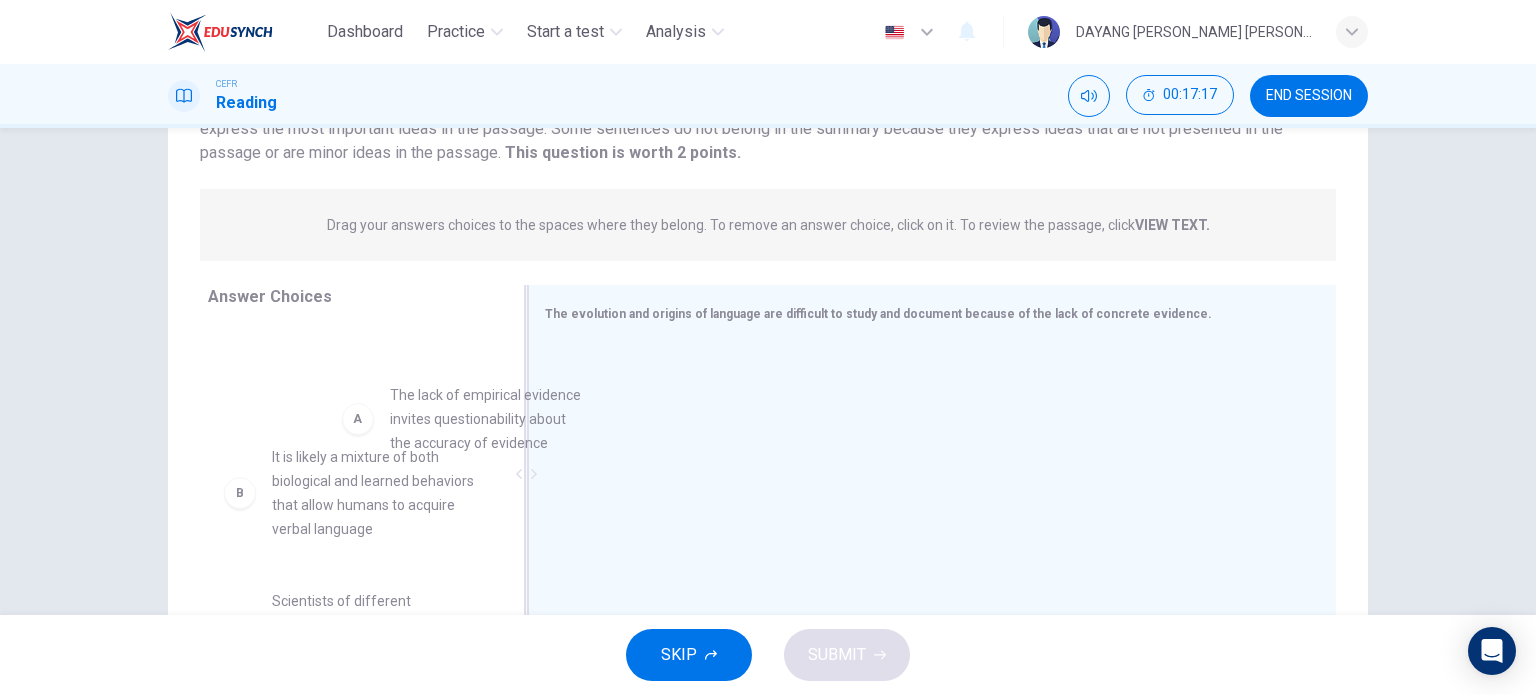 drag, startPoint x: 338, startPoint y: 377, endPoint x: 735, endPoint y: 393, distance: 397.3223 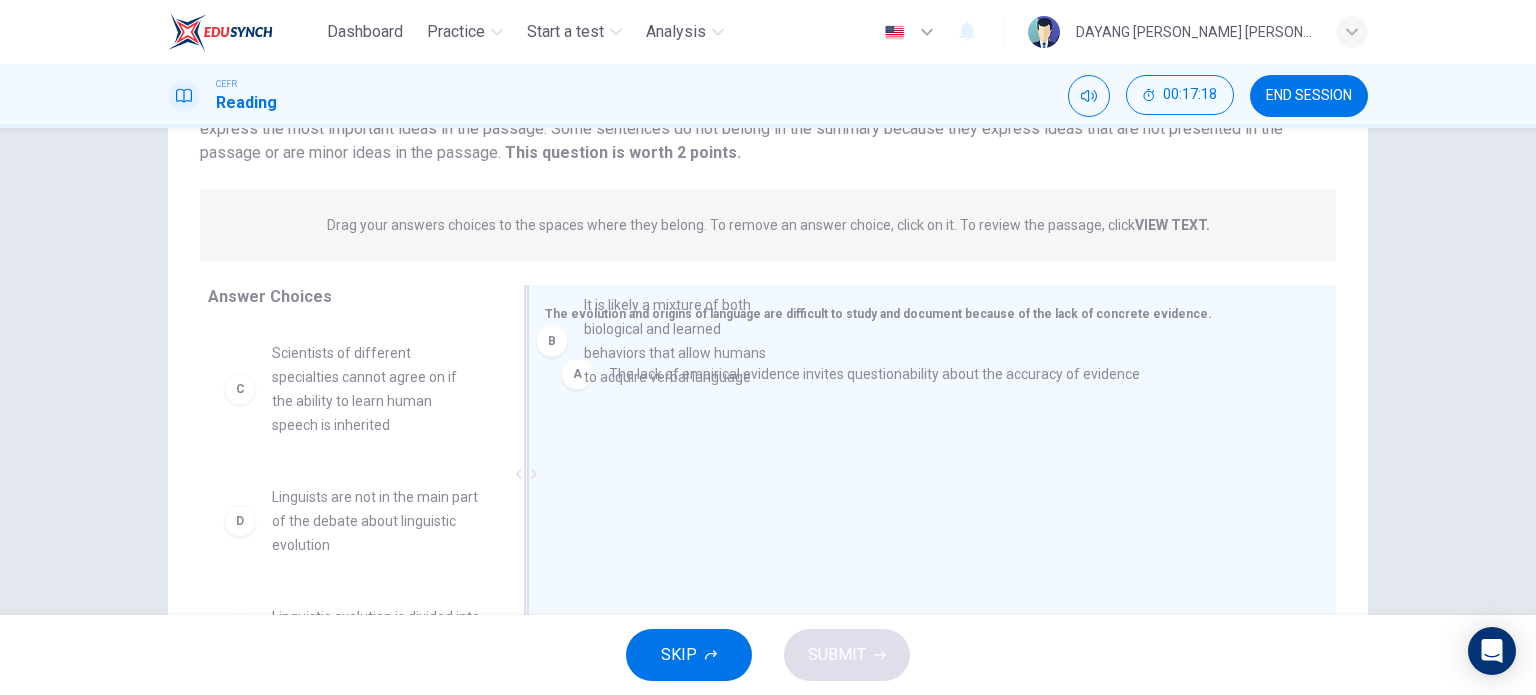 drag, startPoint x: 280, startPoint y: 416, endPoint x: 603, endPoint y: 367, distance: 326.6956 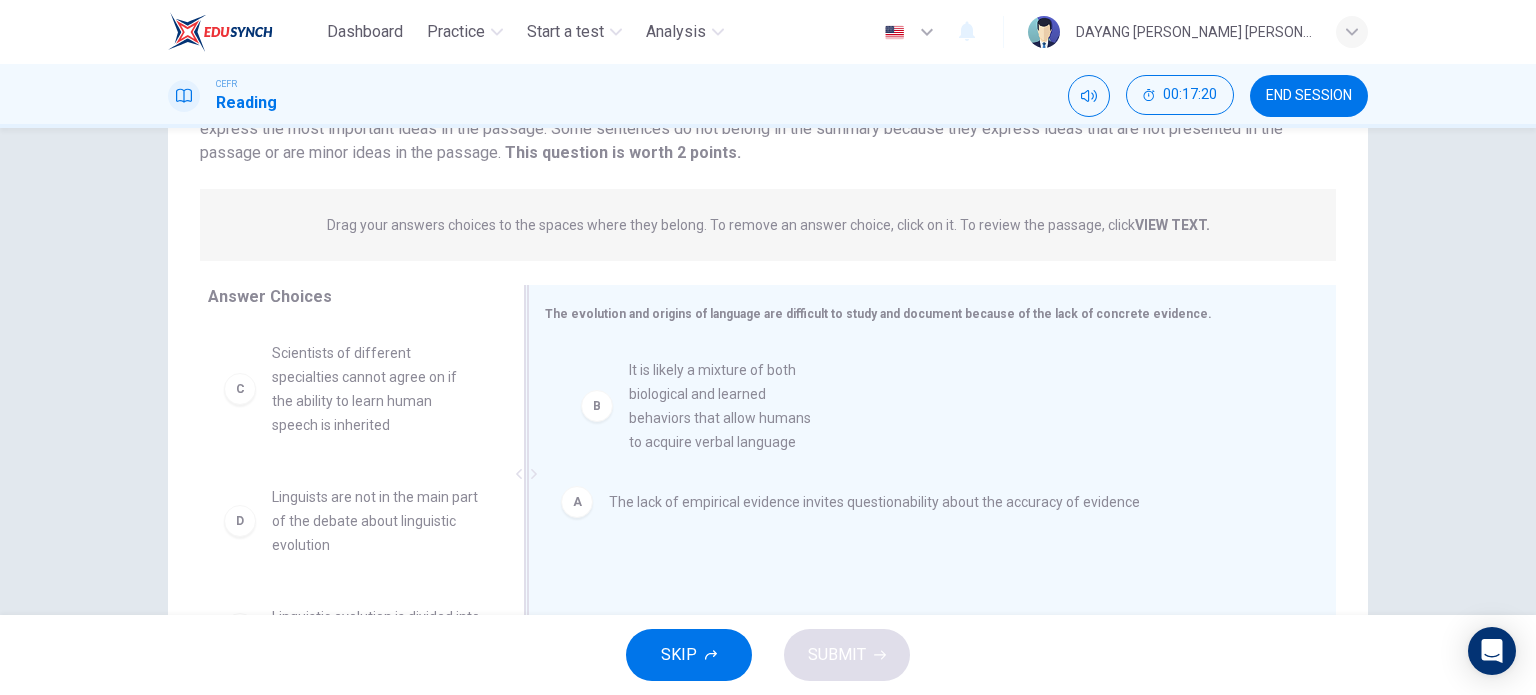 drag, startPoint x: 376, startPoint y: 399, endPoint x: 746, endPoint y: 420, distance: 370.59546 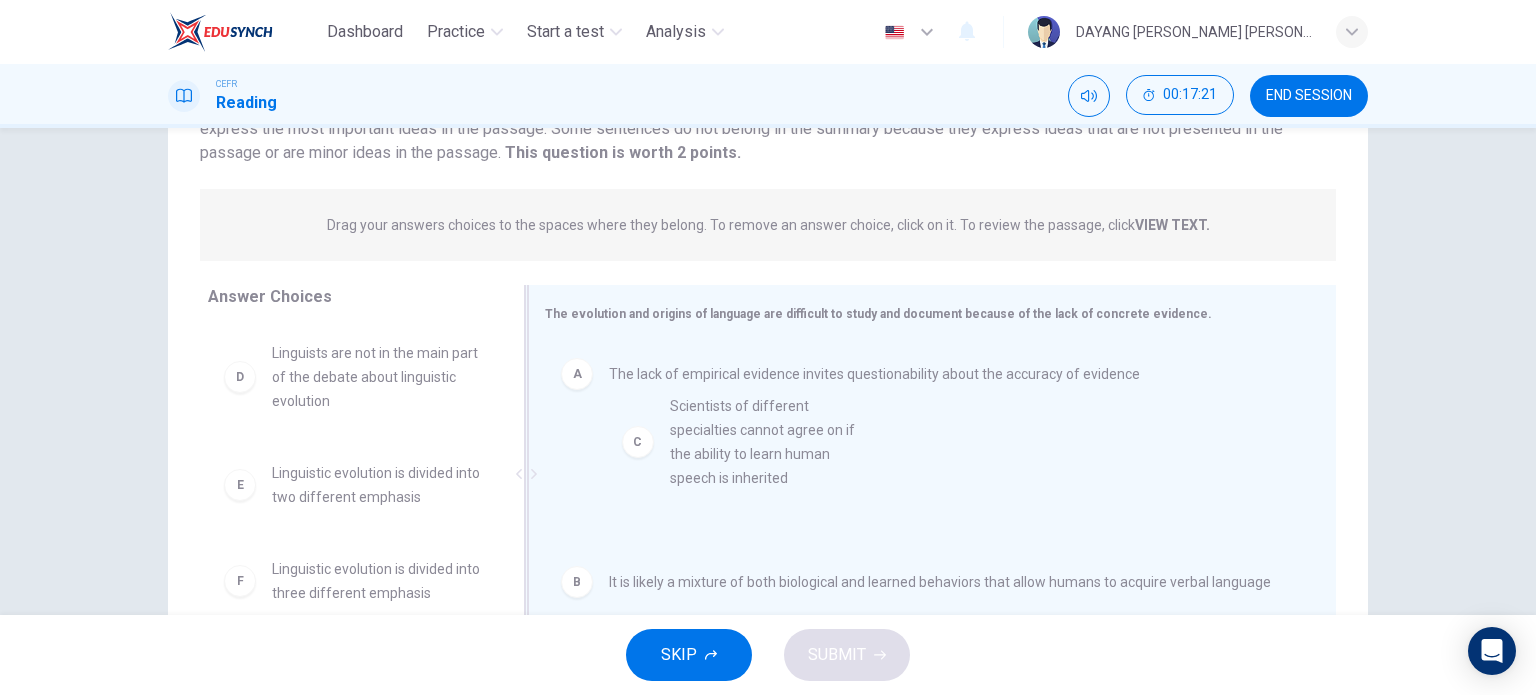 drag, startPoint x: 345, startPoint y: 403, endPoint x: 761, endPoint y: 468, distance: 421.04752 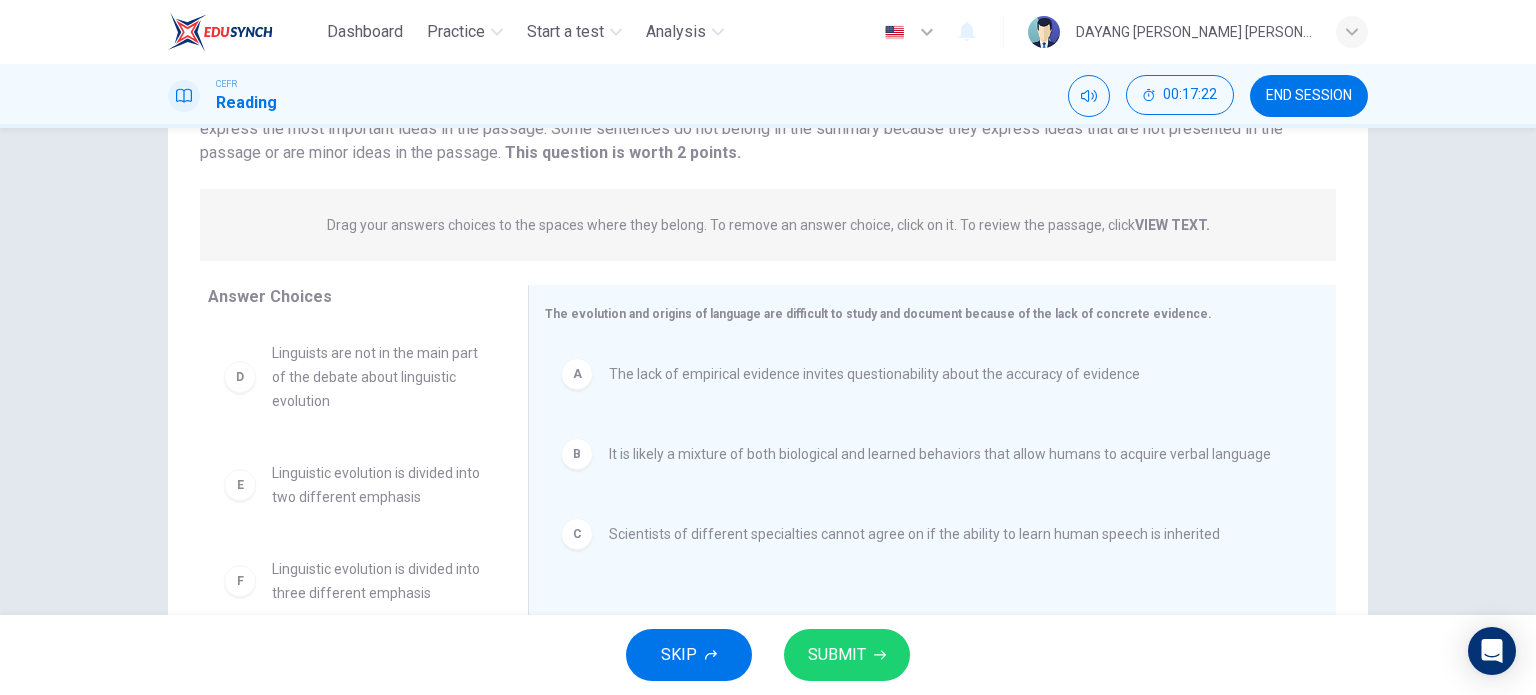 click on "SUBMIT" at bounding box center (847, 655) 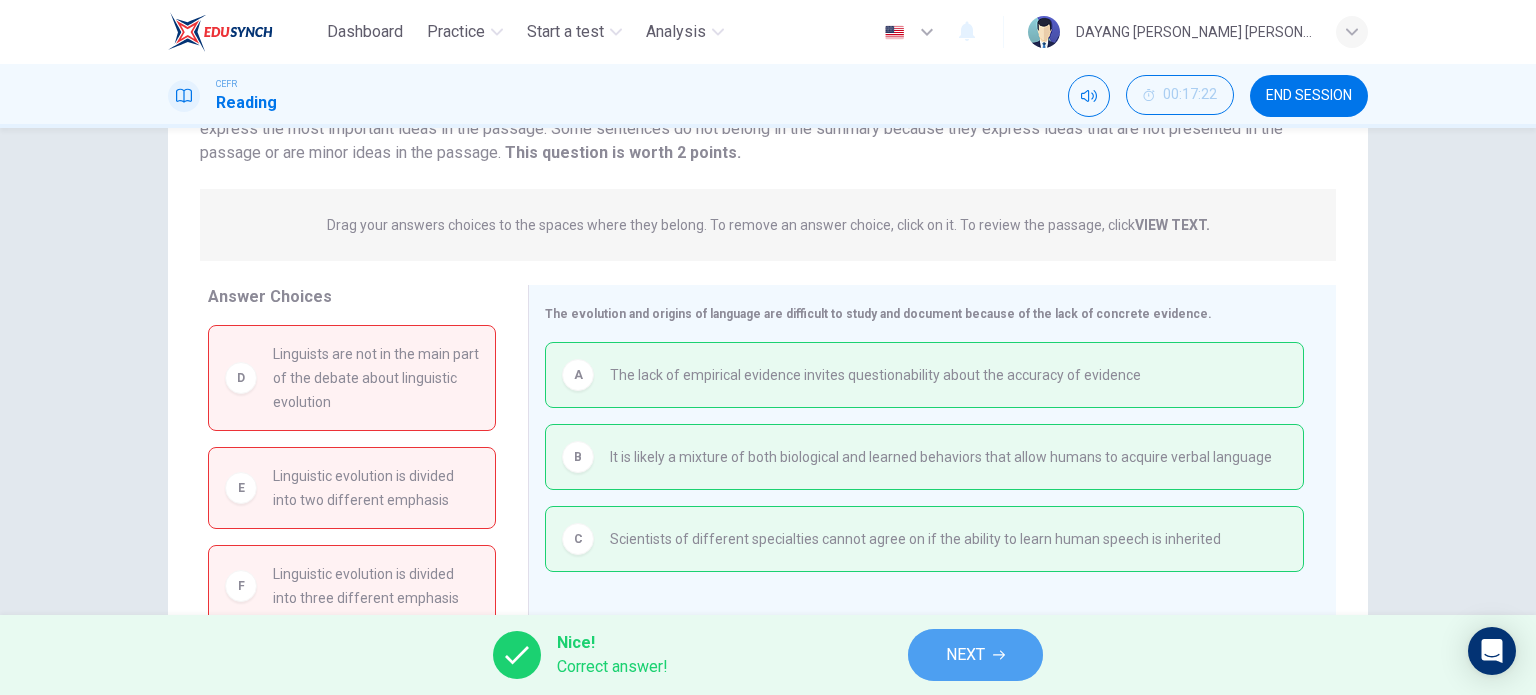 click on "NEXT" at bounding box center [965, 655] 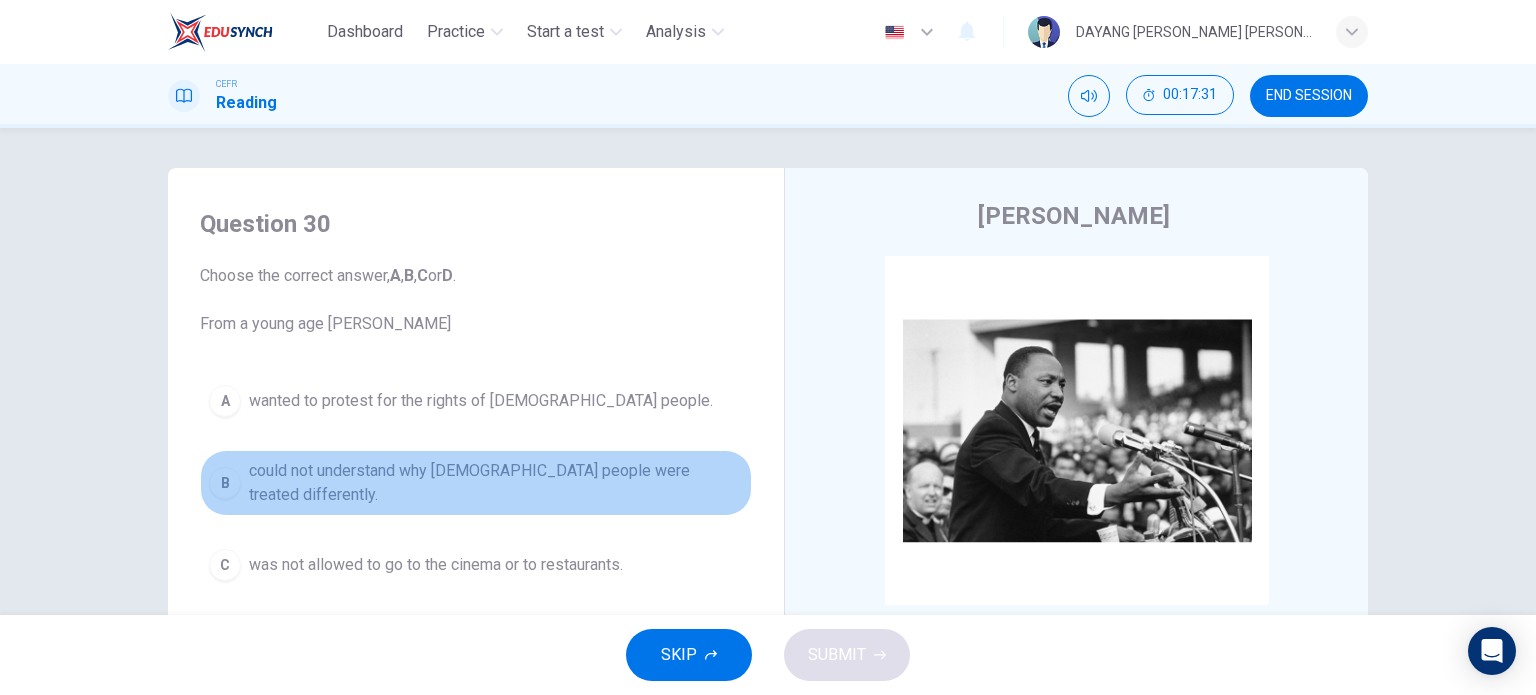 click on "could not understand why [DEMOGRAPHIC_DATA] people were treated differently." at bounding box center [496, 483] 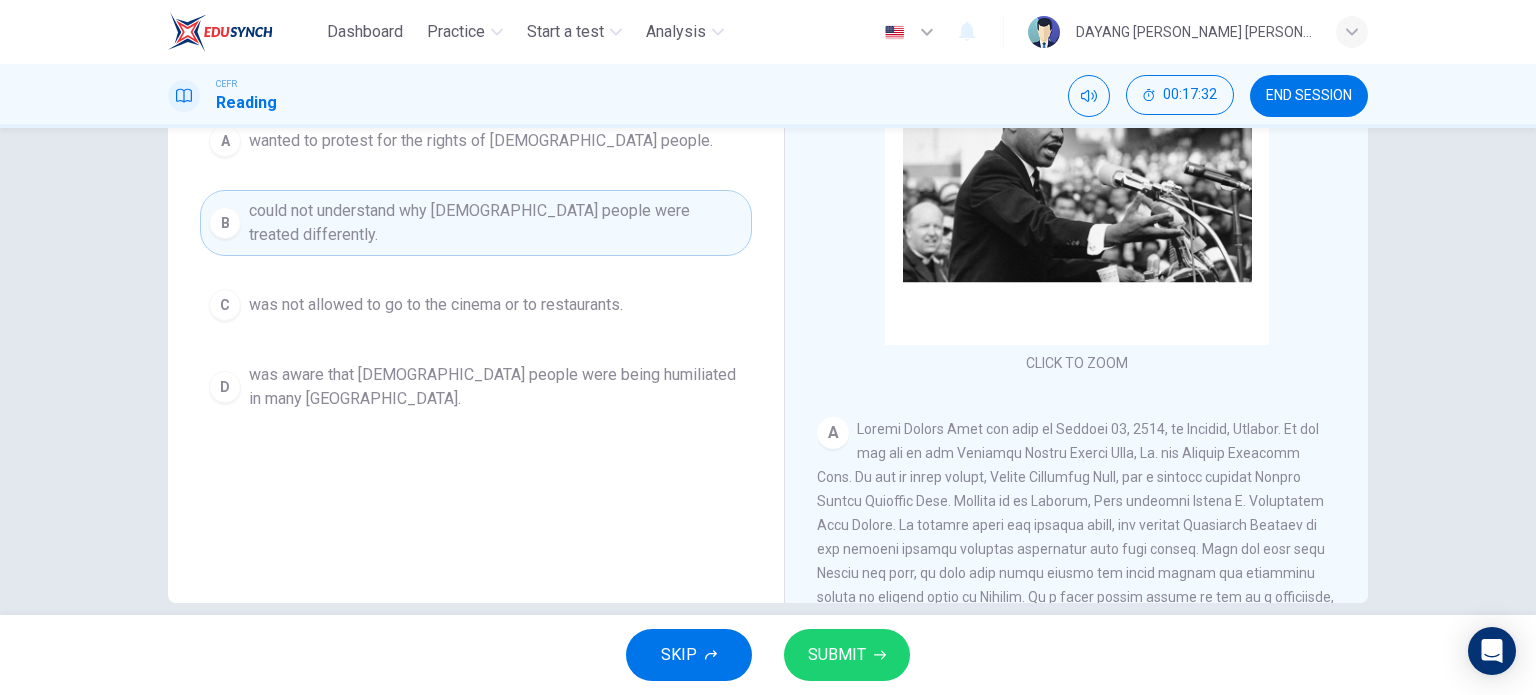 scroll, scrollTop: 288, scrollLeft: 0, axis: vertical 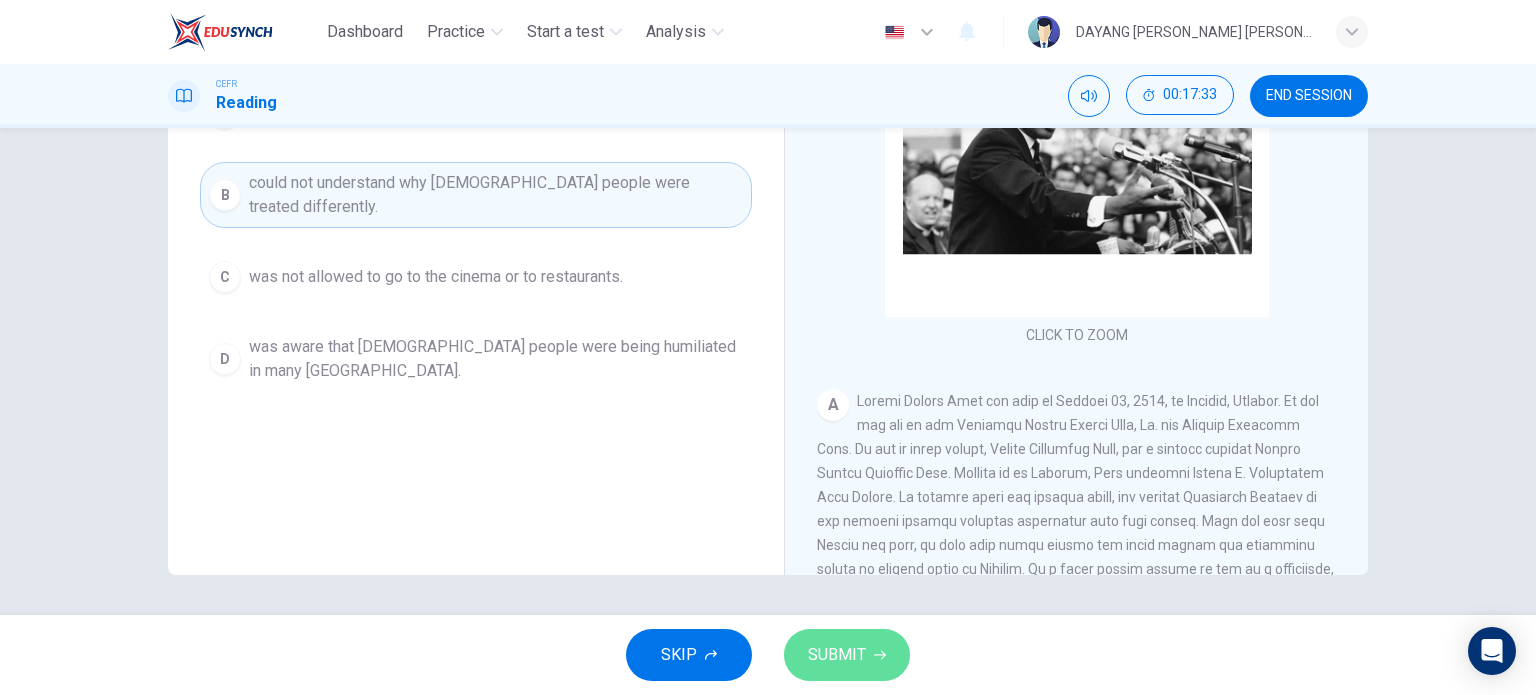 click on "SUBMIT" at bounding box center (837, 655) 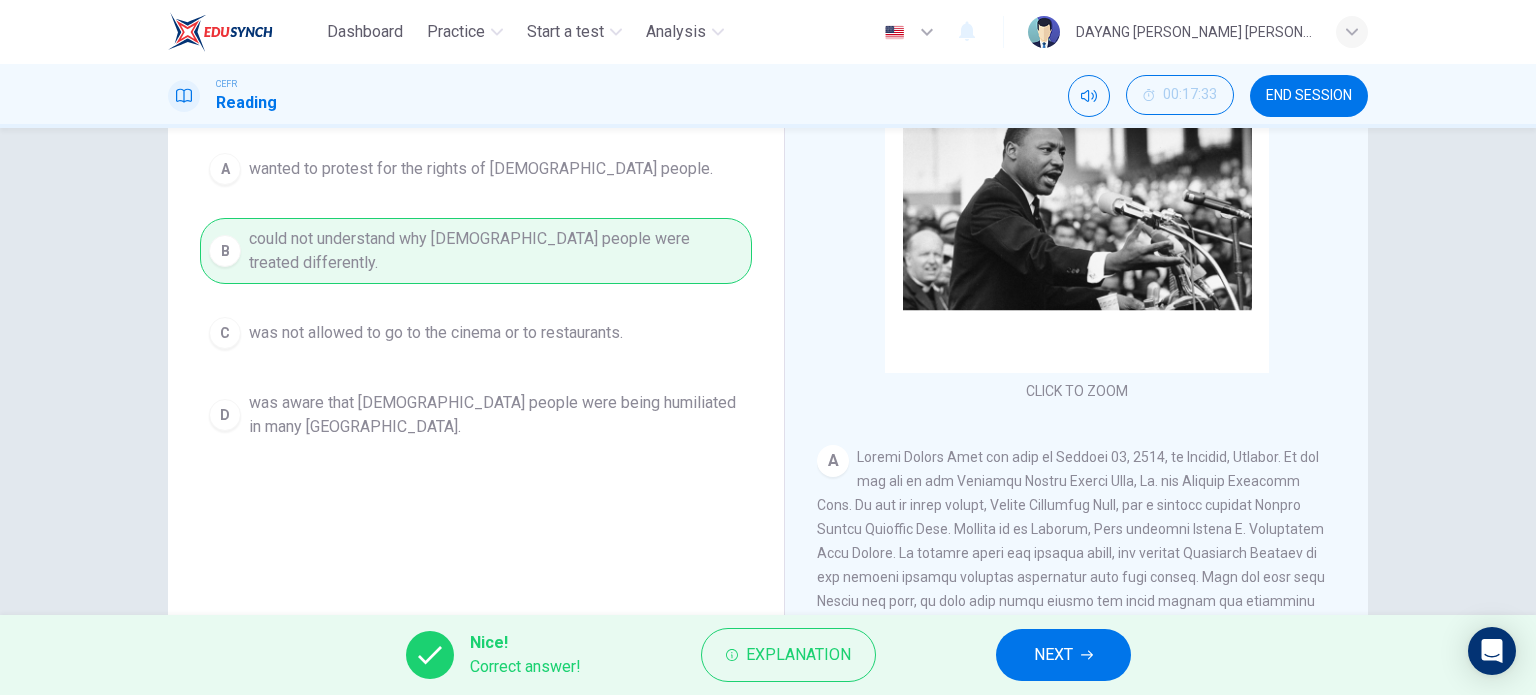 scroll, scrollTop: 188, scrollLeft: 0, axis: vertical 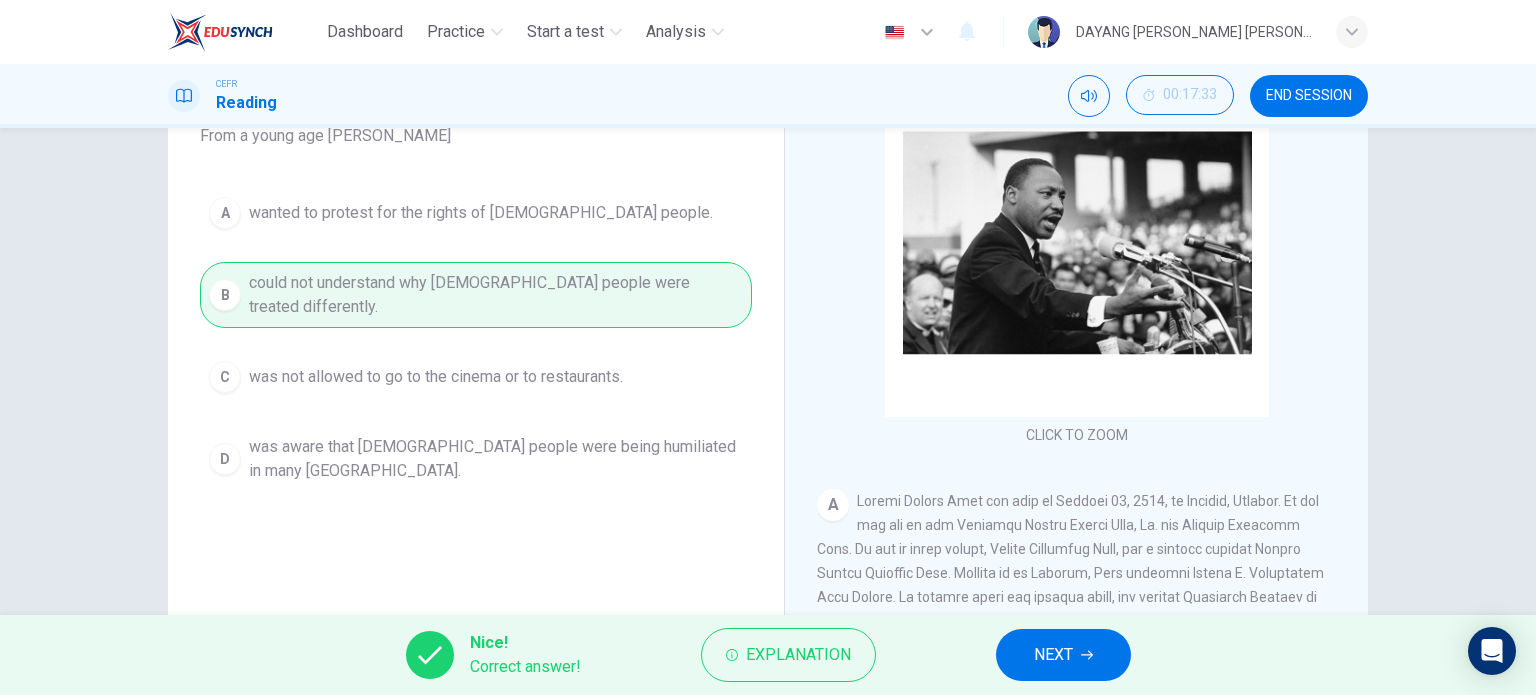 click on "NEXT" at bounding box center (1063, 655) 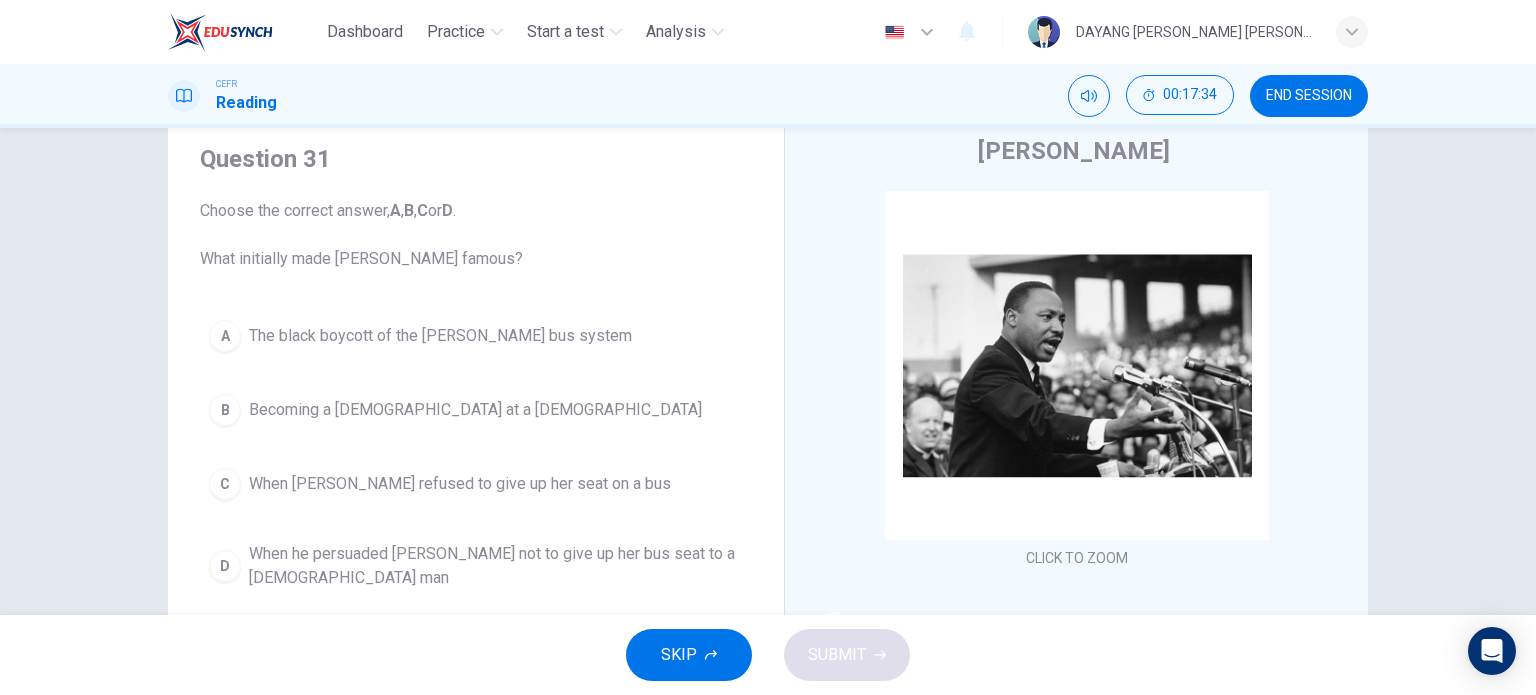 scroll, scrollTop: 100, scrollLeft: 0, axis: vertical 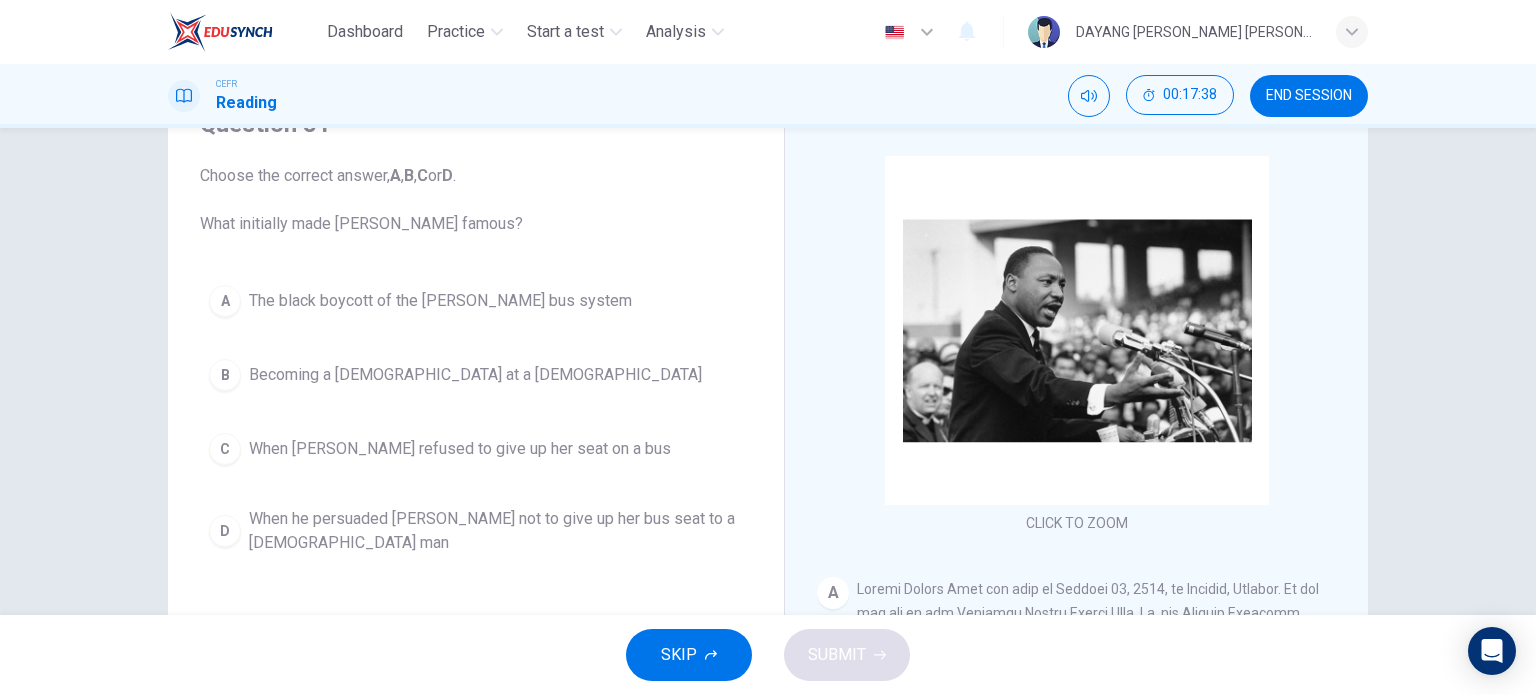 click on "The black boycott of the [PERSON_NAME] bus system" at bounding box center (440, 301) 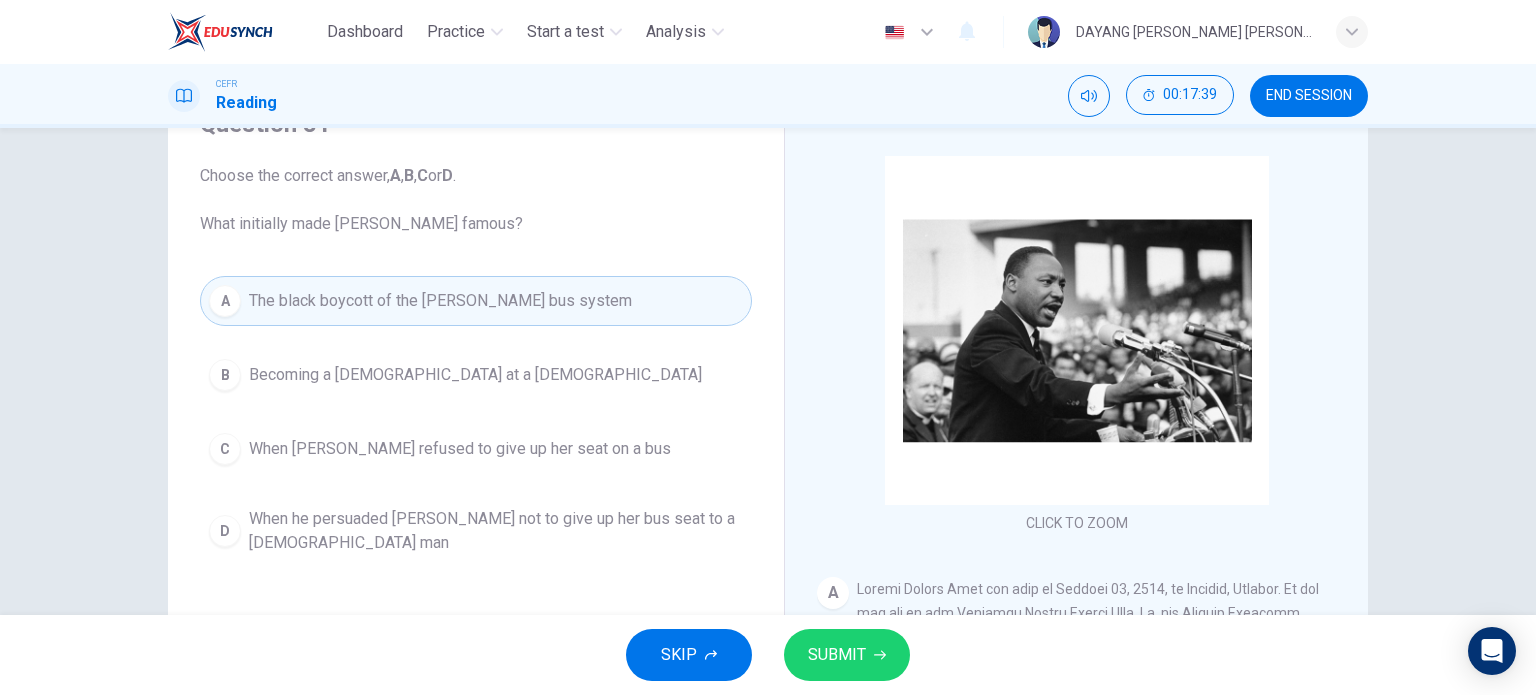 click on "SUBMIT" at bounding box center [837, 655] 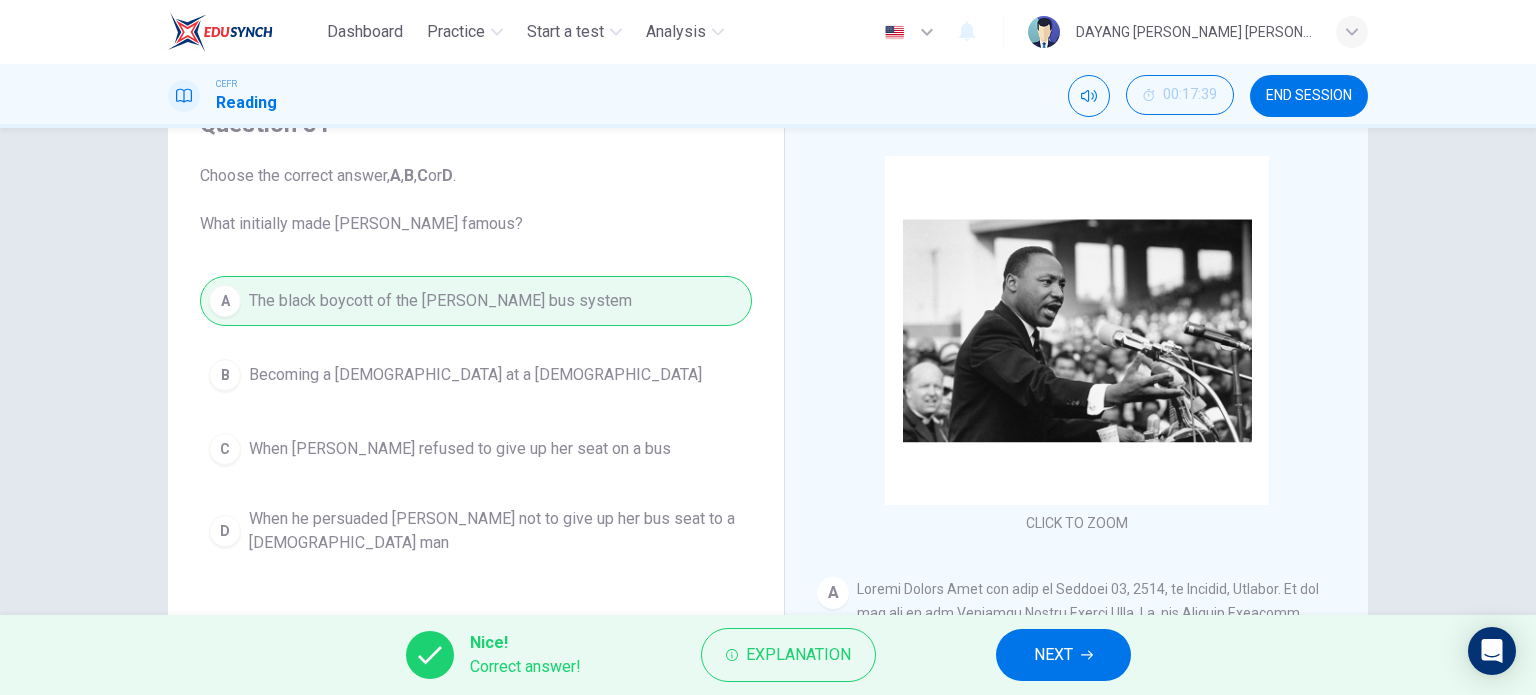click 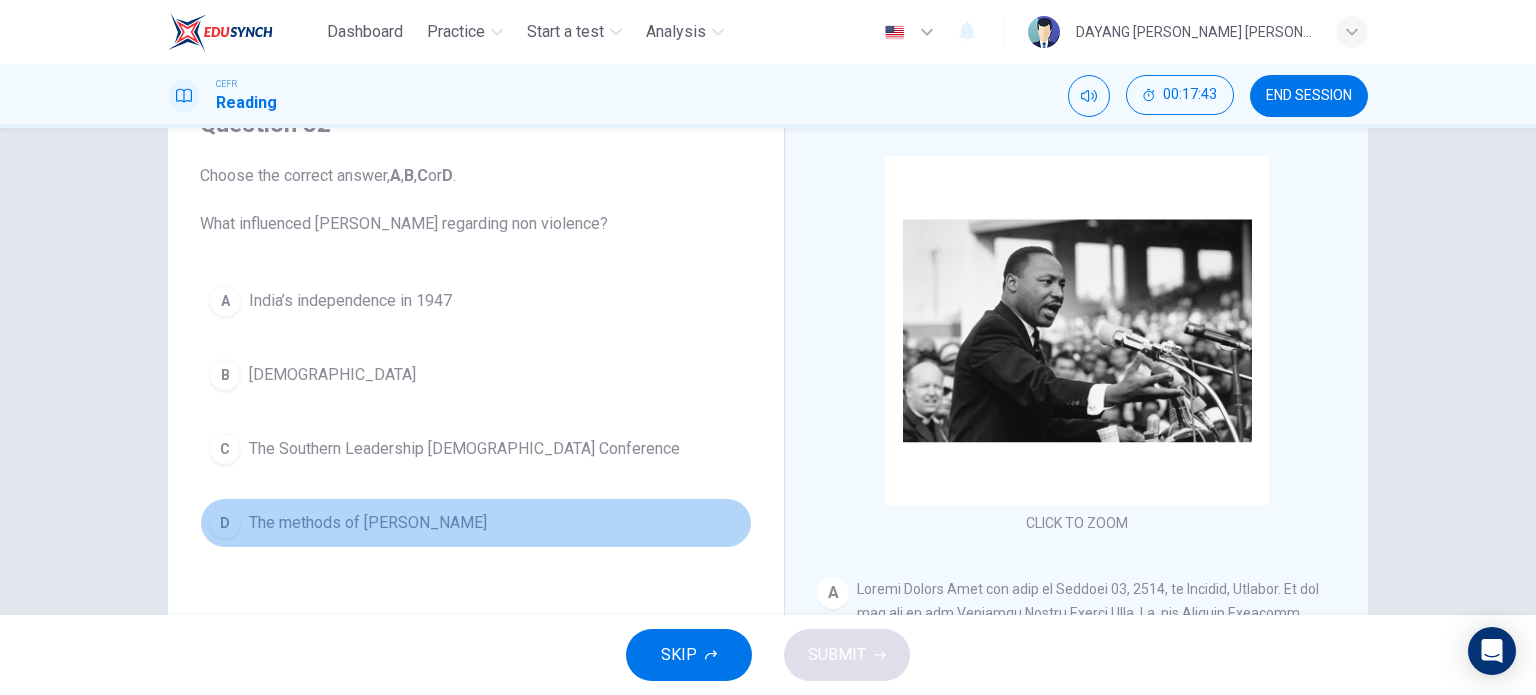 click on "D The methods of [PERSON_NAME]" at bounding box center (476, 523) 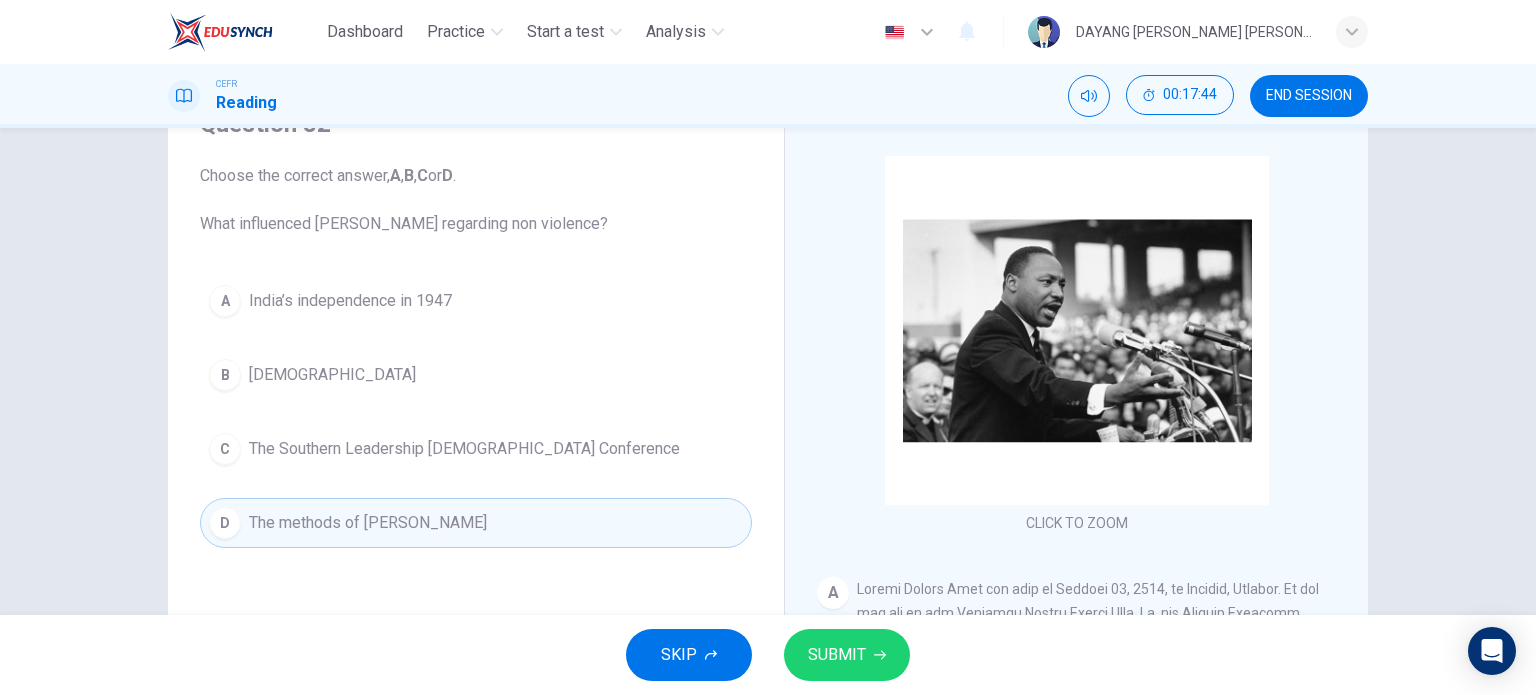 click on "SUBMIT" at bounding box center [847, 655] 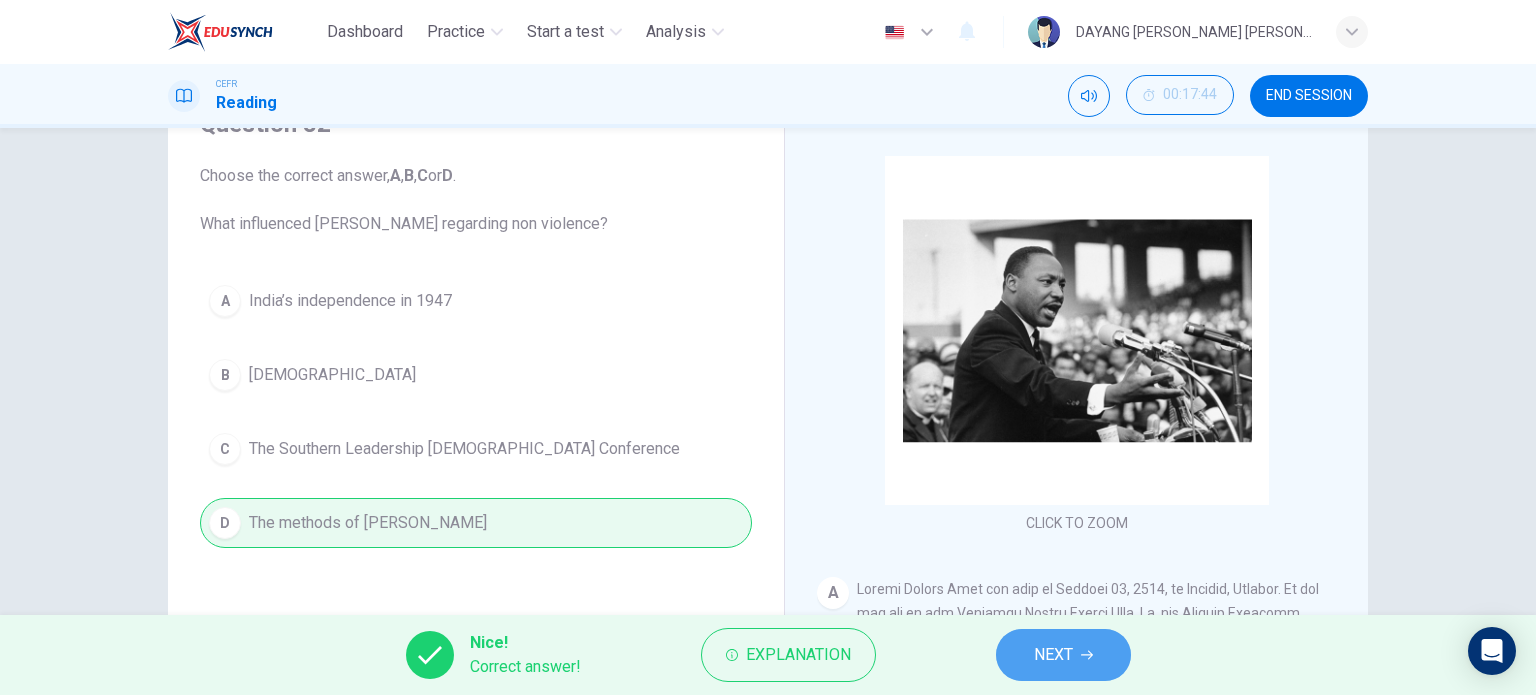 click on "NEXT" at bounding box center (1053, 655) 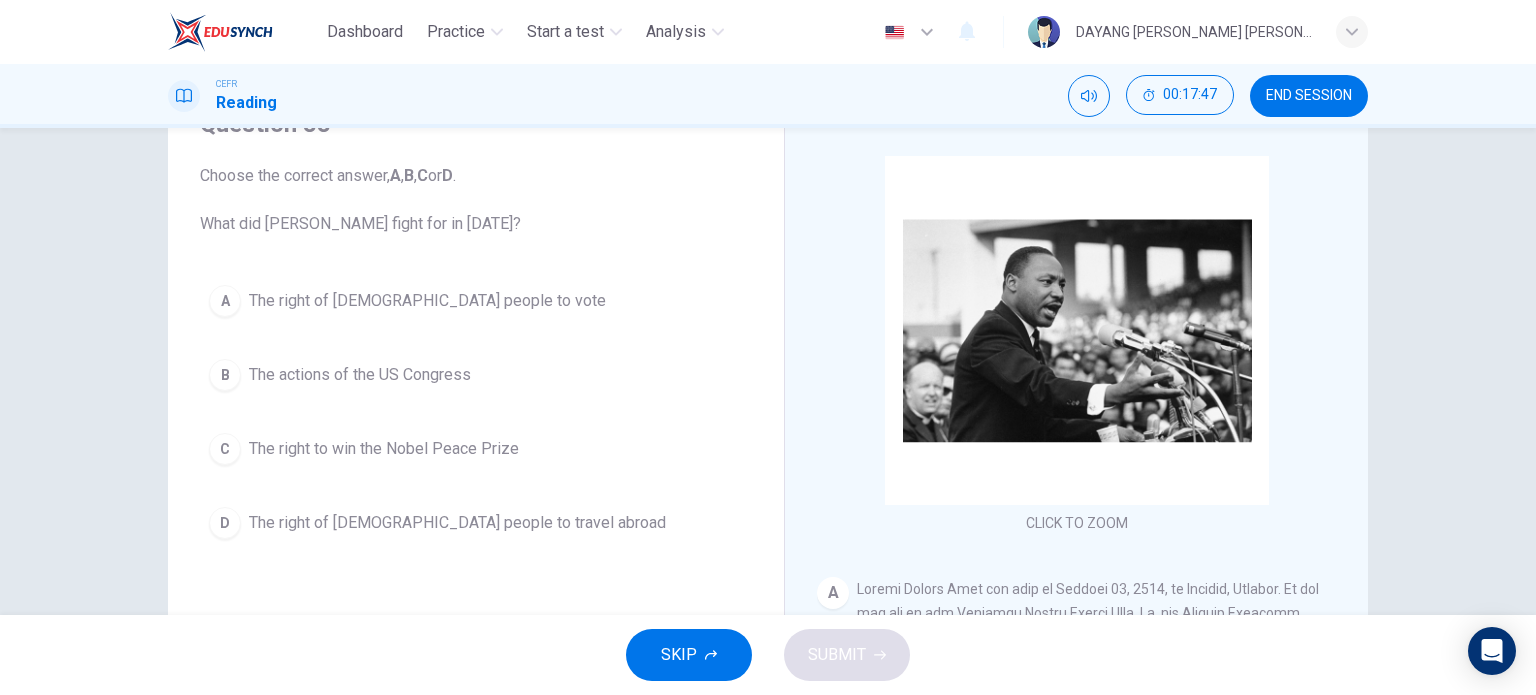 click on "A The right of [DEMOGRAPHIC_DATA] people to vote" at bounding box center (476, 301) 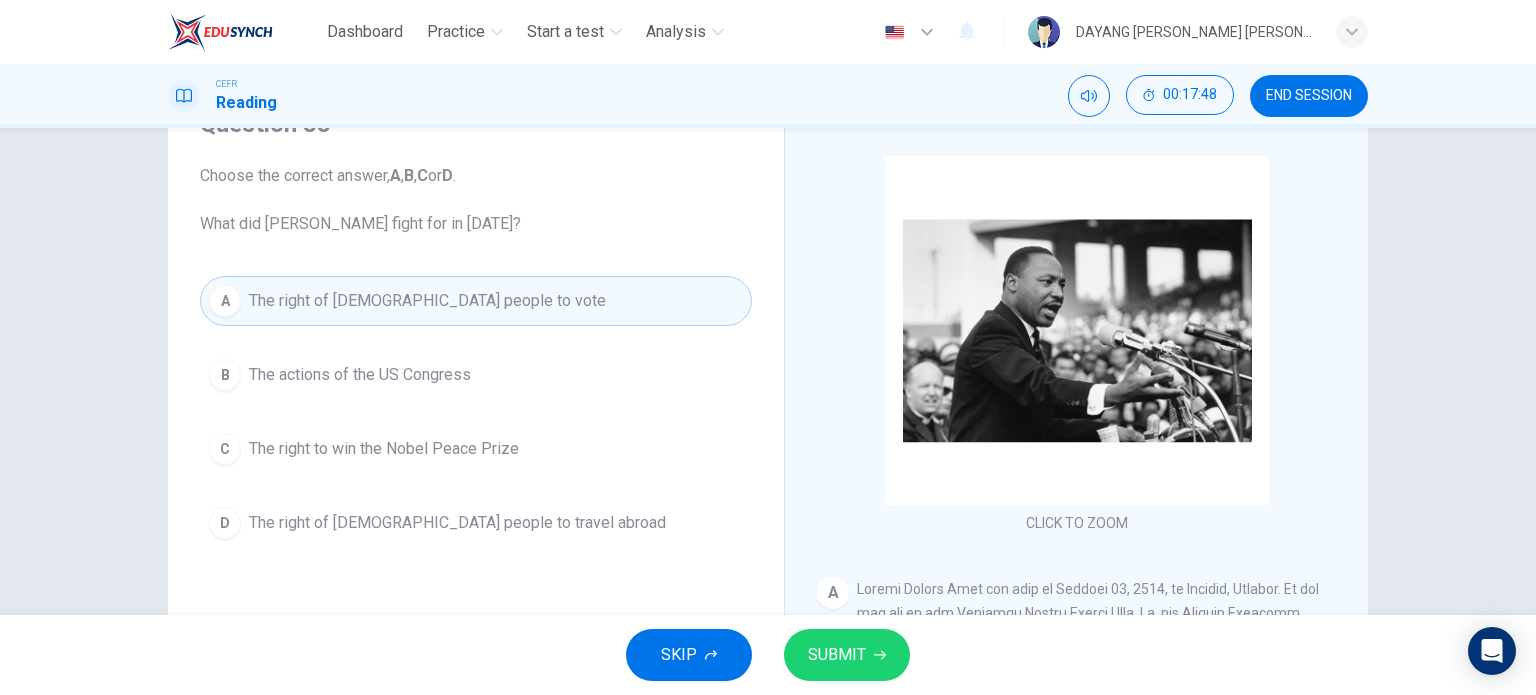 click on "SUBMIT" at bounding box center (837, 655) 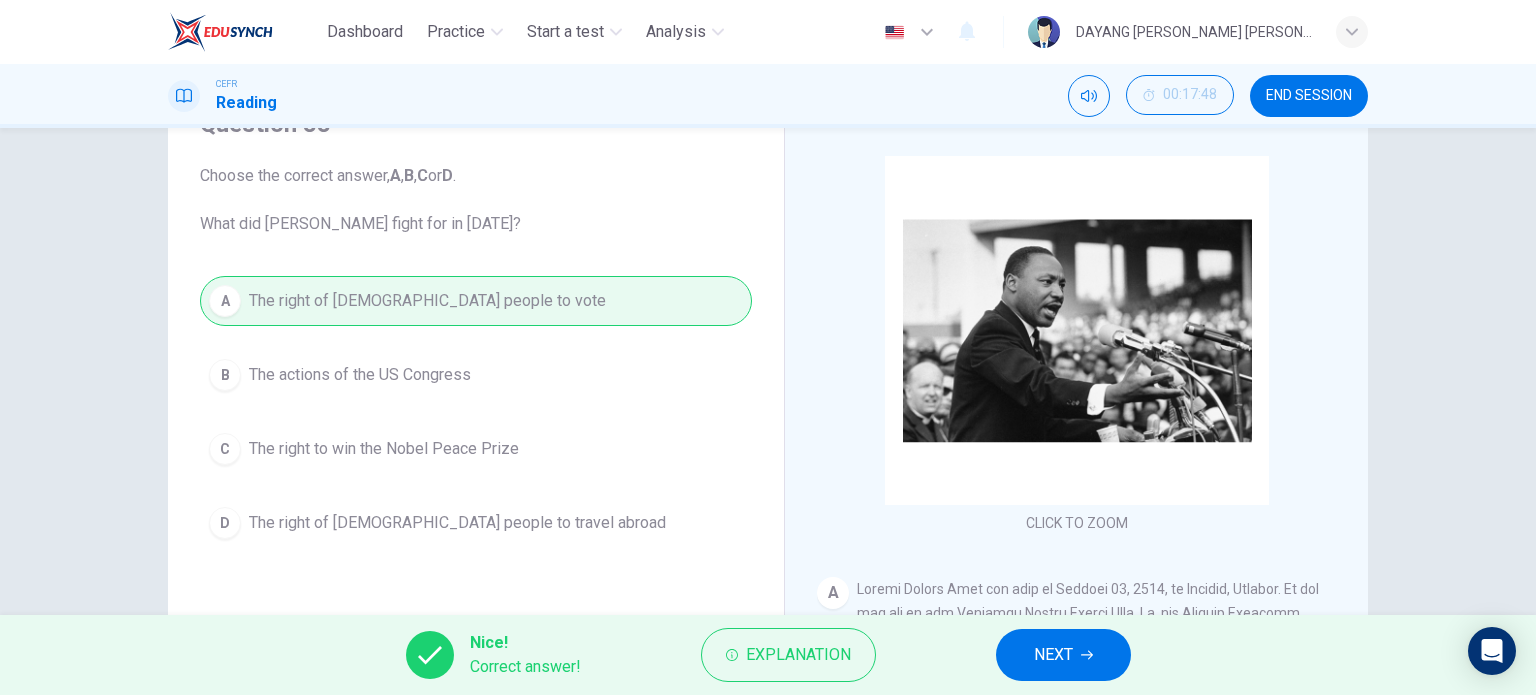 click on "NEXT" at bounding box center [1053, 655] 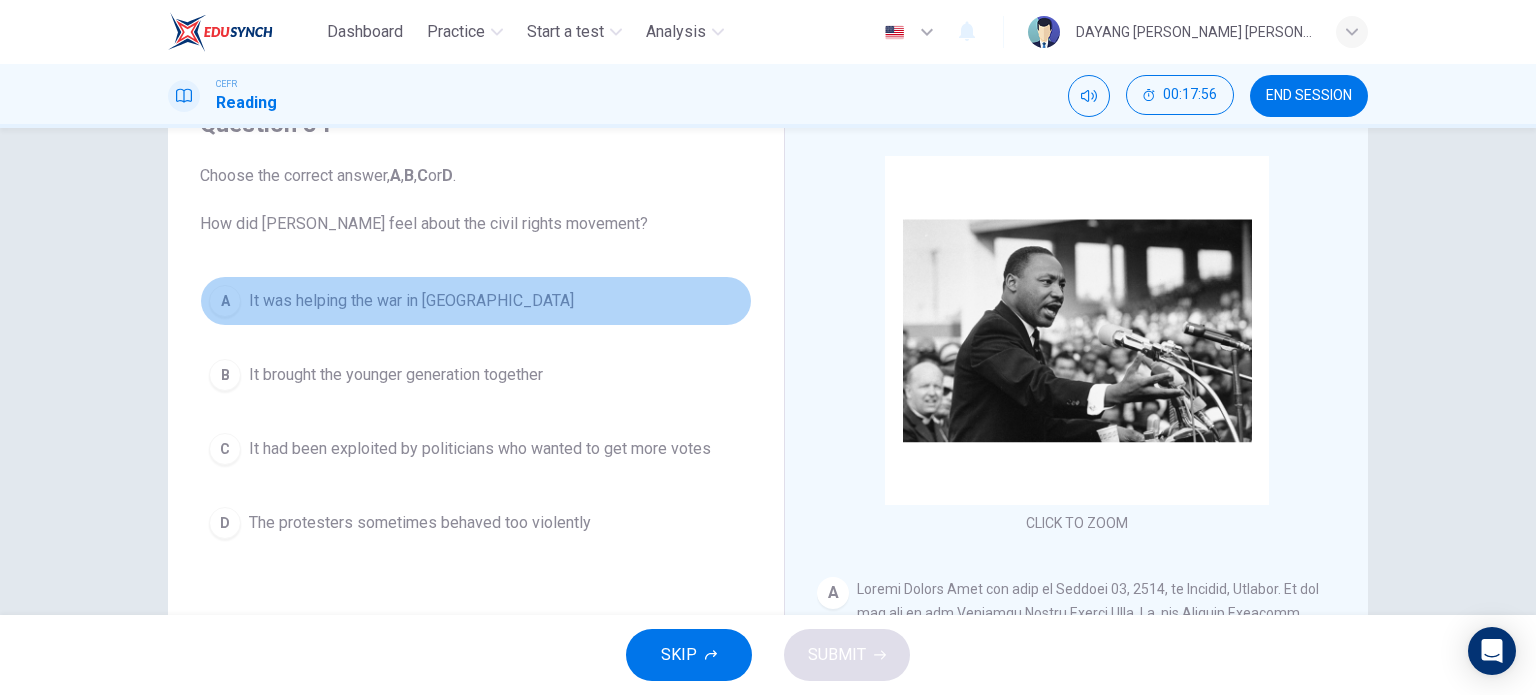 click on "It was helping the war in [GEOGRAPHIC_DATA]" at bounding box center (411, 301) 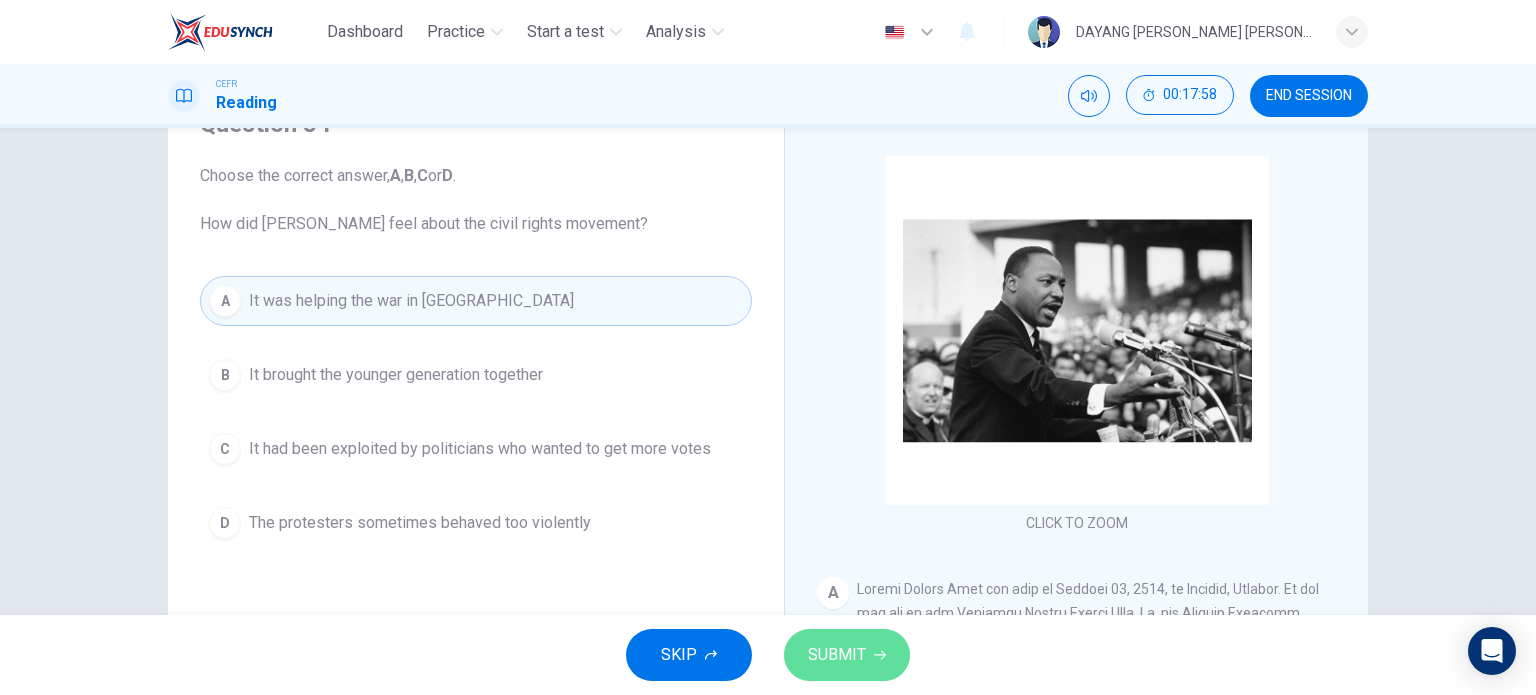 click on "SUBMIT" at bounding box center (847, 655) 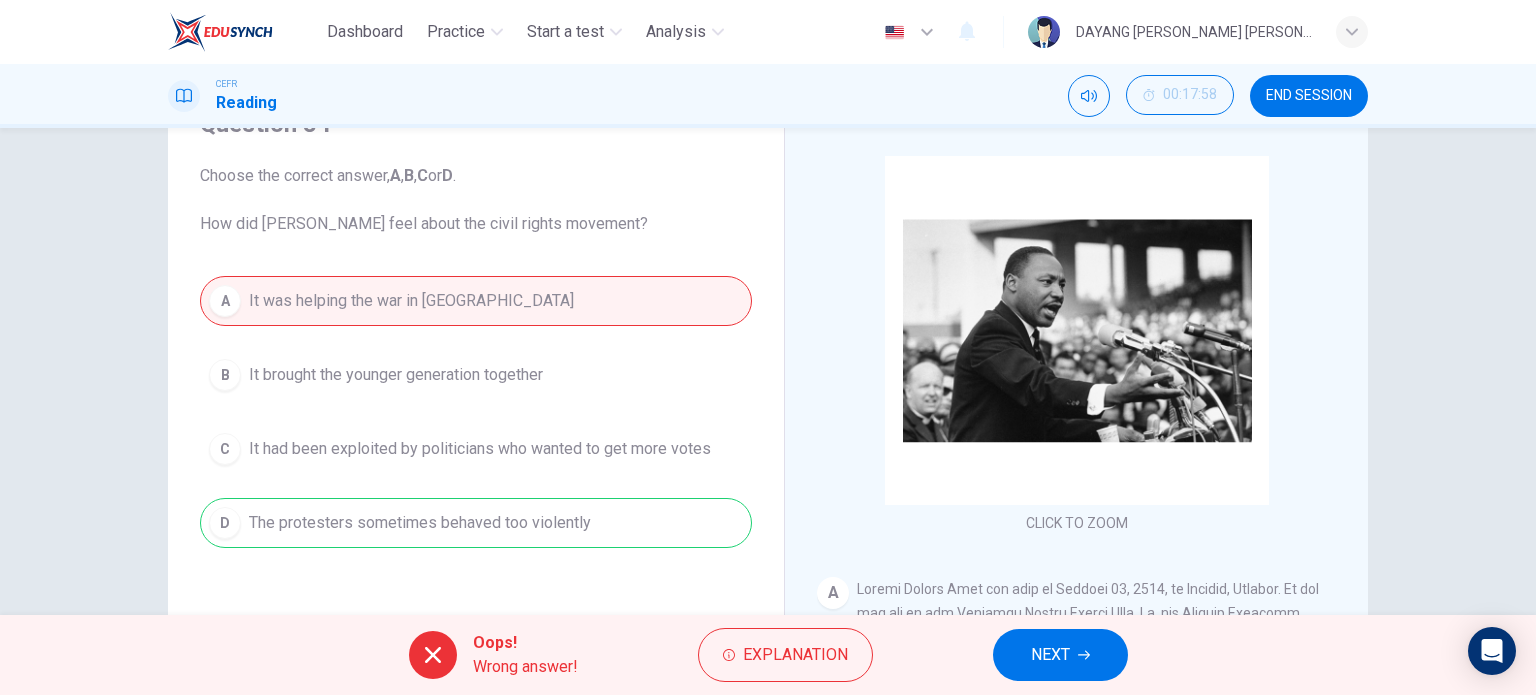 click on "NEXT" at bounding box center (1050, 655) 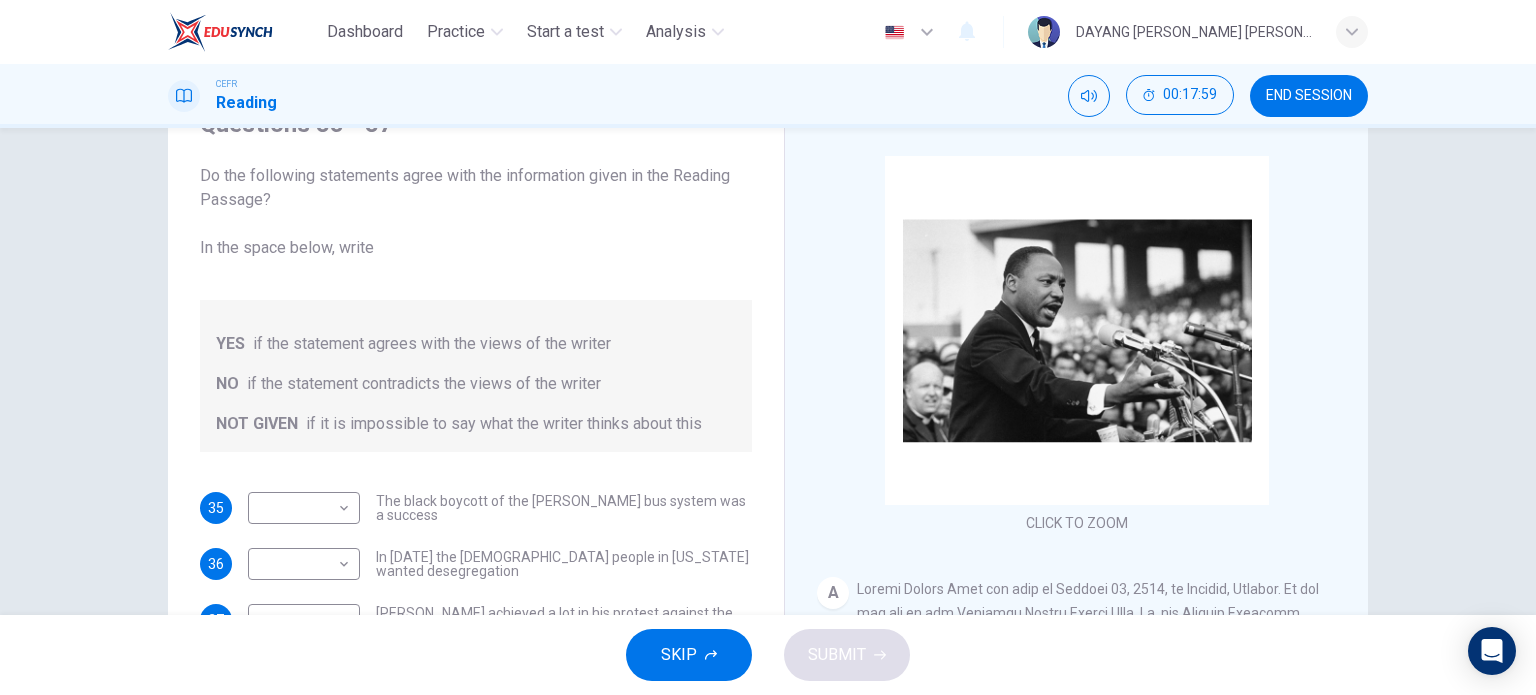 scroll, scrollTop: 288, scrollLeft: 0, axis: vertical 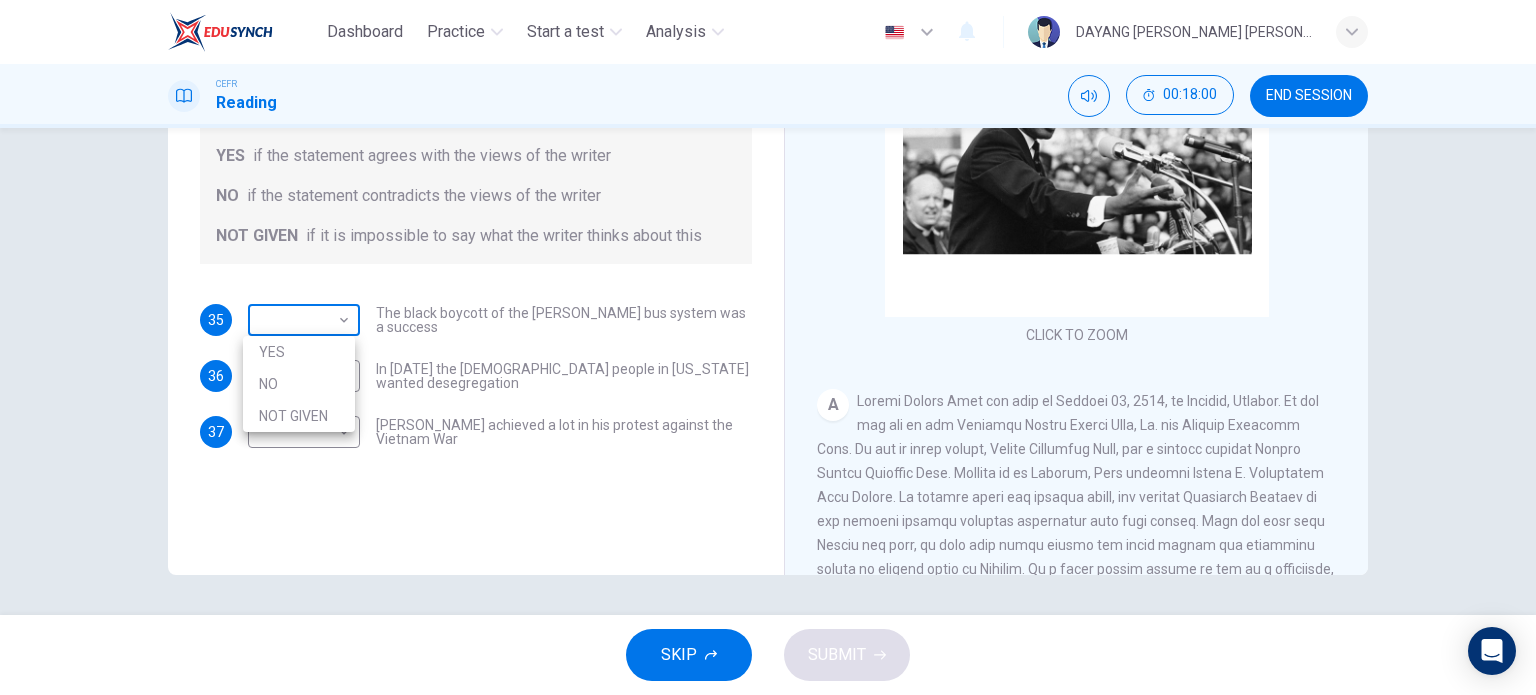 click on "Dashboard Practice Start a test Analysis English en ​ DAYANG [PERSON_NAME] [PERSON_NAME] CEFR Reading 00:18:00 END SESSION Questions 35 - 37 Do the following statements agree with the information given in the Reading Passage? In the space below, write YES if the statement agrees with the views of the writer NO if the statement contradicts the views of the writer NOT GIVEN if it is impossible to say what the writer thinks about this 35 ​ ​ The black boycott of the [PERSON_NAME] bus system was a success 36 ​ ​ In [DATE] the [DEMOGRAPHIC_DATA] people in [US_STATE] wanted desegregation 37 ​ ​ [PERSON_NAME] achieved a lot in his protest against the Vietnam War [PERSON_NAME] CLICK TO ZOOM Click to Zoom A B C D E F SKIP SUBMIT EduSynch - Online Language Proficiency Testing
Dashboard Practice Start a test Analysis Notifications © Copyright  2025 YES NO NOT GIVEN" at bounding box center [768, 347] 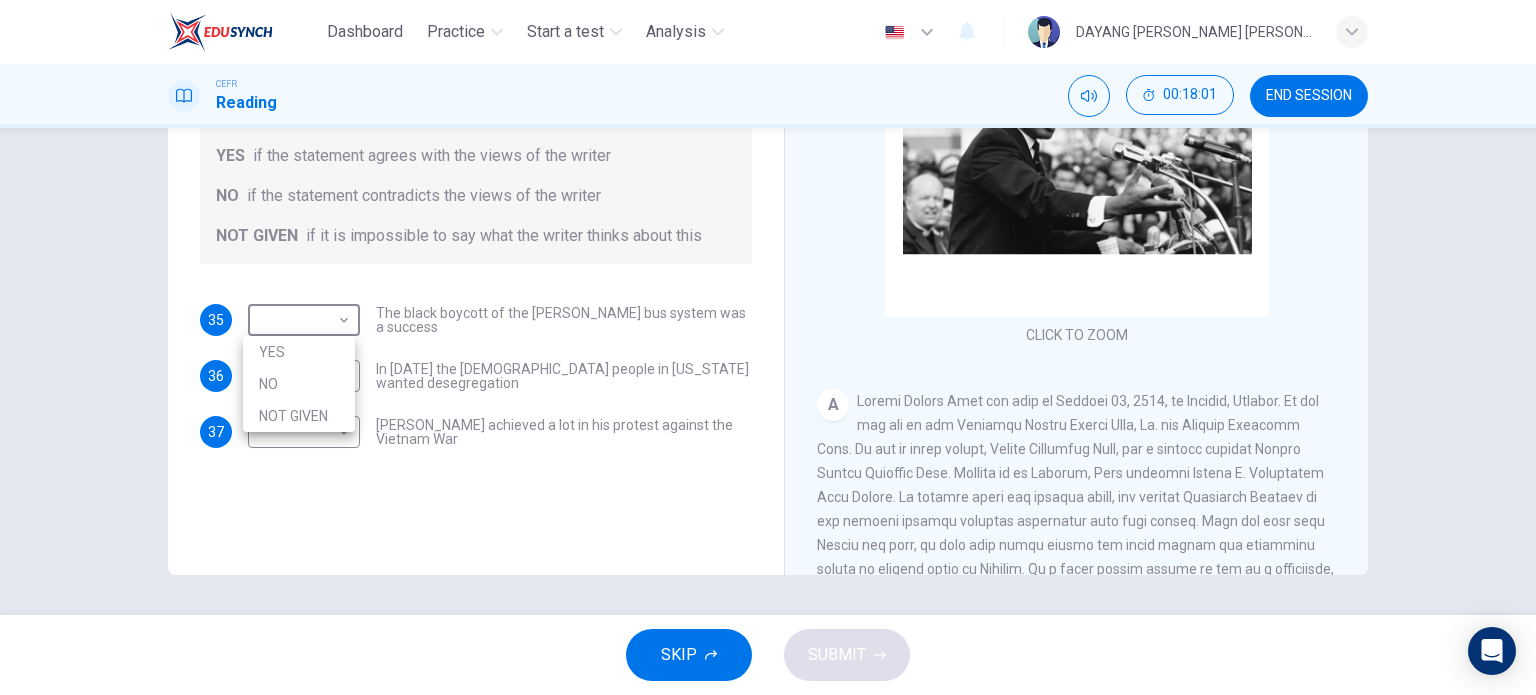 click on "YES" at bounding box center [299, 352] 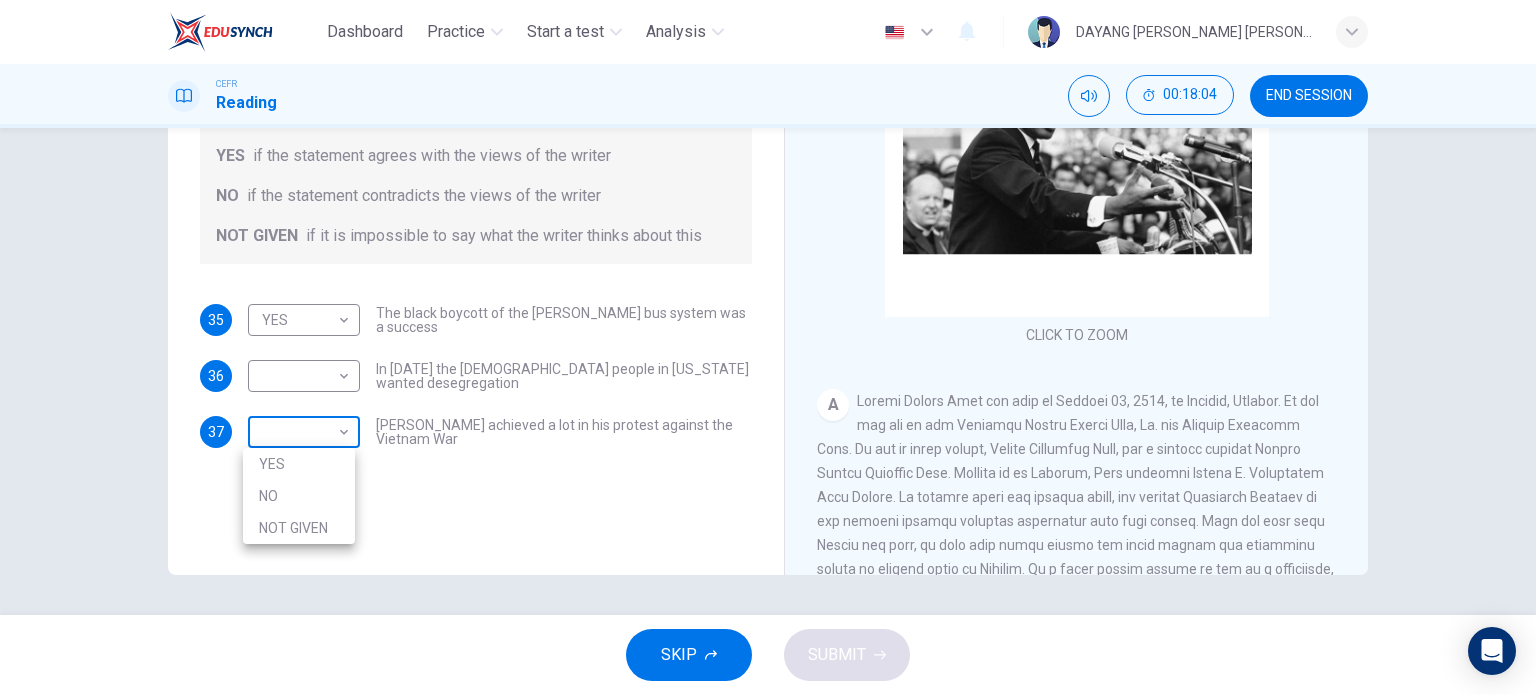 click on "Dashboard Practice Start a test Analysis English en ​ DAYANG [PERSON_NAME] [PERSON_NAME] CEFR Reading 00:18:04 END SESSION Questions 35 - 37 Do the following statements agree with the information given in the Reading Passage? In the space below, write YES if the statement agrees with the views of the writer NO if the statement contradicts the views of the writer NOT GIVEN if it is impossible to say what the writer thinks about this 35 YES YES ​ The black boycott of the [PERSON_NAME] bus system was a success 36 ​ ​ In [DATE] the [DEMOGRAPHIC_DATA] people in [US_STATE] wanted desegregation 37 ​ ​ [PERSON_NAME] achieved a lot in his protest against the Vietnam War [PERSON_NAME] CLICK TO ZOOM Click to Zoom A B C D E F SKIP SUBMIT EduSynch - Online Language Proficiency Testing
Dashboard Practice Start a test Analysis Notifications © Copyright  2025 YES NO NOT GIVEN" at bounding box center [768, 347] 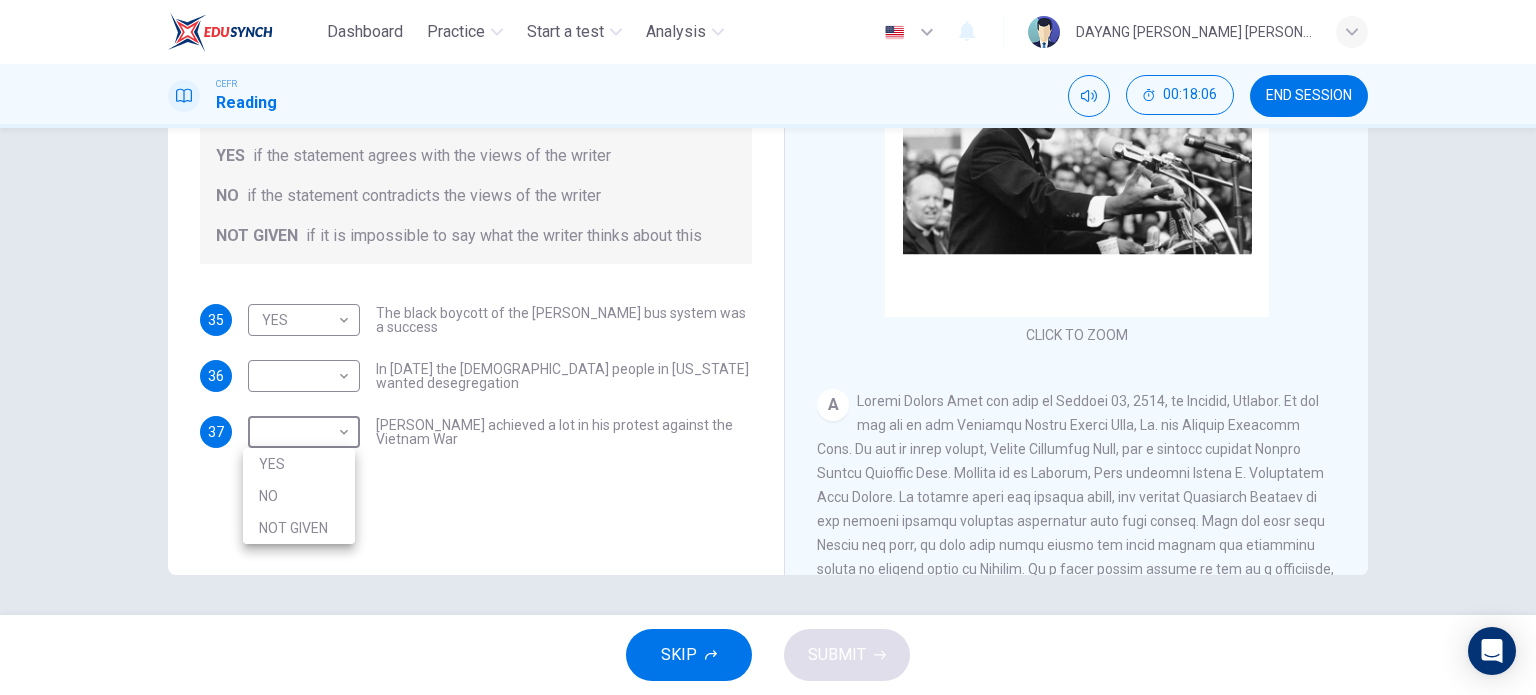click on "NO" at bounding box center [299, 496] 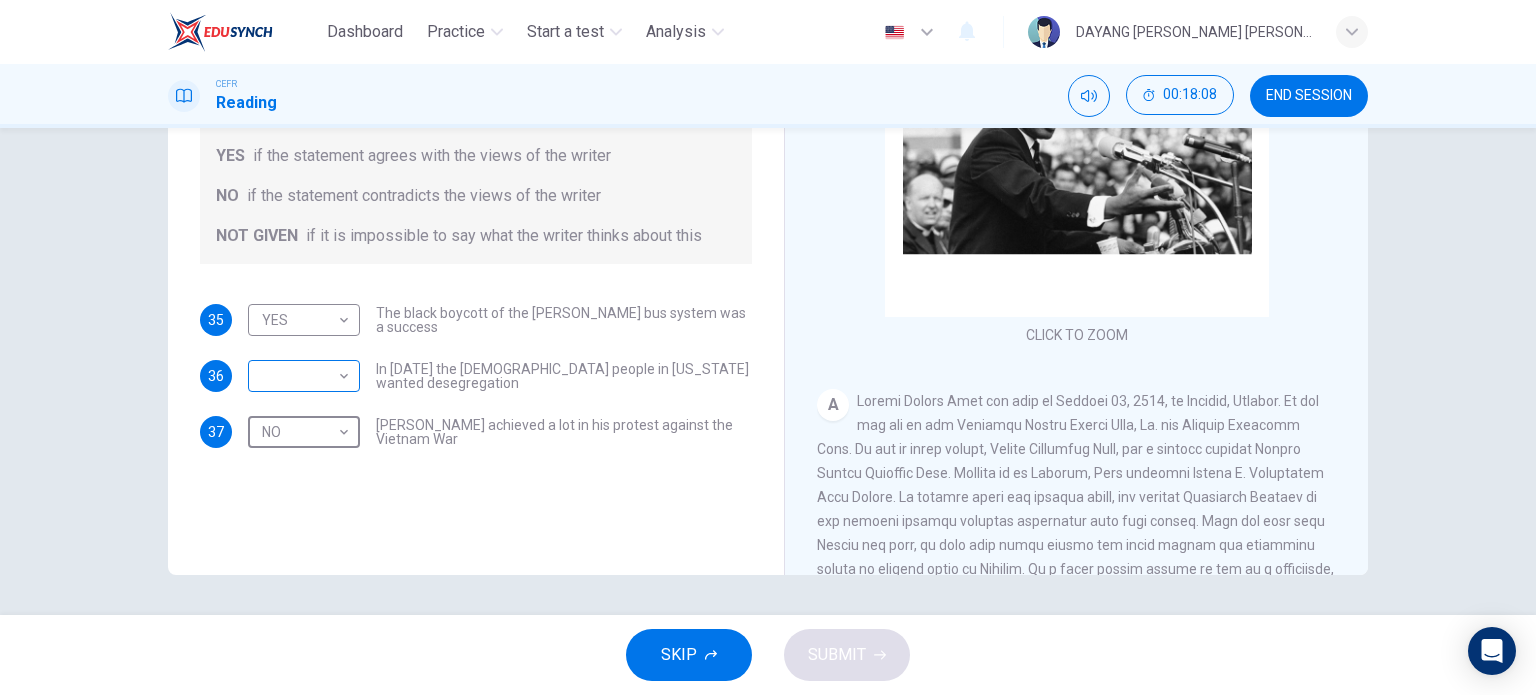 click on "Dashboard Practice Start a test Analysis English en ​ DAYANG [PERSON_NAME] [PERSON_NAME] CEFR Reading 00:18:08 END SESSION Questions 35 - 37 Do the following statements agree with the information given in the Reading Passage? In the space below, write YES if the statement agrees with the views of the writer NO if the statement contradicts the views of the writer NOT GIVEN if it is impossible to say what the writer thinks about this 35 YES YES ​ The black boycott of the [PERSON_NAME] bus system was a success 36 ​ ​ In [DATE] the [DEMOGRAPHIC_DATA] people in [US_STATE] wanted desegregation 37 NO NO ​ [PERSON_NAME] achieved a lot in his protest against the Vietnam War [PERSON_NAME] CLICK TO ZOOM Click to Zoom A B C D E F SKIP SUBMIT EduSynch - Online Language Proficiency Testing
Dashboard Practice Start a test Analysis Notifications © Copyright  2025" at bounding box center (768, 347) 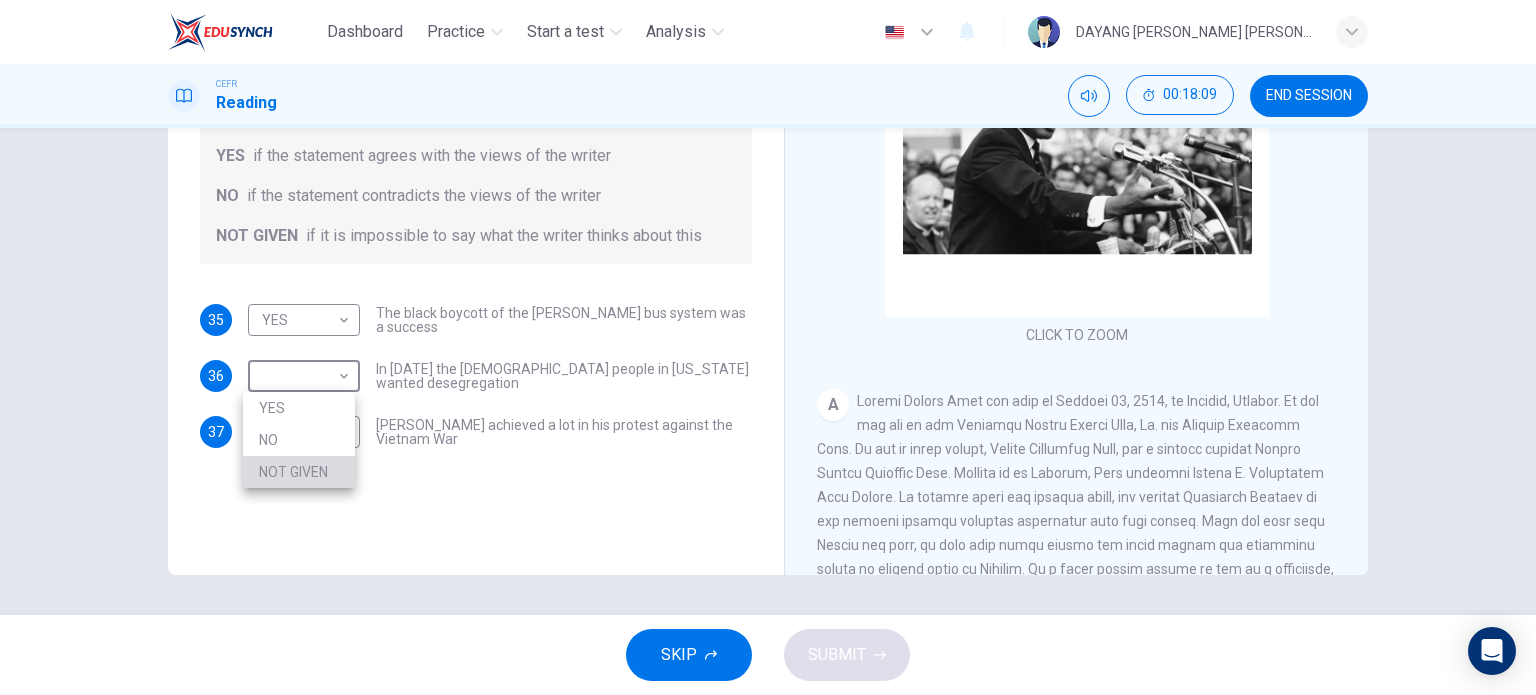 click on "NOT GIVEN" at bounding box center (299, 472) 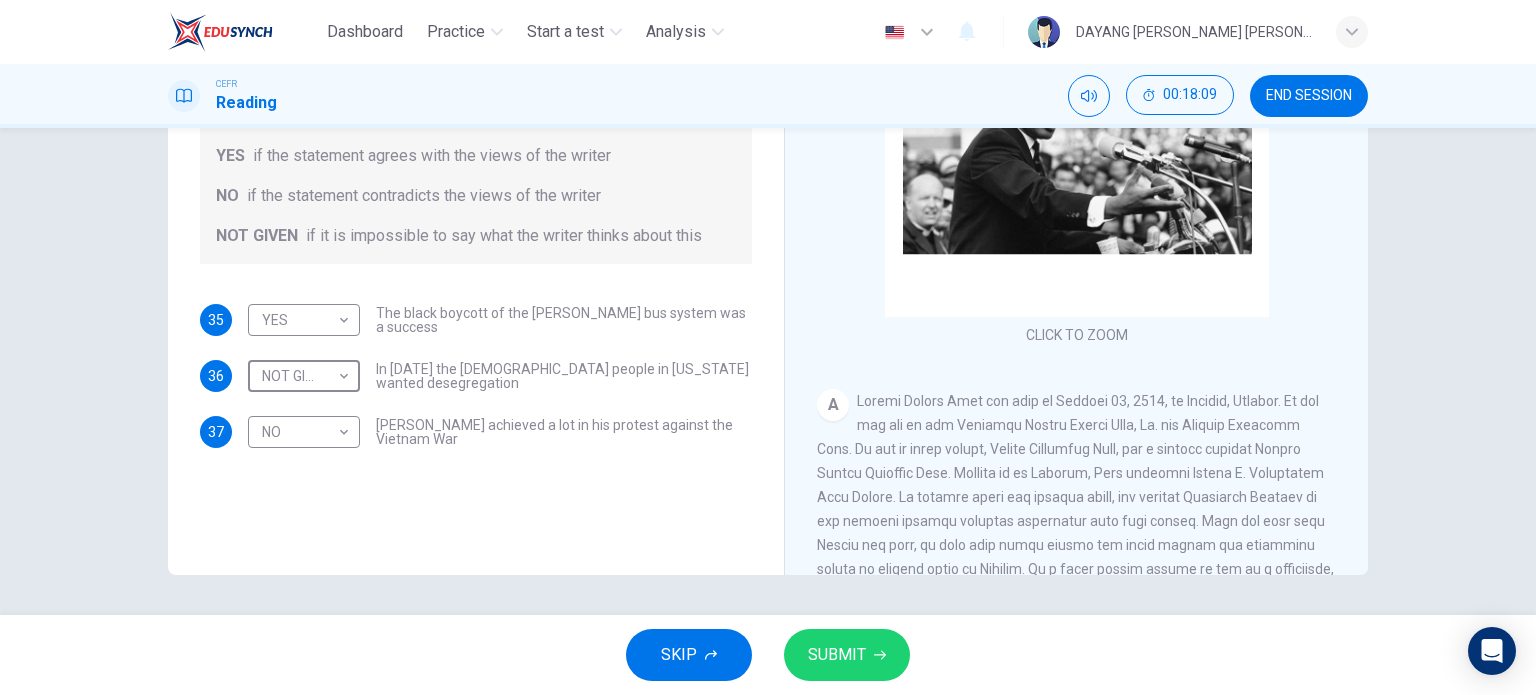 click on "SUBMIT" at bounding box center (837, 655) 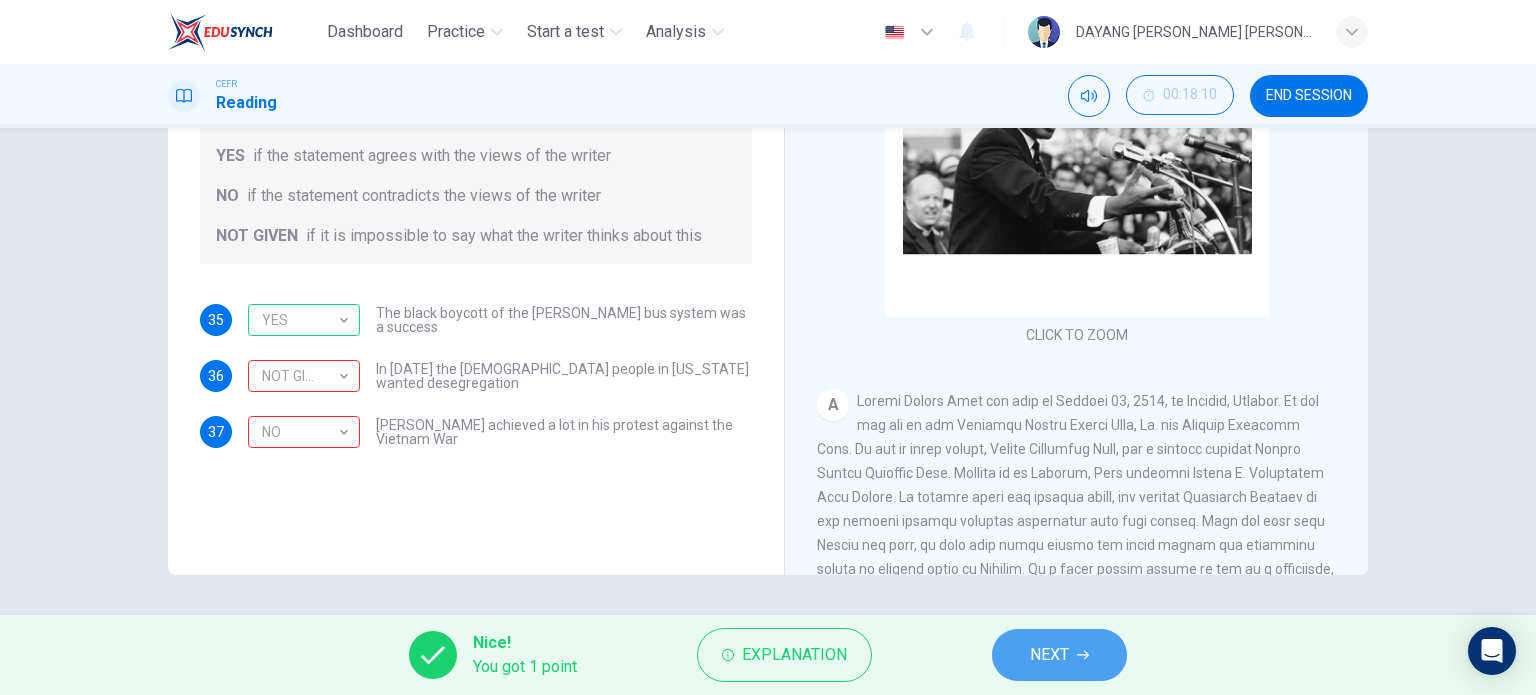 click on "NEXT" at bounding box center [1059, 655] 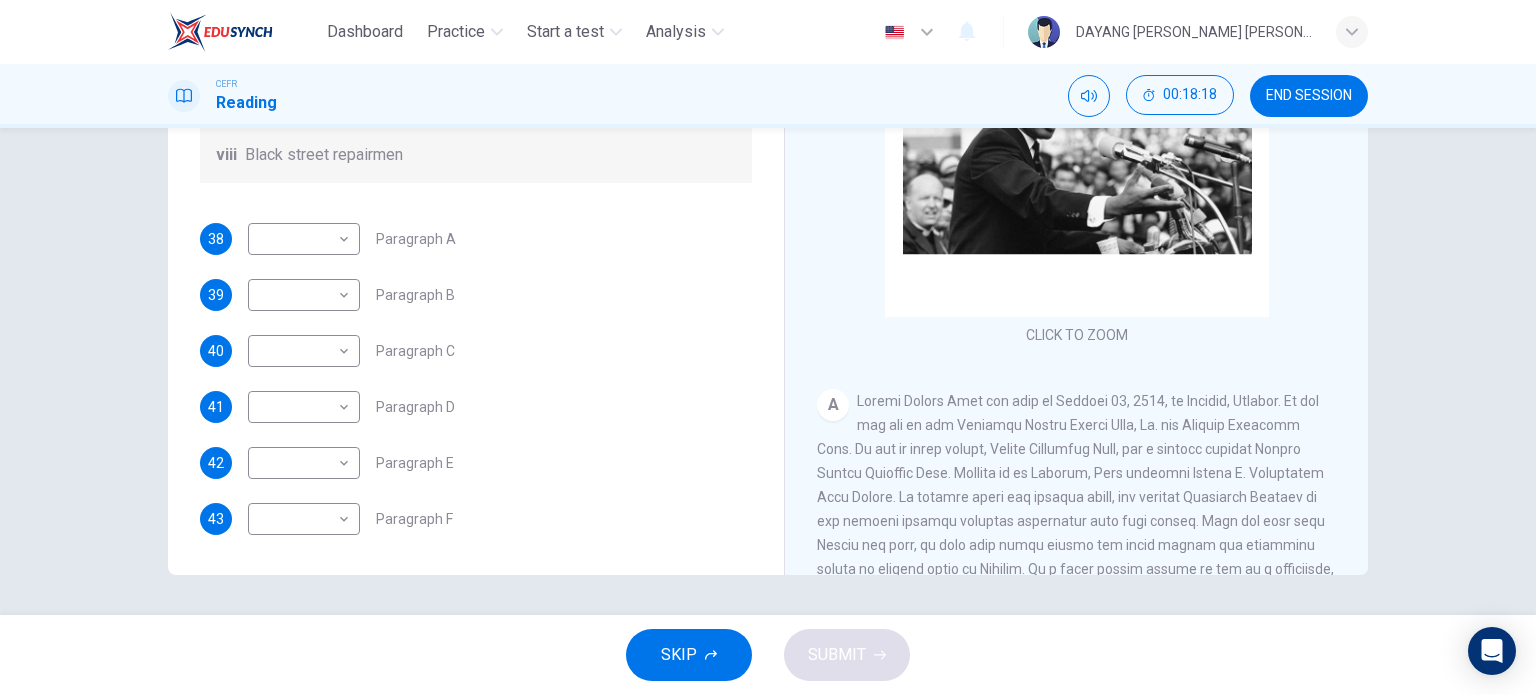 scroll, scrollTop: 352, scrollLeft: 0, axis: vertical 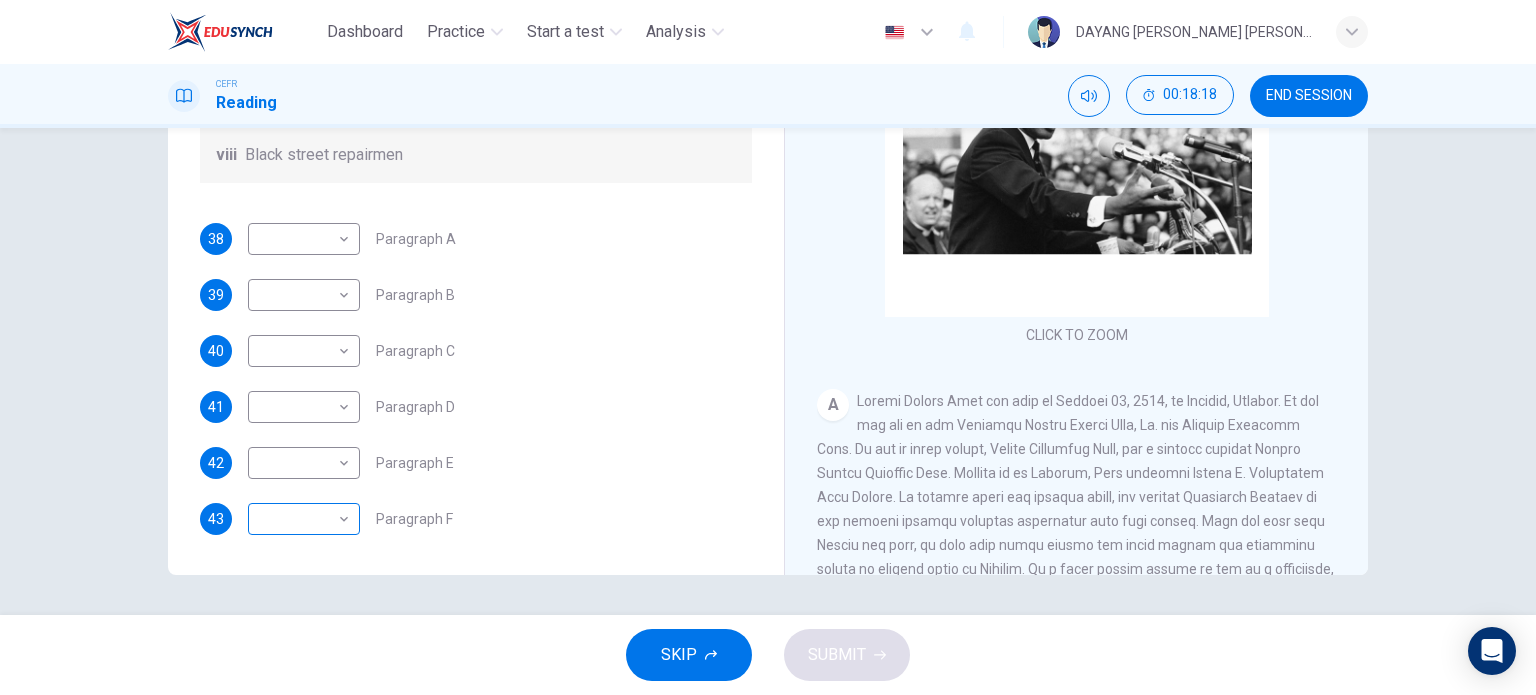 click on "Dashboard Practice Start a test Analysis English en ​ DAYANG [PERSON_NAME] [PERSON_NAME] CEFR Reading 00:18:18 END SESSION Questions 38 - 43 The Reading Passage has 6 paragraphs.
Choose the correct heading for each paragraph  A – F , from the list of headings.
Write the correct number,  i – viii , in the spaces below. List of Headings i The memorable speech ii Unhappy about violence iii A tragic incident iv Protests and action v The background of an iconic man vi Making his mark internationally vii Difficult childhood viii Black street repairmen 38 ​ ​ Paragraph A 39 ​ ​ Paragraph B 40 ​ ​ Paragraph C 41 ​ ​ Paragraph D 42 ​ ​ Paragraph E 43 ​ ​ Paragraph F [PERSON_NAME] CLICK TO ZOOM Click to Zoom A B C D E F SKIP SUBMIT EduSynch - Online Language Proficiency Testing
Dashboard Practice Start a test Analysis Notifications © Copyright  2025" at bounding box center [768, 347] 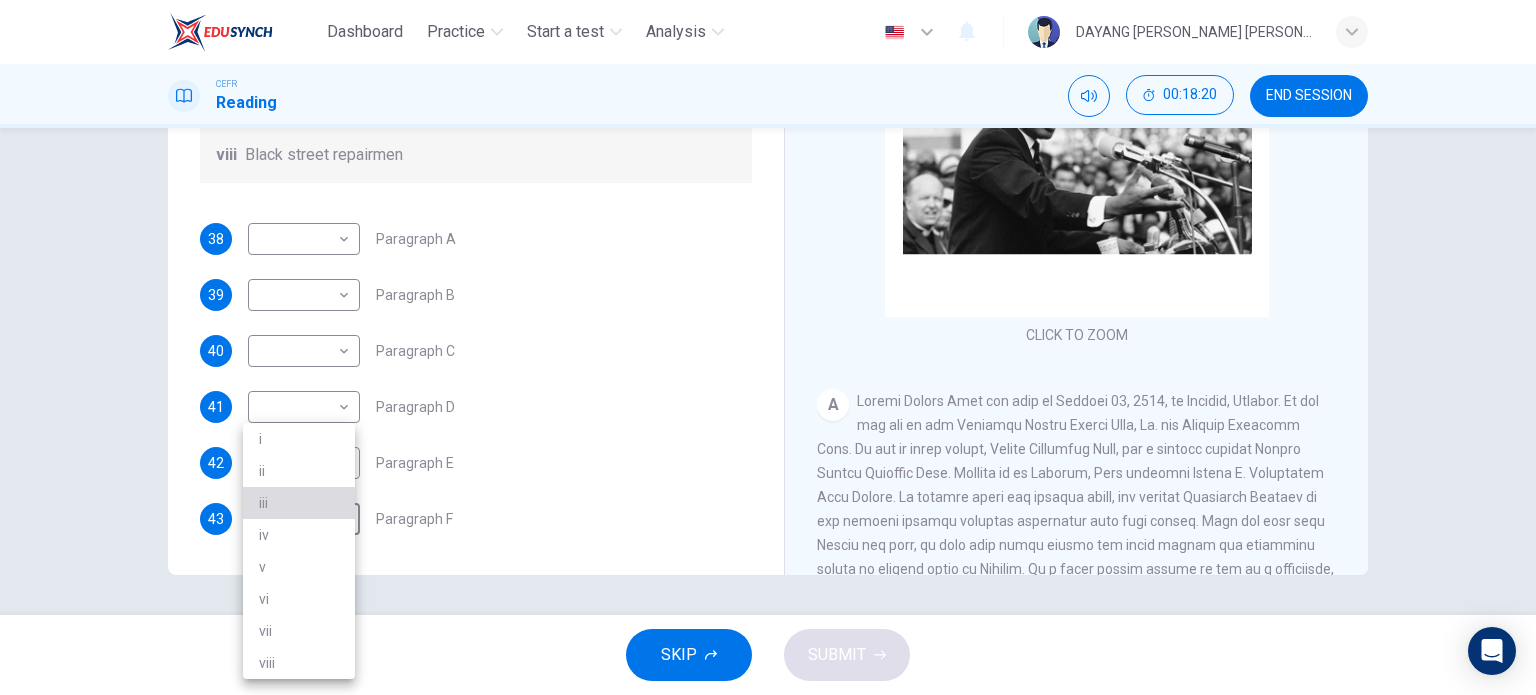 click on "iii" at bounding box center [299, 503] 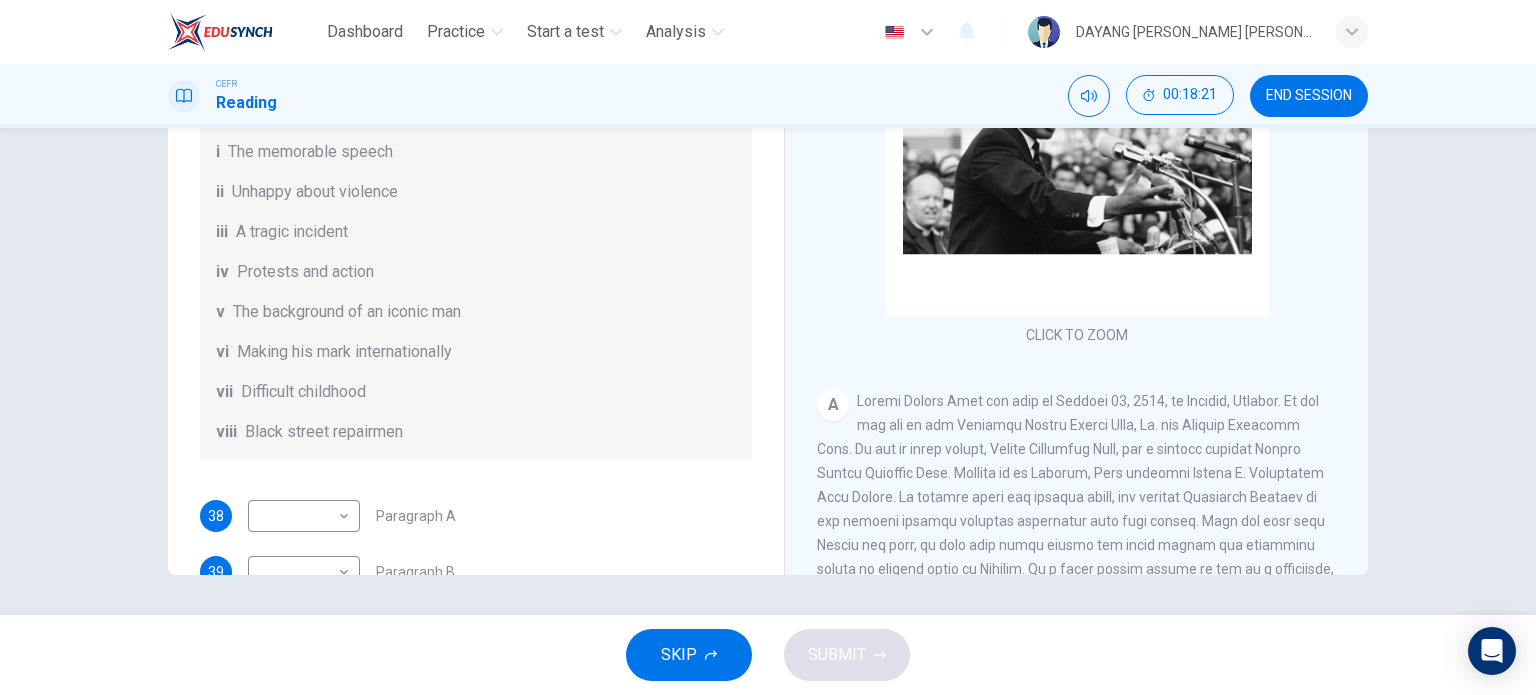 scroll, scrollTop: 0, scrollLeft: 0, axis: both 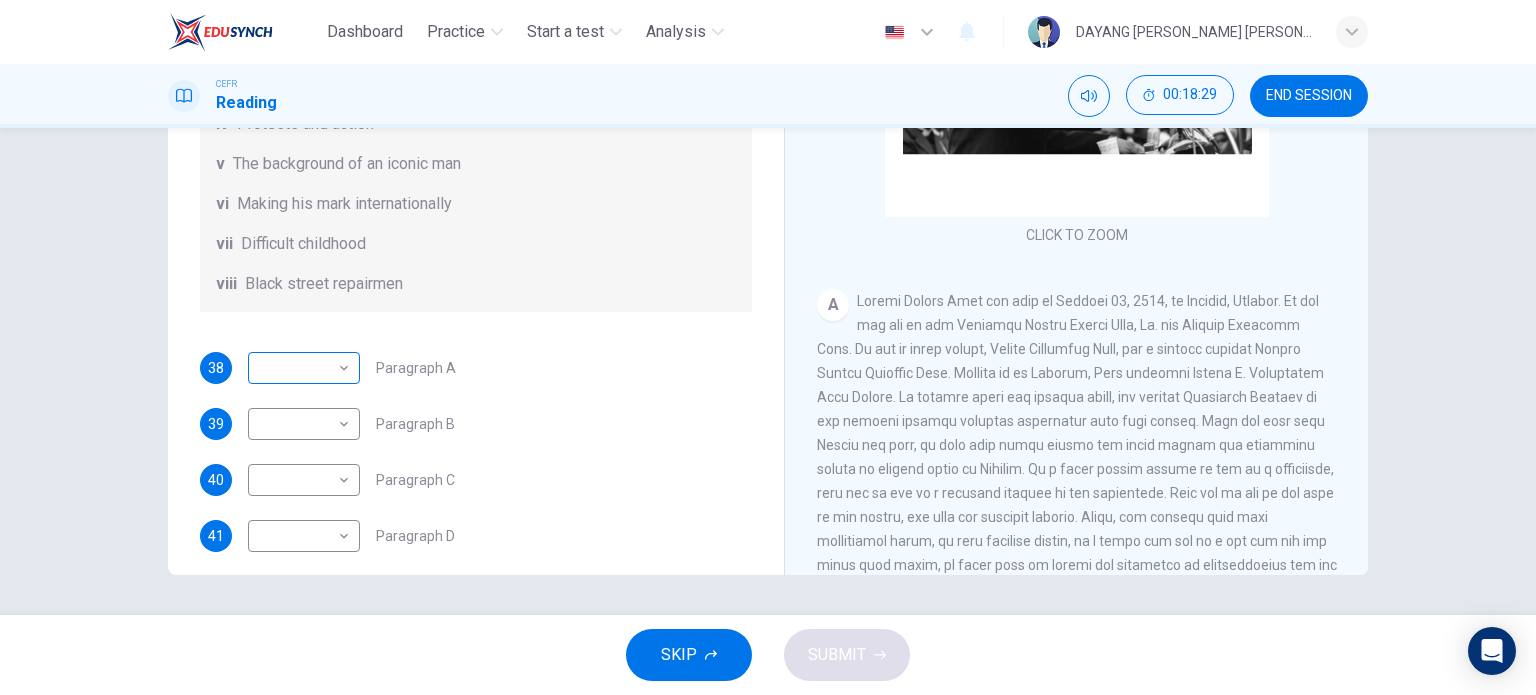 click on "Dashboard Practice Start a test Analysis English en ​ DAYANG [PERSON_NAME] [PERSON_NAME] CEFR Reading 00:18:29 END SESSION Questions 38 - 43 The Reading Passage has 6 paragraphs.
Choose the correct heading for each paragraph  A – F , from the list of headings.
Write the correct number,  i – viii , in the spaces below. List of Headings i The memorable speech ii Unhappy about violence iii A tragic incident iv Protests and action v The background of an iconic man vi Making his mark internationally vii Difficult childhood viii Black street repairmen 38 ​ ​ Paragraph A 39 ​ ​ Paragraph B 40 ​ ​ Paragraph C 41 ​ ​ Paragraph D 42 ​ ​ Paragraph E 43 iii iii ​ Paragraph F [PERSON_NAME] CLICK TO ZOOM Click to Zoom A B C D E F SKIP SUBMIT EduSynch - Online Language Proficiency Testing
Dashboard Practice Start a test Analysis Notifications © Copyright  2025" at bounding box center (768, 347) 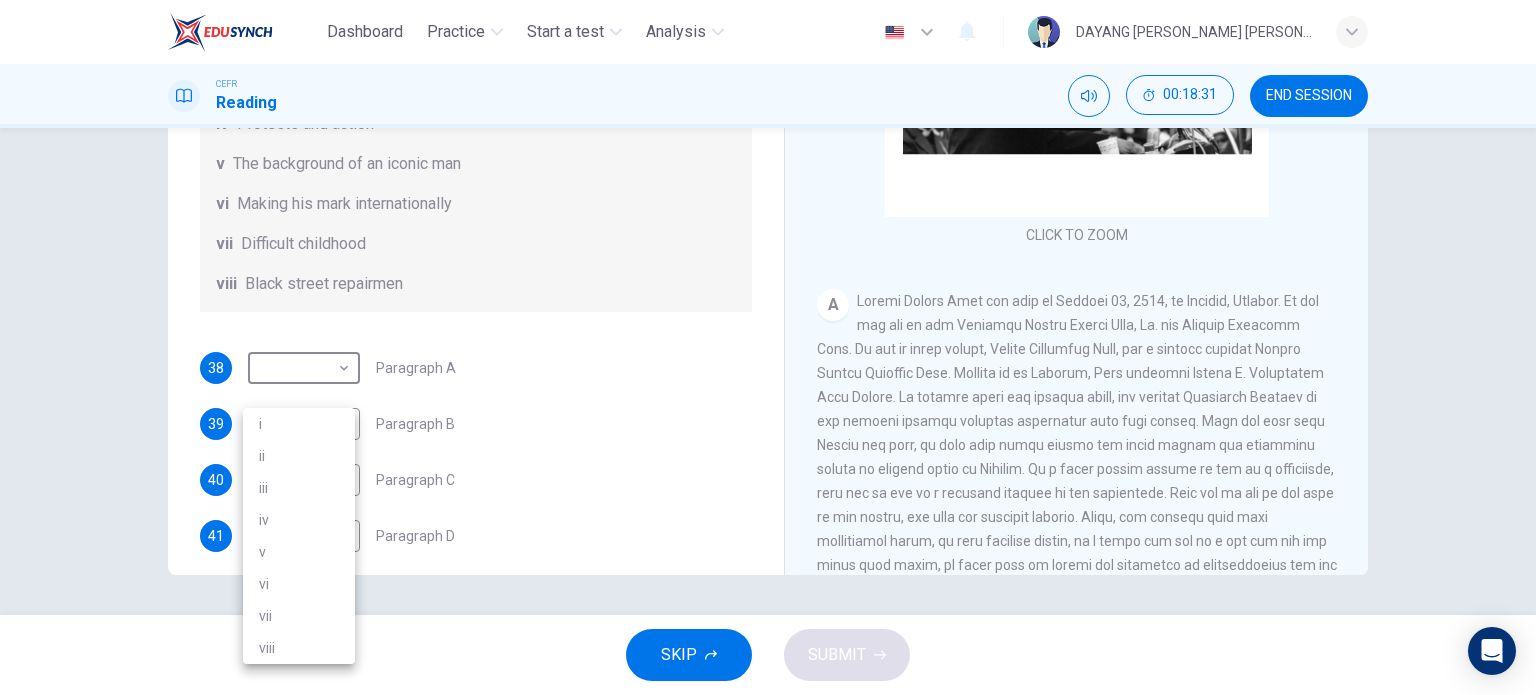 click on "viii" at bounding box center [299, 648] 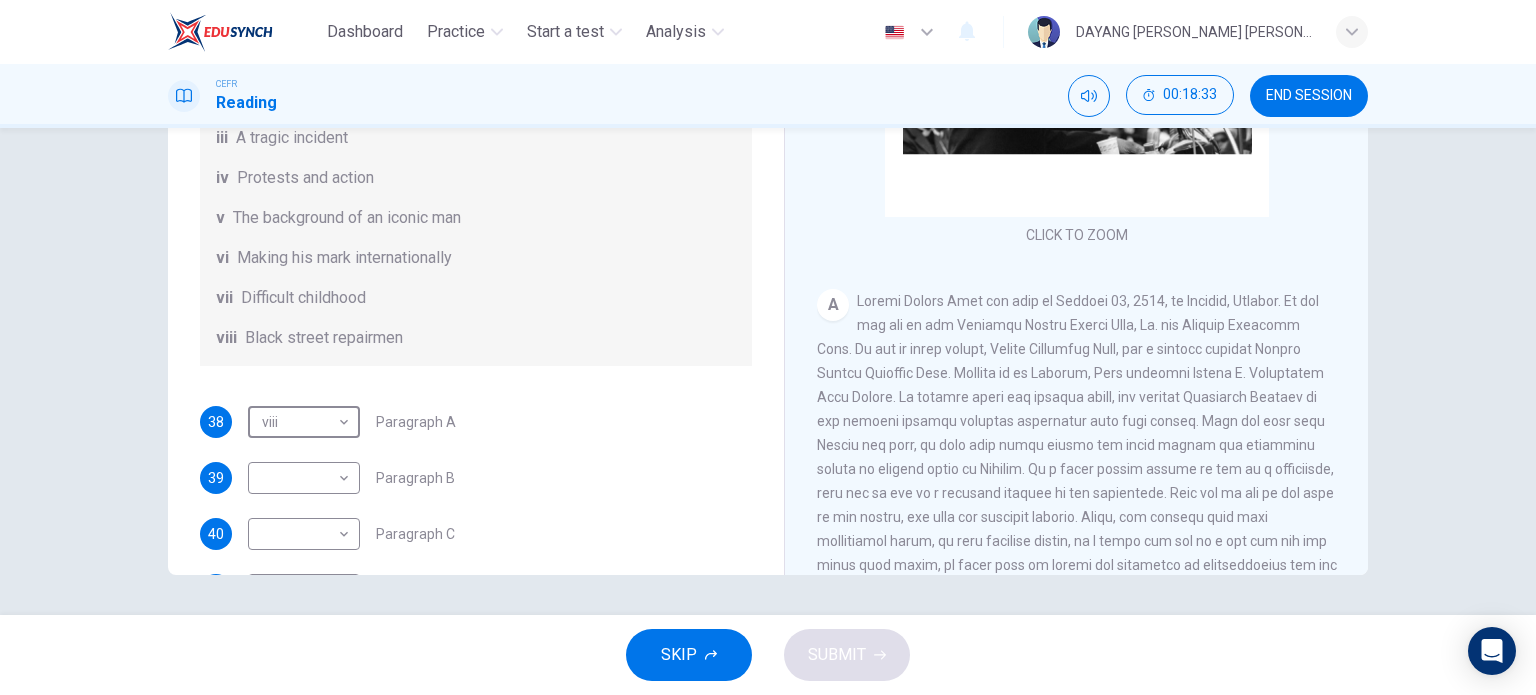 scroll, scrollTop: 100, scrollLeft: 0, axis: vertical 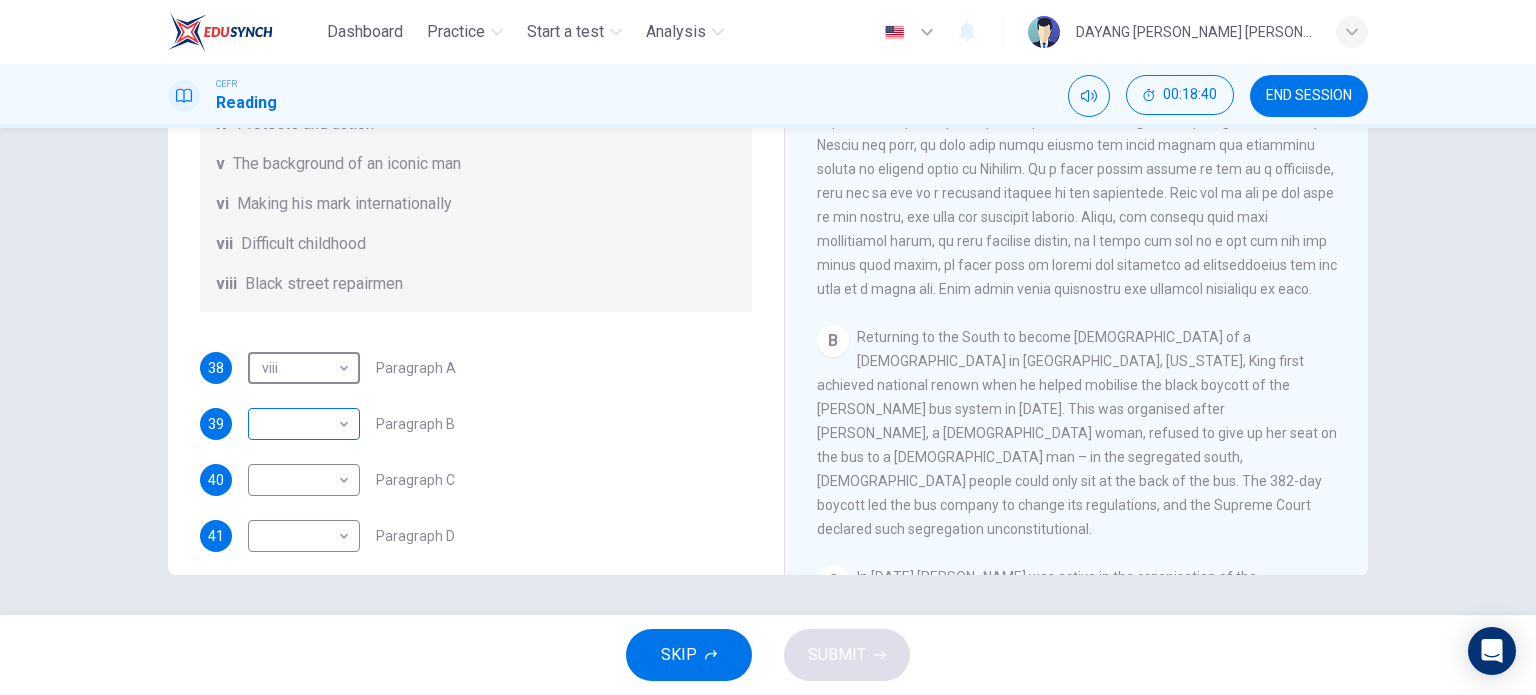 click on "Dashboard Practice Start a test Analysis English en ​ DAYANG [PERSON_NAME] [PERSON_NAME] CEFR Reading 00:18:40 END SESSION Questions 38 - 43 The Reading Passage has 6 paragraphs.
Choose the correct heading for each paragraph  A – F , from the list of headings.
Write the correct number,  i – viii , in the spaces below. List of Headings i The memorable speech ii Unhappy about violence iii A tragic incident iv Protests and action v The background of an iconic man vi Making his mark internationally vii Difficult childhood viii Black street repairmen 38 viii viii ​ Paragraph A 39 ​ ​ Paragraph B 40 ​ ​ Paragraph C 41 ​ ​ Paragraph D 42 ​ ​ Paragraph E 43 iii iii ​ Paragraph F [PERSON_NAME] CLICK TO ZOOM Click to Zoom A B C D E F SKIP SUBMIT EduSynch - Online Language Proficiency Testing
Dashboard Practice Start a test Analysis Notifications © Copyright  2025" at bounding box center [768, 347] 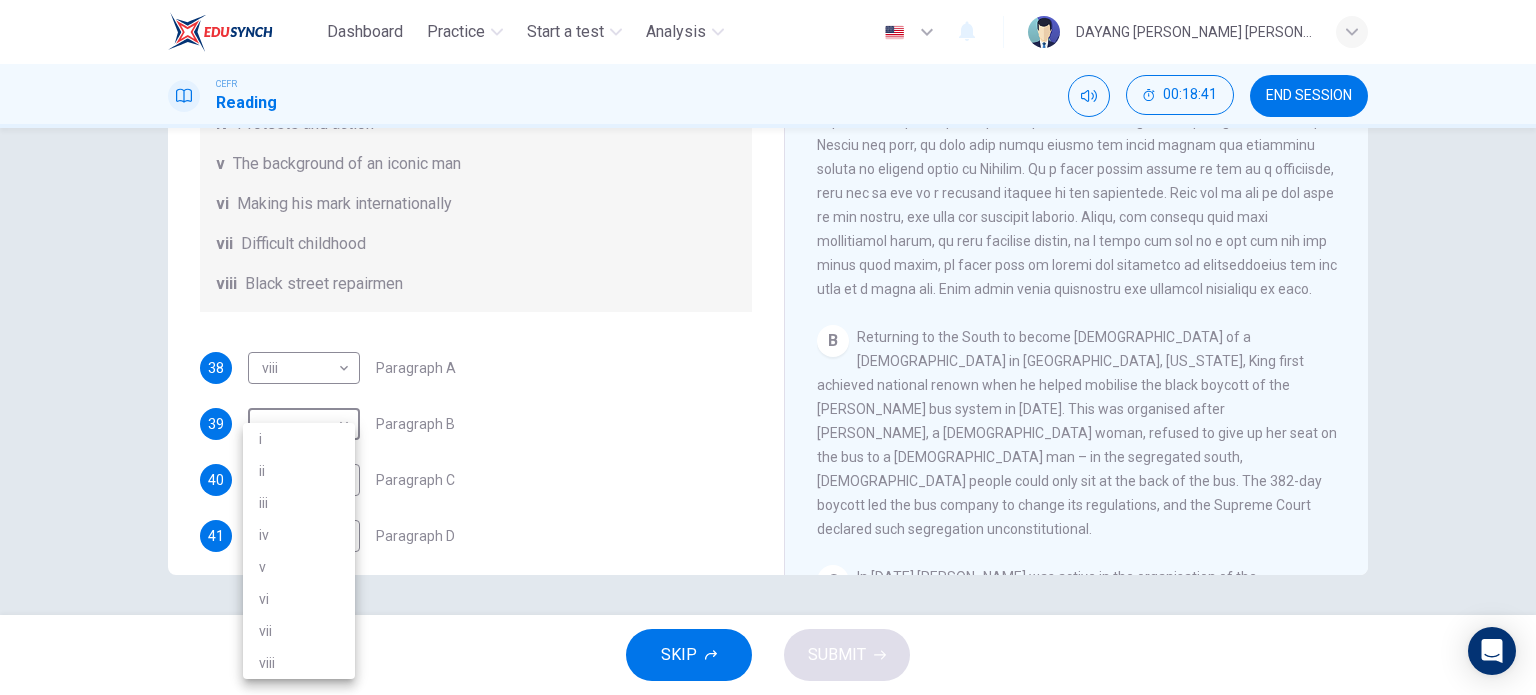 click on "v" at bounding box center (299, 567) 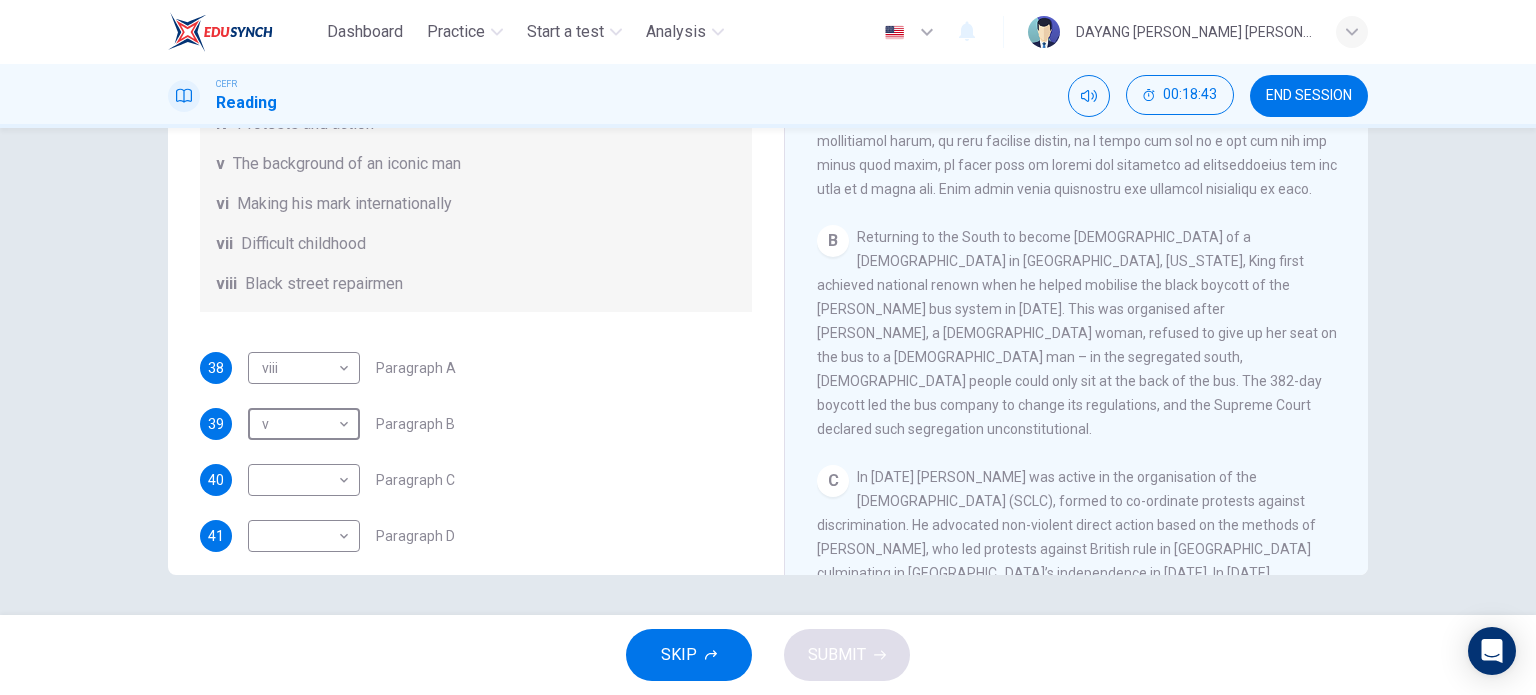 scroll, scrollTop: 600, scrollLeft: 0, axis: vertical 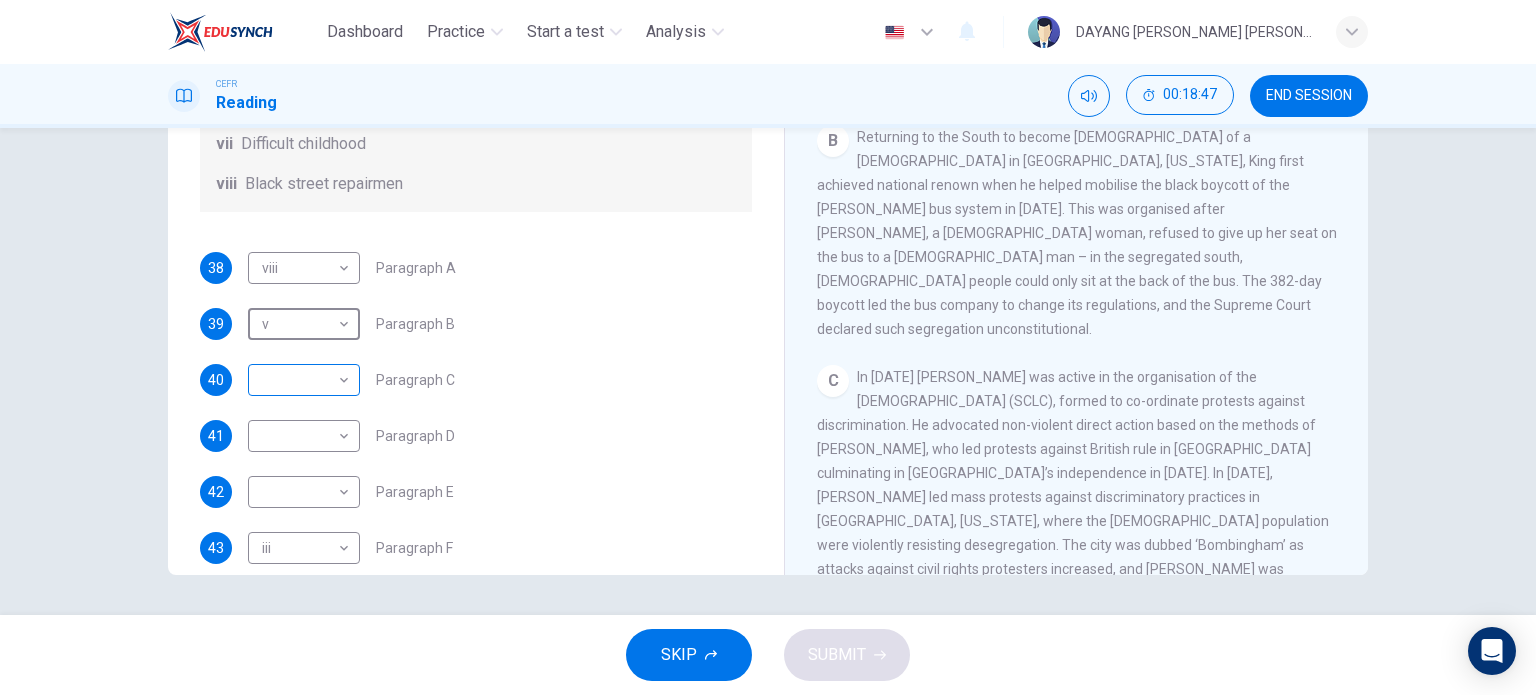 click on "Dashboard Practice Start a test Analysis English en ​ DAYANG [PERSON_NAME] [PERSON_NAME] CEFR Reading 00:18:47 END SESSION Questions 38 - 43 The Reading Passage has 6 paragraphs.
Choose the correct heading for each paragraph  A – F , from the list of headings.
Write the correct number,  i – viii , in the spaces below. List of Headings i The memorable speech ii Unhappy about violence iii A tragic incident iv Protests and action v The background of an iconic man vi Making his mark internationally vii Difficult childhood viii Black street repairmen 38 viii viii ​ Paragraph A 39 v v ​ Paragraph B 40 ​ ​ Paragraph C 41 ​ ​ Paragraph D 42 ​ ​ Paragraph E 43 iii iii ​ Paragraph F [PERSON_NAME] CLICK TO ZOOM Click to Zoom A B C D E F SKIP SUBMIT EduSynch - Online Language Proficiency Testing
Dashboard Practice Start a test Analysis Notifications © Copyright  2025" at bounding box center (768, 347) 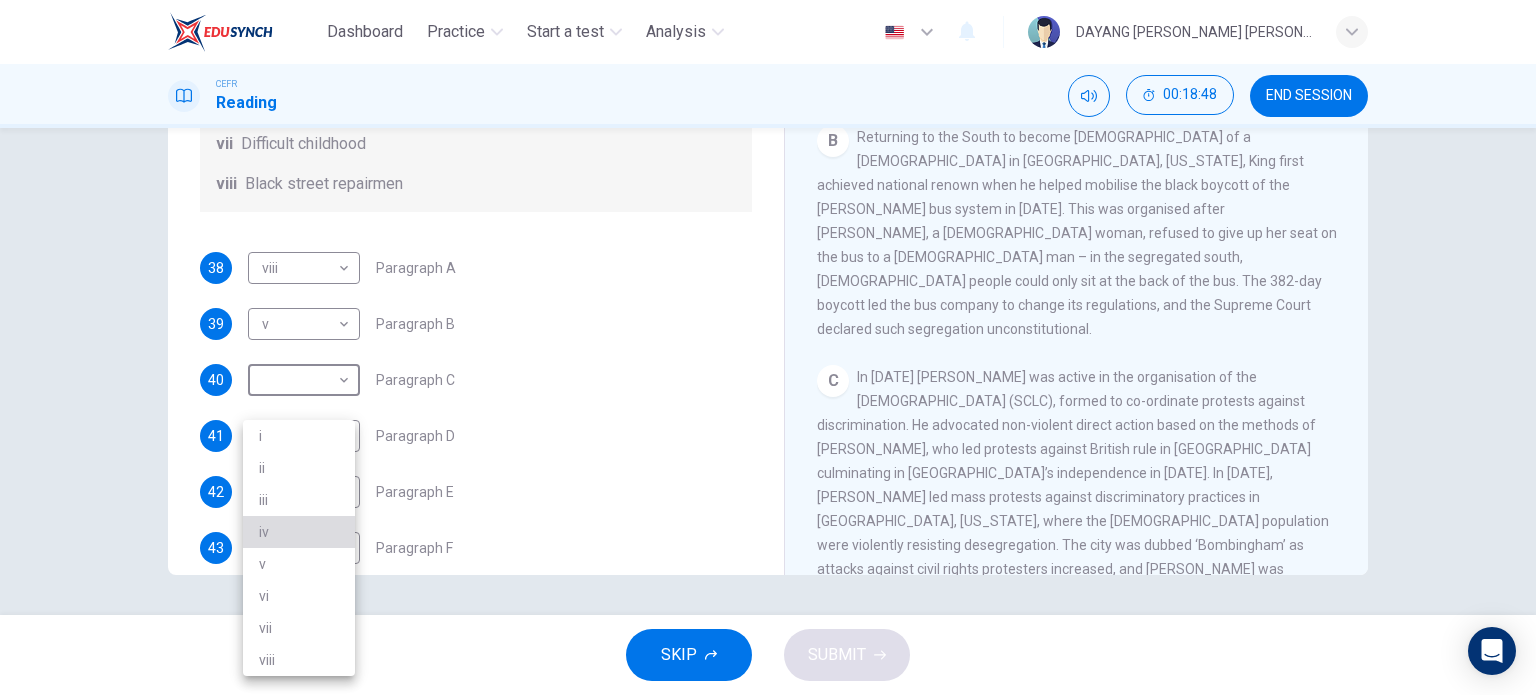 click on "iv" at bounding box center [299, 532] 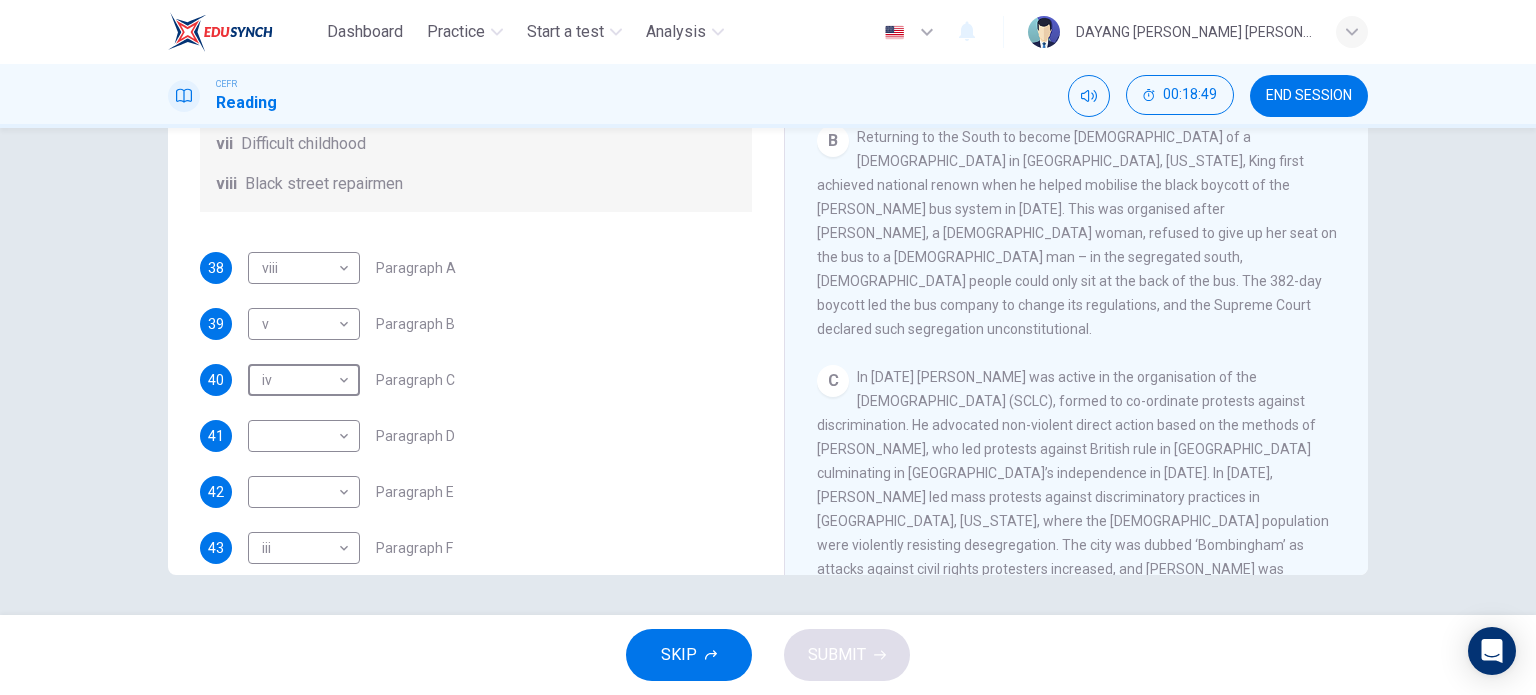 scroll, scrollTop: 100, scrollLeft: 0, axis: vertical 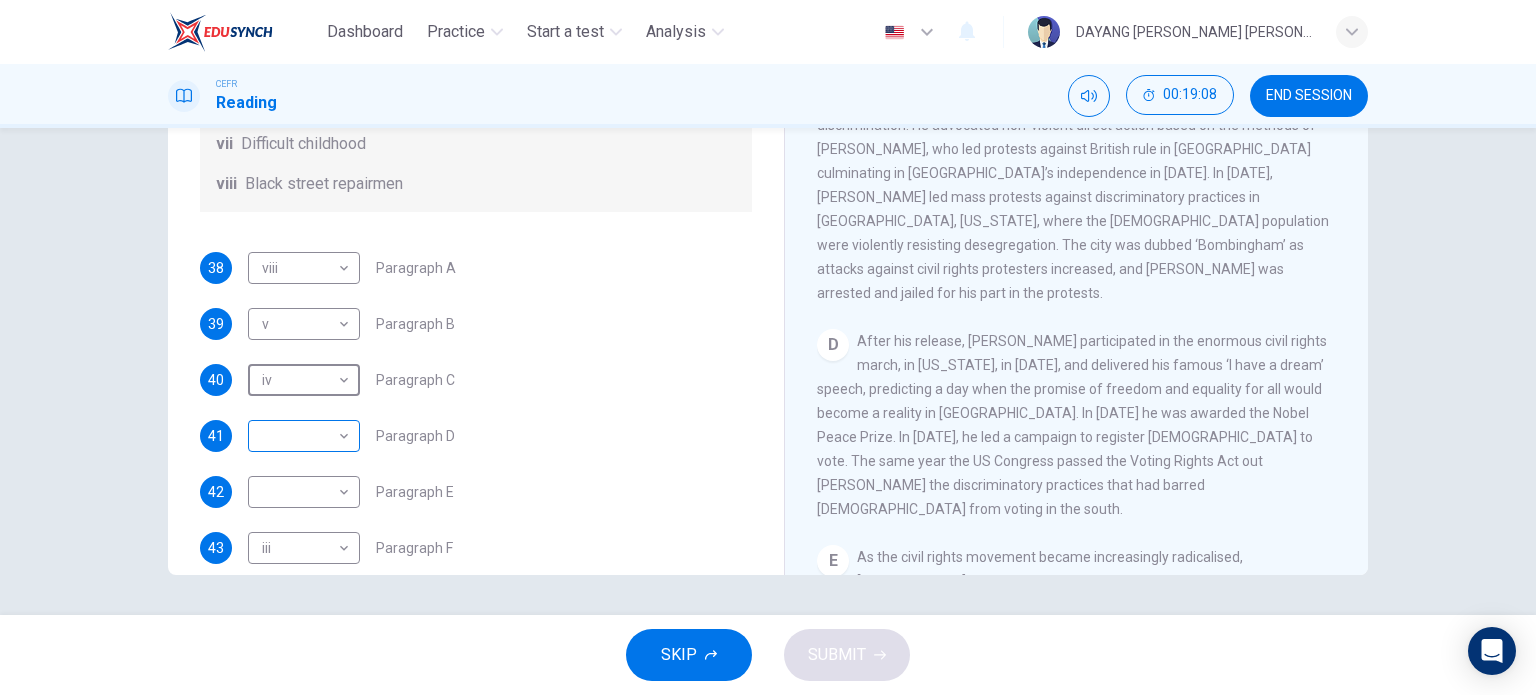 click on "Dashboard Practice Start a test Analysis English en ​ DAYANG [PERSON_NAME] [PERSON_NAME] CEFR Reading 00:19:08 END SESSION Questions 38 - 43 The Reading Passage has 6 paragraphs.
Choose the correct heading for each paragraph  A – F , from the list of headings.
Write the correct number,  i – viii , in the spaces below. List of Headings i The memorable speech ii Unhappy about violence iii A tragic incident iv Protests and action v The background of an iconic man vi Making his mark internationally vii Difficult childhood viii Black street repairmen 38 viii viii ​ Paragraph A 39 v v ​ Paragraph B 40 iv iv ​ Paragraph C 41 ​ ​ Paragraph D 42 ​ ​ Paragraph E 43 iii iii ​ Paragraph F [PERSON_NAME] CLICK TO ZOOM Click to Zoom A B C D E F SKIP SUBMIT EduSynch - Online Language Proficiency Testing
Dashboard Practice Start a test Analysis Notifications © Copyright  2025" at bounding box center [768, 347] 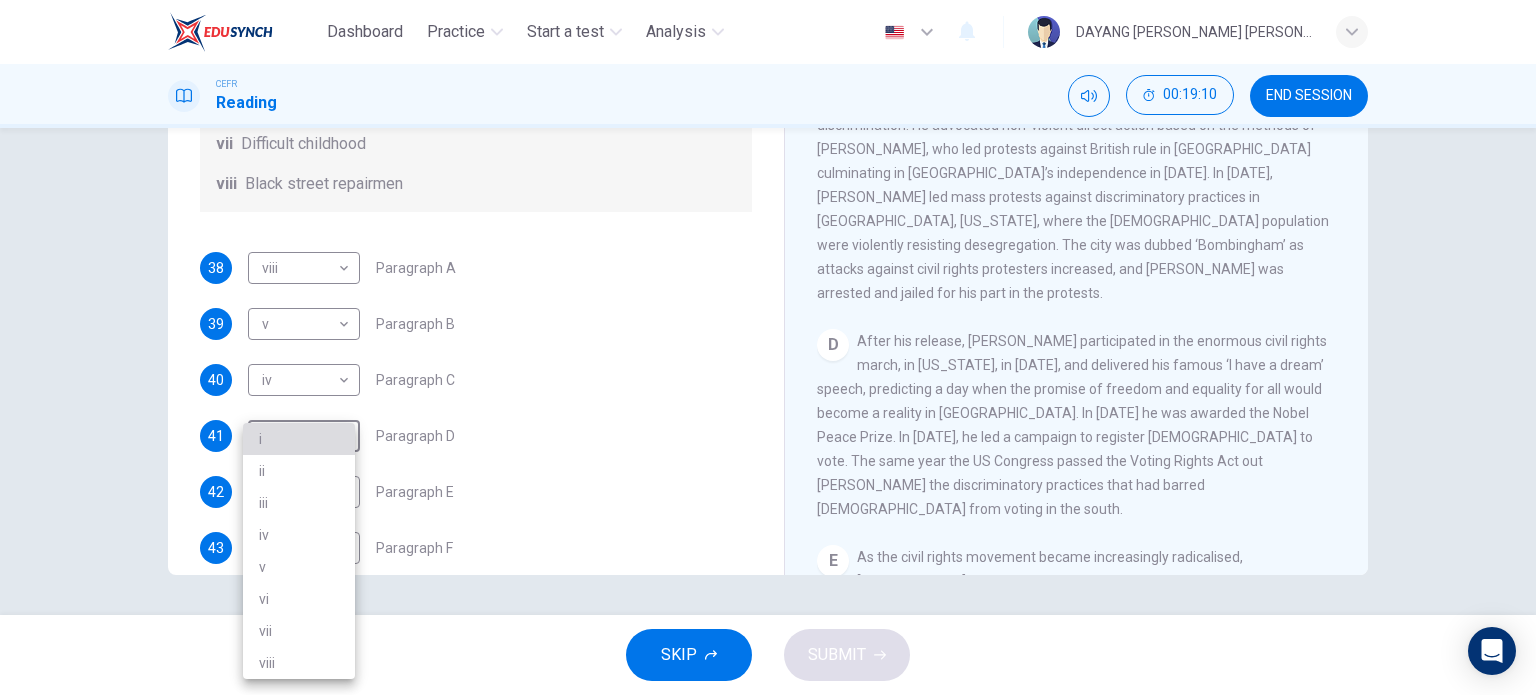 click on "i" at bounding box center (299, 439) 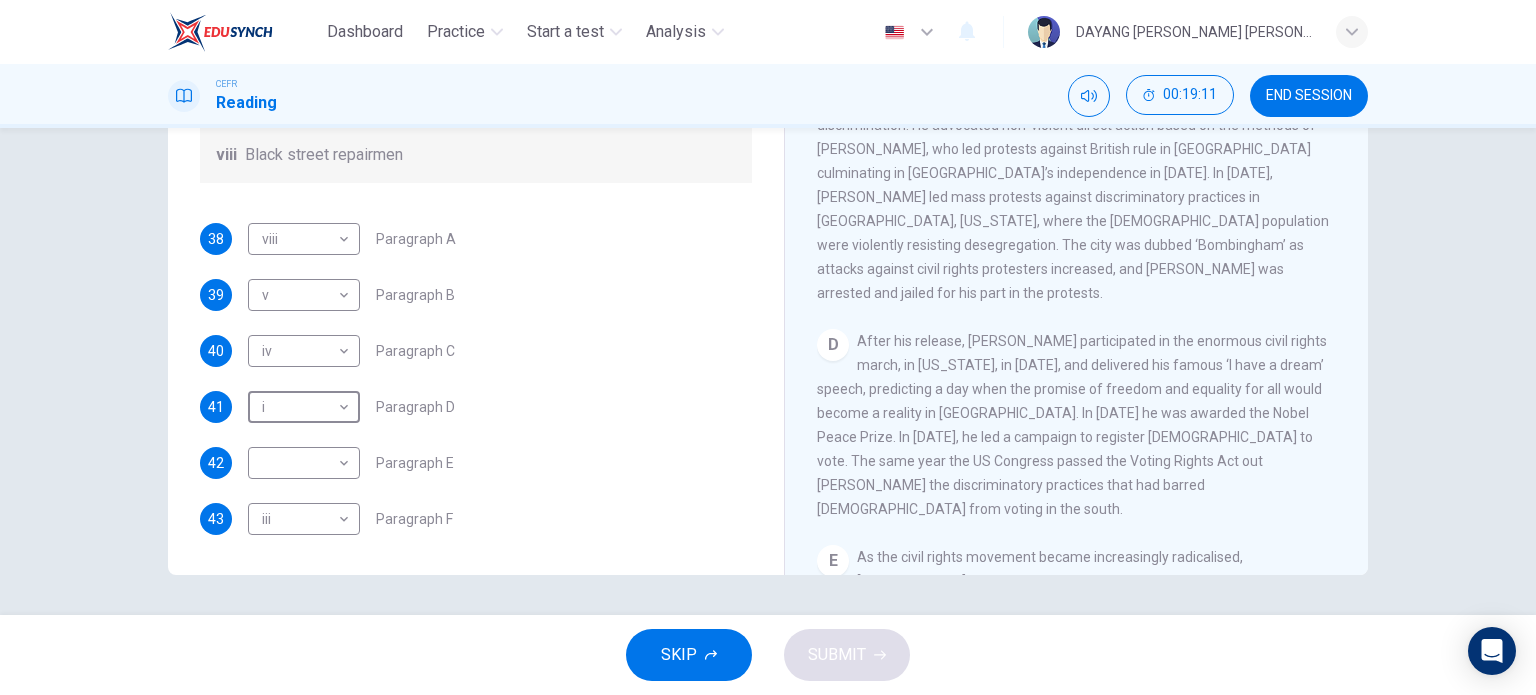 scroll, scrollTop: 352, scrollLeft: 0, axis: vertical 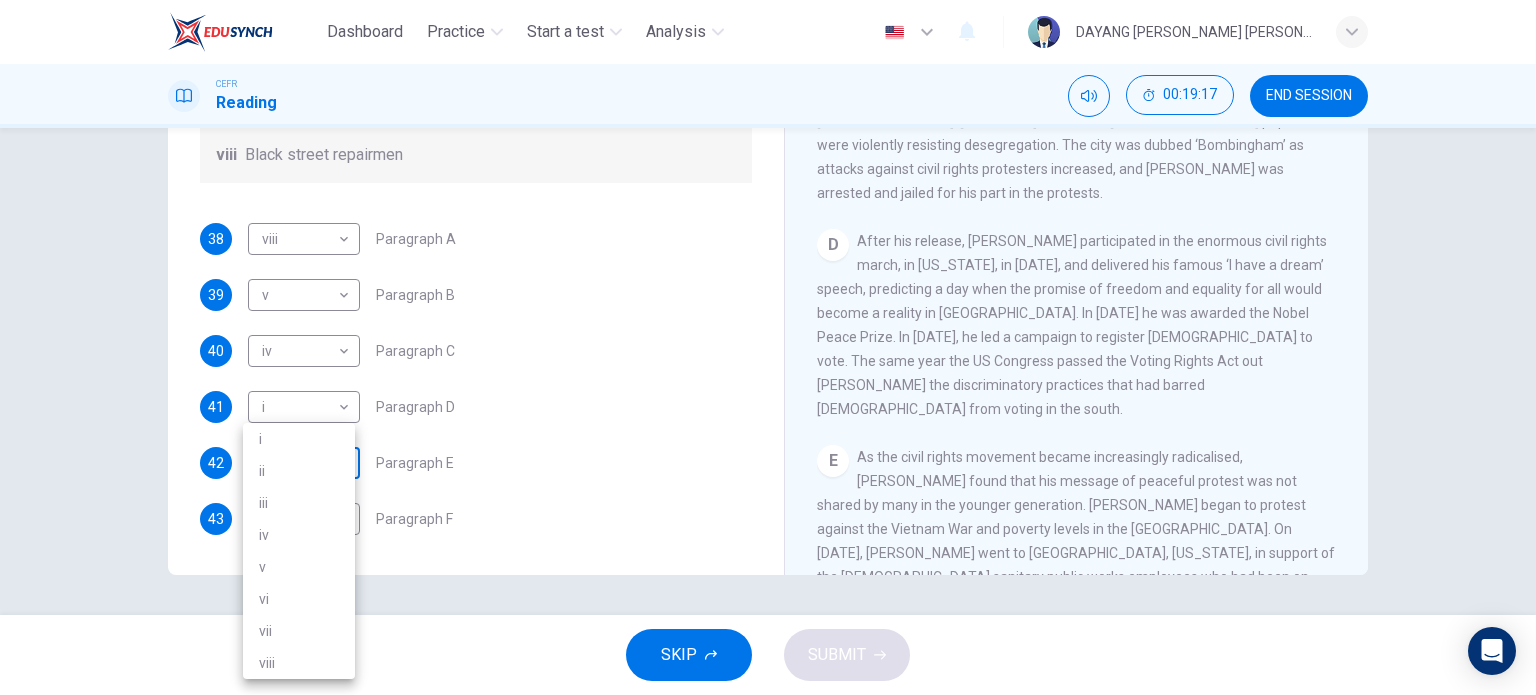 click on "Dashboard Practice Start a test Analysis English en ​ DAYANG [PERSON_NAME] [PERSON_NAME] CEFR Reading 00:19:17 END SESSION Questions 38 - 43 The Reading Passage has 6 paragraphs.
Choose the correct heading for each paragraph  A – F , from the list of headings.
Write the correct number,  i – viii , in the spaces below. List of Headings i The memorable speech ii Unhappy about violence iii A tragic incident iv Protests and action v The background of an iconic man vi Making his mark internationally vii Difficult childhood viii Black street repairmen 38 viii viii ​ Paragraph A 39 v v ​ Paragraph B 40 iv iv ​ Paragraph C 41 i i ​ Paragraph D 42 ​ ​ Paragraph E 43 iii iii ​ Paragraph F [PERSON_NAME] CLICK TO ZOOM Click to Zoom A B C D E F SKIP SUBMIT EduSynch - Online Language Proficiency Testing
Dashboard Practice Start a test Analysis Notifications © Copyright  2025 i ii iii iv v vi vii viii" at bounding box center (768, 347) 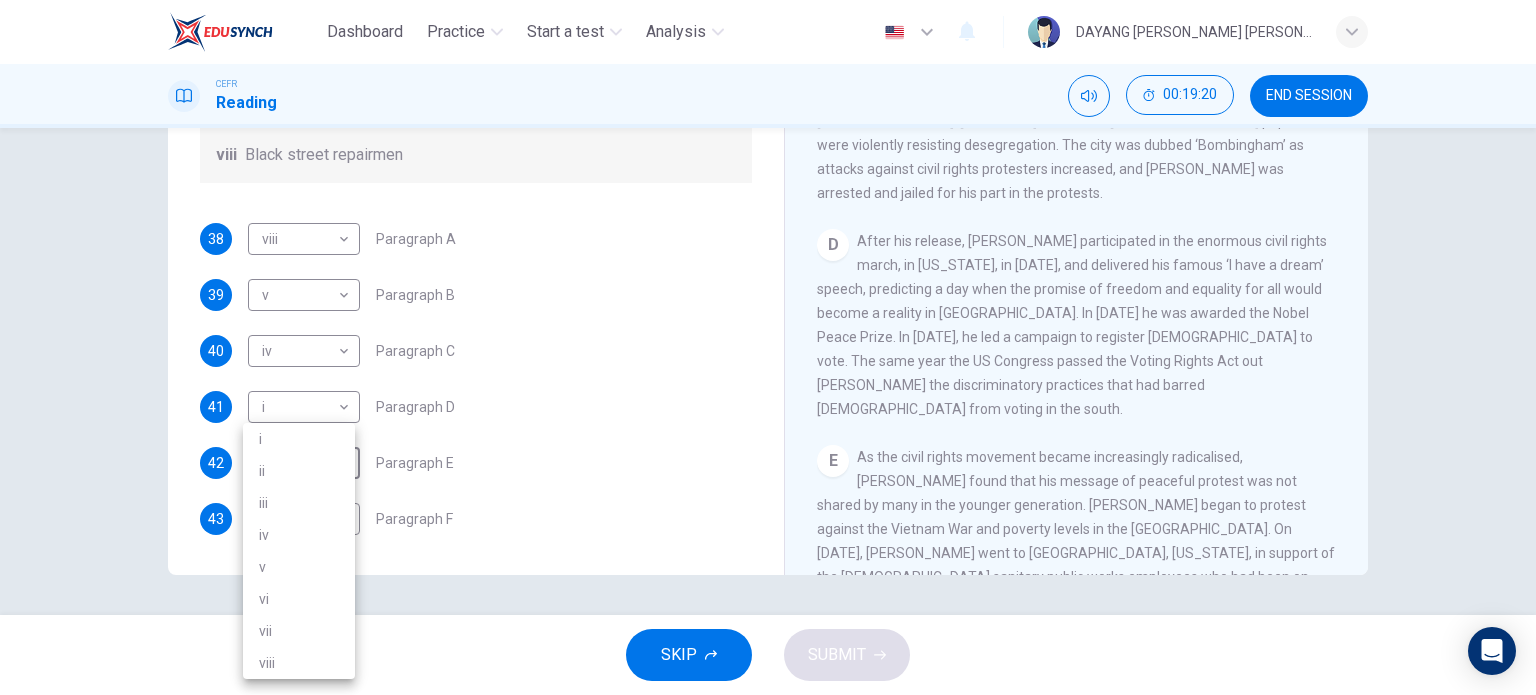 click at bounding box center (768, 347) 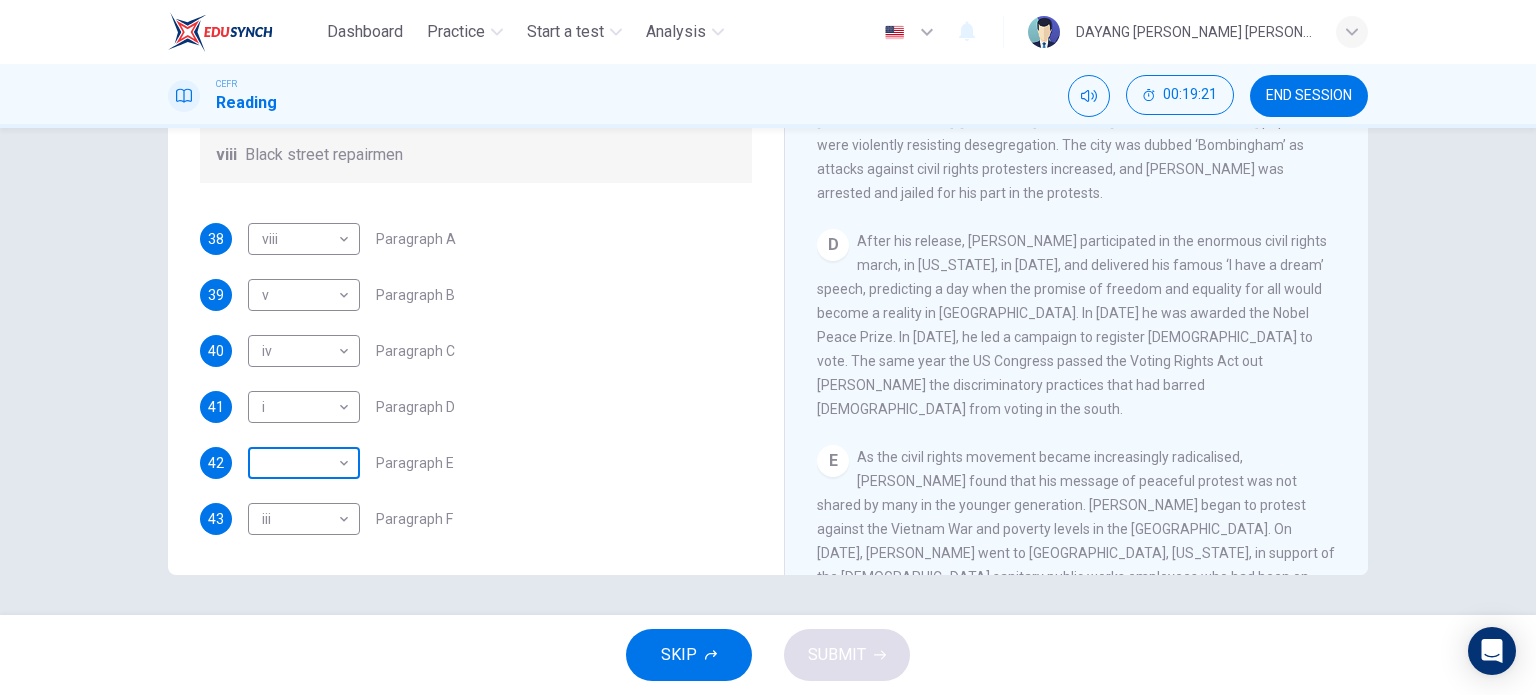click on "Dashboard Practice Start a test Analysis English en ​ DAYANG [PERSON_NAME] [PERSON_NAME] CEFR Reading 00:19:21 END SESSION Questions 38 - 43 The Reading Passage has 6 paragraphs.
Choose the correct heading for each paragraph  A – F , from the list of headings.
Write the correct number,  i – viii , in the spaces below. List of Headings i The memorable speech ii Unhappy about violence iii A tragic incident iv Protests and action v The background of an iconic man vi Making his mark internationally vii Difficult childhood viii Black street repairmen 38 viii viii ​ Paragraph A 39 v v ​ Paragraph B 40 iv iv ​ Paragraph C 41 i i ​ Paragraph D 42 ​ ​ Paragraph E 43 iii iii ​ Paragraph F [PERSON_NAME] CLICK TO ZOOM Click to Zoom A B C D E F SKIP SUBMIT EduSynch - Online Language Proficiency Testing
Dashboard Practice Start a test Analysis Notifications © Copyright  2025" at bounding box center [768, 347] 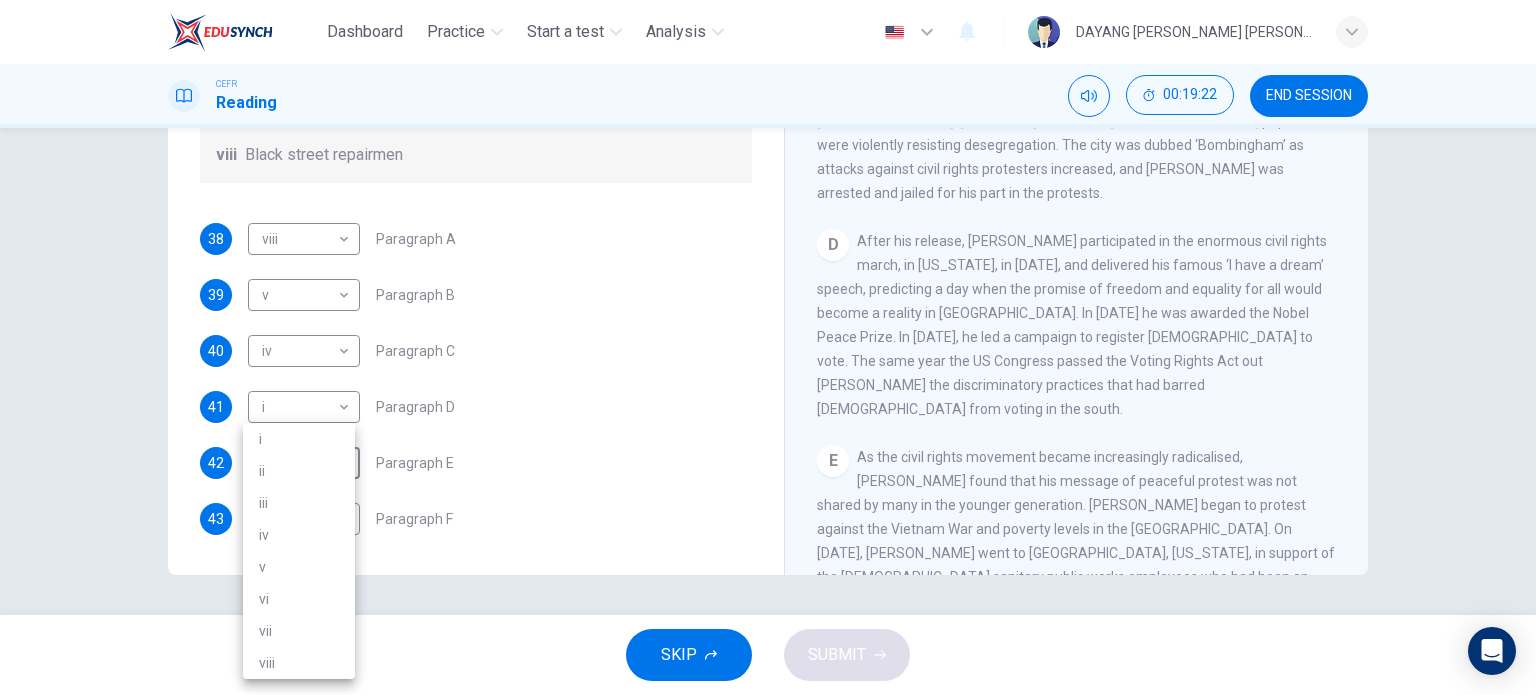 click on "viii" at bounding box center (299, 663) 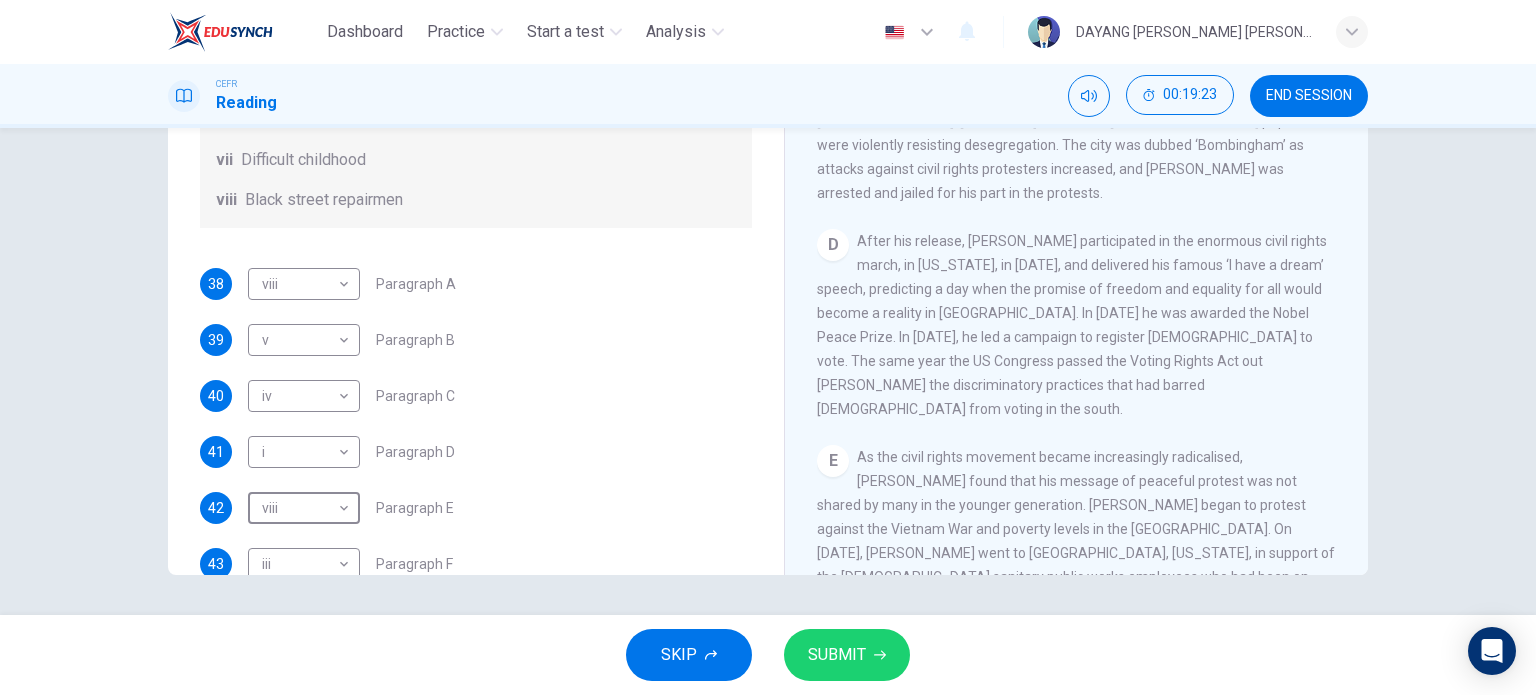scroll, scrollTop: 252, scrollLeft: 0, axis: vertical 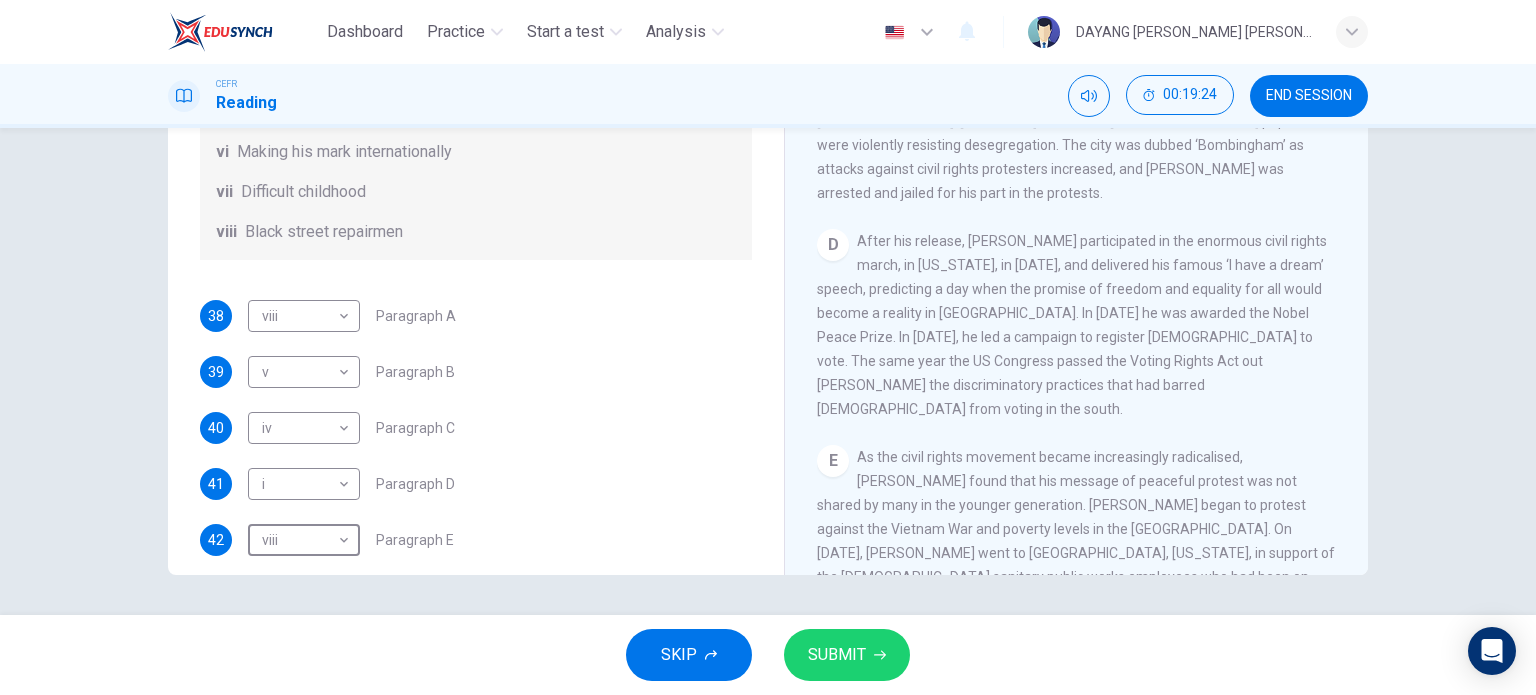 click on "SUBMIT" at bounding box center (837, 655) 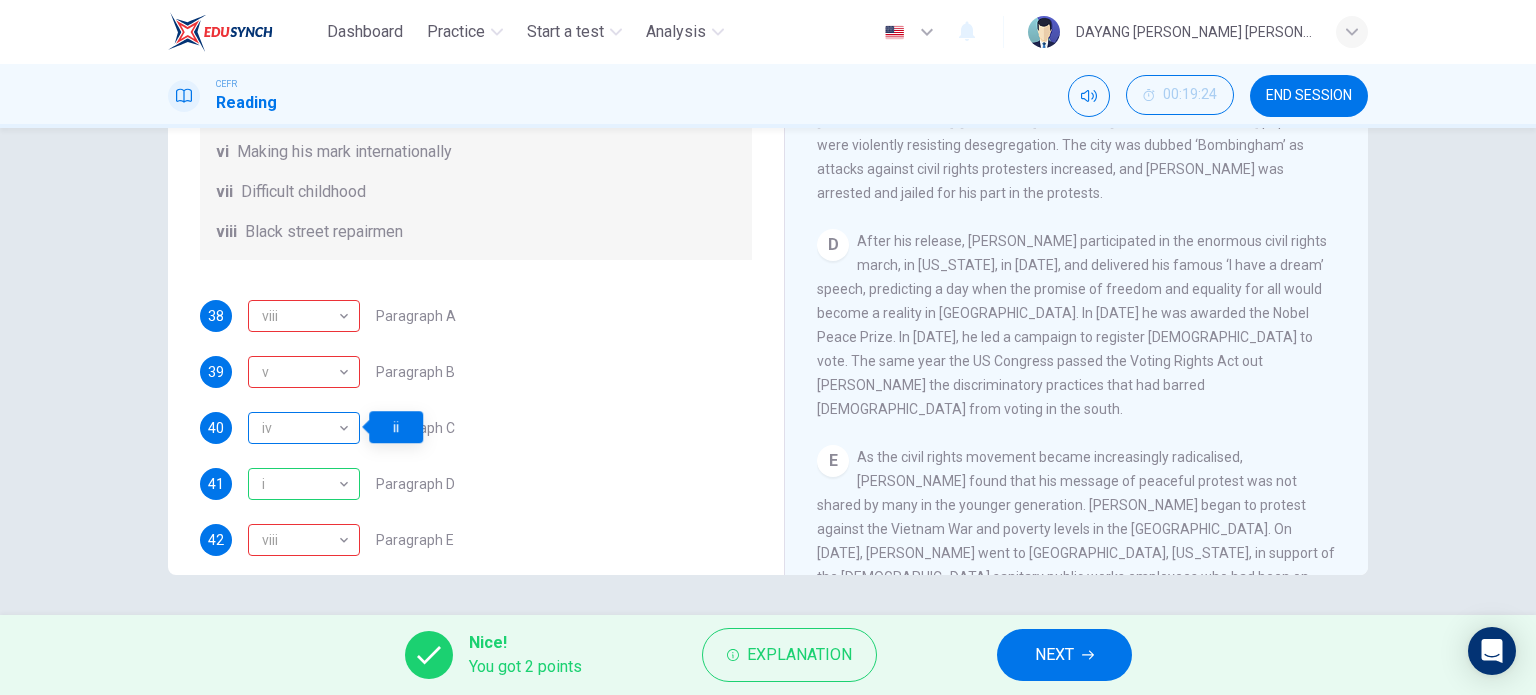scroll, scrollTop: 352, scrollLeft: 0, axis: vertical 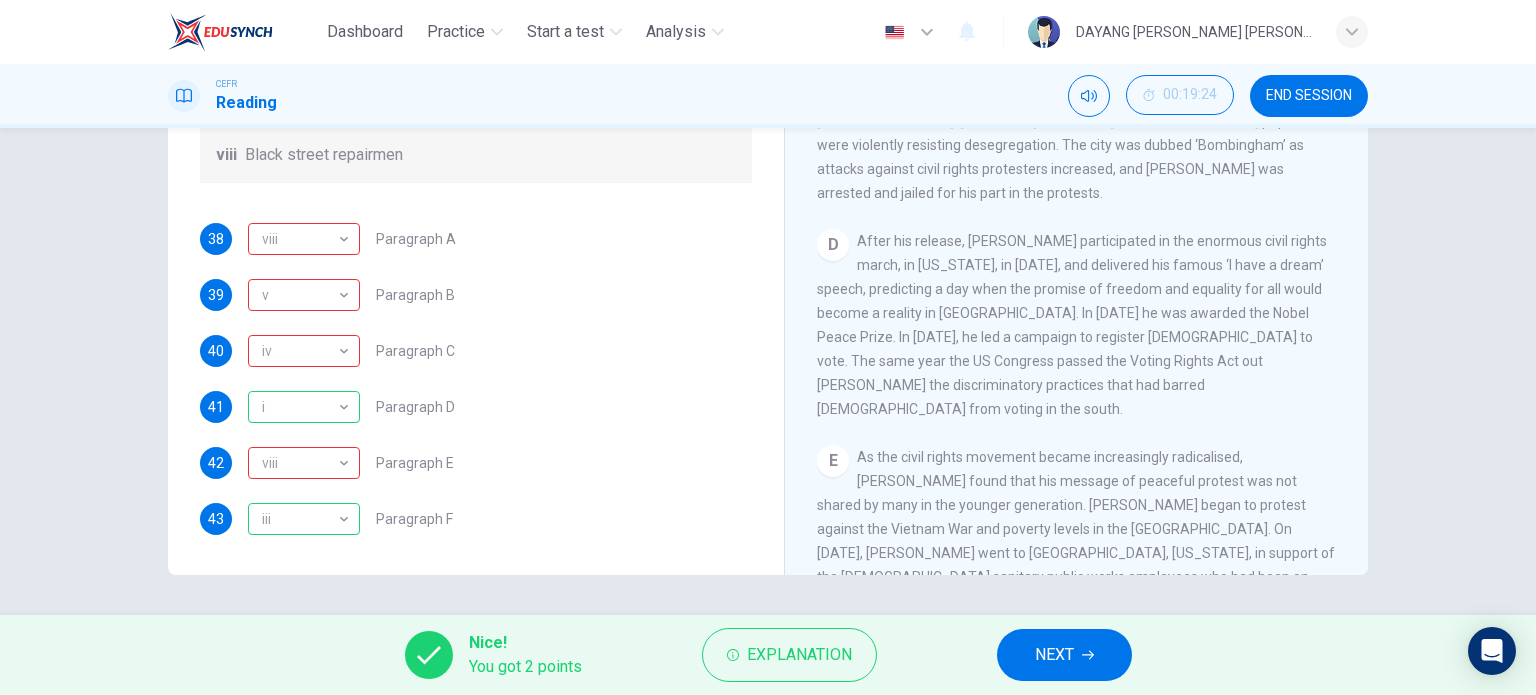 click on "NEXT" at bounding box center (1054, 655) 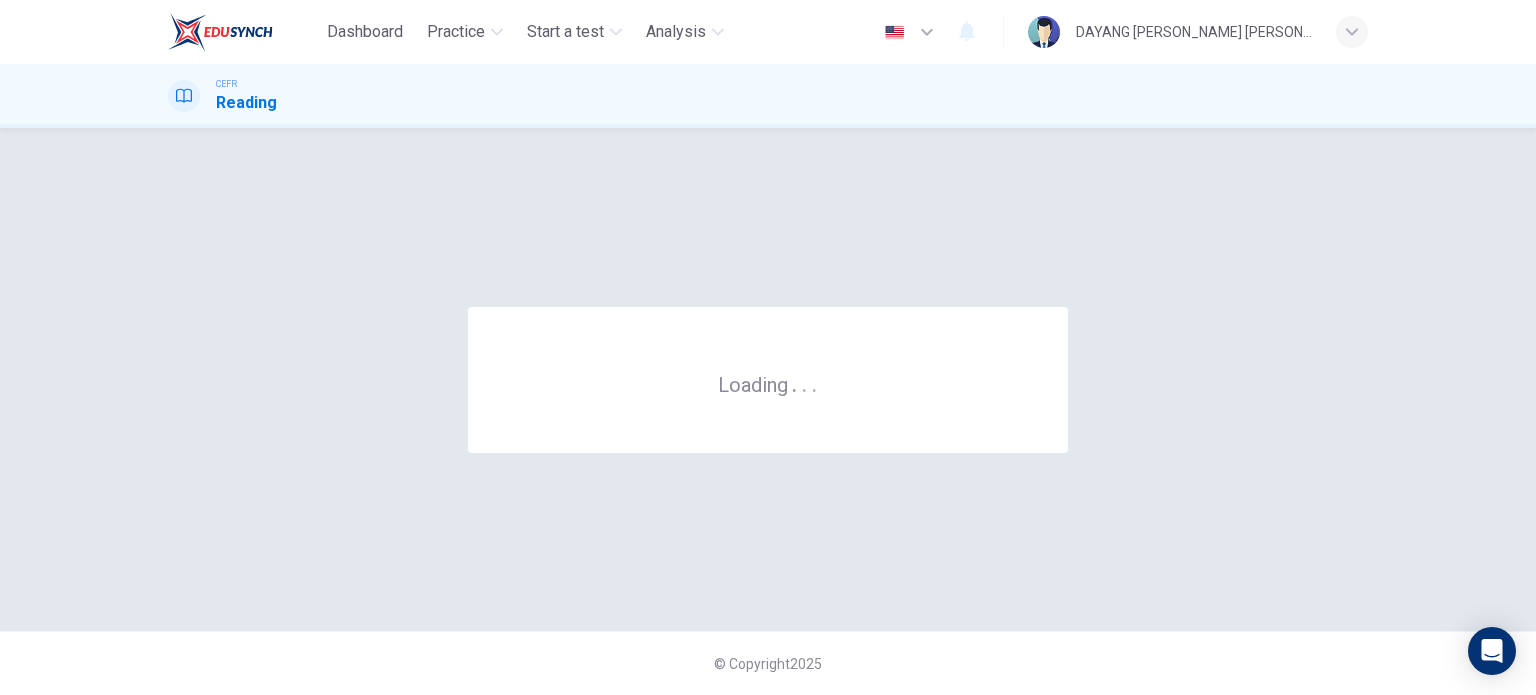 scroll, scrollTop: 0, scrollLeft: 0, axis: both 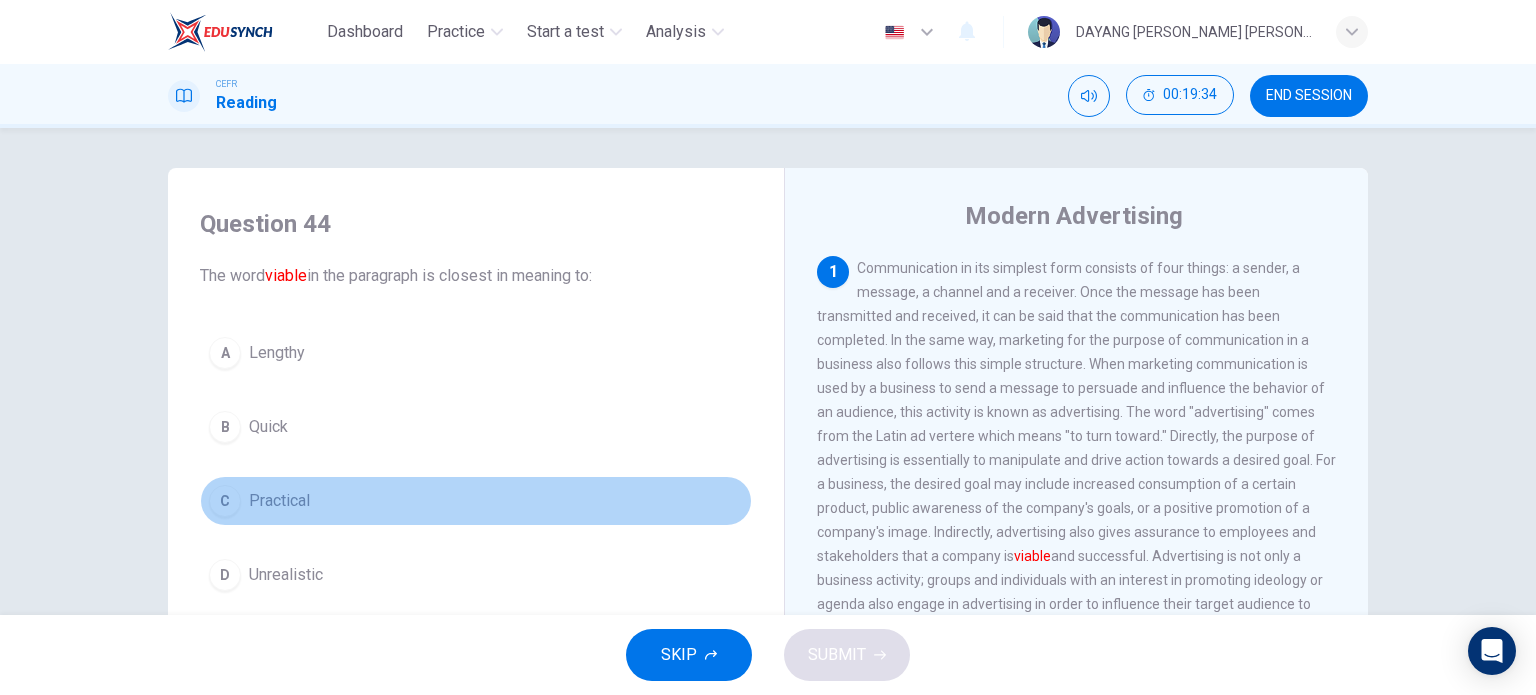 click on "C Practical" at bounding box center [476, 501] 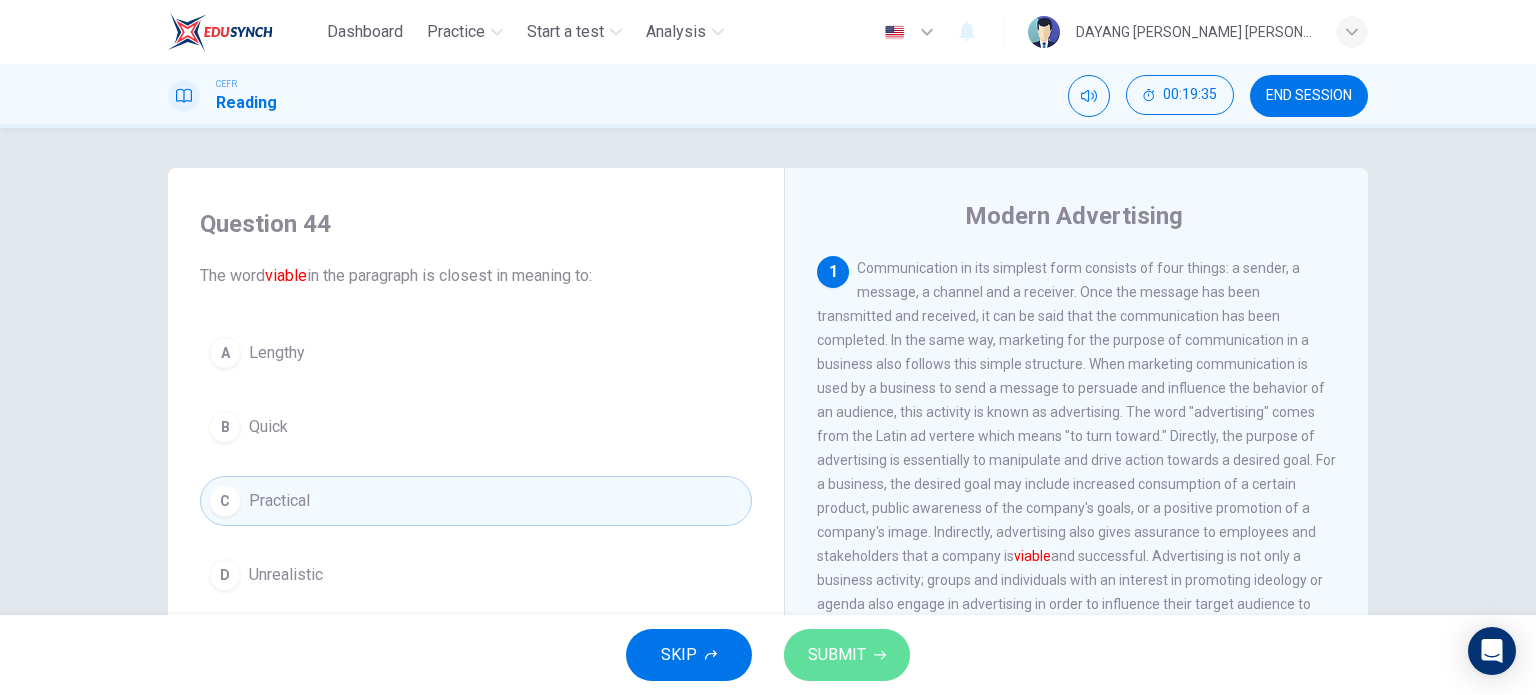 click on "SUBMIT" at bounding box center (847, 655) 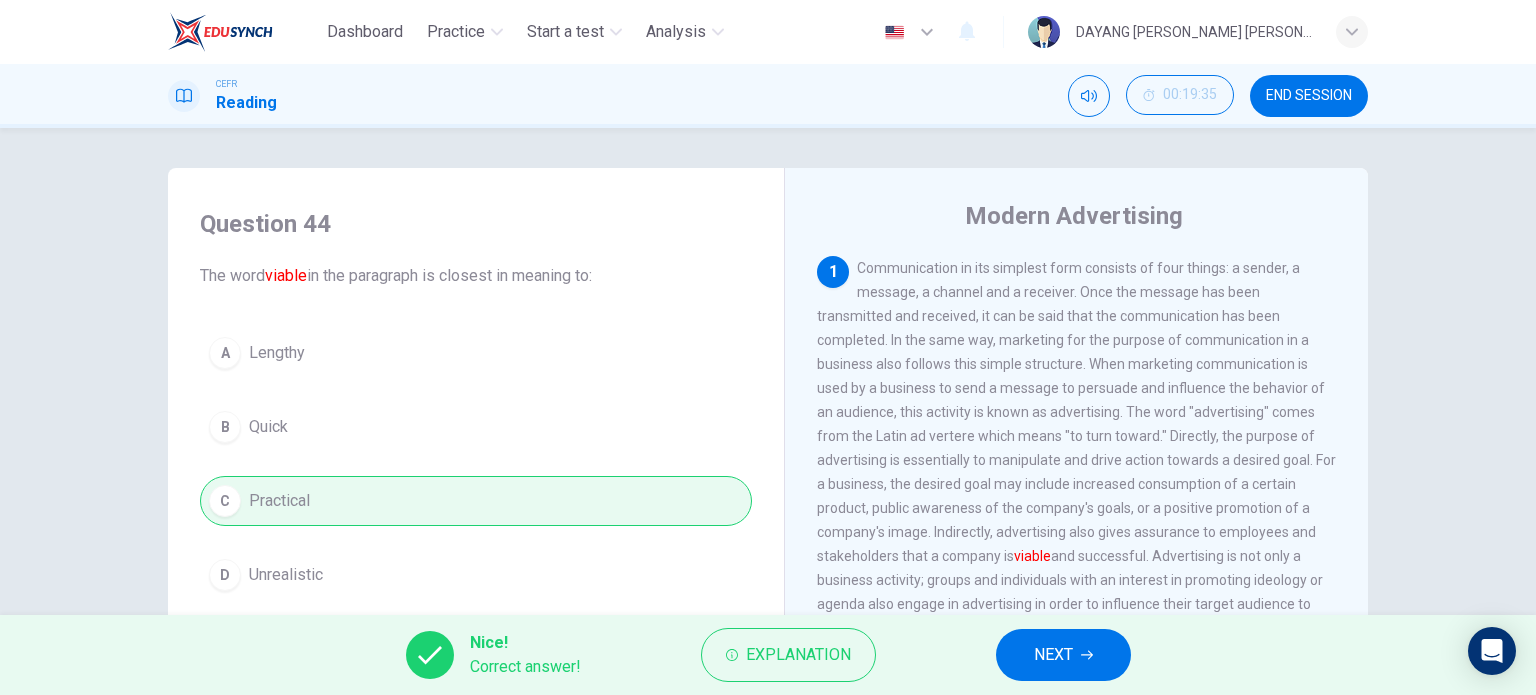 click on "NEXT" at bounding box center [1063, 655] 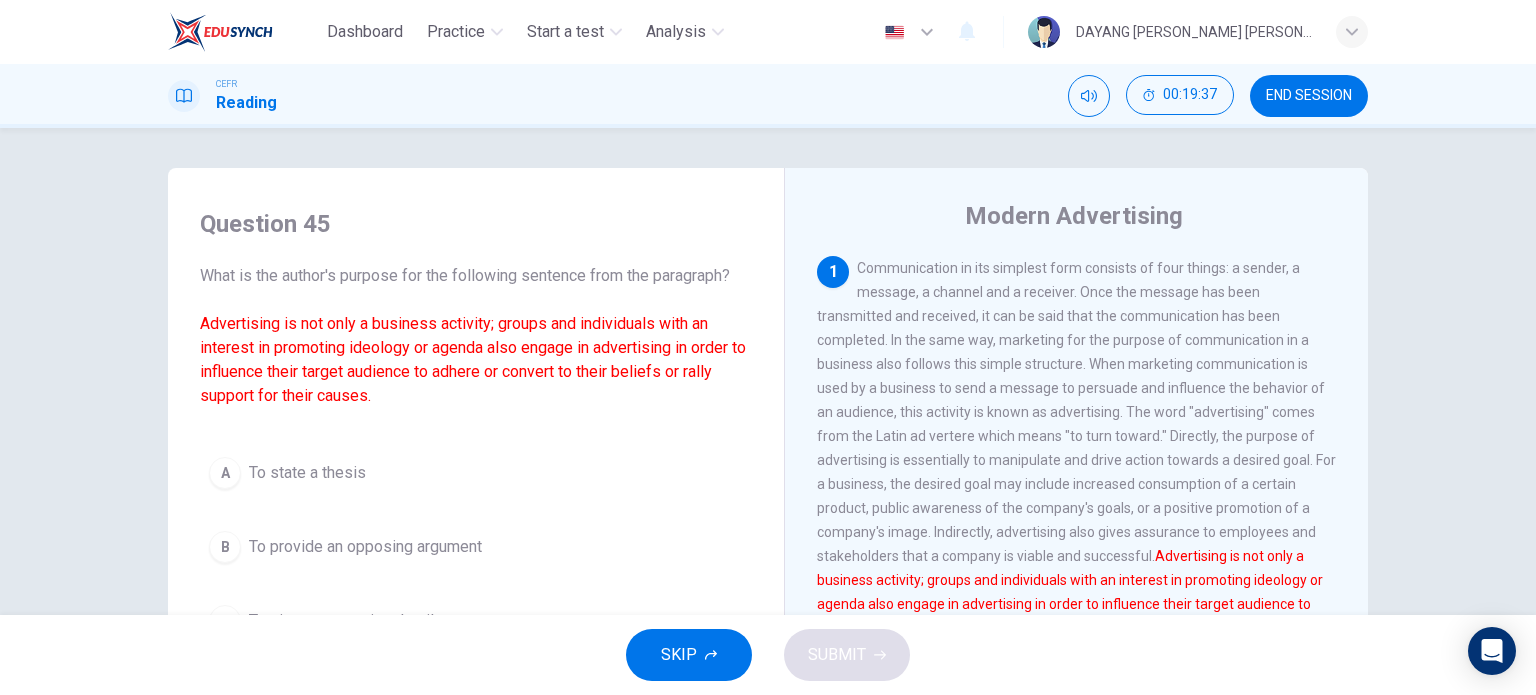 click on "1 Communication in its simplest form consists of four things: a sender, a message, a channel and a receiver. Once the message has been transmitted and received, it can be said that the communication has been completed. In the same way, marketing for the purpose of communication in a business also follows this simple structure. When marketing communication is used by a business to send a message to persuade and influence the behavior of an audience, this activity is known as advertising. The word "advertising" comes from the Latin ad vertere which means "to turn toward." Directly, the purpose of advertising is essentially to manipulate and drive action towards a desired goal. For a business, the desired goal may include increased consumption of a certain product, public awareness of the company's goals, or a positive promotion of a company's image. Indirectly, advertising also gives assurance to employees and stakeholders that a company is viable and successful." at bounding box center [1077, 448] 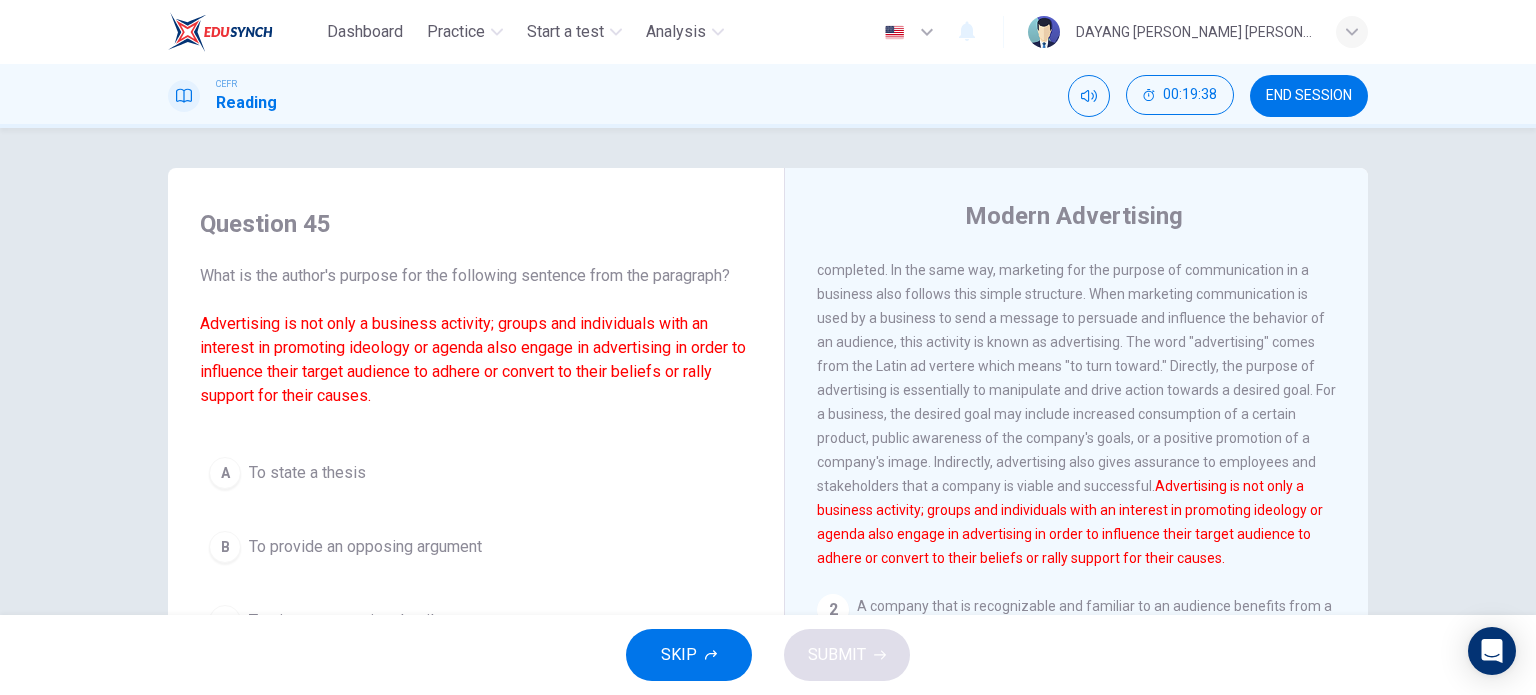 scroll, scrollTop: 100, scrollLeft: 0, axis: vertical 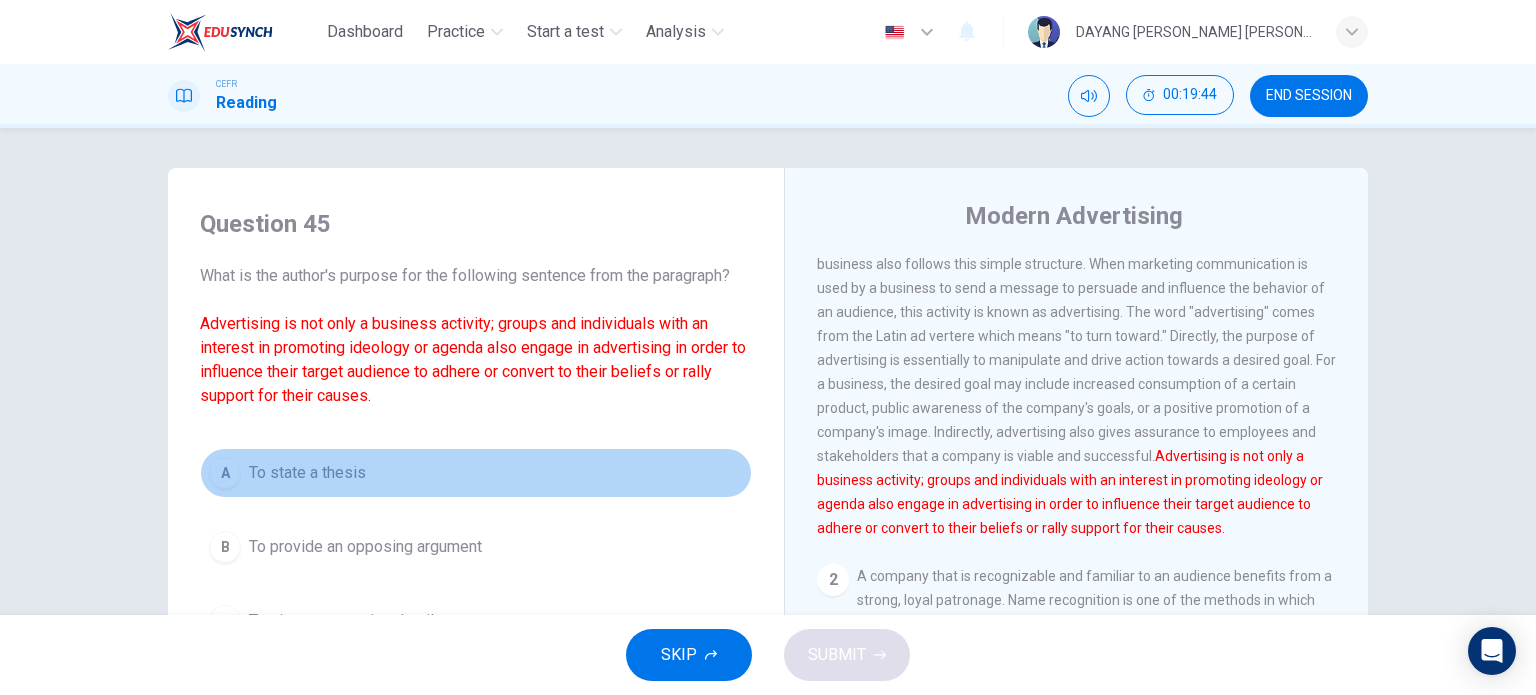 click on "To state a thesis" at bounding box center (307, 473) 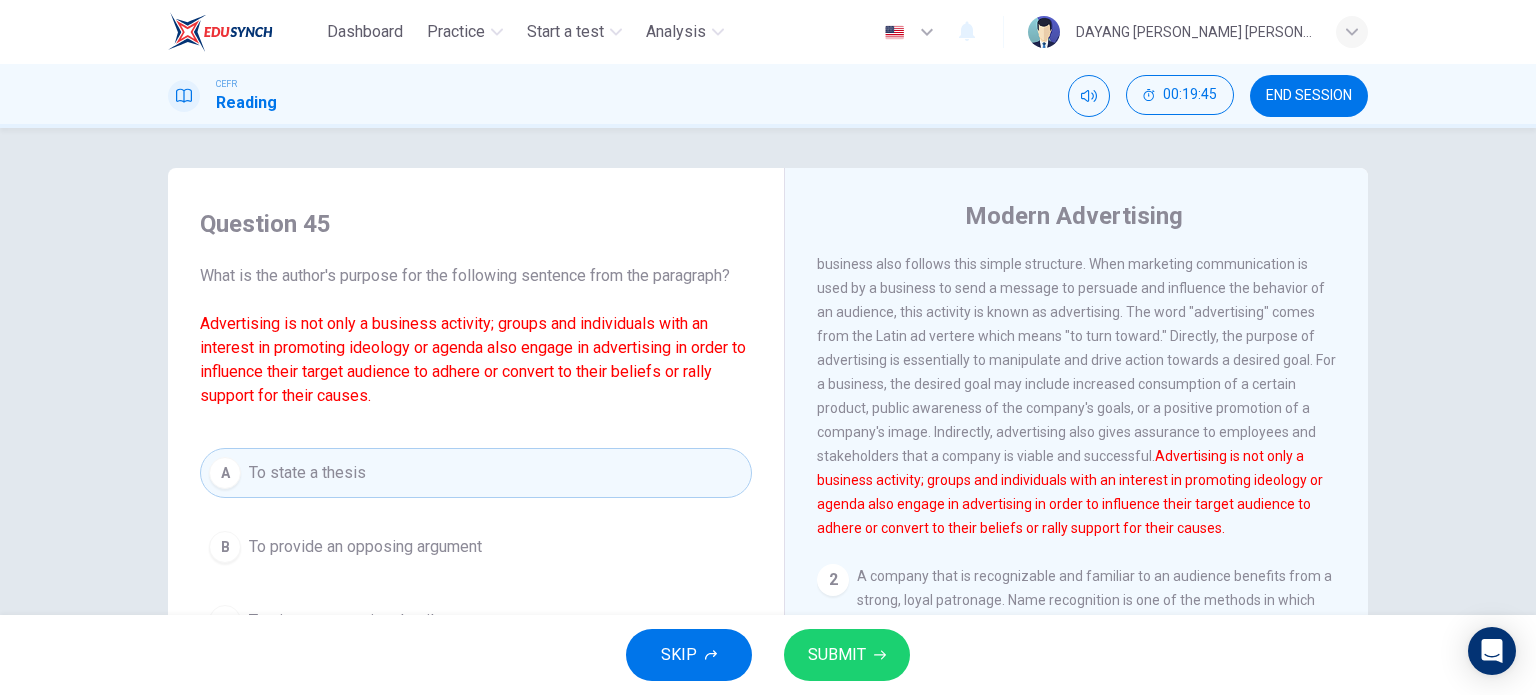 click on "SUBMIT" at bounding box center (847, 655) 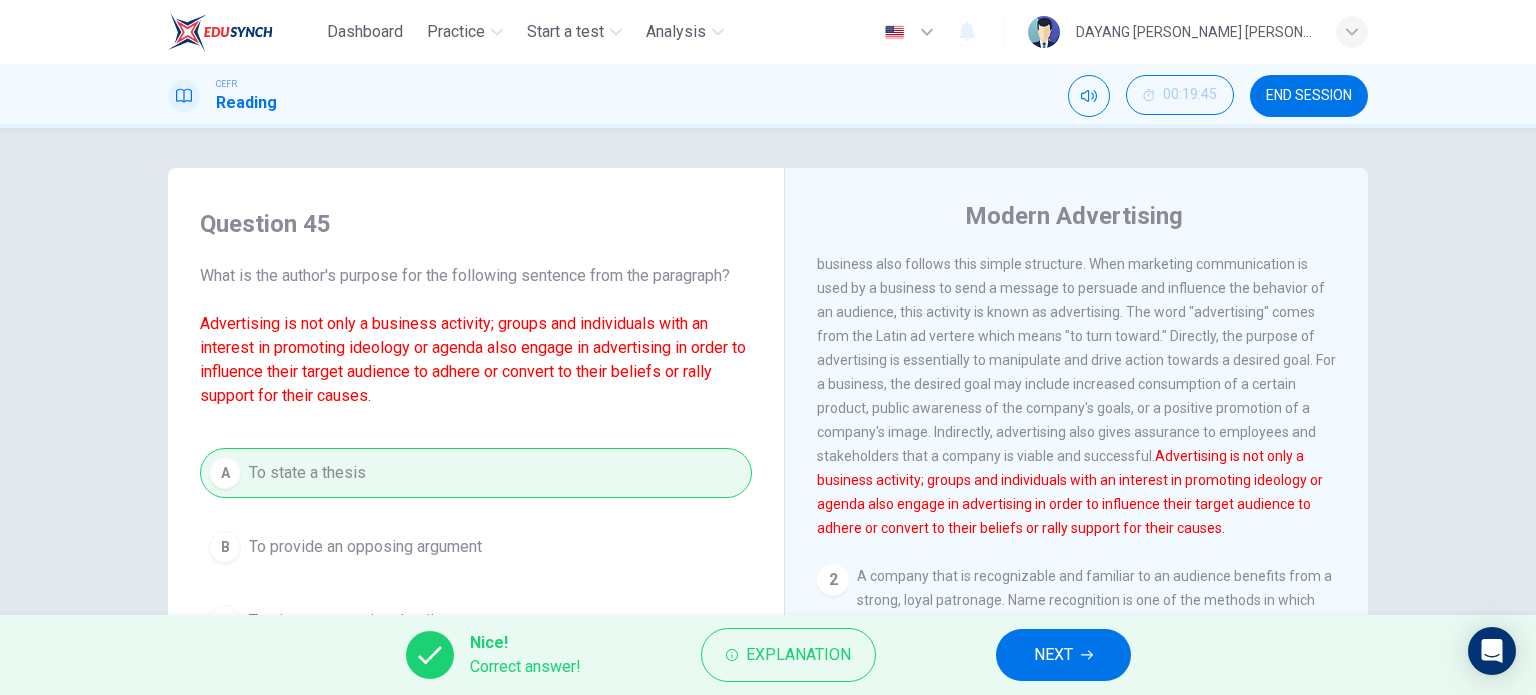 click on "NEXT" at bounding box center (1053, 655) 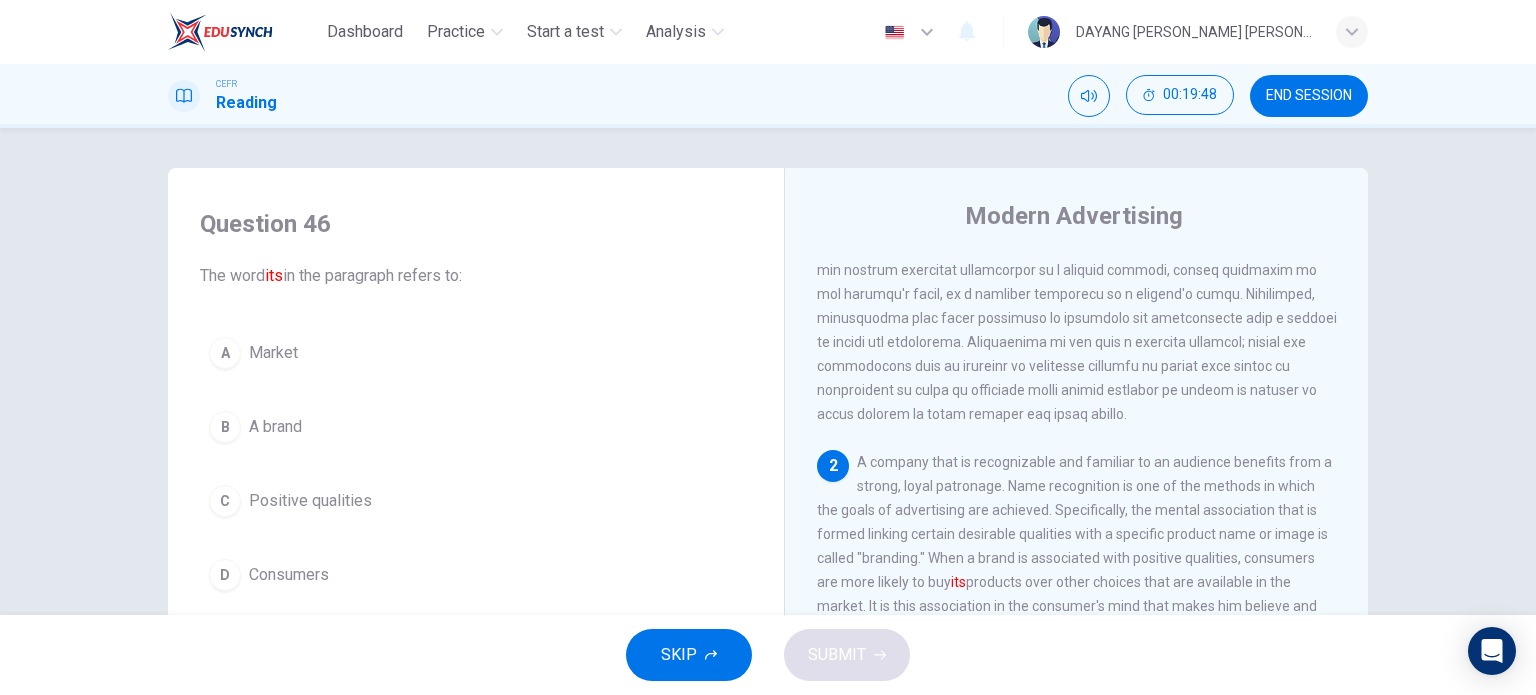 scroll, scrollTop: 300, scrollLeft: 0, axis: vertical 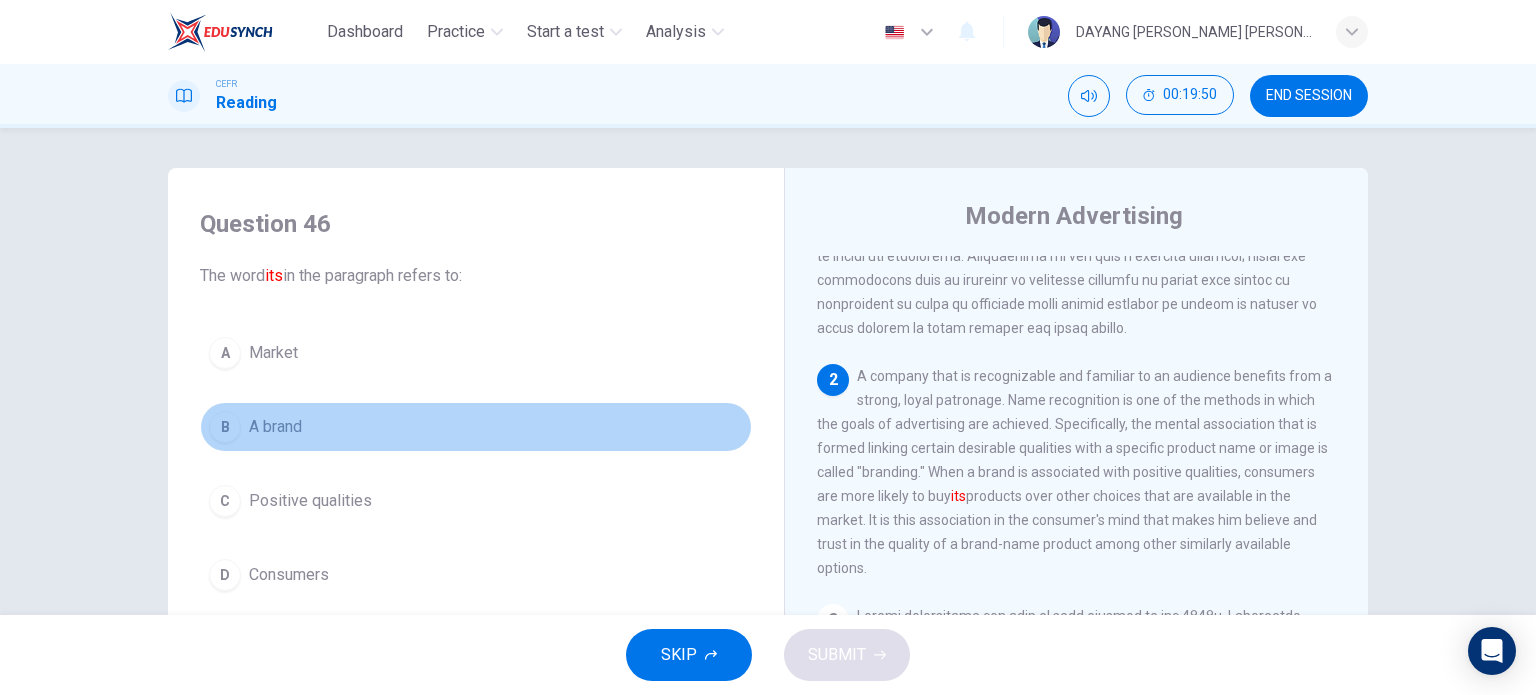 click on "A brand" at bounding box center (275, 427) 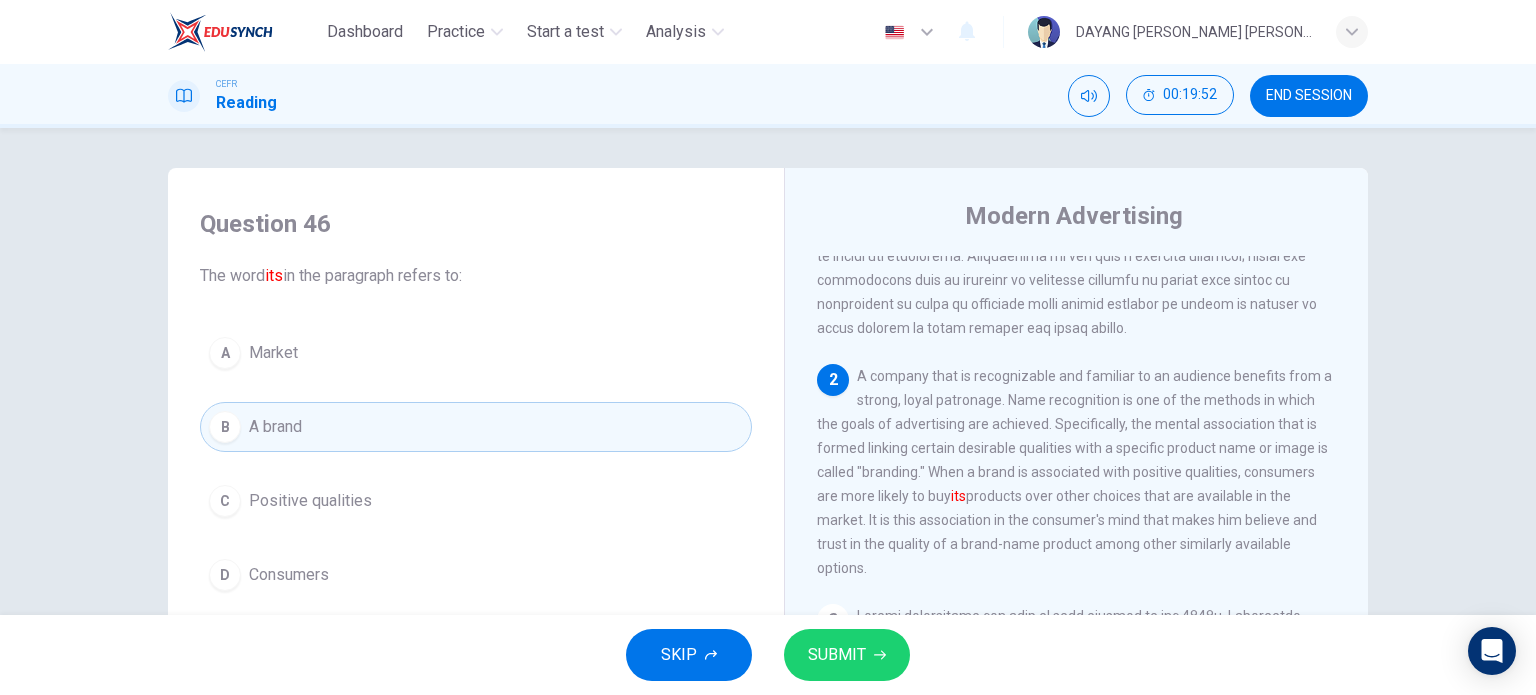 click on "SKIP" at bounding box center (689, 655) 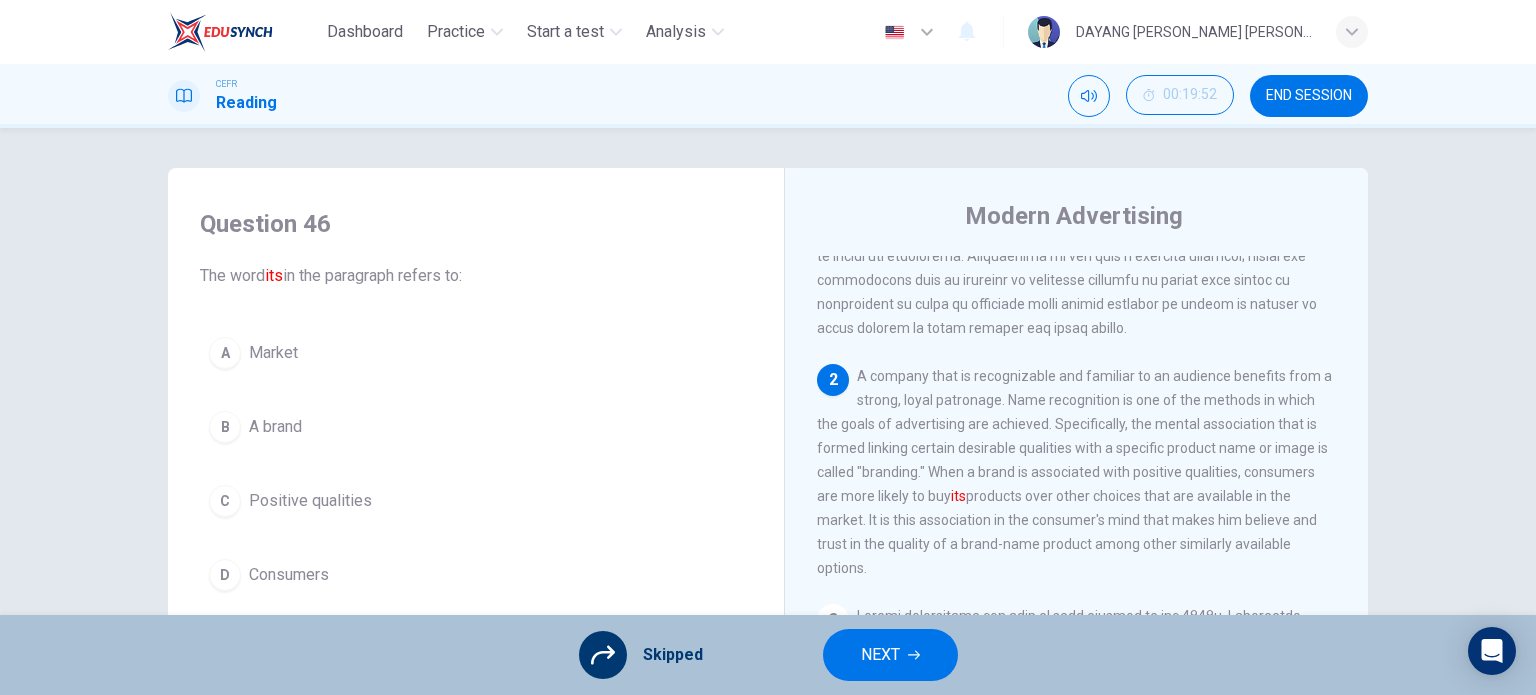 click on "NEXT" at bounding box center [890, 655] 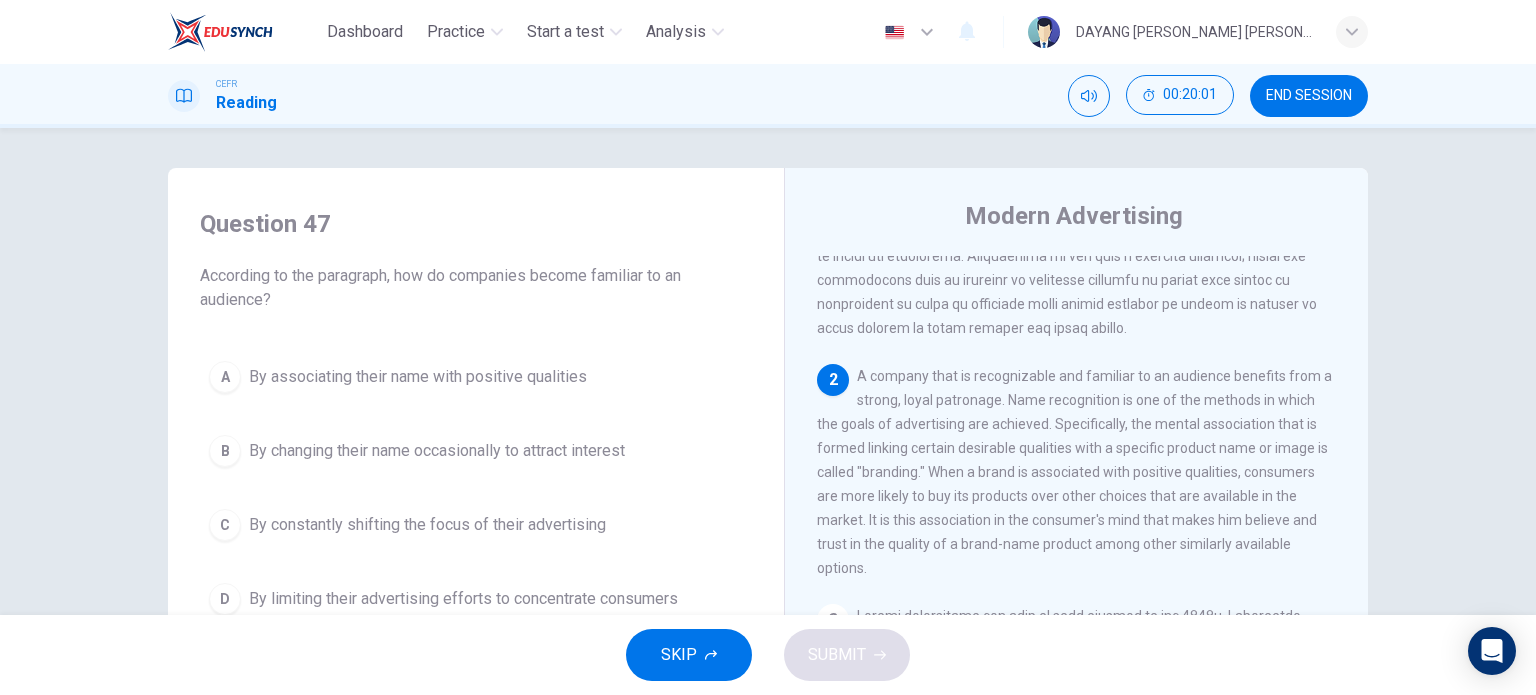 scroll, scrollTop: 100, scrollLeft: 0, axis: vertical 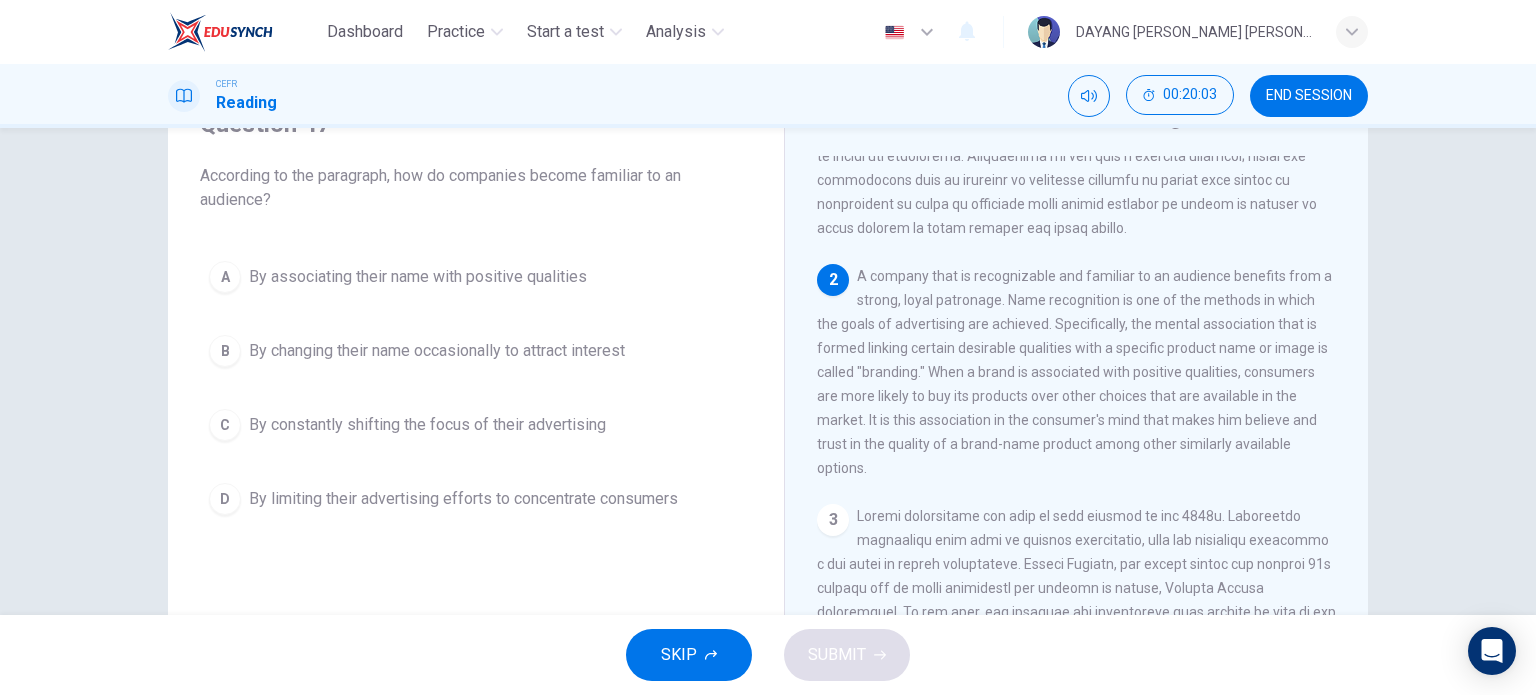 click on "By associating their name with positive qualities" at bounding box center [418, 277] 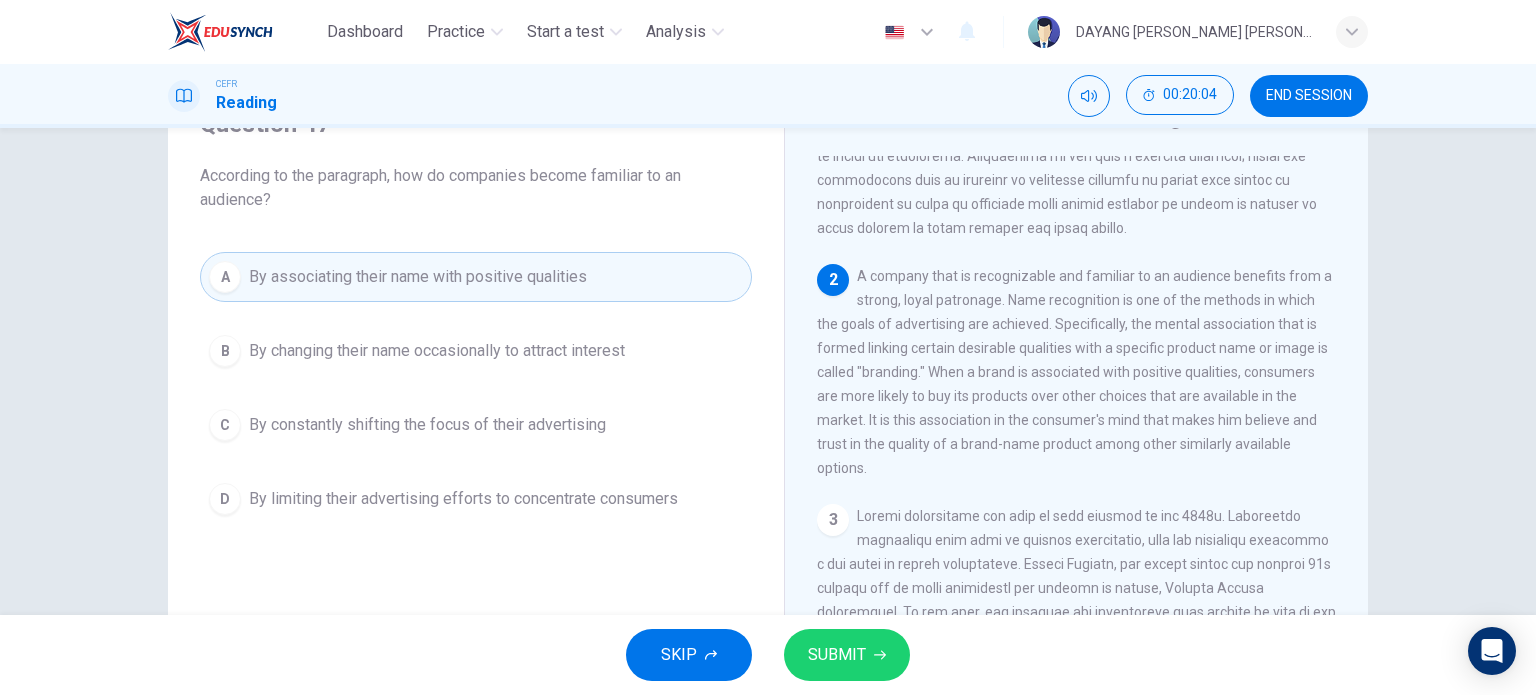 click on "SUBMIT" at bounding box center (837, 655) 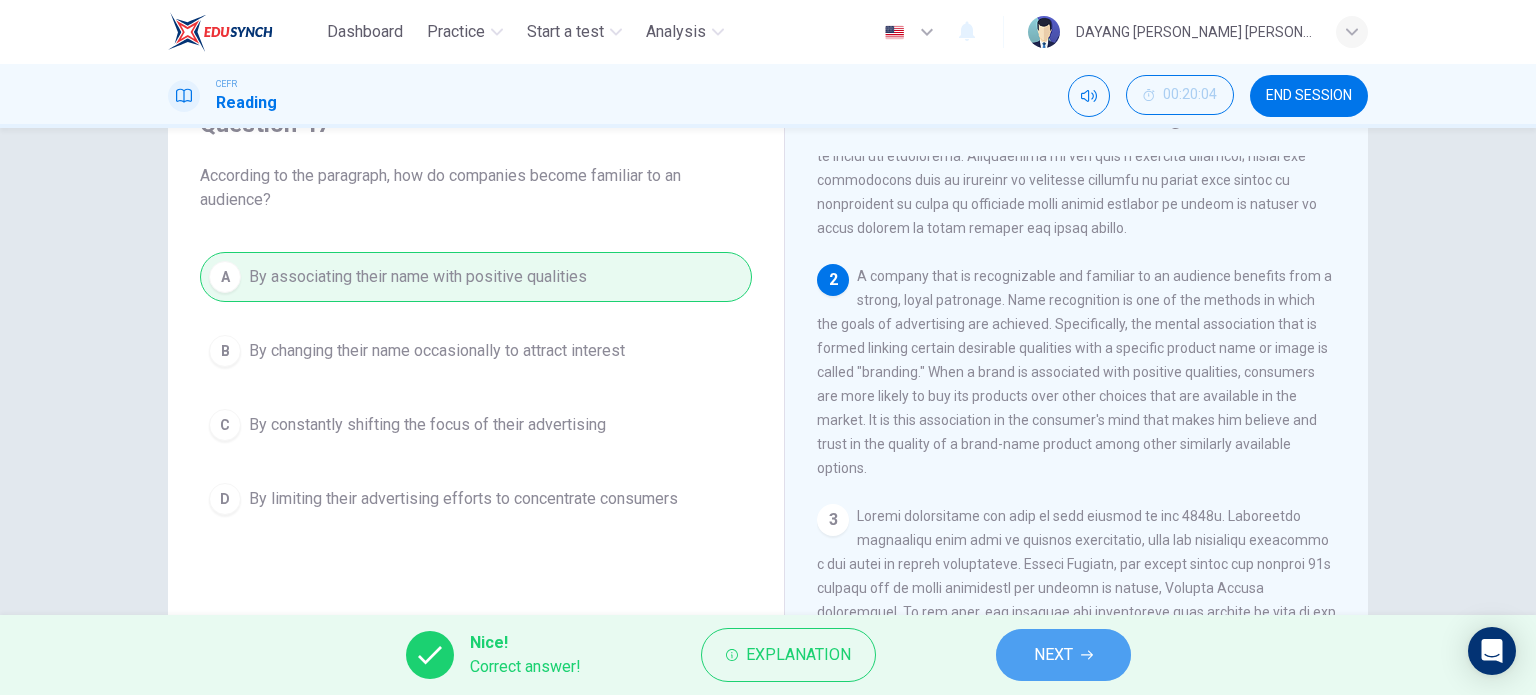 click on "NEXT" at bounding box center (1053, 655) 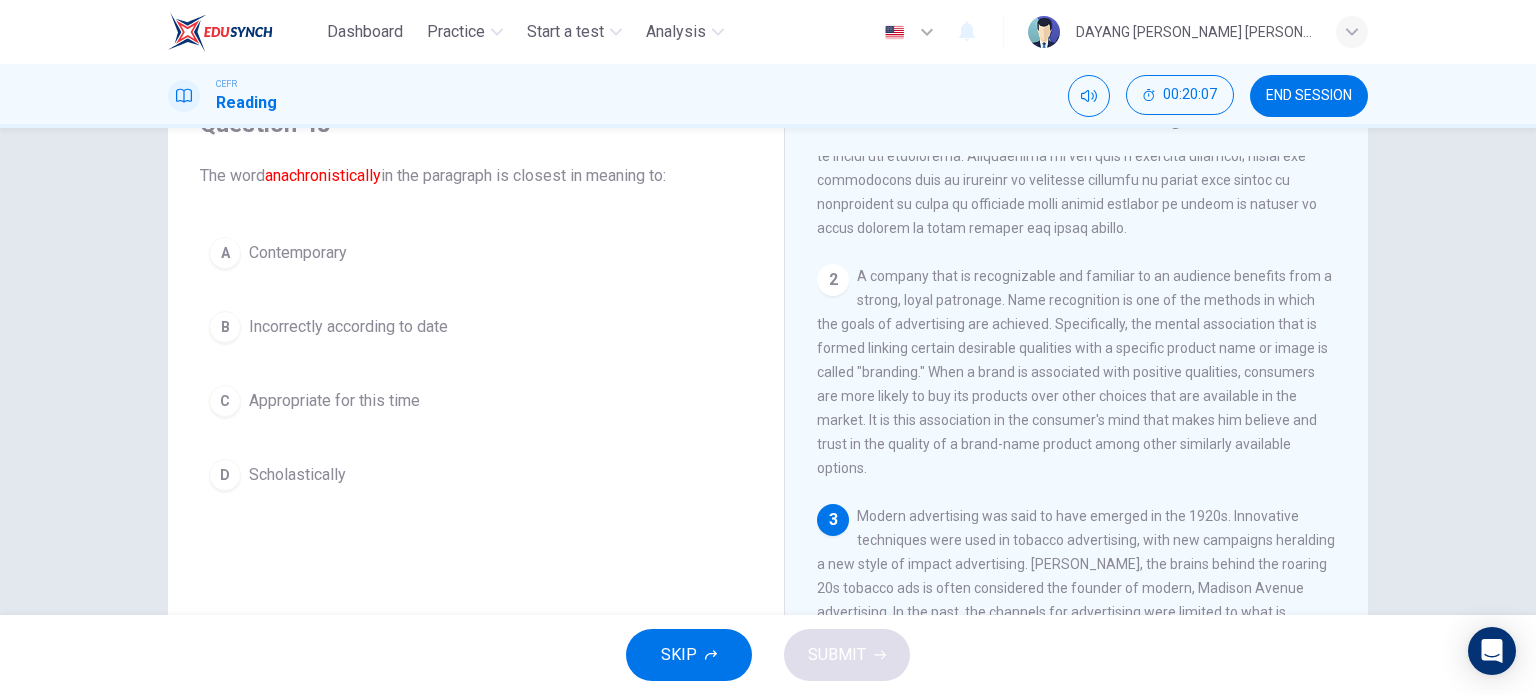 scroll, scrollTop: 400, scrollLeft: 0, axis: vertical 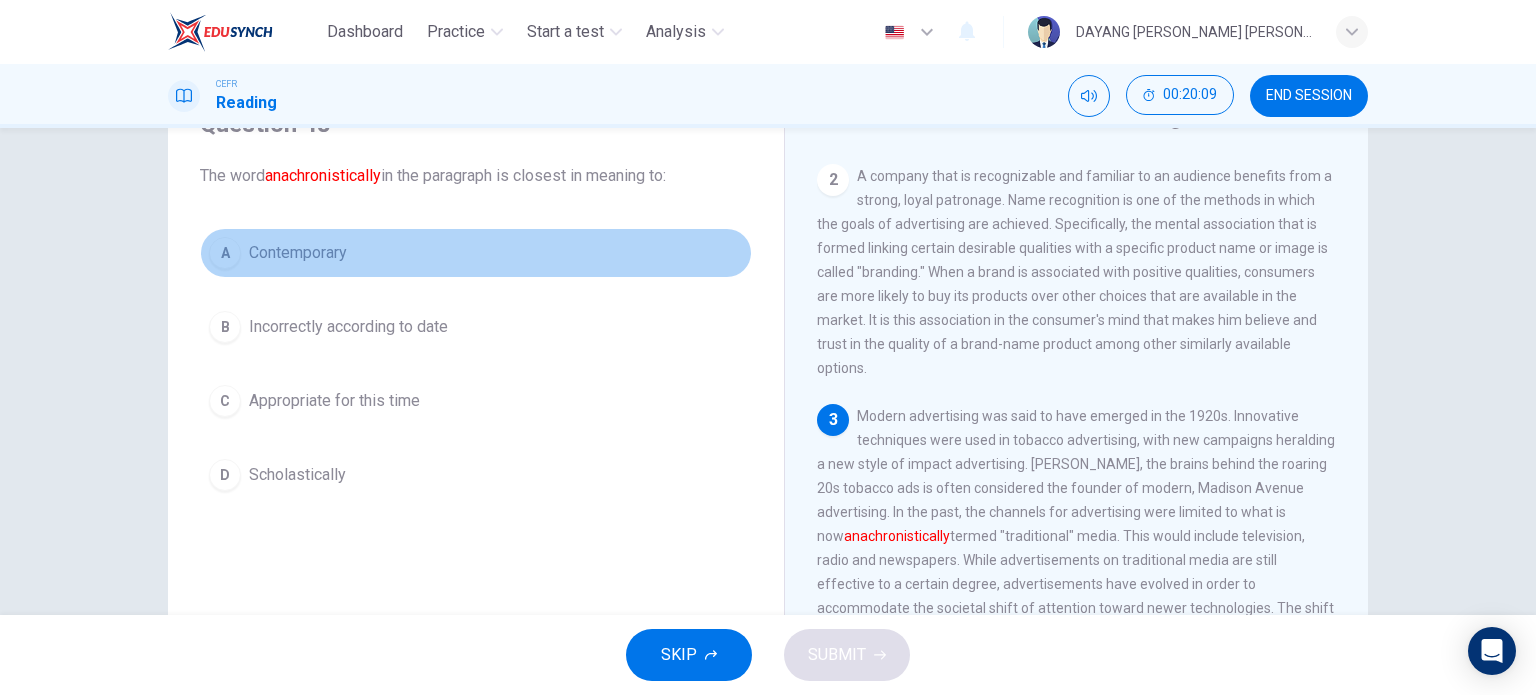 click on "Contemporary" at bounding box center (298, 253) 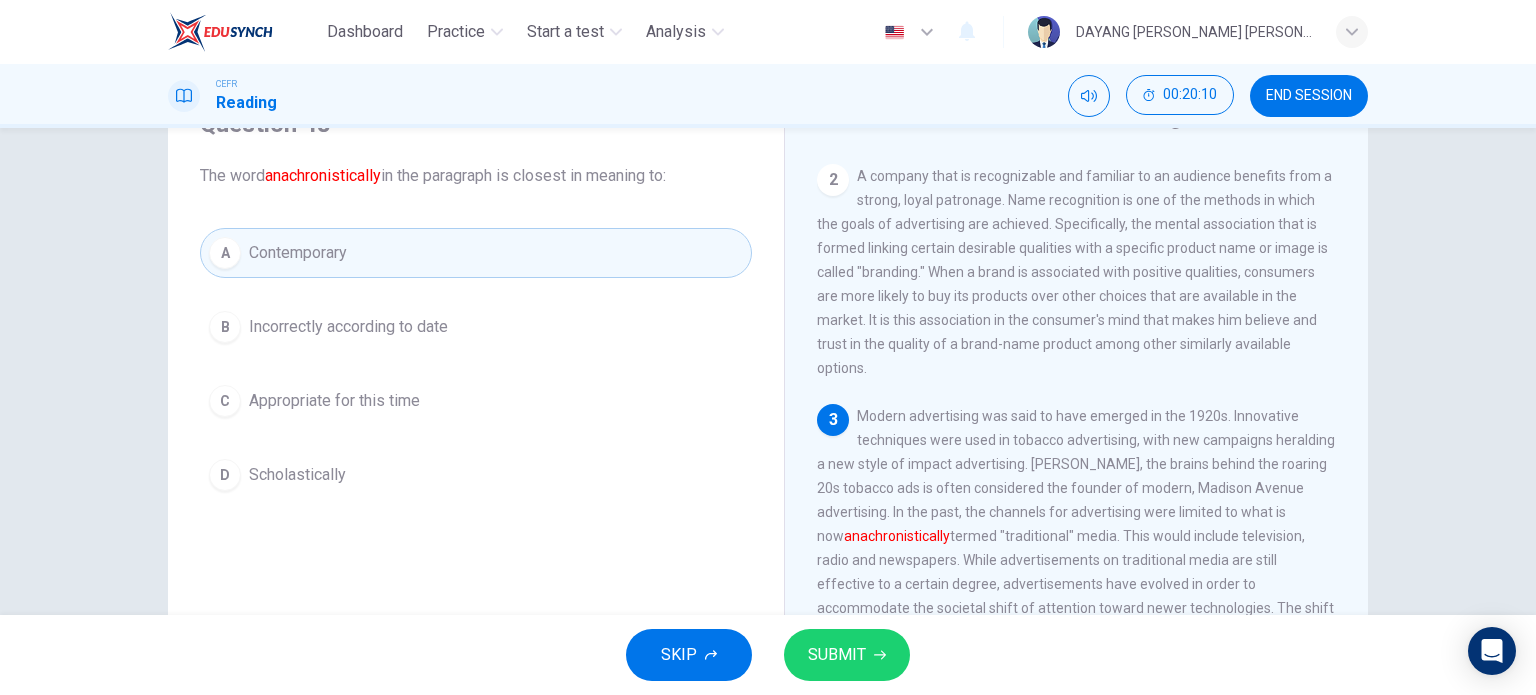 click on "SUBMIT" at bounding box center (837, 655) 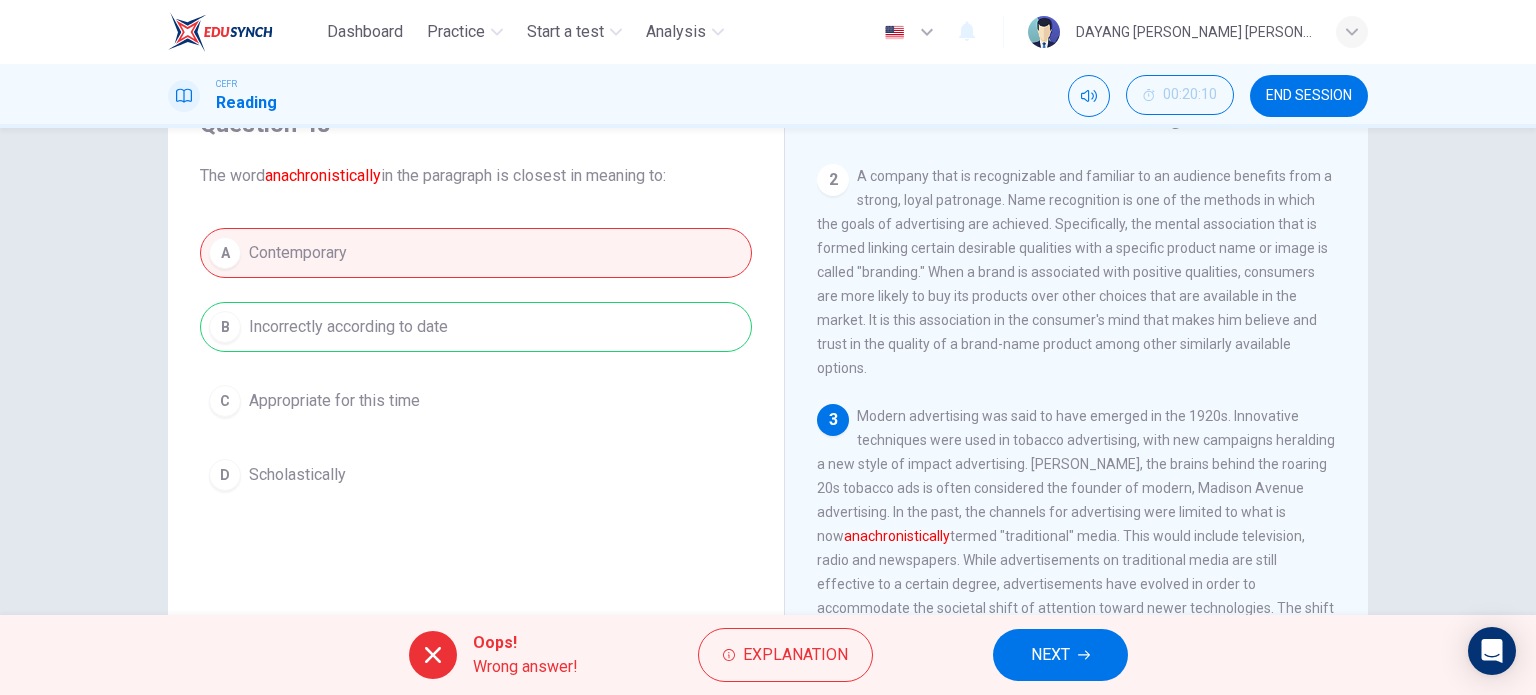 click on "NEXT" at bounding box center (1060, 655) 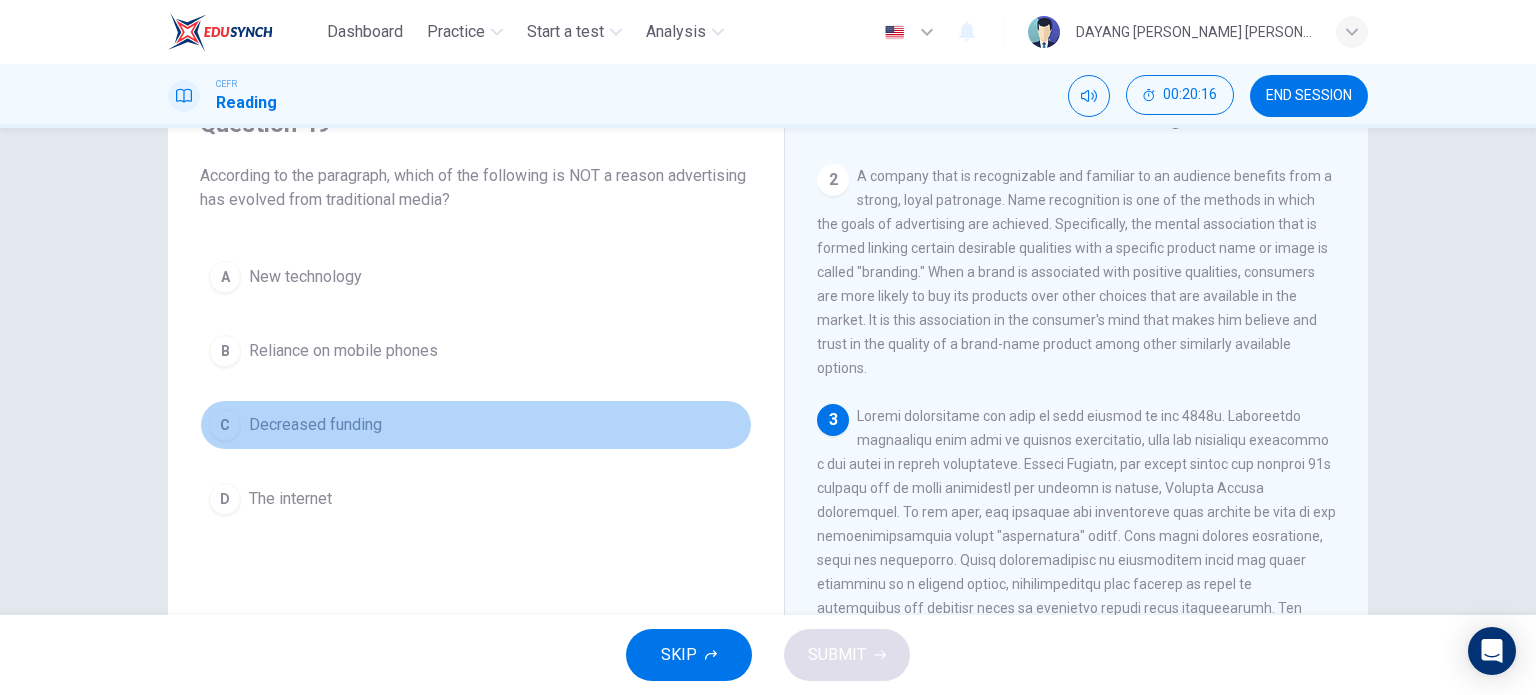 click on "C Decreased funding" at bounding box center [476, 425] 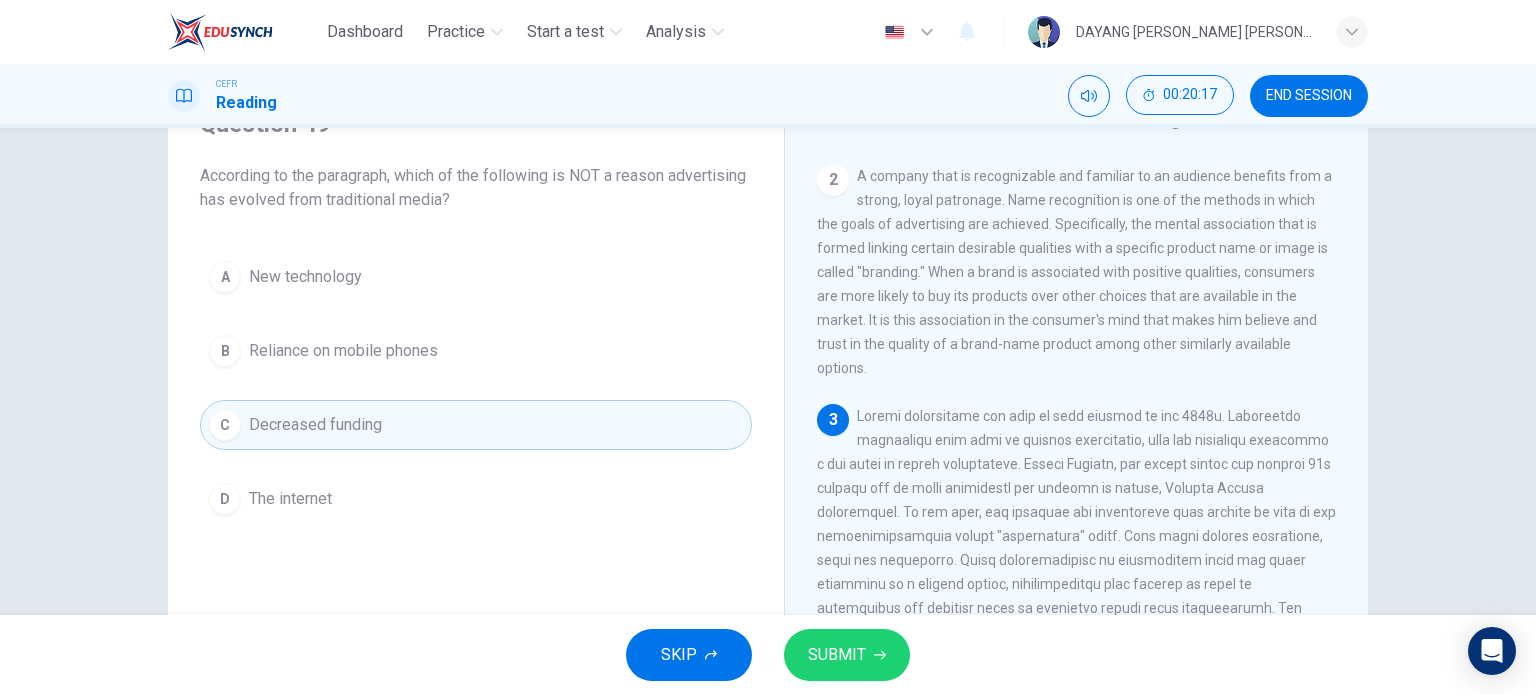 click on "SUBMIT" at bounding box center [847, 655] 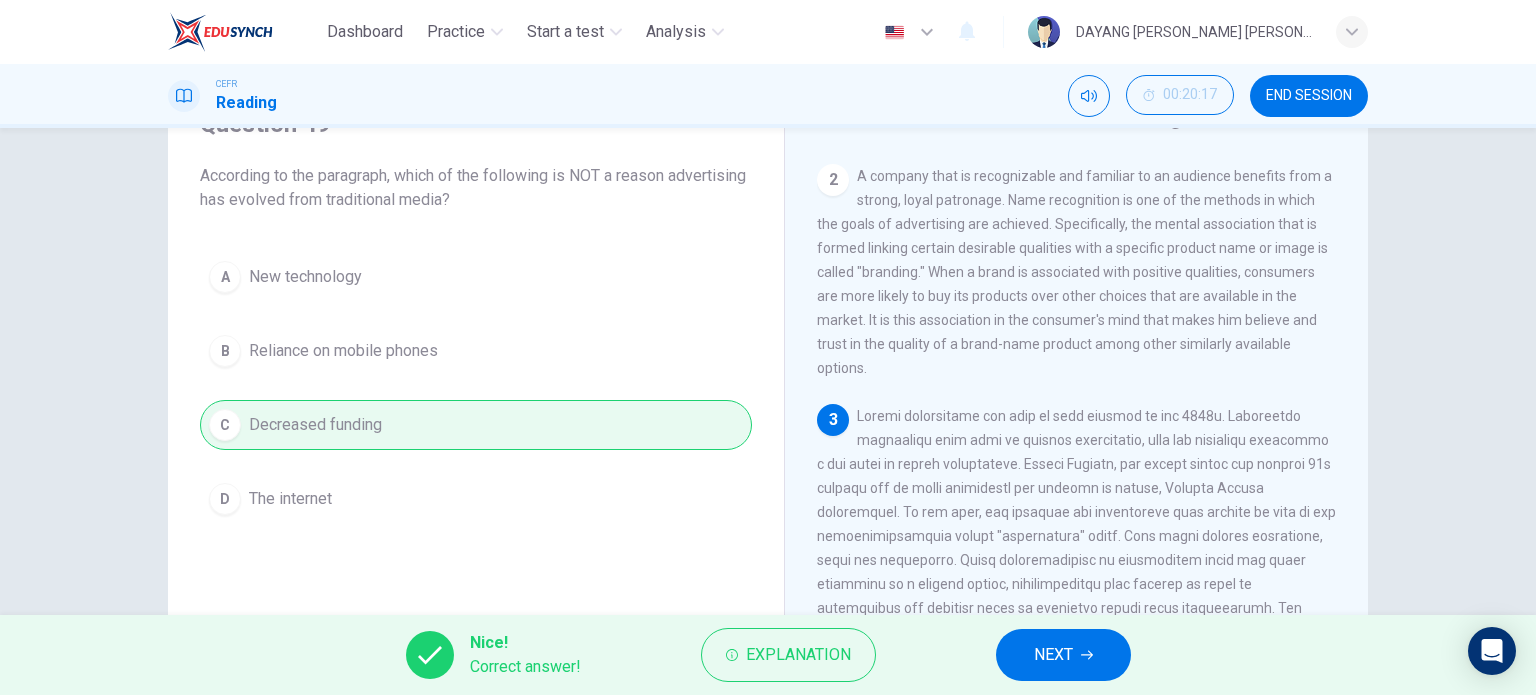 click on "NEXT" at bounding box center [1063, 655] 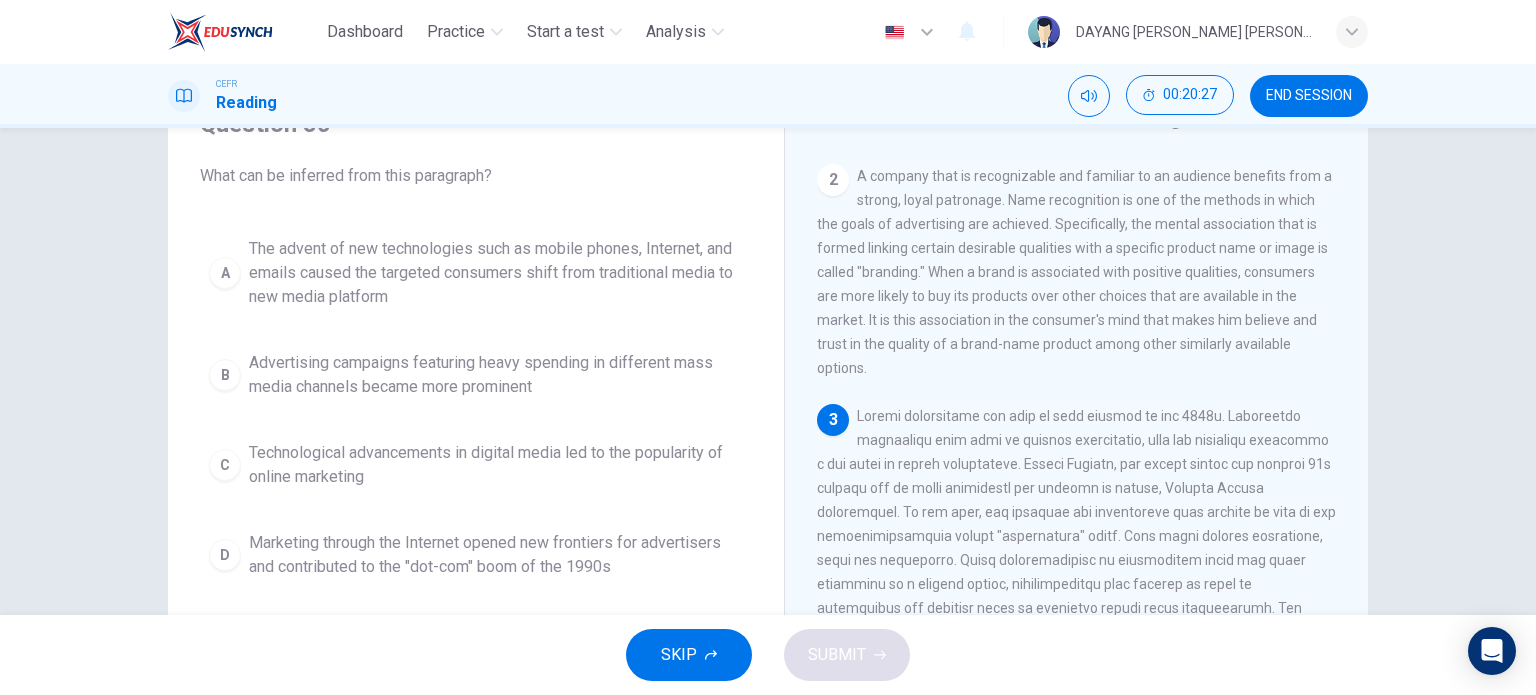 click on "A The advent of new technologies such as mobile phones, Internet, and emails caused the targeted consumers shift from traditional media to new media platform" at bounding box center (476, 273) 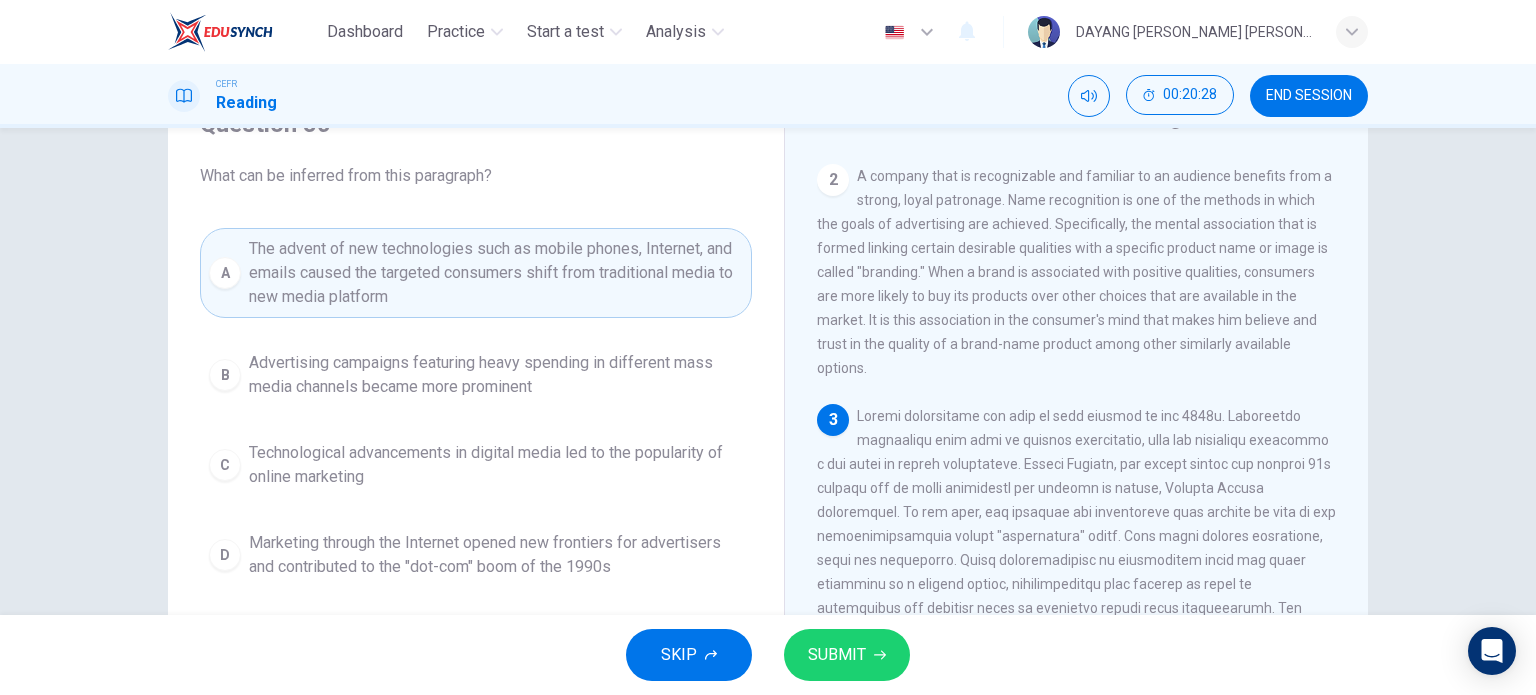 click 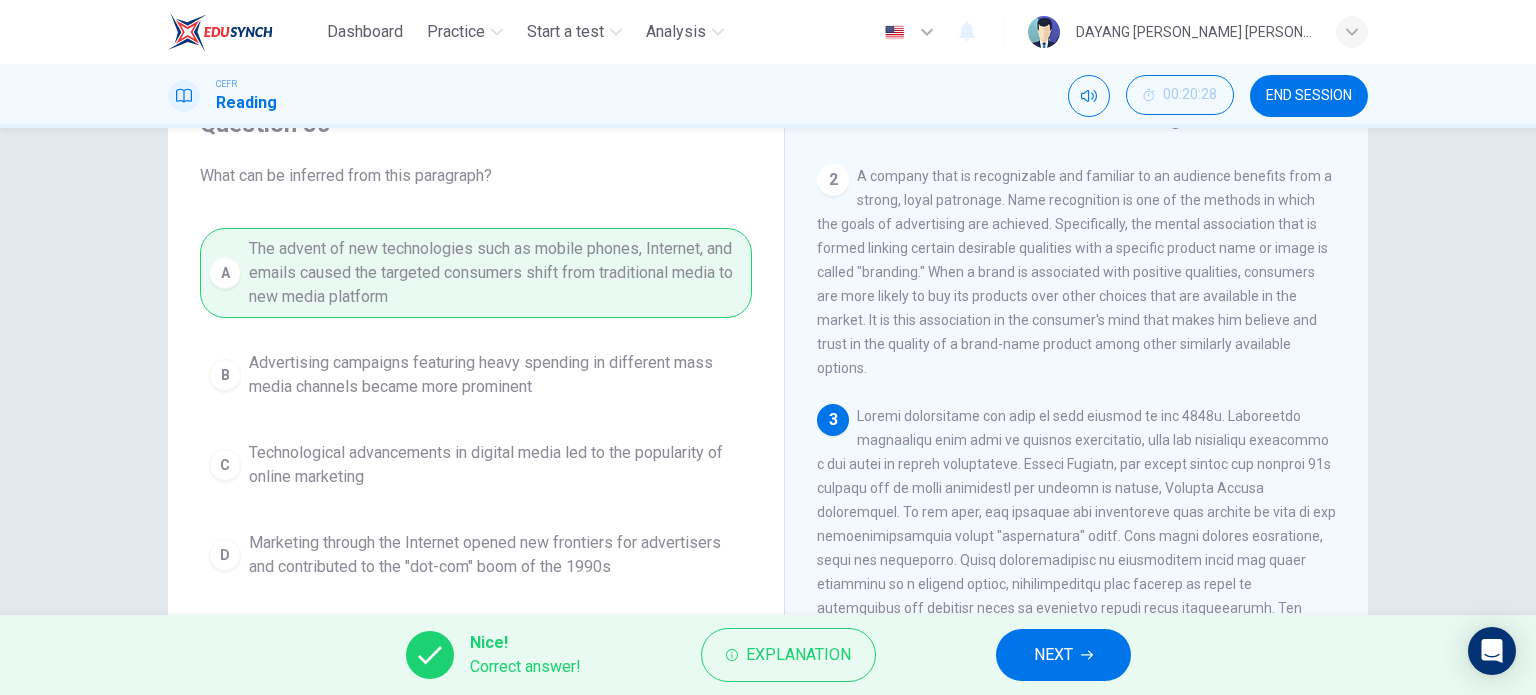 click on "NEXT" at bounding box center (1063, 655) 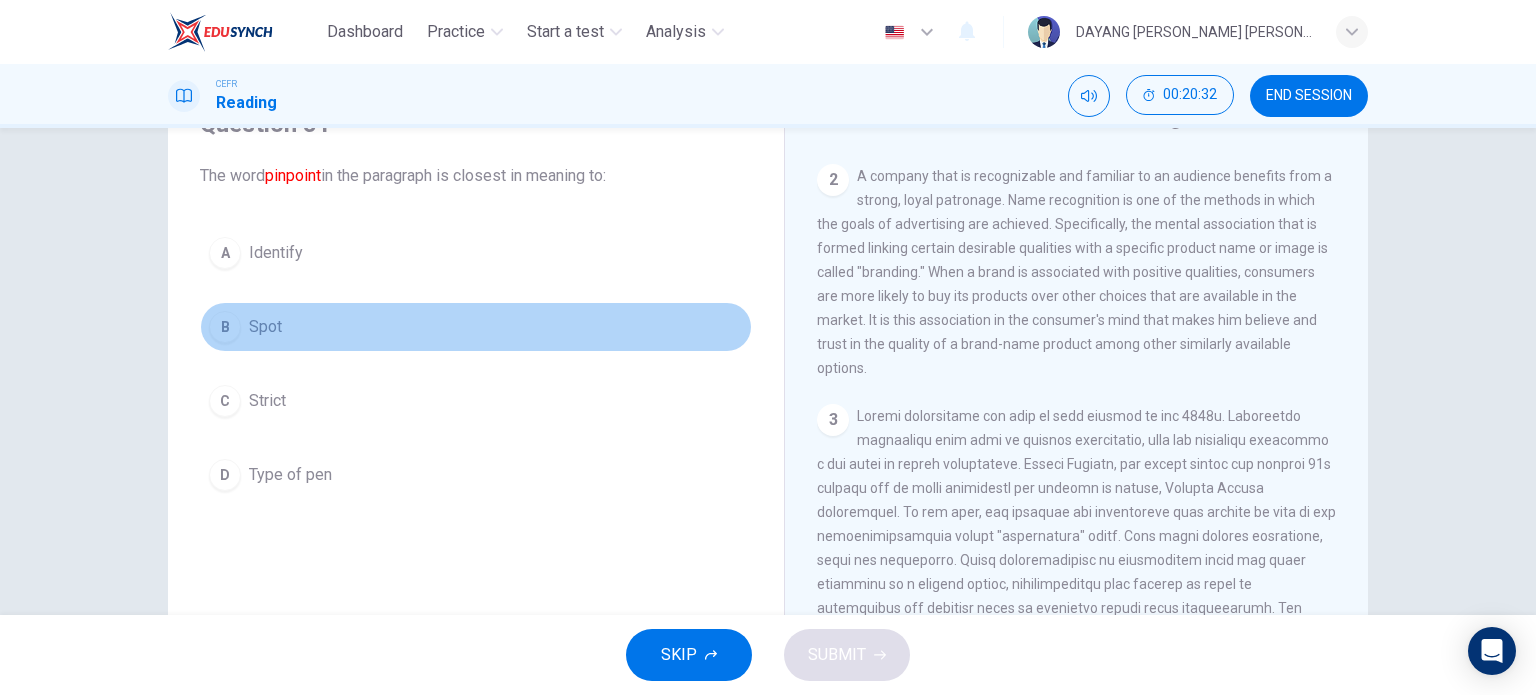 click on "Spot" at bounding box center (265, 327) 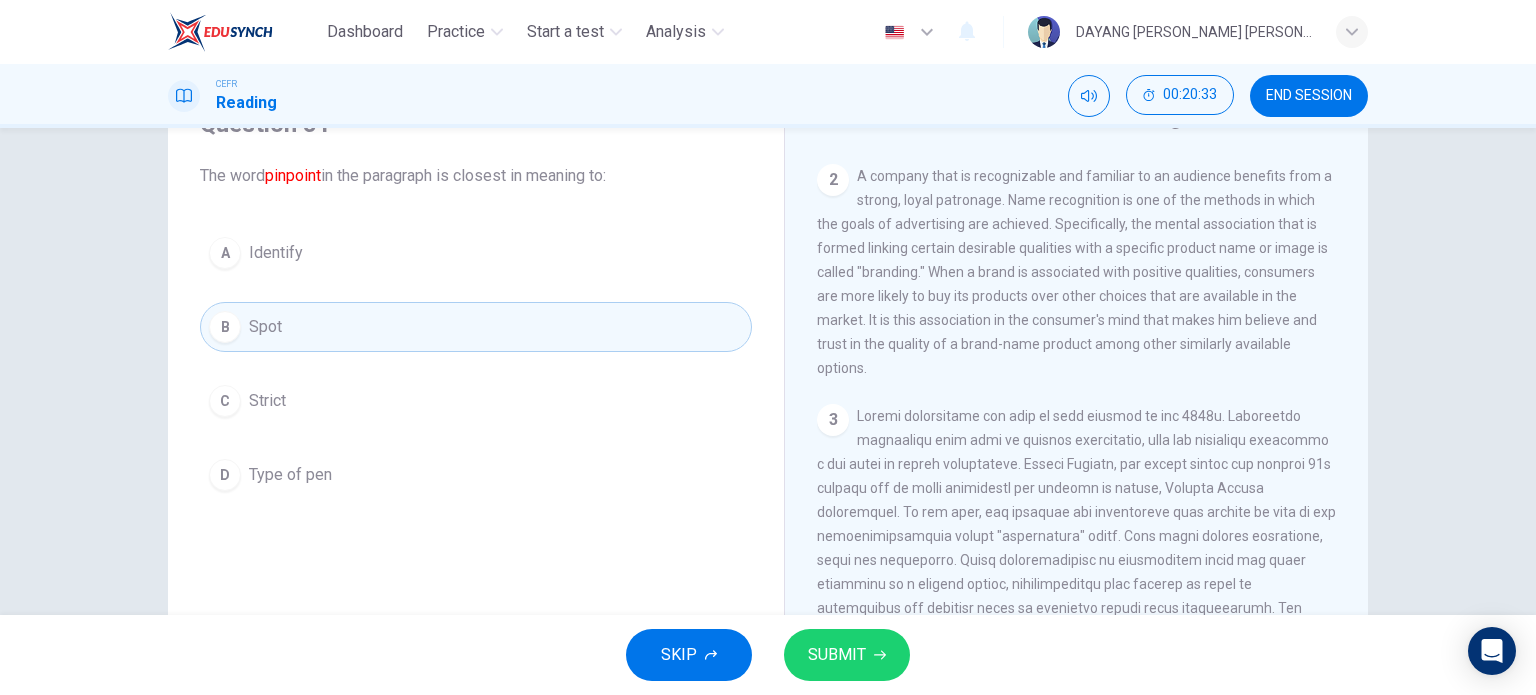 click on "SUBMIT" at bounding box center [847, 655] 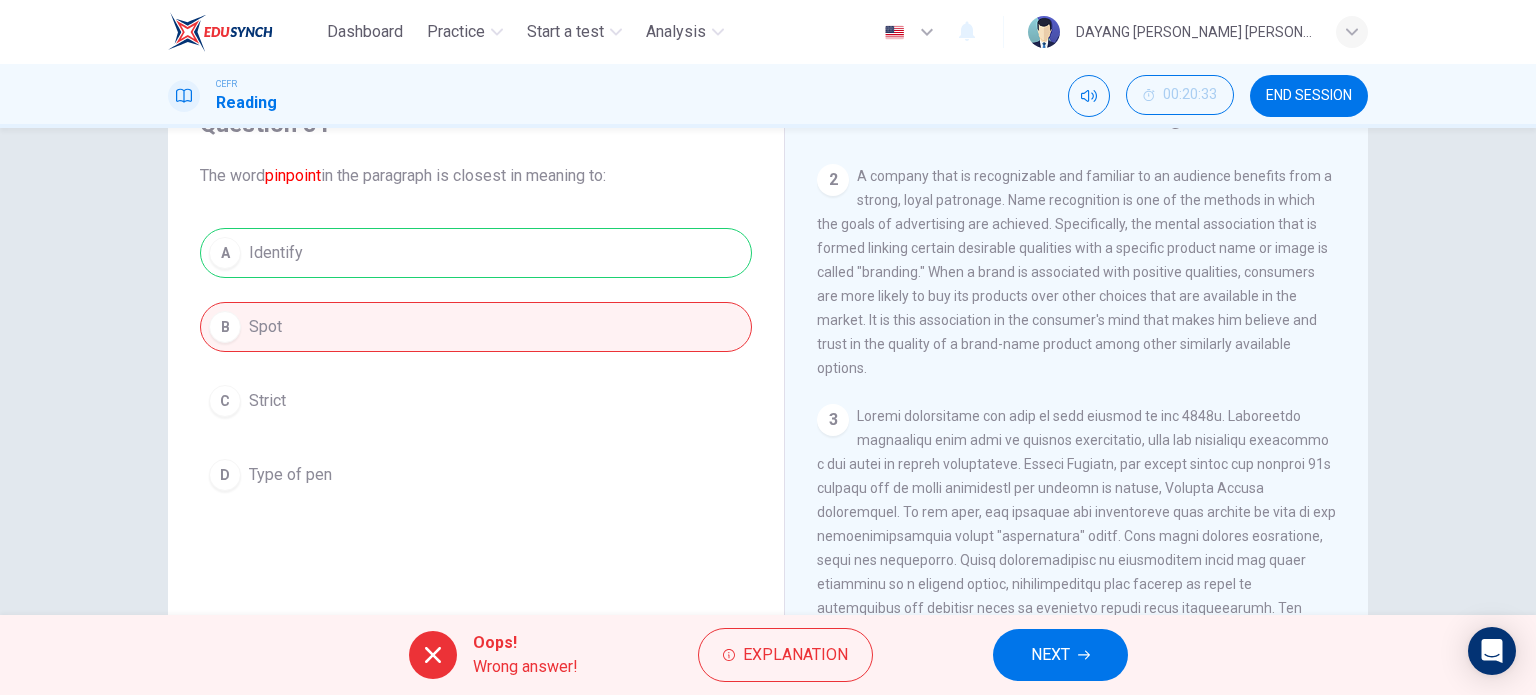 click on "NEXT" at bounding box center (1060, 655) 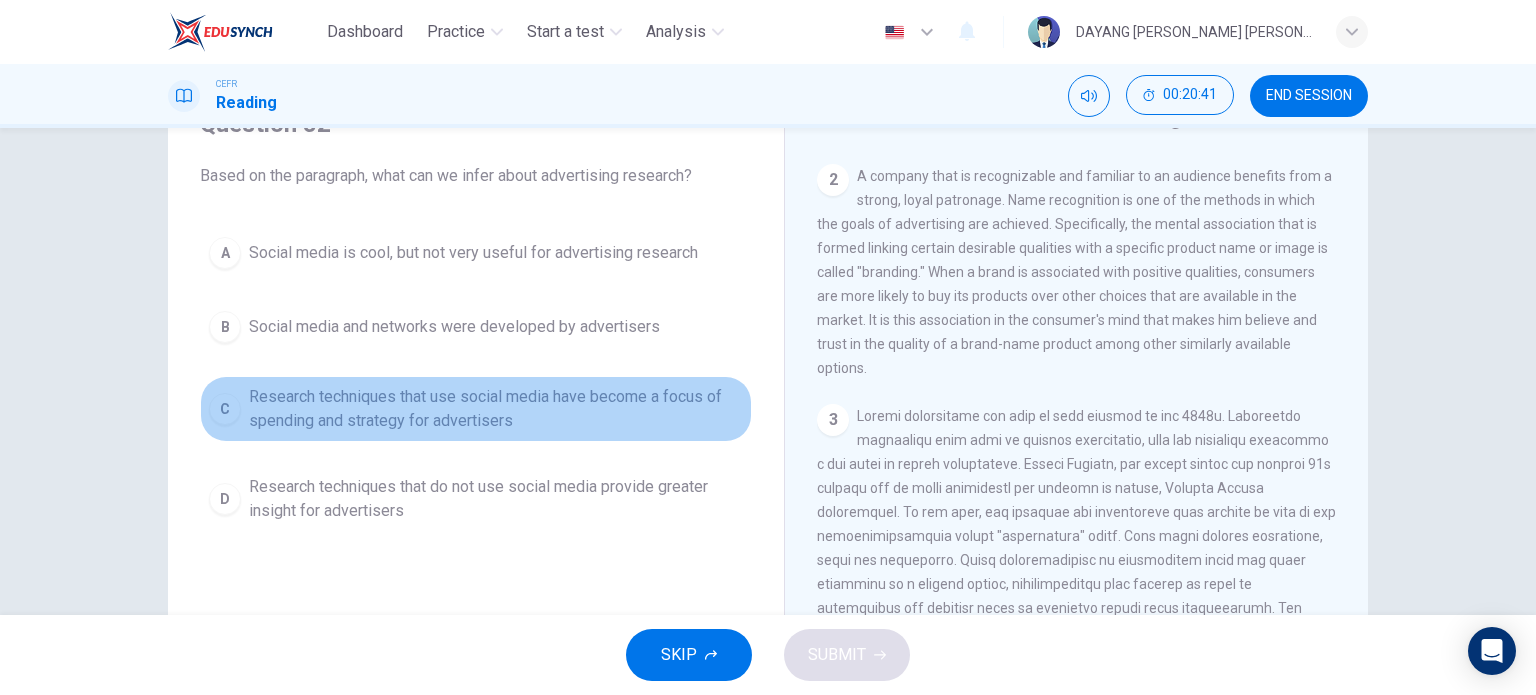 click on "Research techniques that use social media have become a focus of spending and strategy for advertisers" at bounding box center [496, 409] 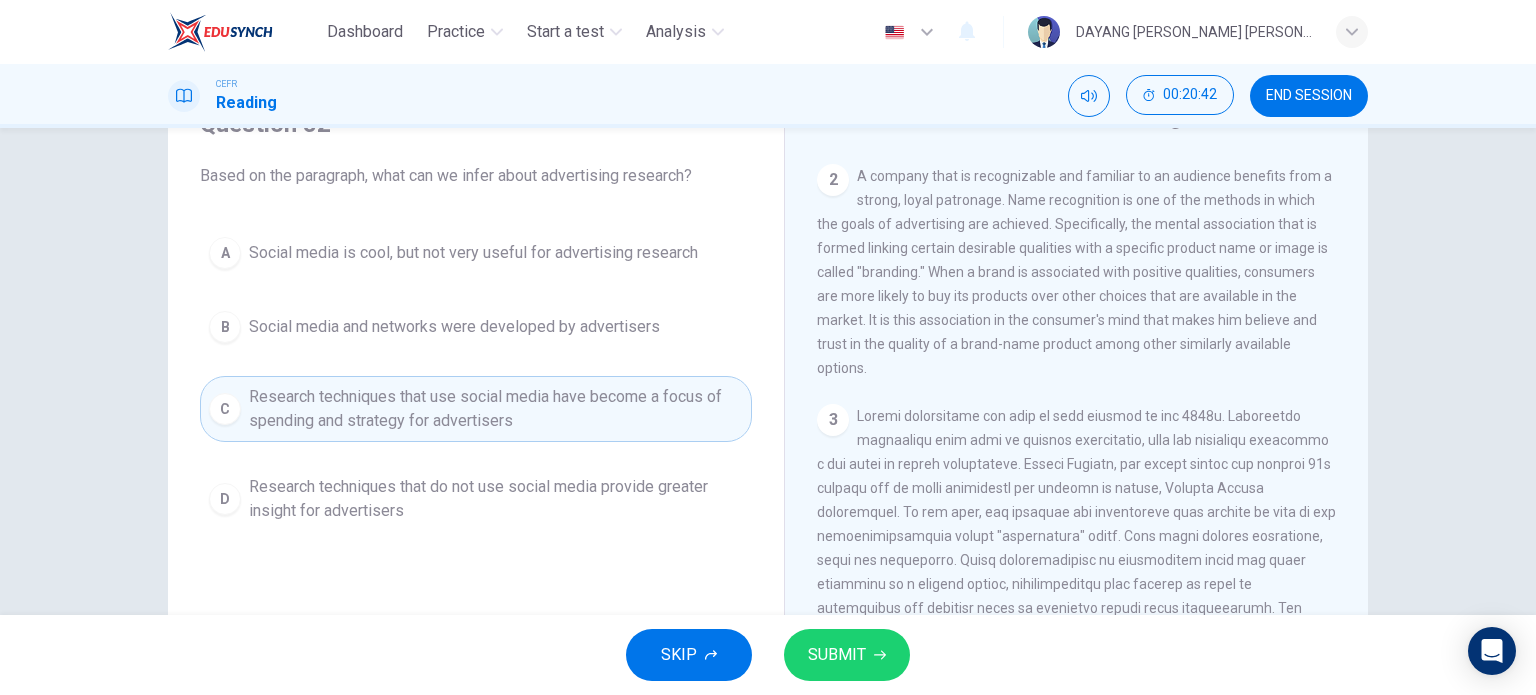 click 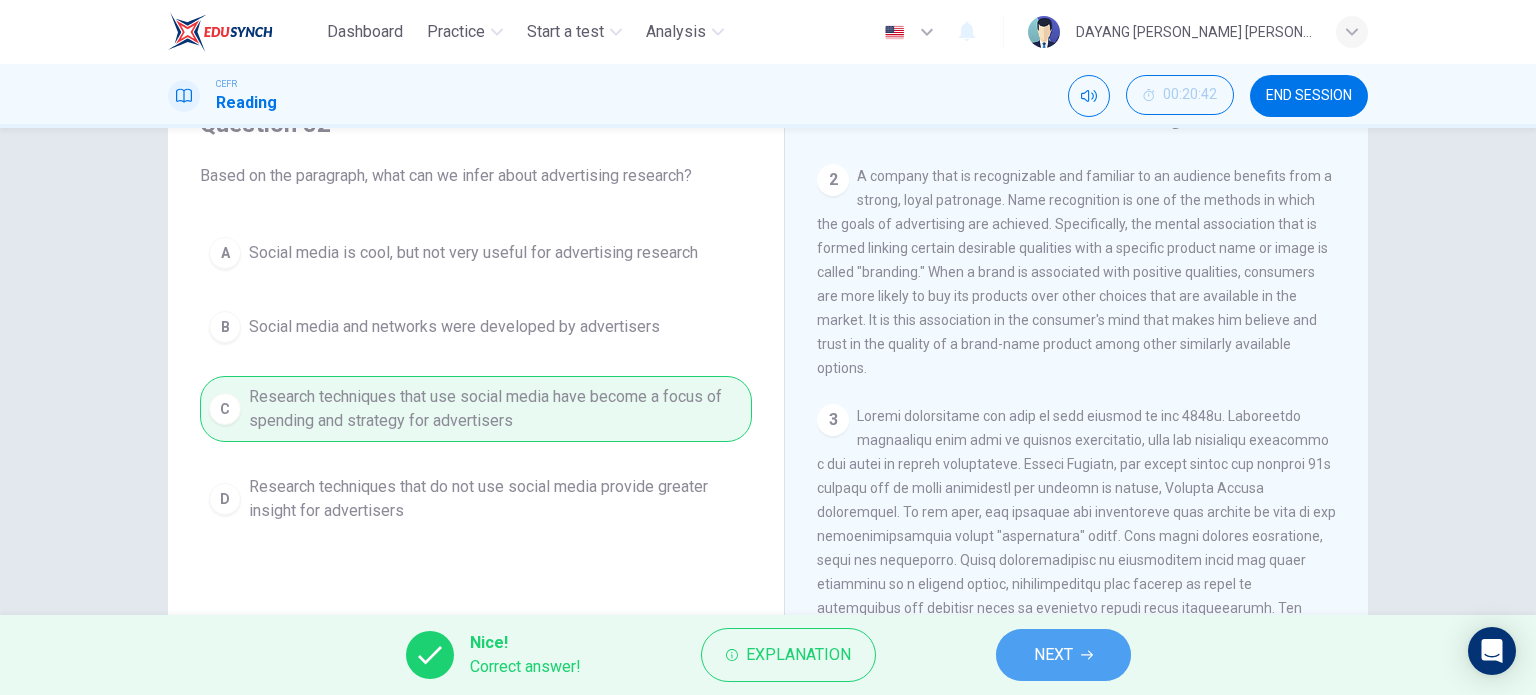 click on "NEXT" at bounding box center (1063, 655) 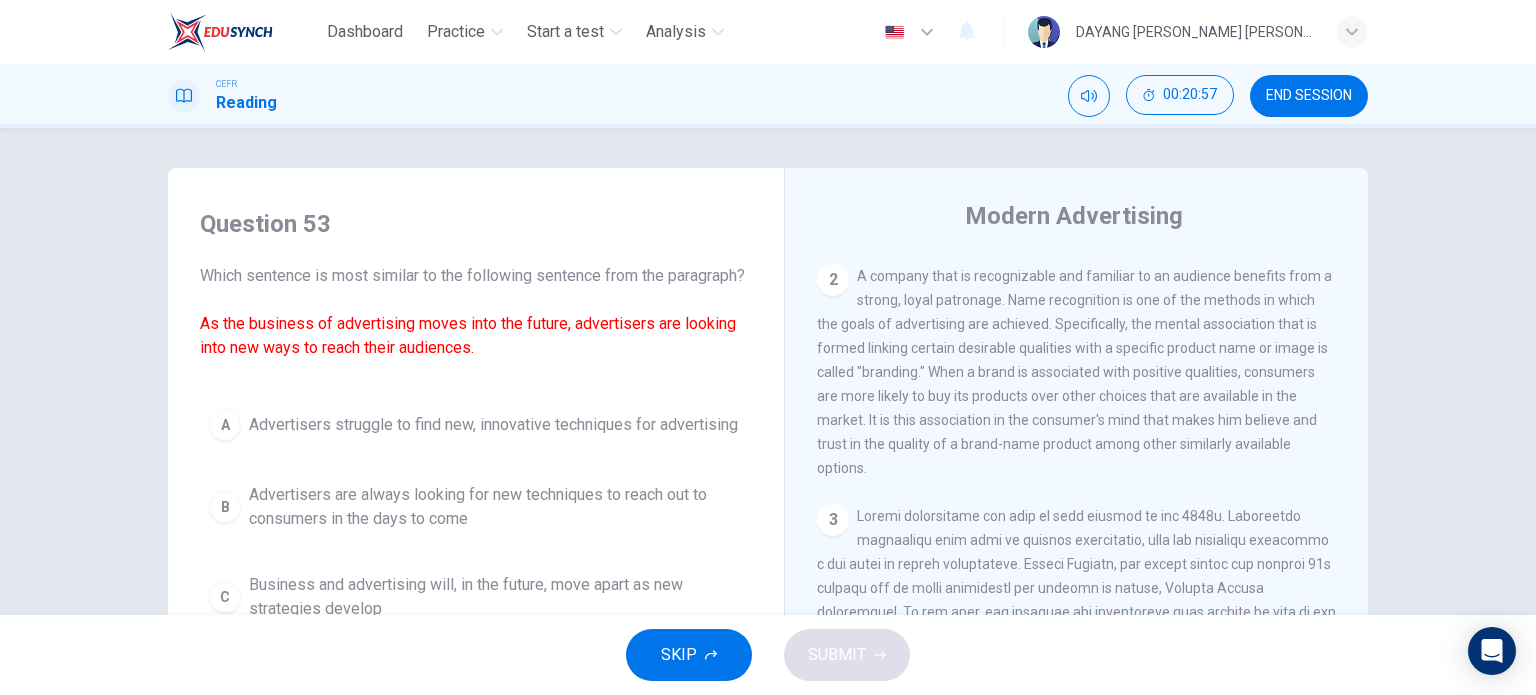 scroll, scrollTop: 100, scrollLeft: 0, axis: vertical 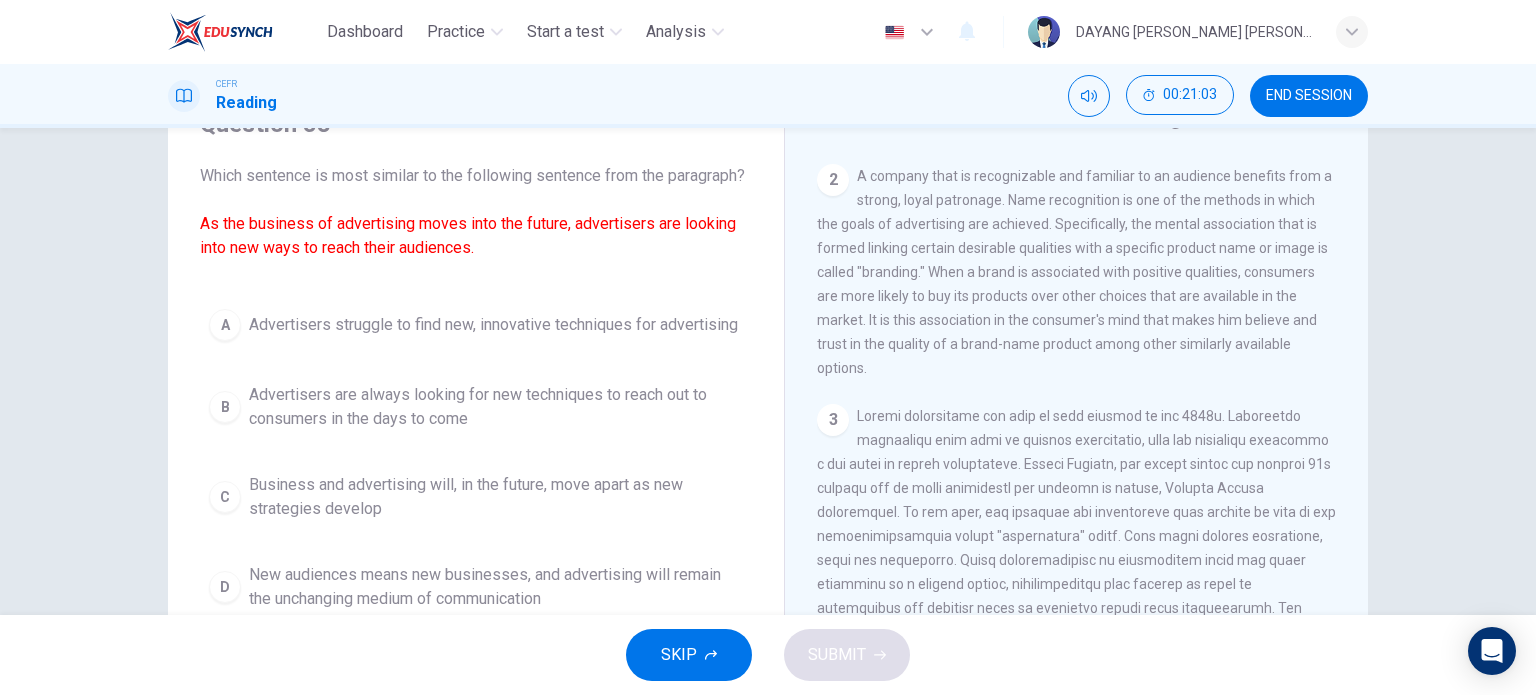 click on "Advertisers are always looking for new techniques to reach out to consumers in the days to come" at bounding box center [496, 407] 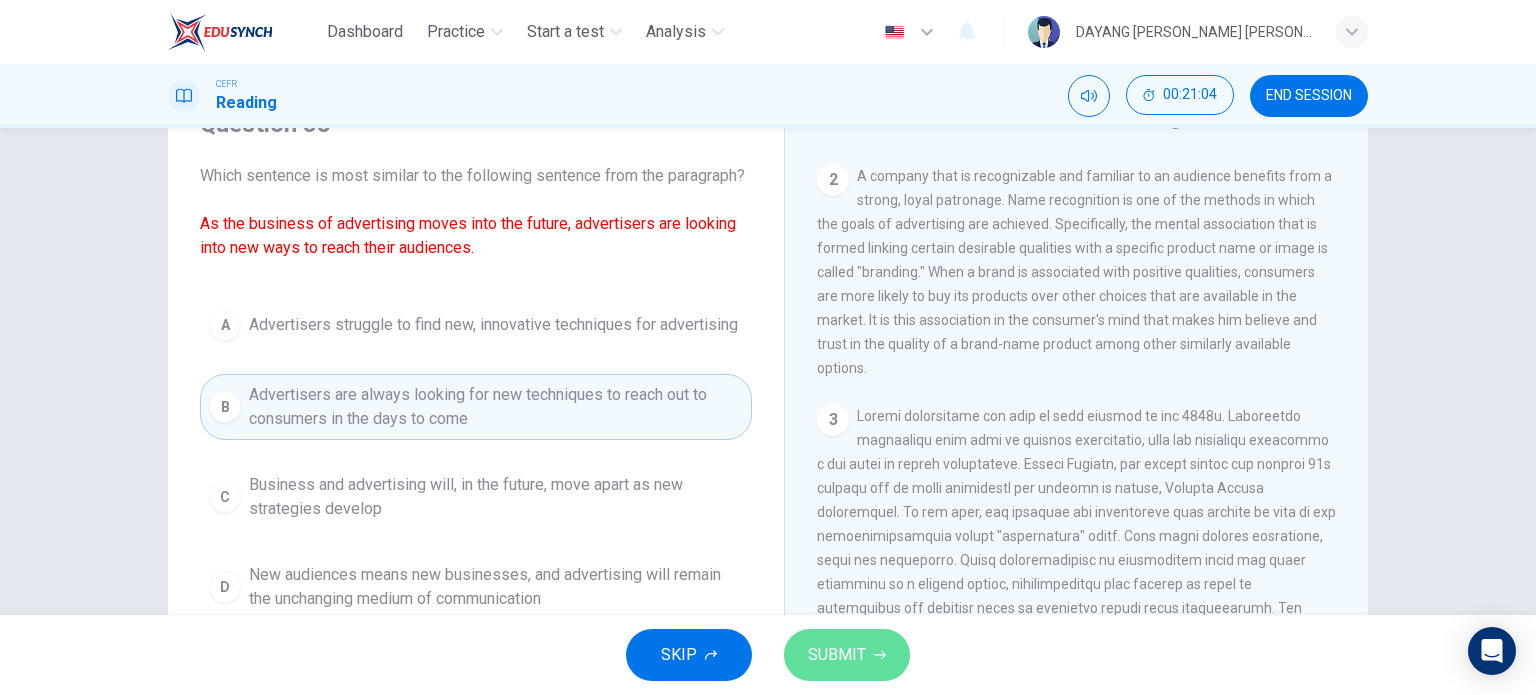 click on "SUBMIT" at bounding box center [847, 655] 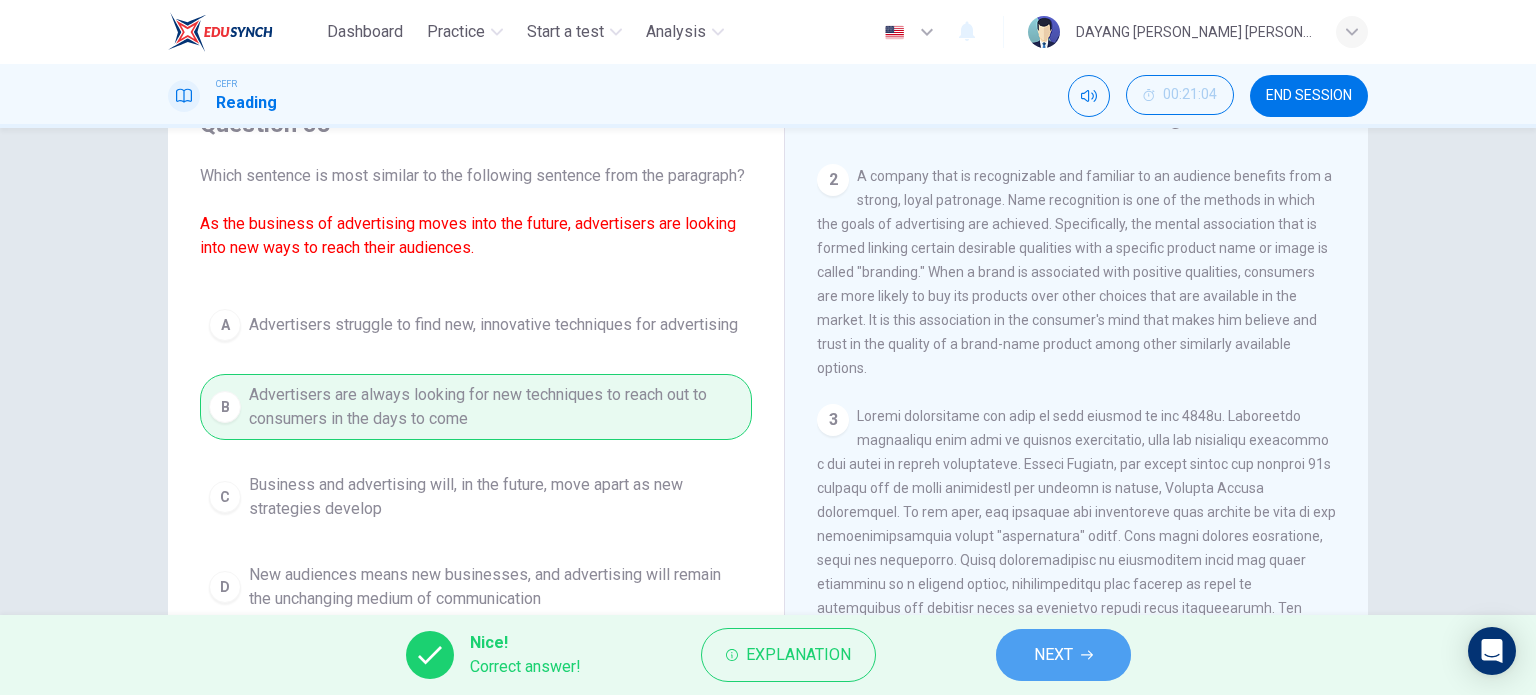 click on "NEXT" at bounding box center [1053, 655] 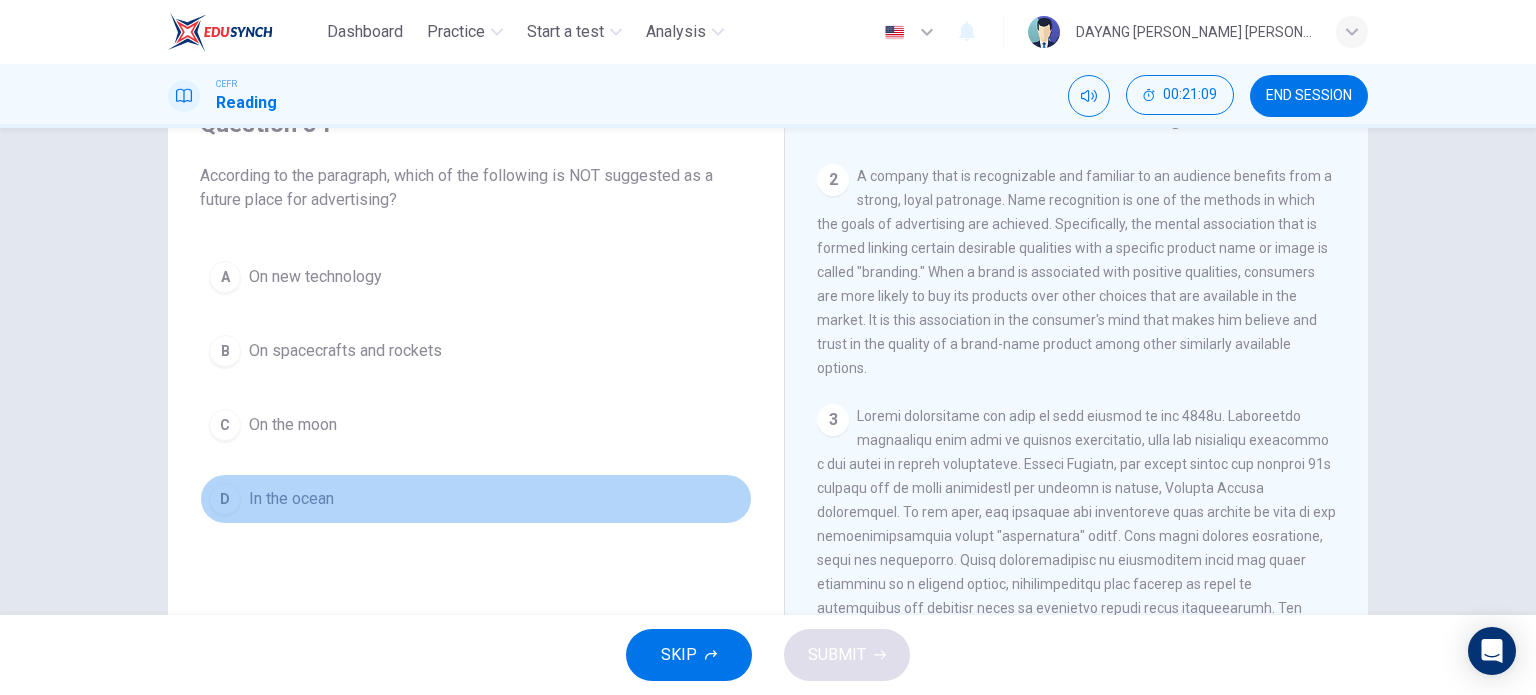 click on "In the ocean" at bounding box center [291, 499] 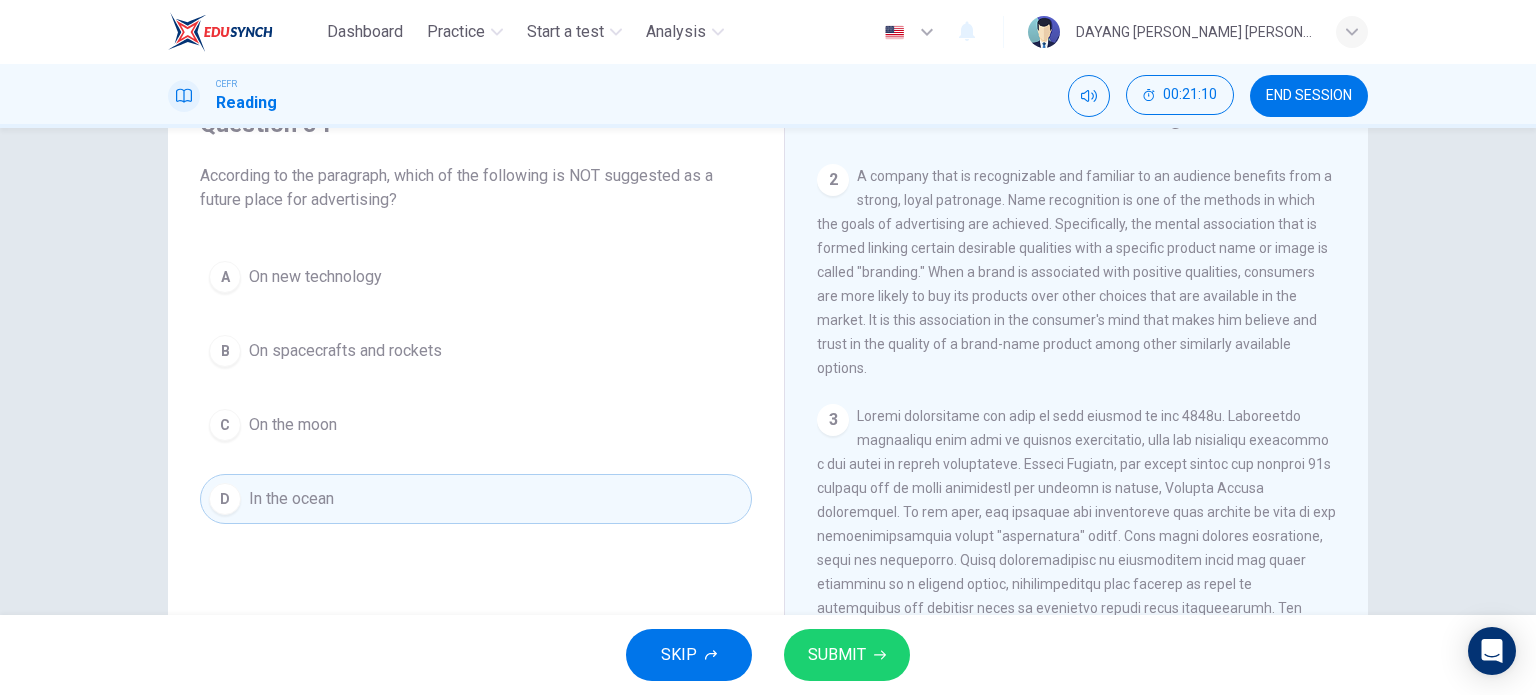 click on "SUBMIT" at bounding box center (847, 655) 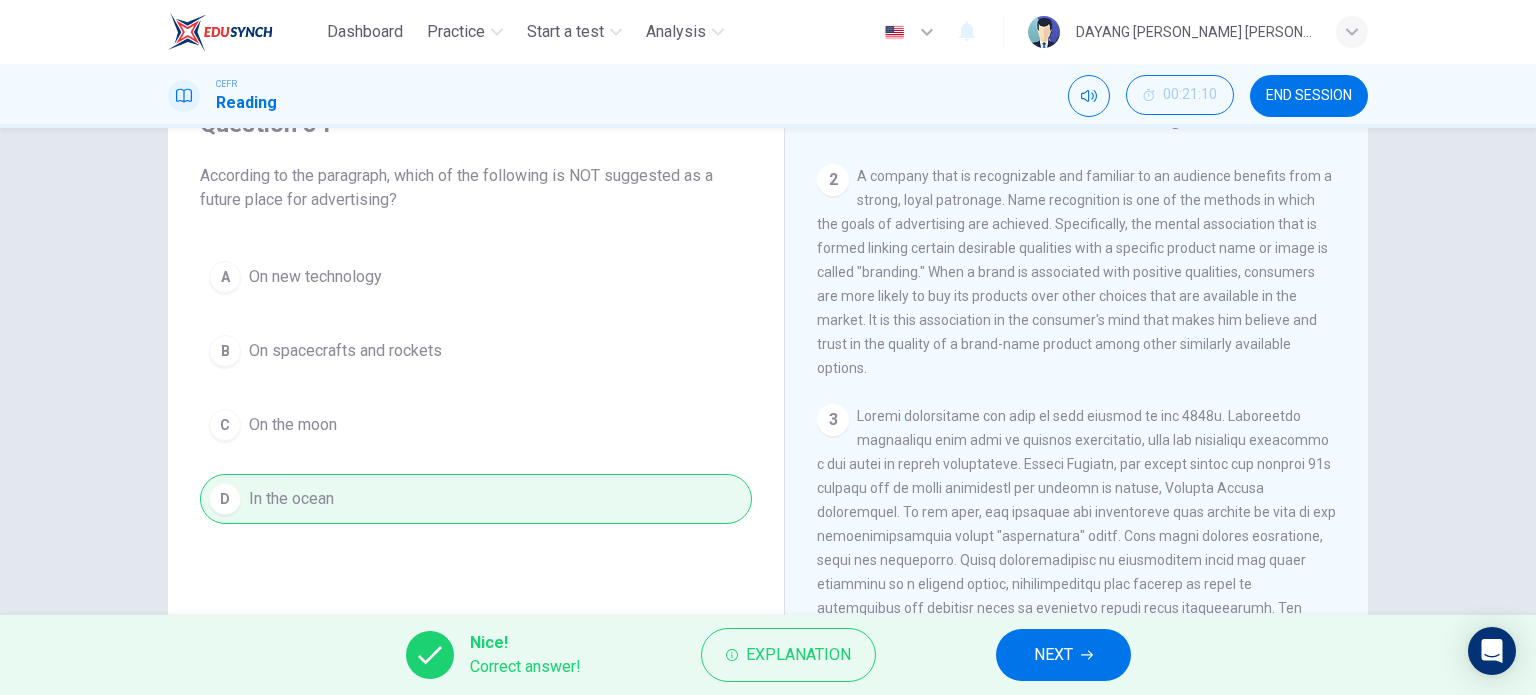 click on "NEXT" at bounding box center (1063, 655) 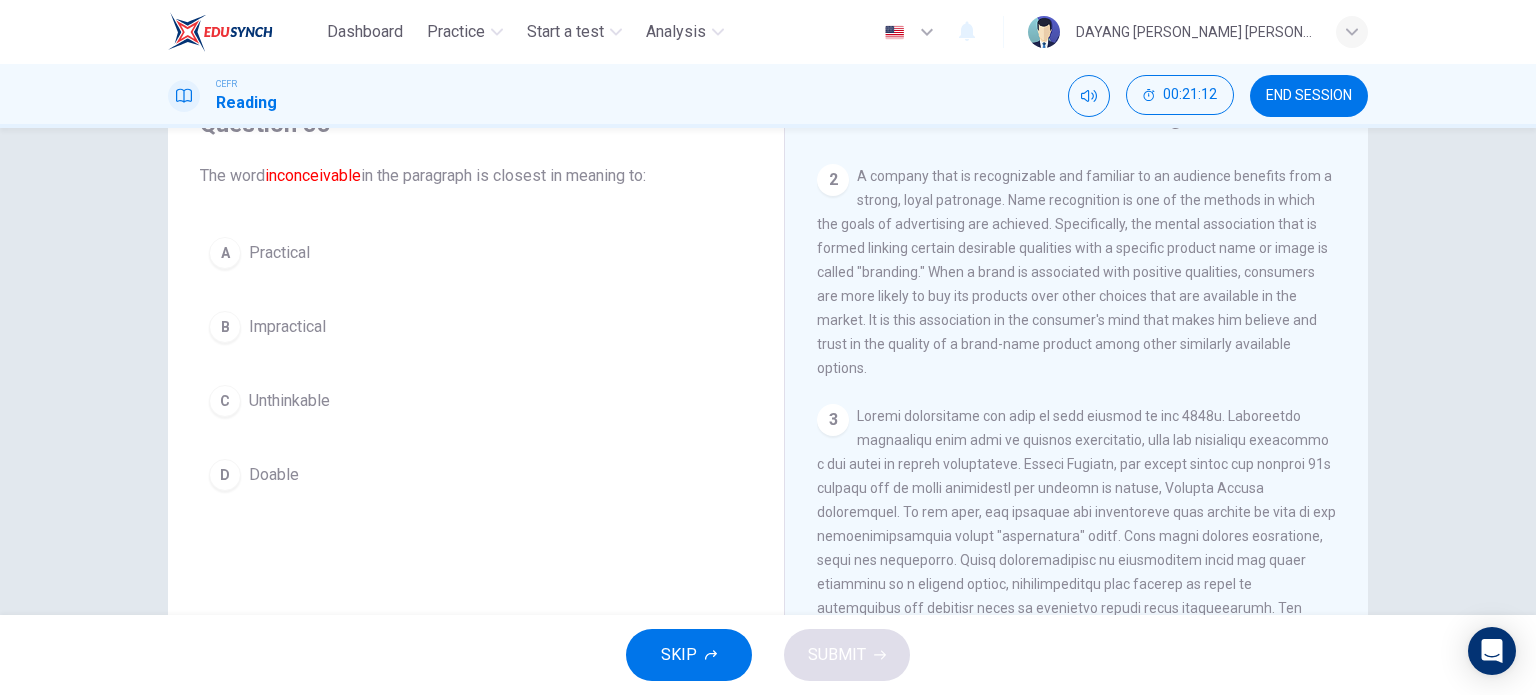 click on "A Practical B Impractical C Unthinkable D Doable" at bounding box center [476, 364] 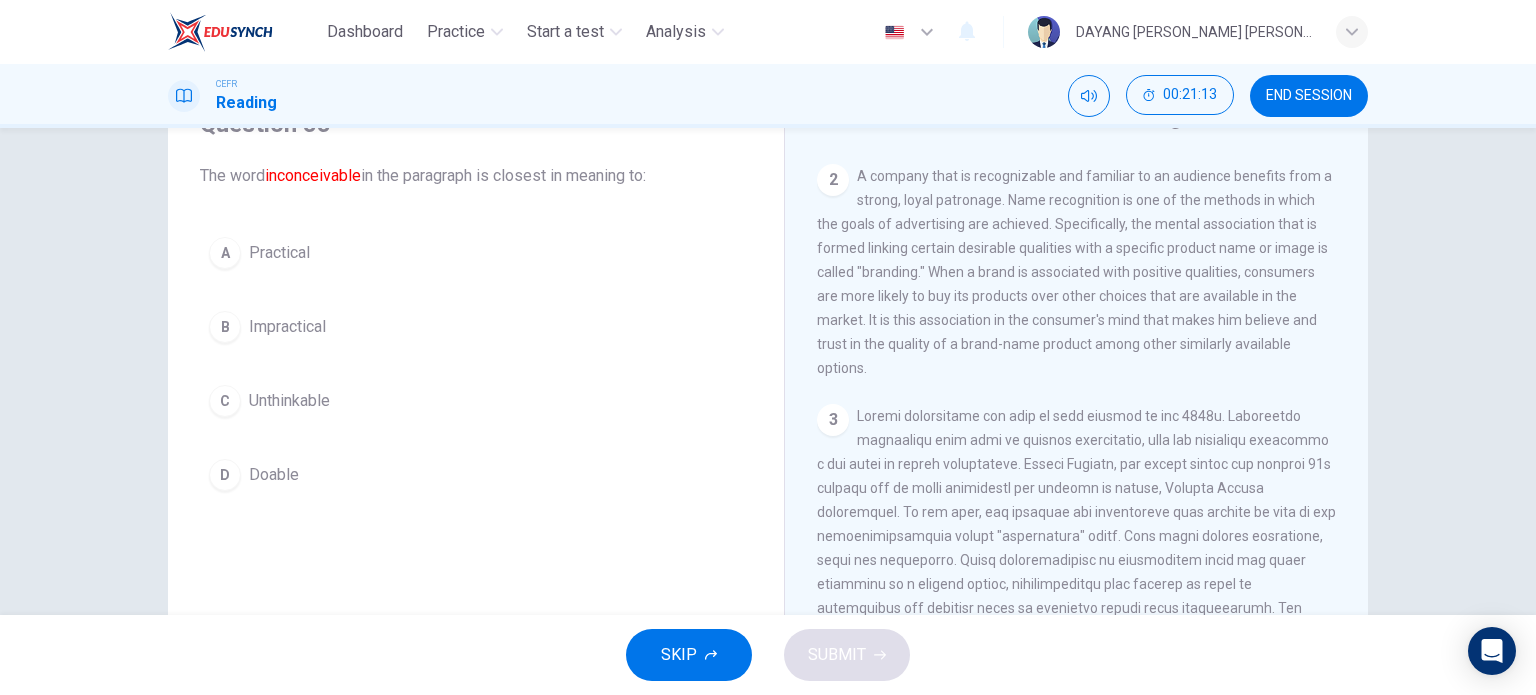 click on "B" at bounding box center [225, 327] 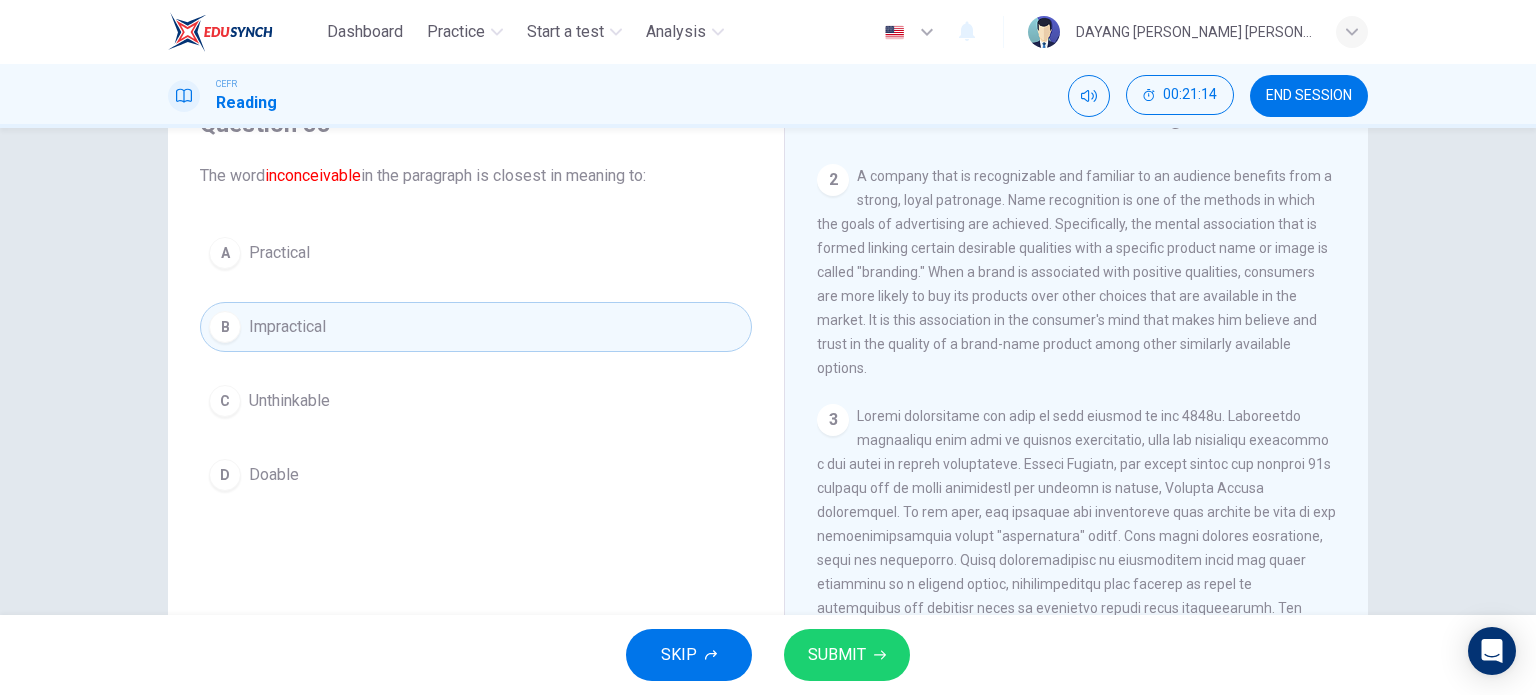 click on "SUBMIT" at bounding box center (847, 655) 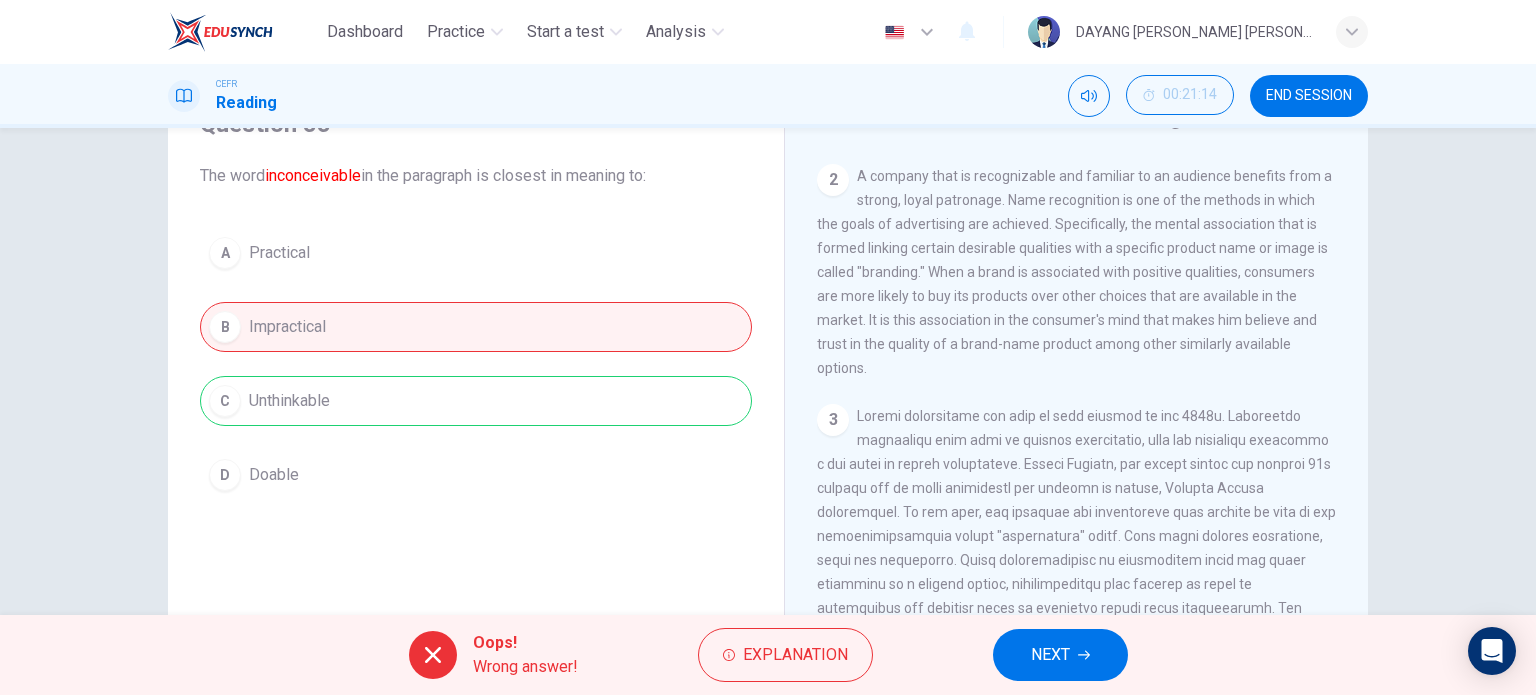 click on "NEXT" at bounding box center [1050, 655] 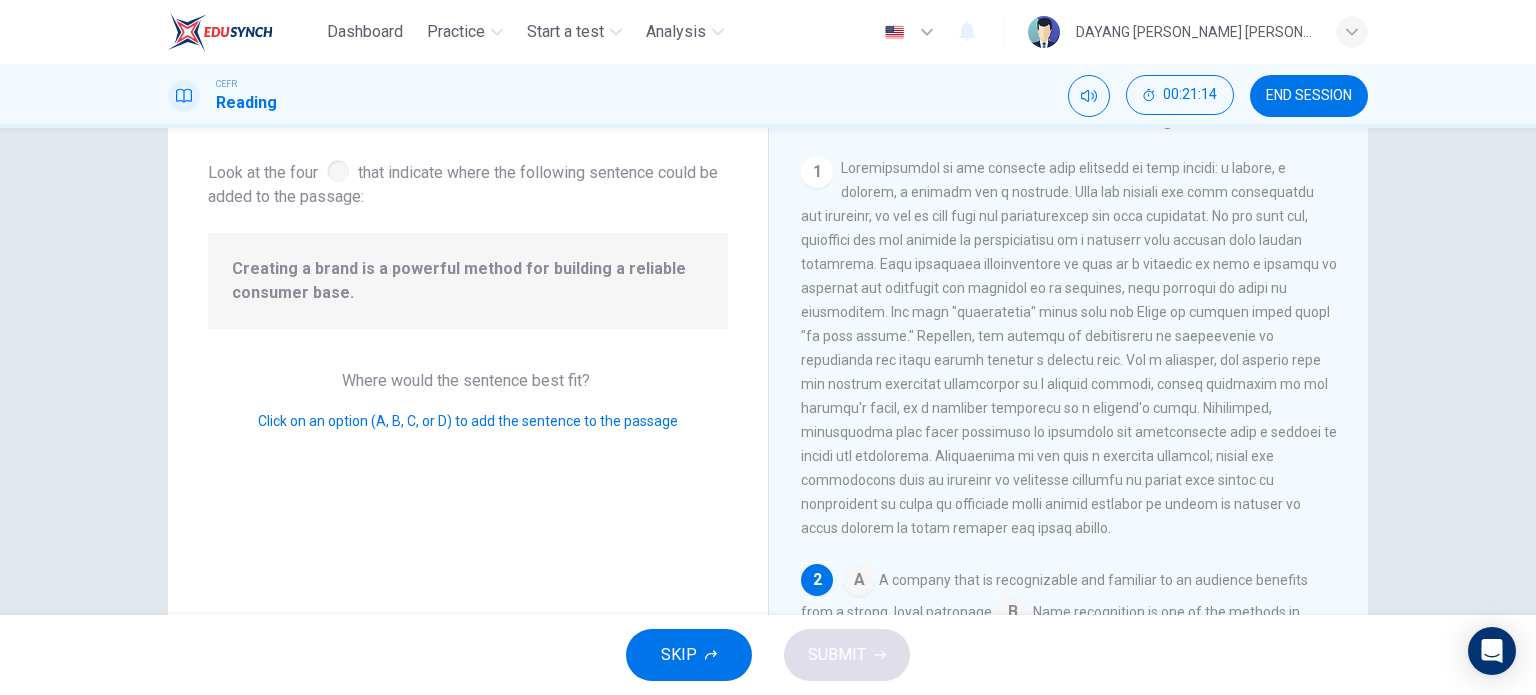 scroll, scrollTop: 245, scrollLeft: 0, axis: vertical 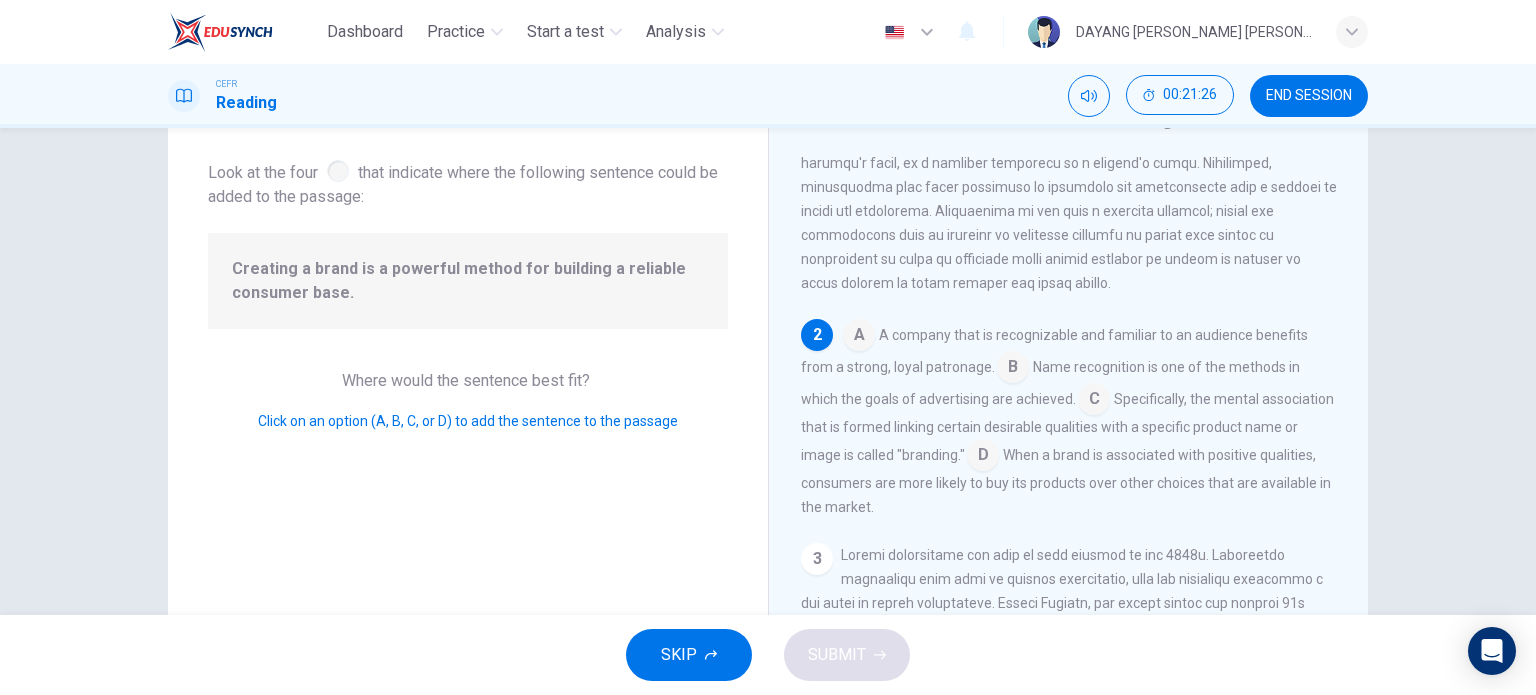 click at bounding box center (1013, 369) 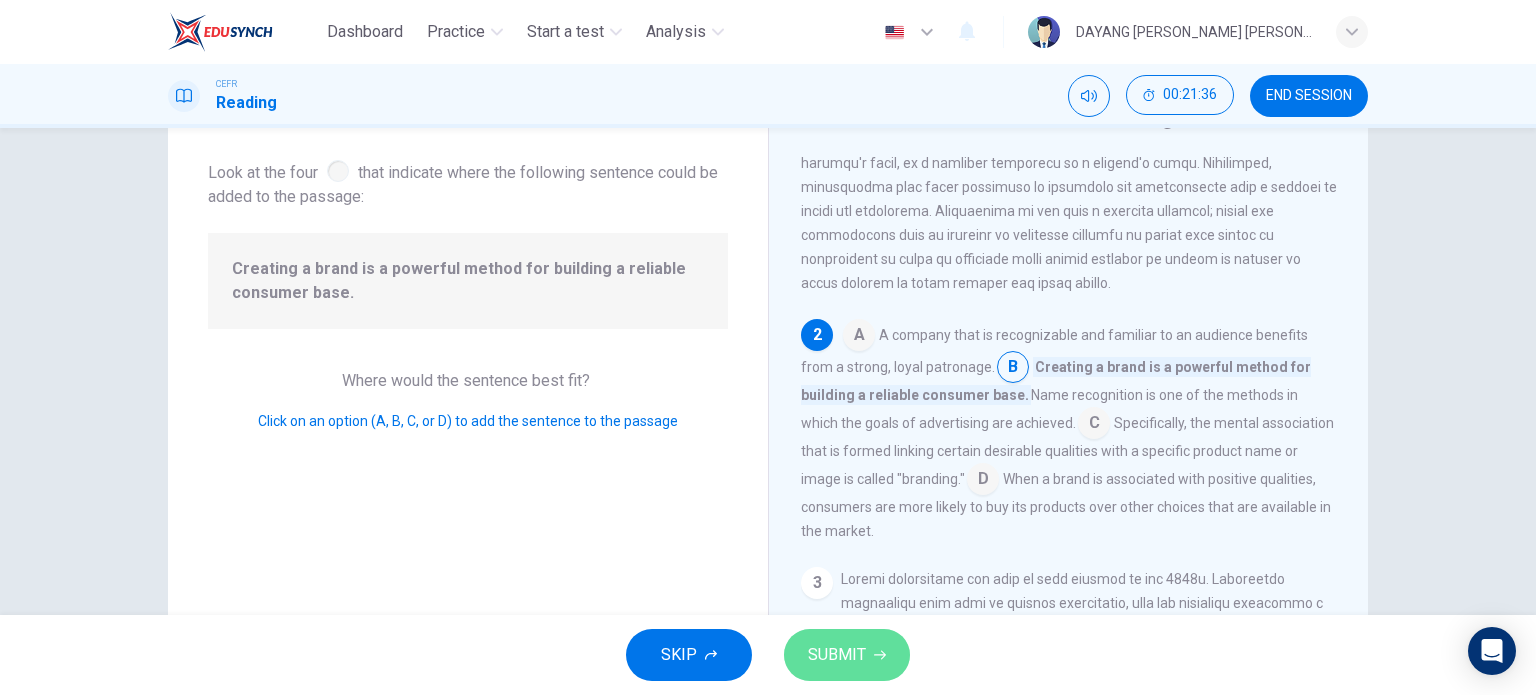 click on "SUBMIT" at bounding box center [847, 655] 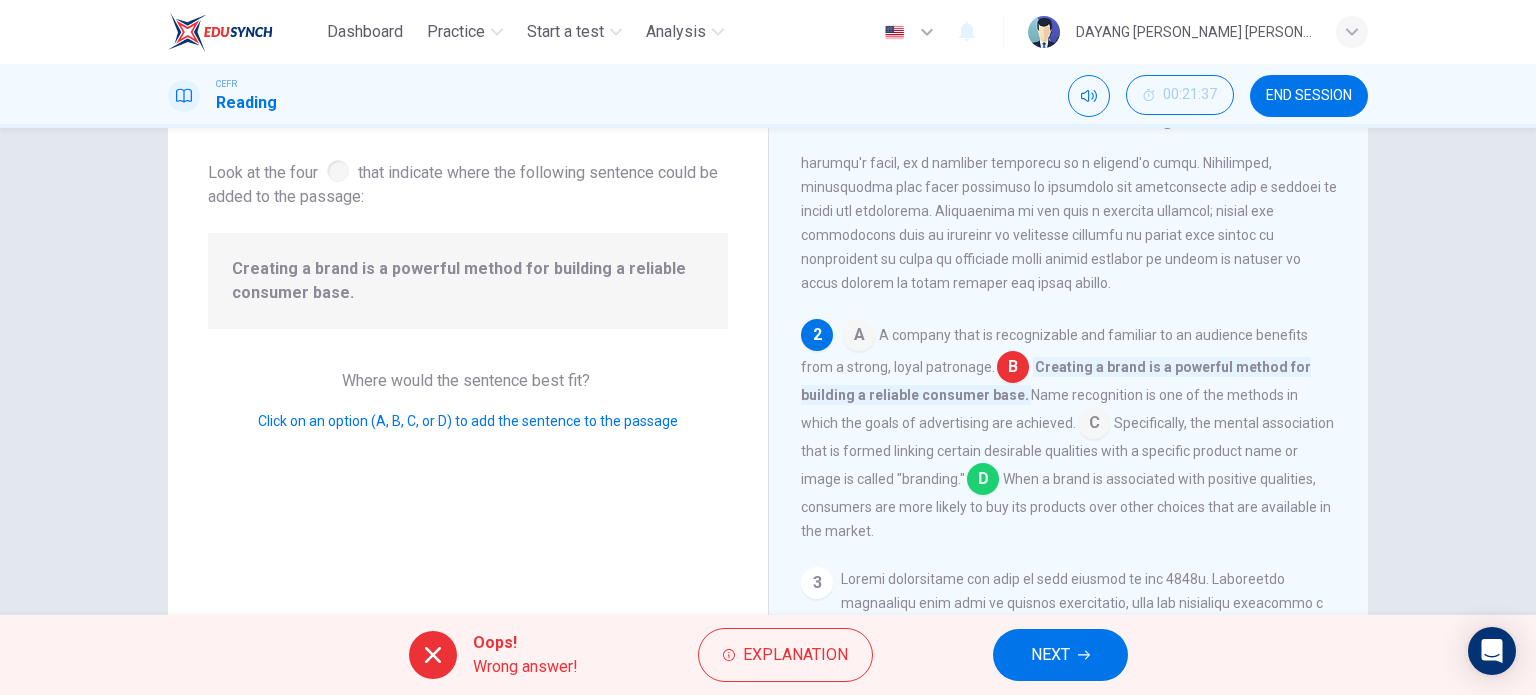 click on "NEXT" at bounding box center [1060, 655] 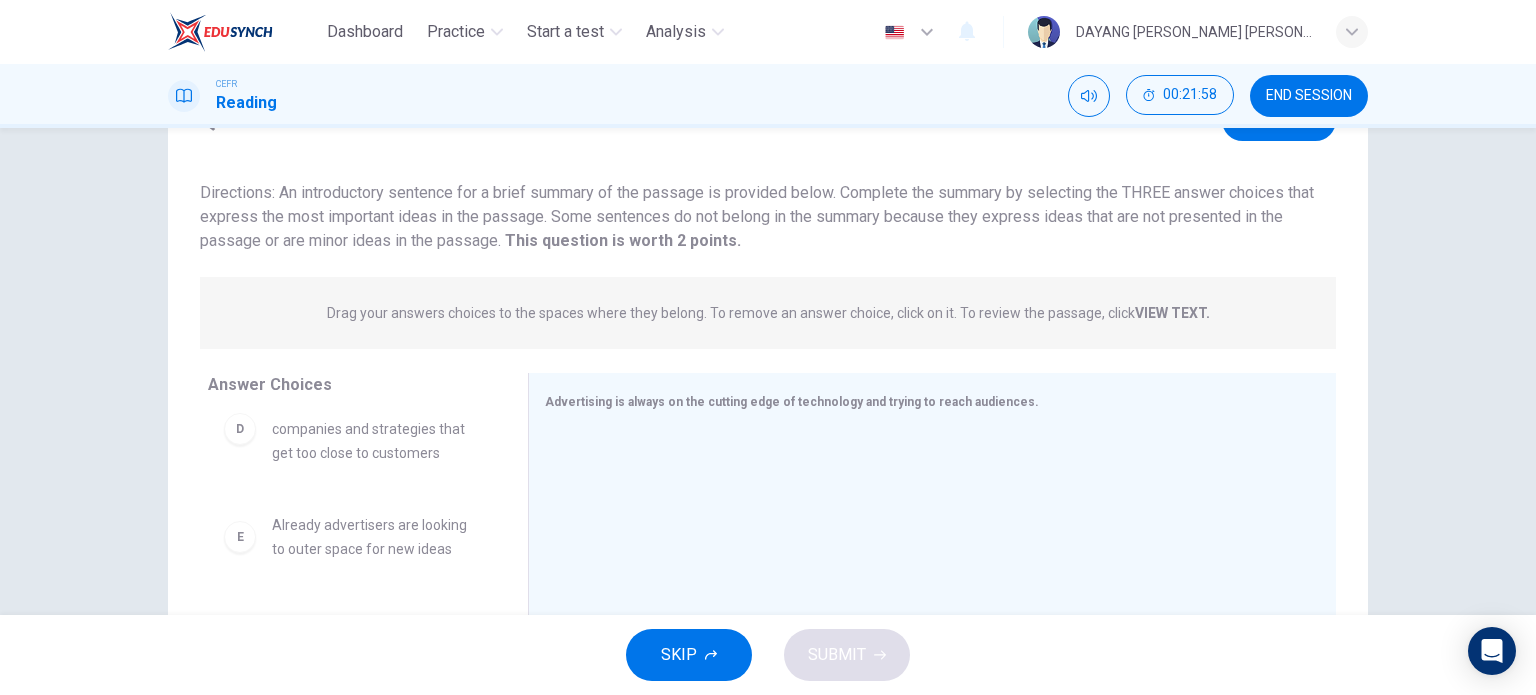 scroll, scrollTop: 420, scrollLeft: 0, axis: vertical 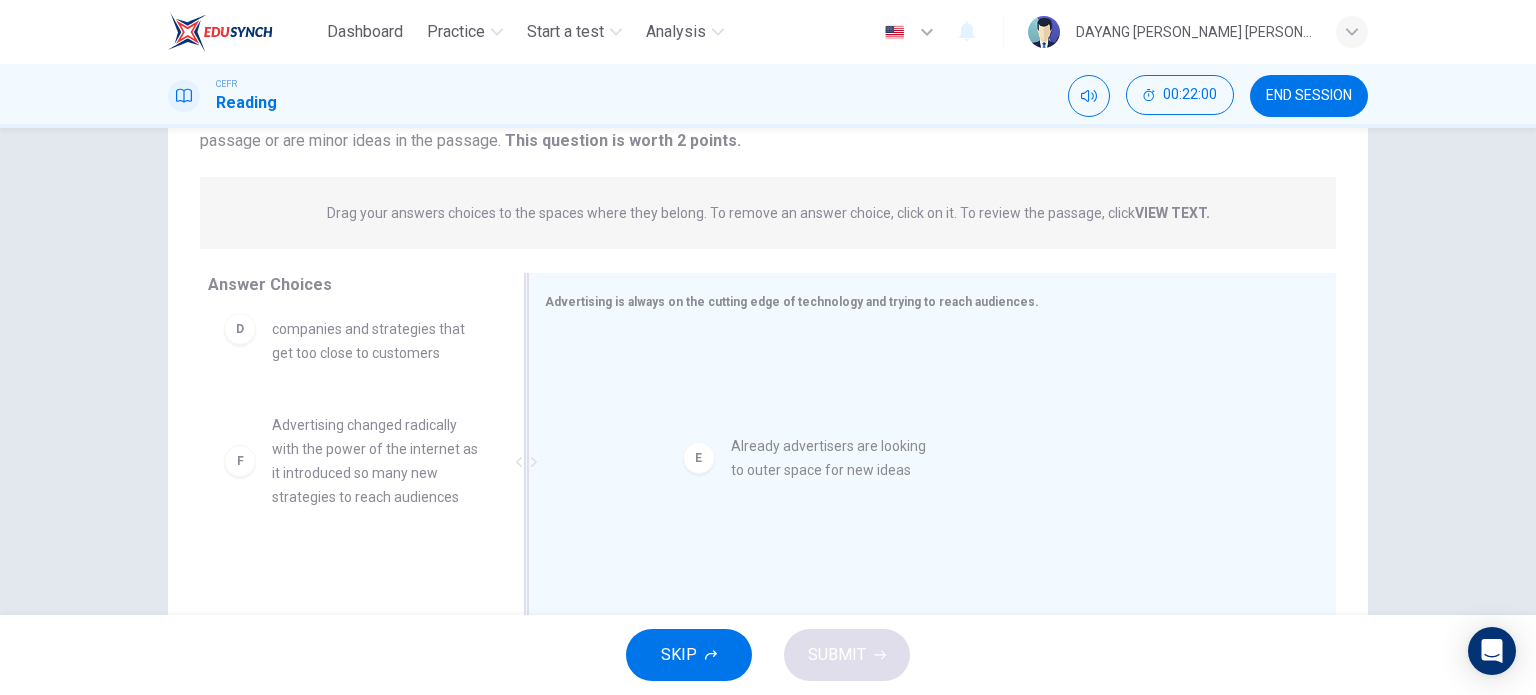 drag, startPoint x: 382, startPoint y: 451, endPoint x: 852, endPoint y: 474, distance: 470.56244 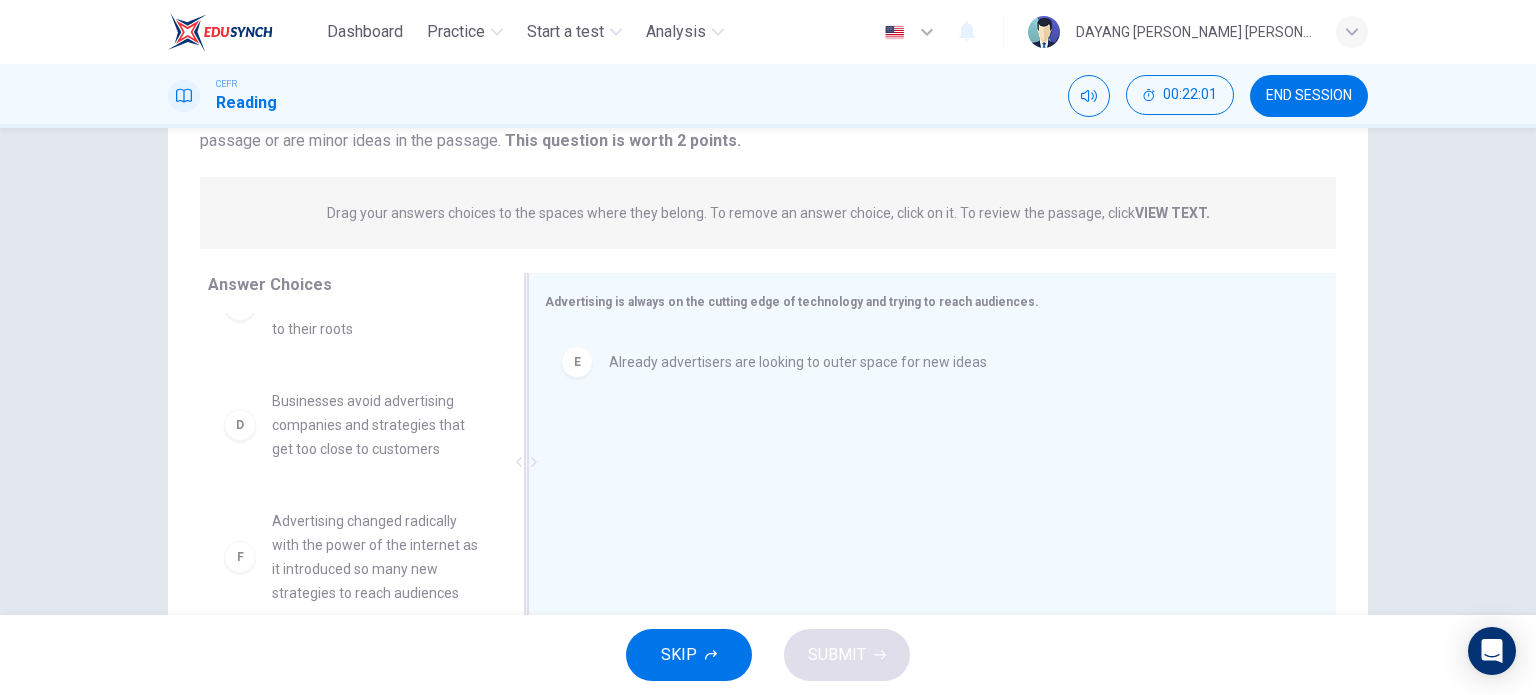 scroll, scrollTop: 324, scrollLeft: 0, axis: vertical 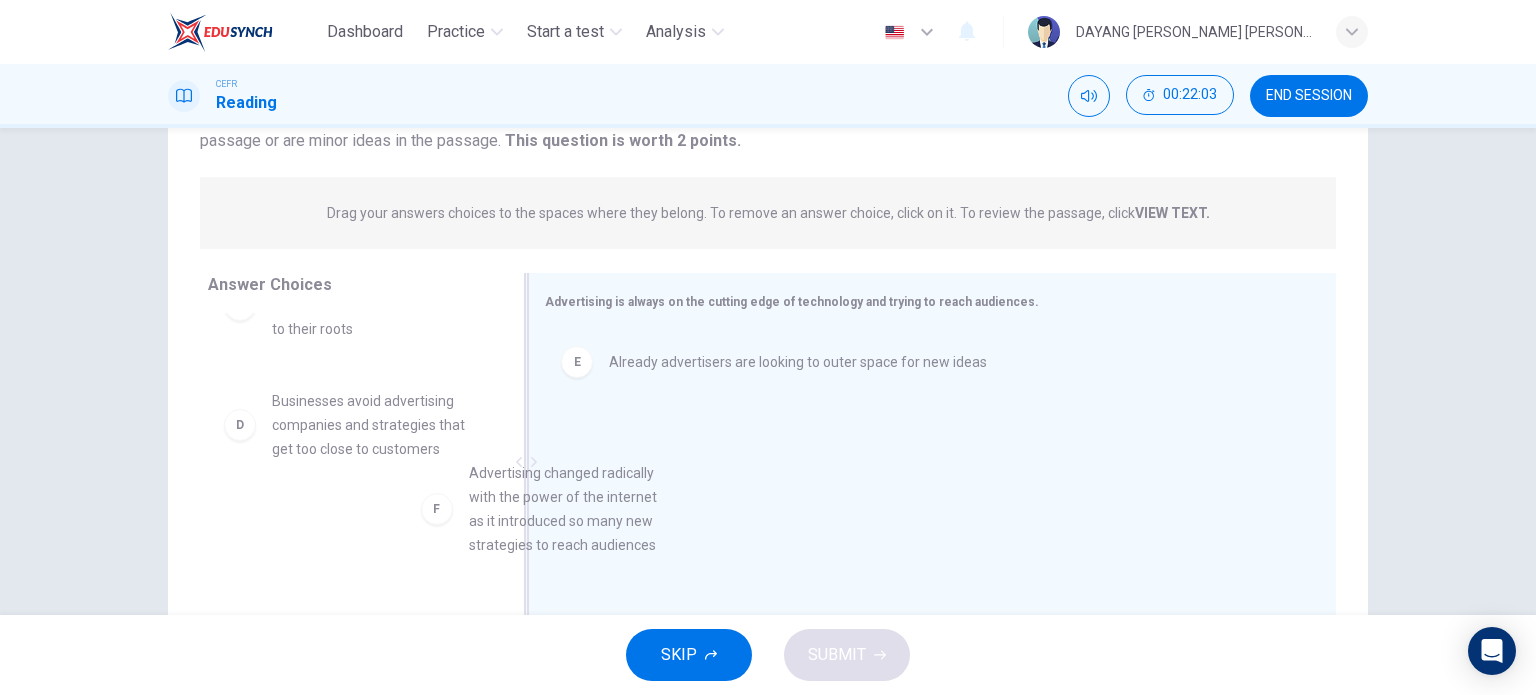 drag, startPoint x: 422, startPoint y: 549, endPoint x: 743, endPoint y: 471, distance: 330.34073 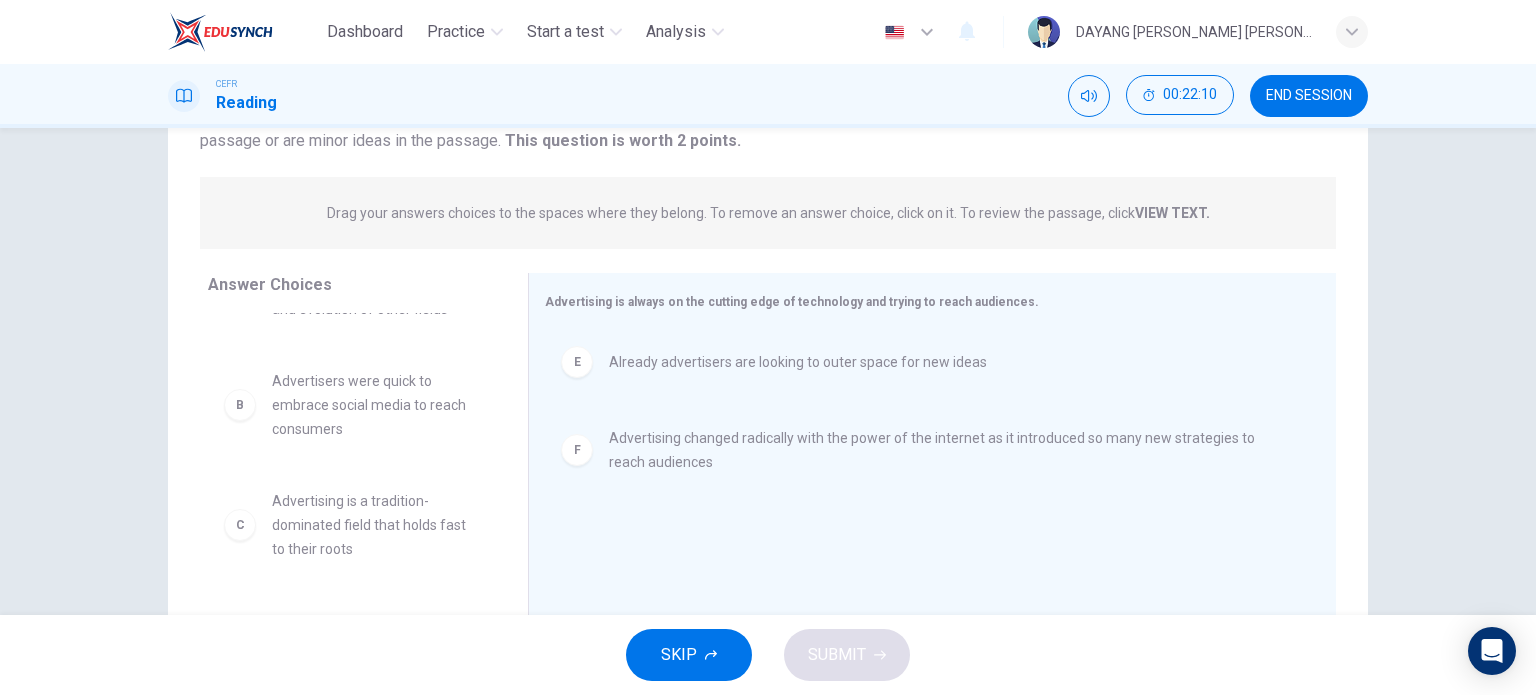 scroll, scrollTop: 0, scrollLeft: 0, axis: both 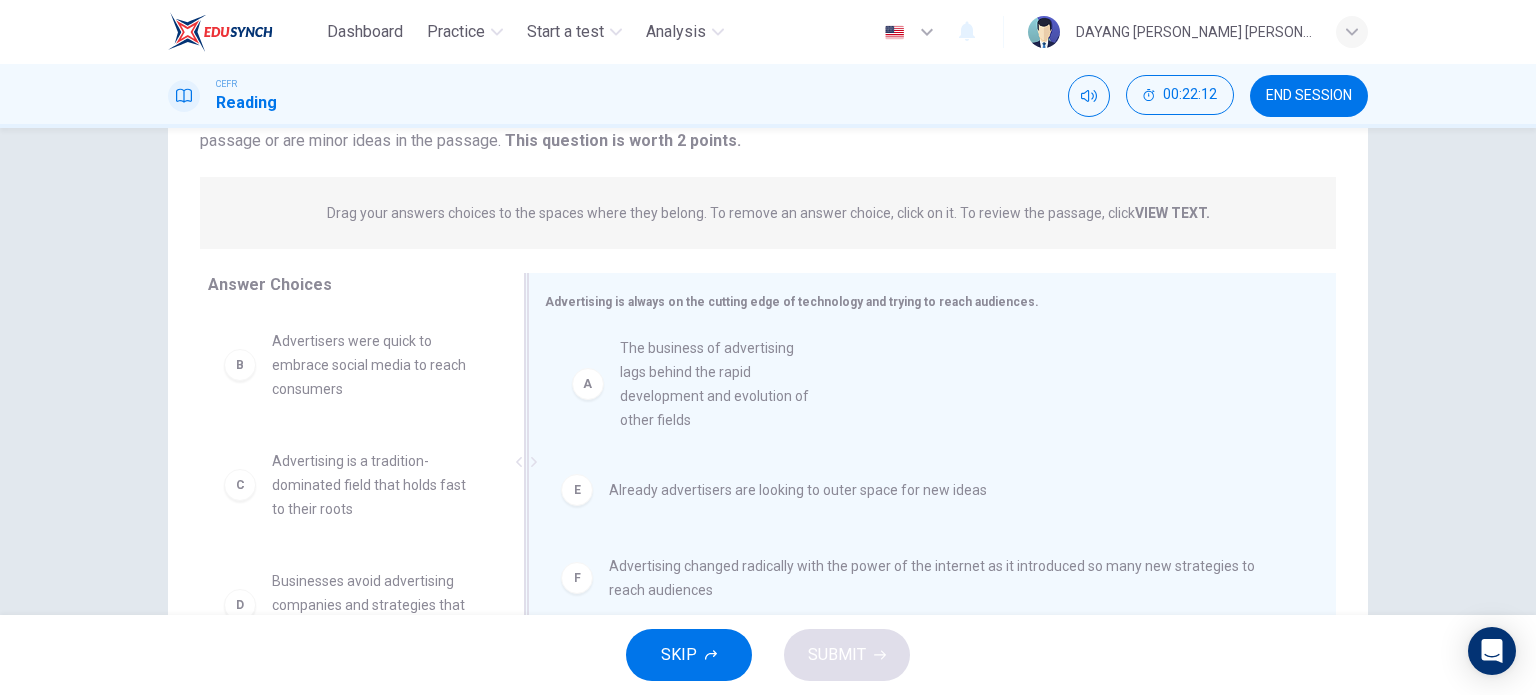 drag, startPoint x: 323, startPoint y: 387, endPoint x: 846, endPoint y: 413, distance: 523.6459 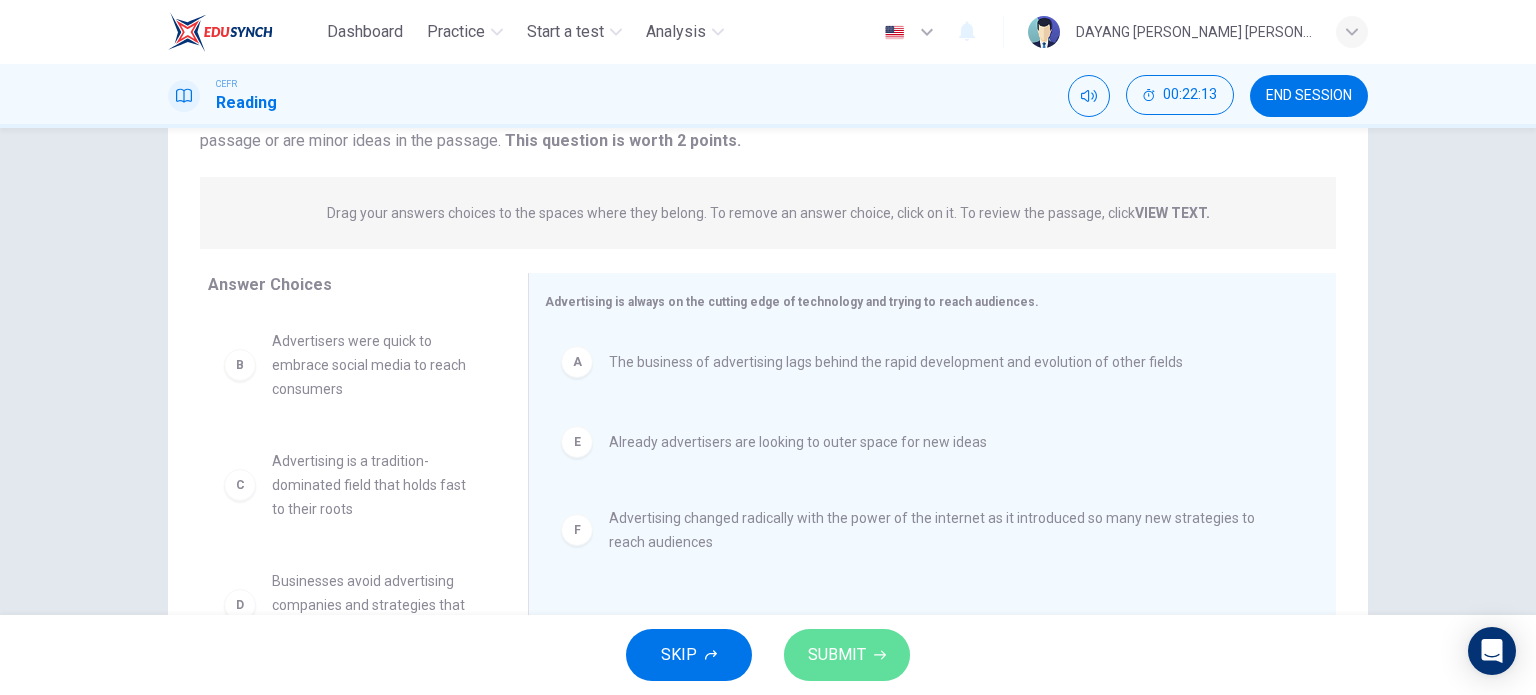 click on "SUBMIT" at bounding box center (847, 655) 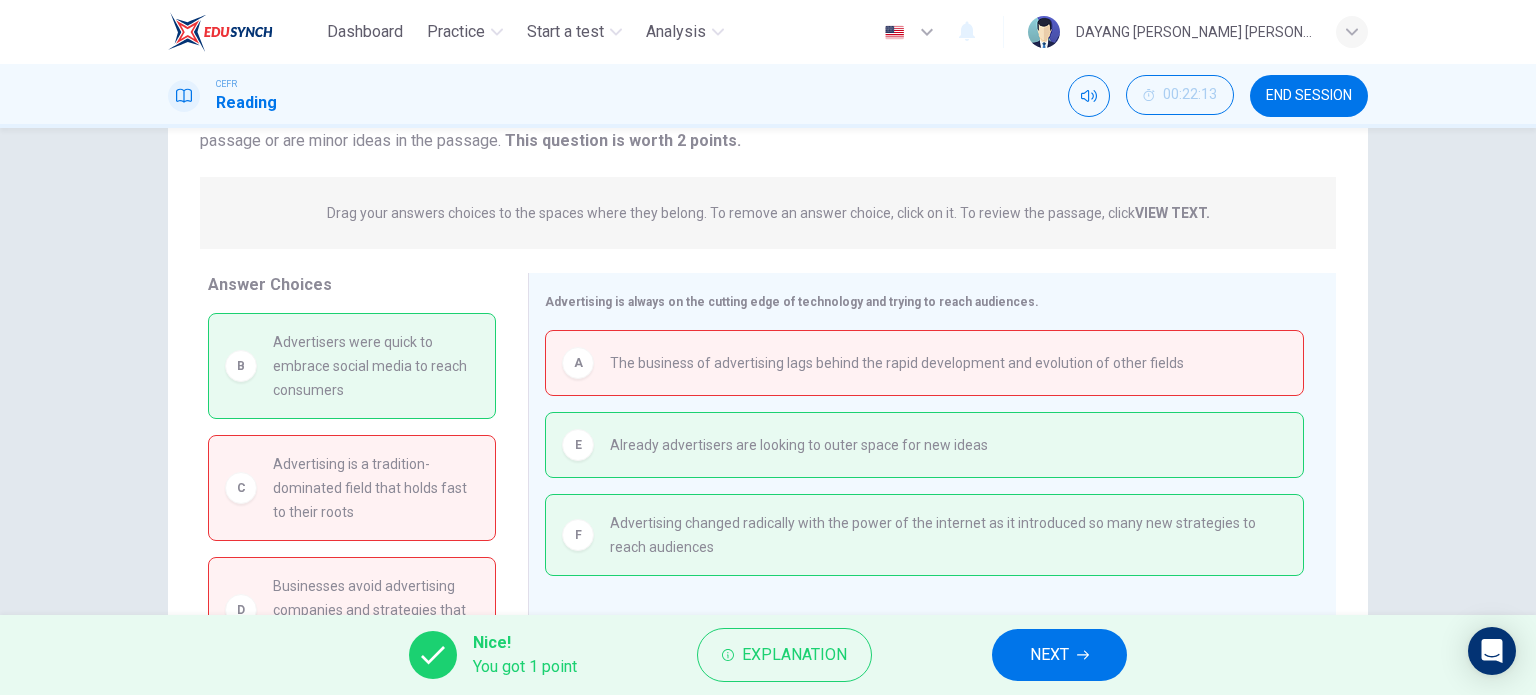 click on "NEXT" at bounding box center (1049, 655) 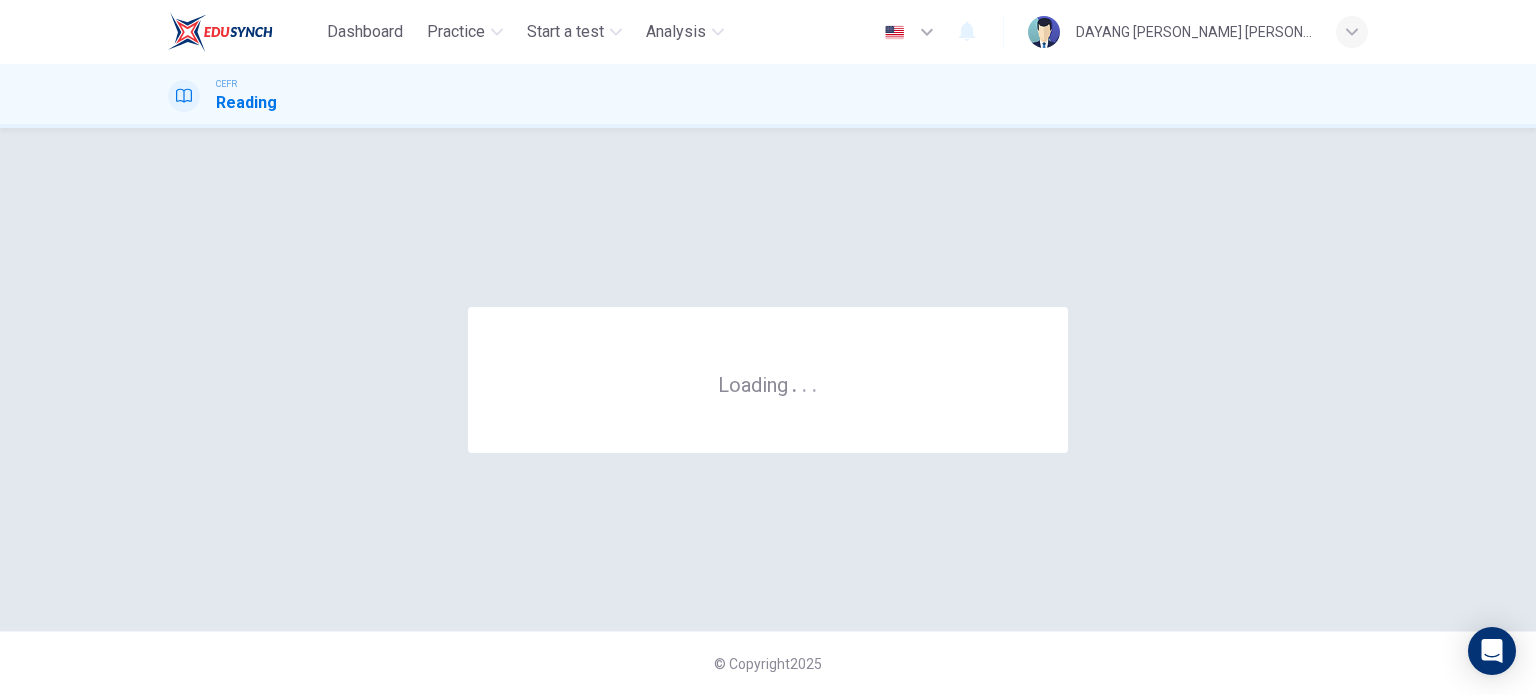 scroll, scrollTop: 0, scrollLeft: 0, axis: both 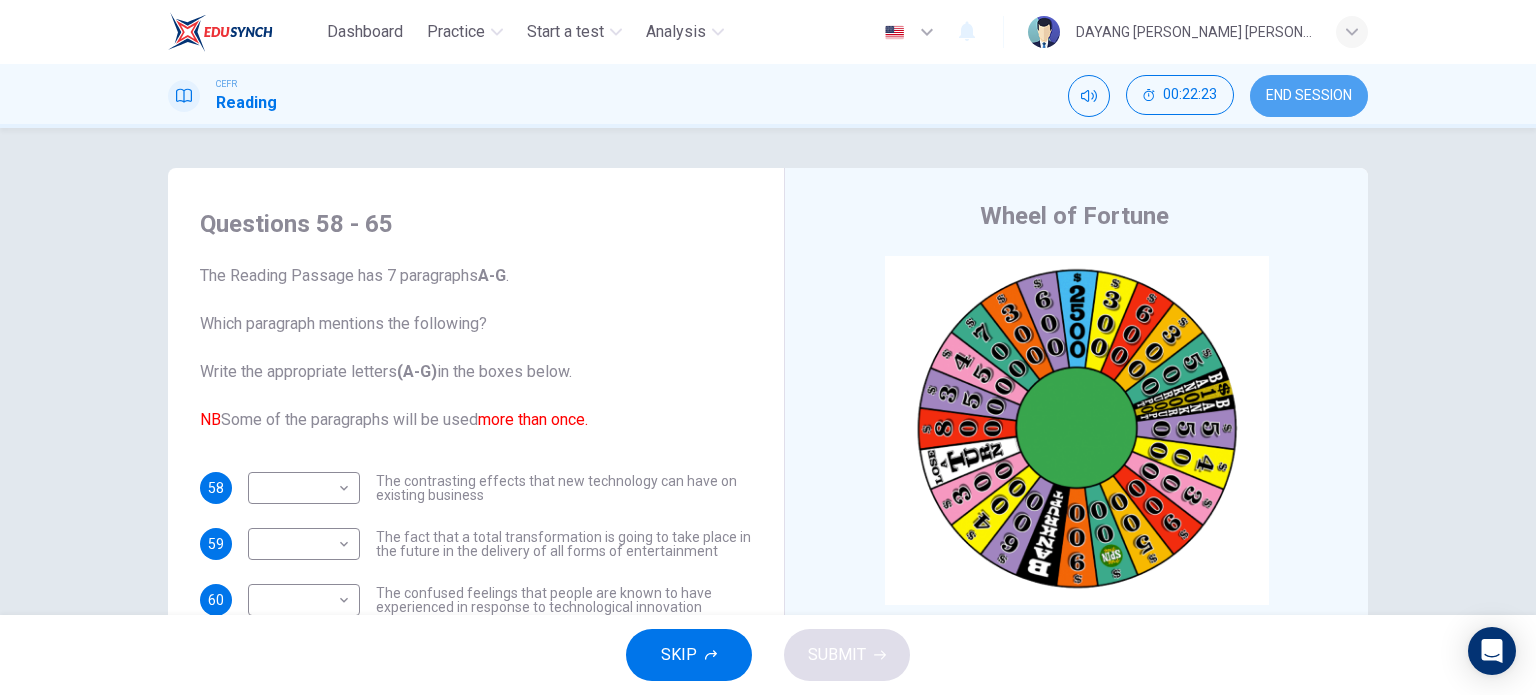 click on "END SESSION" at bounding box center (1309, 96) 